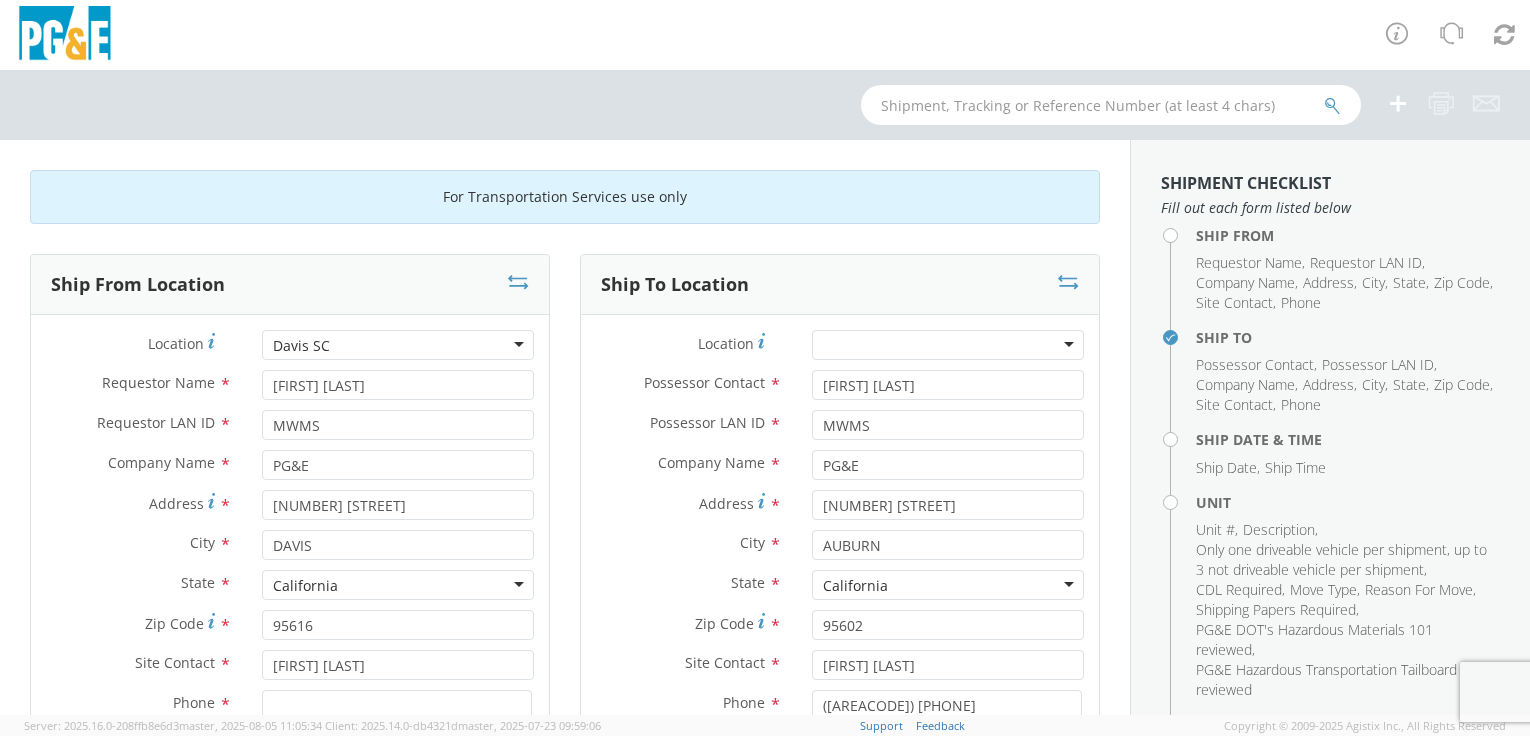 scroll, scrollTop: 0, scrollLeft: 0, axis: both 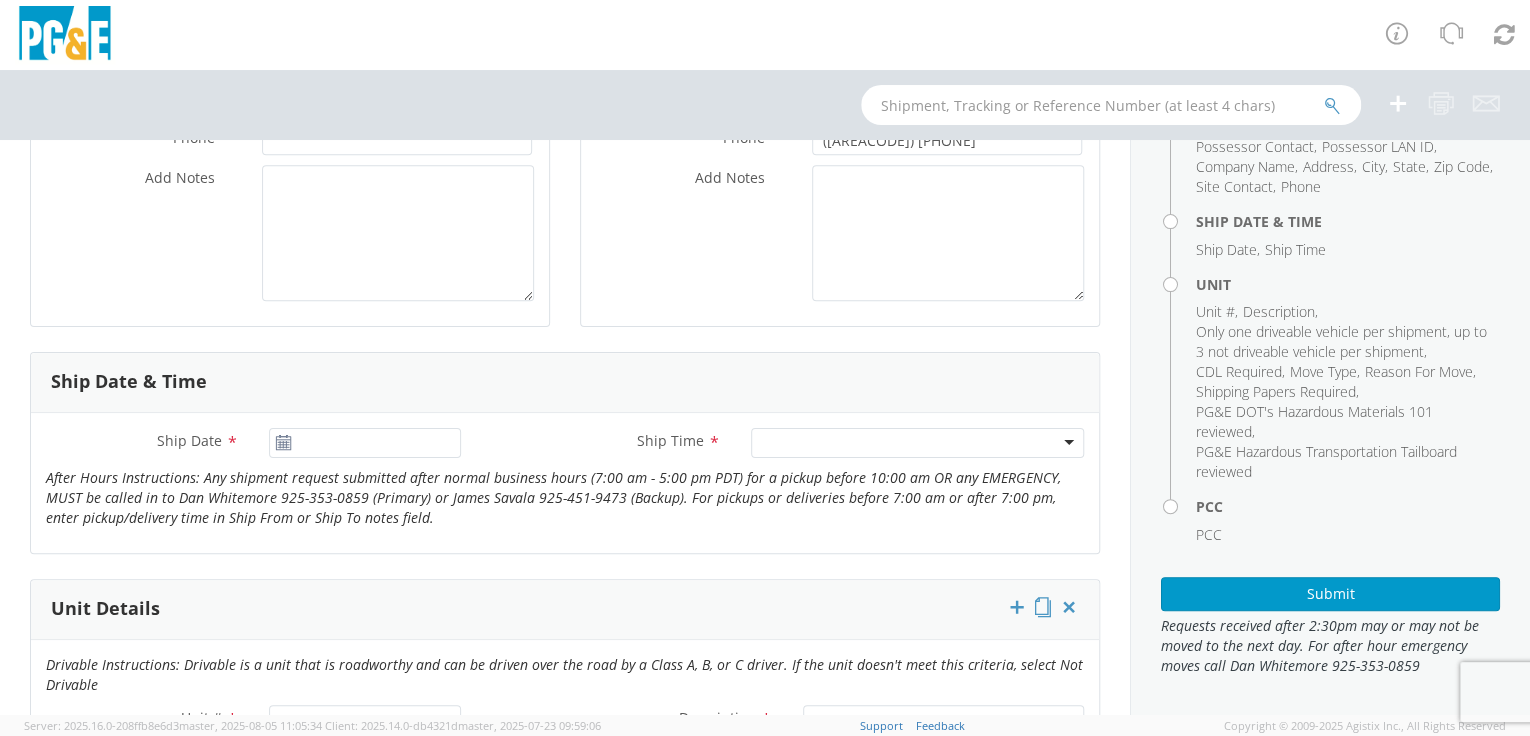 click 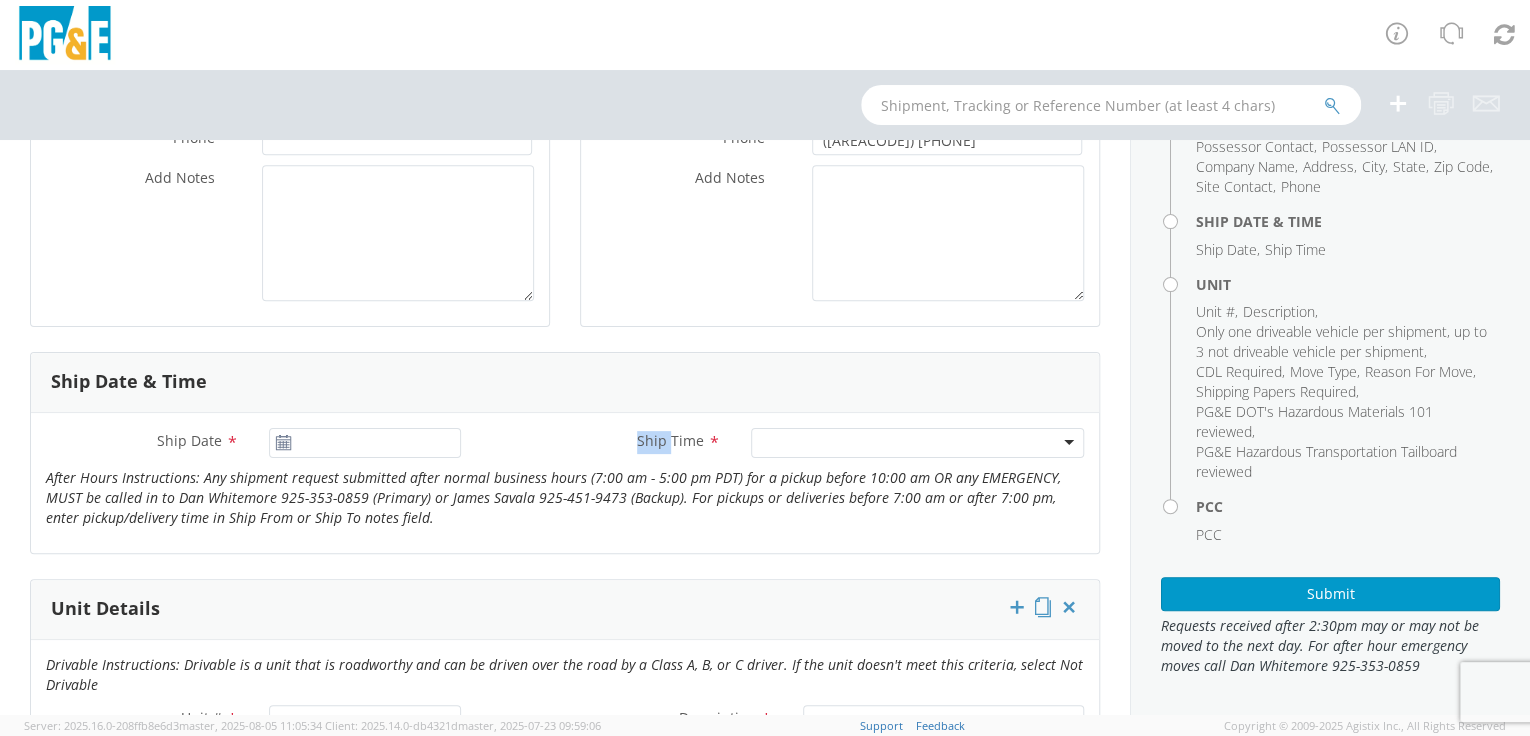 click 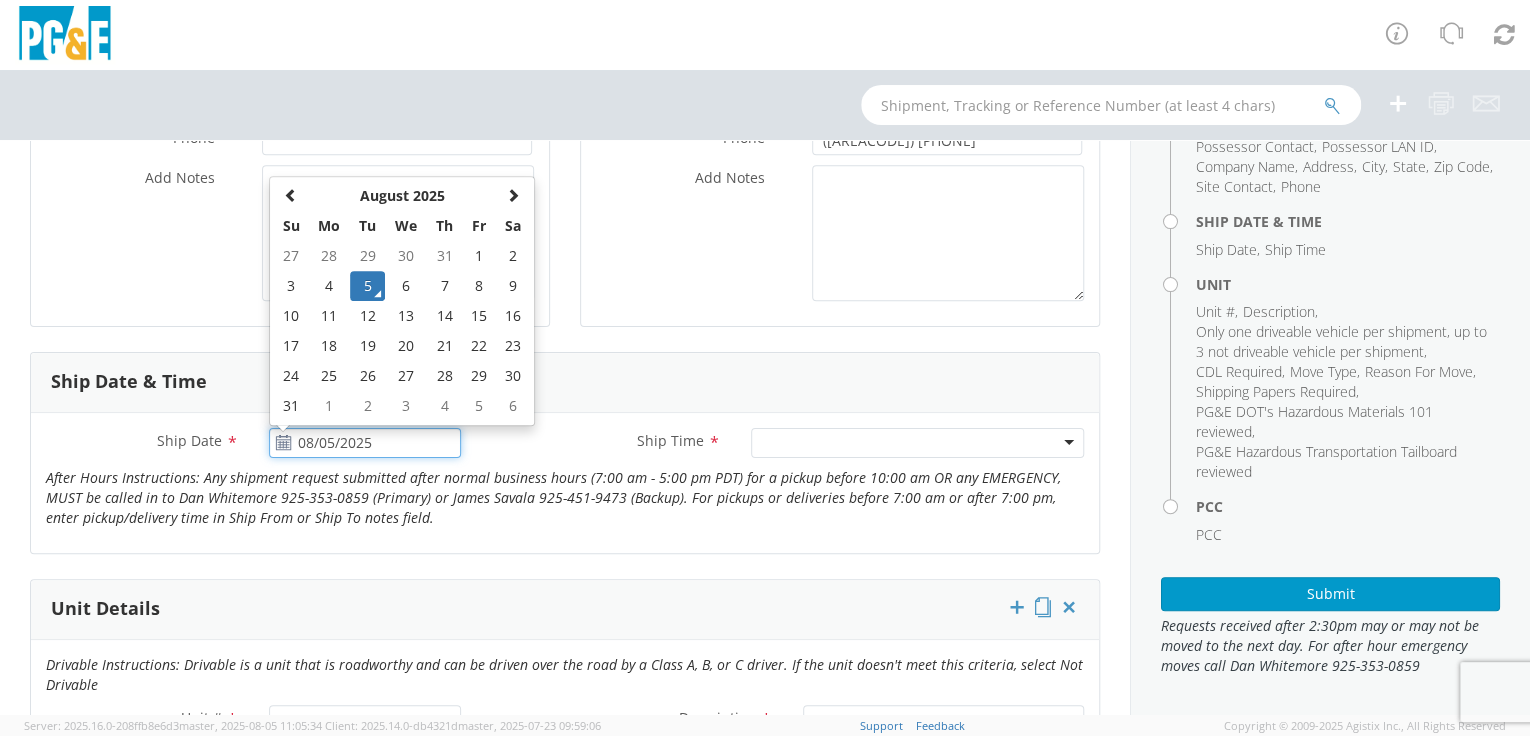 drag, startPoint x: 283, startPoint y: 439, endPoint x: 334, endPoint y: 432, distance: 51.47815 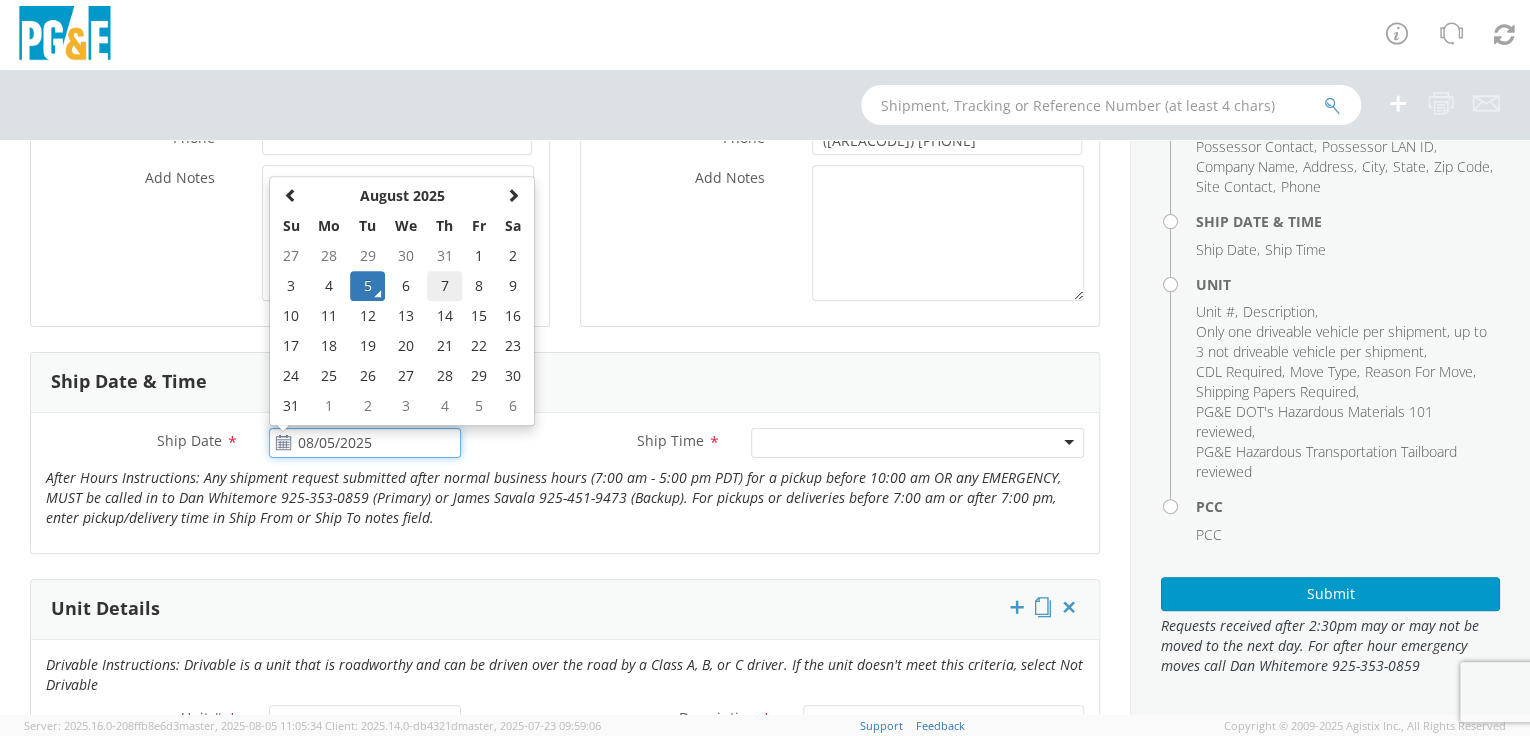 click on "7" 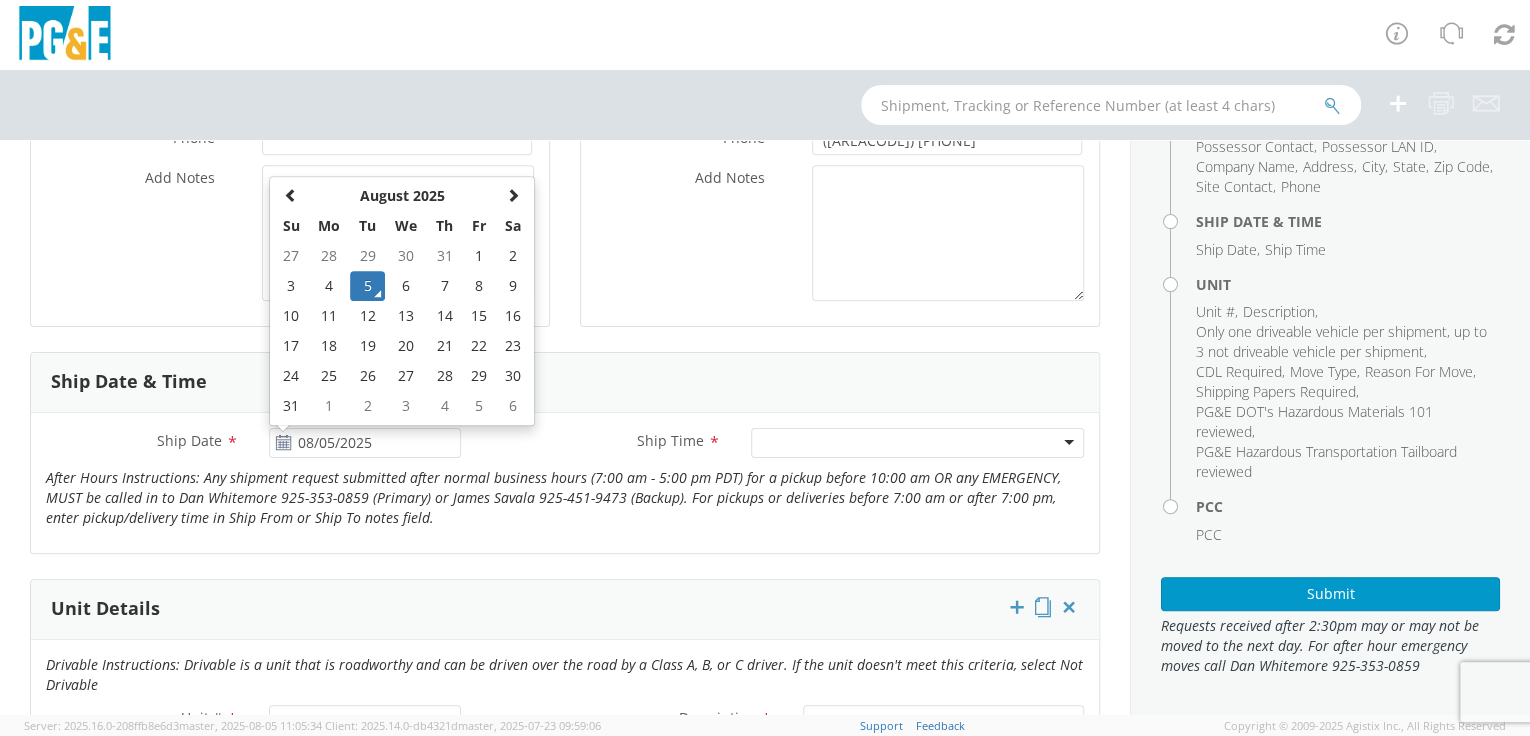 type on "08/07/2025" 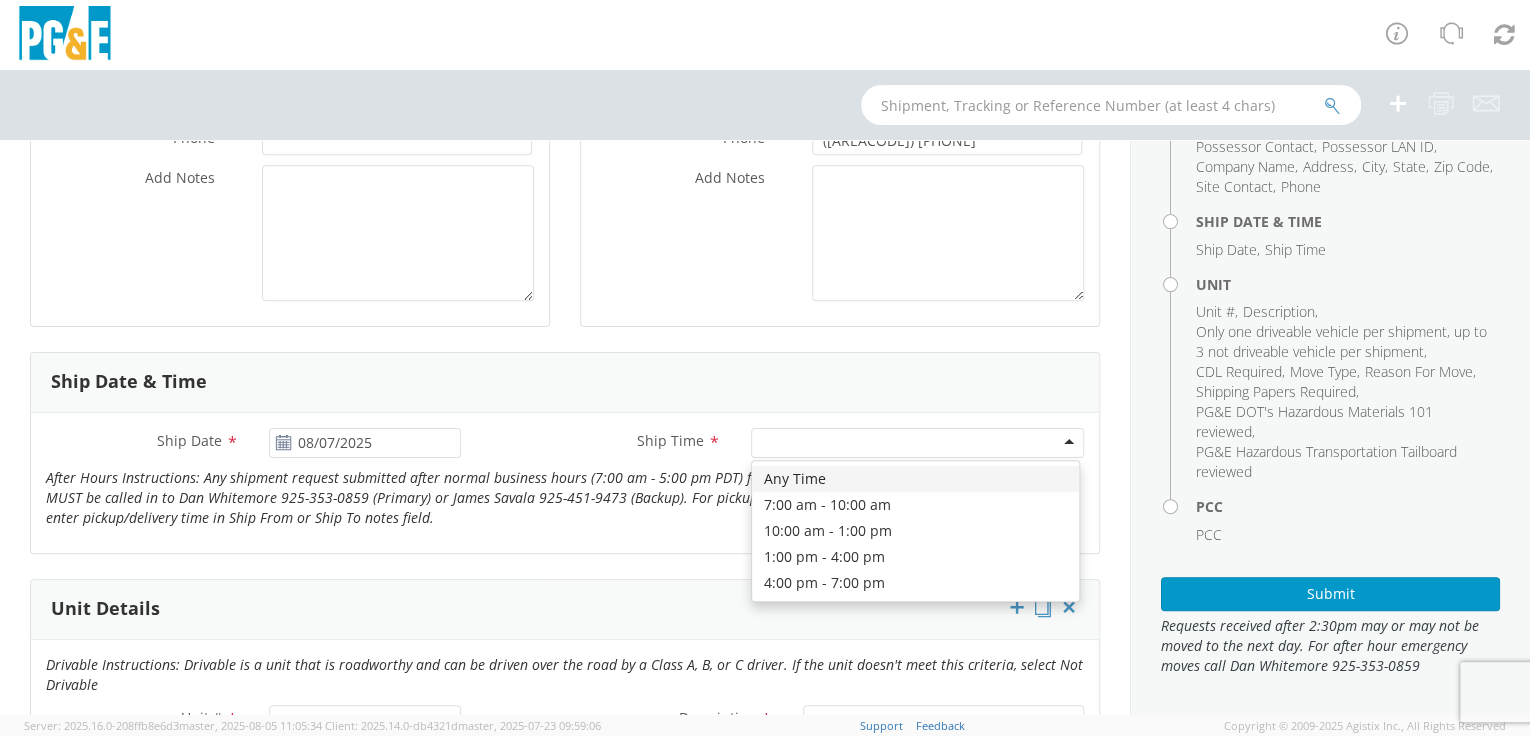 click 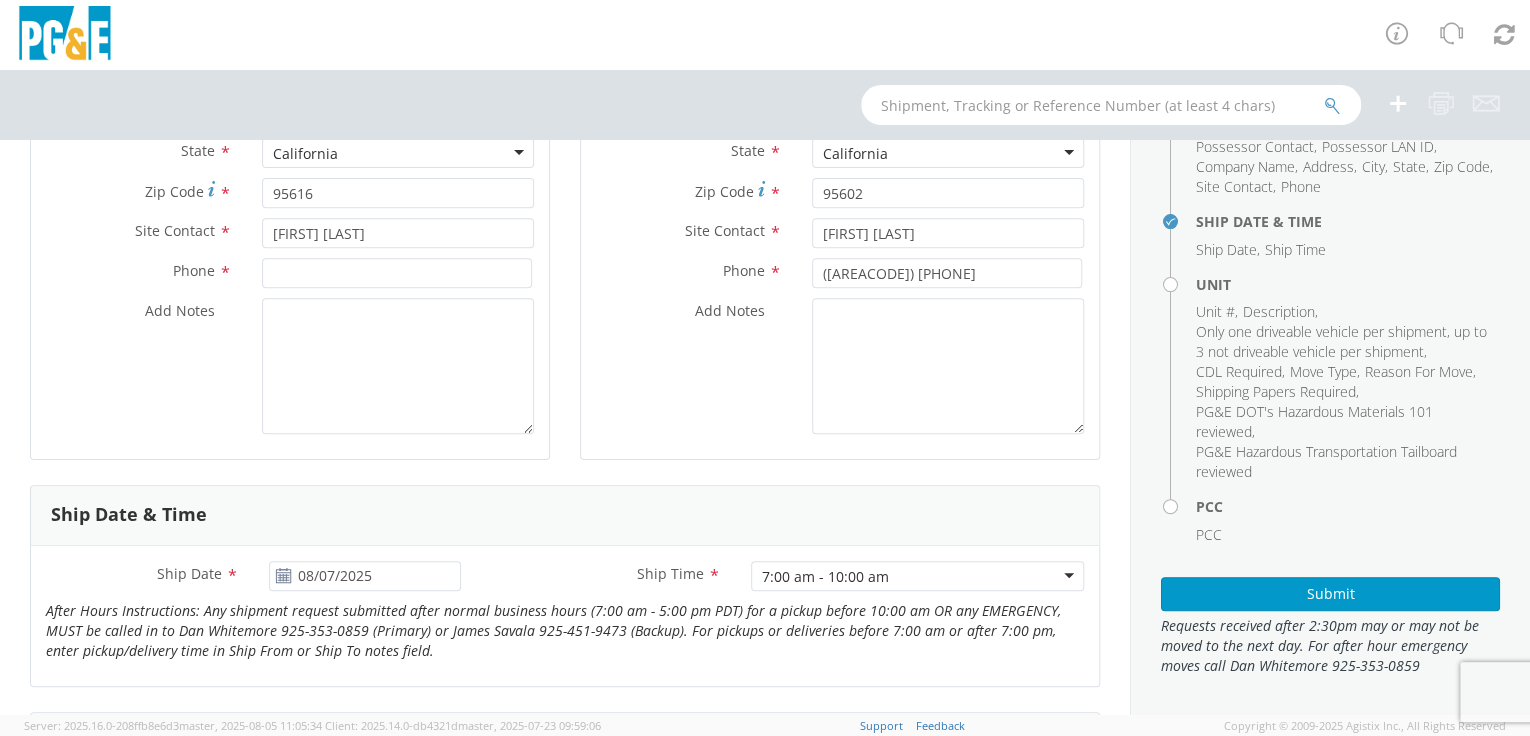 scroll, scrollTop: 370, scrollLeft: 0, axis: vertical 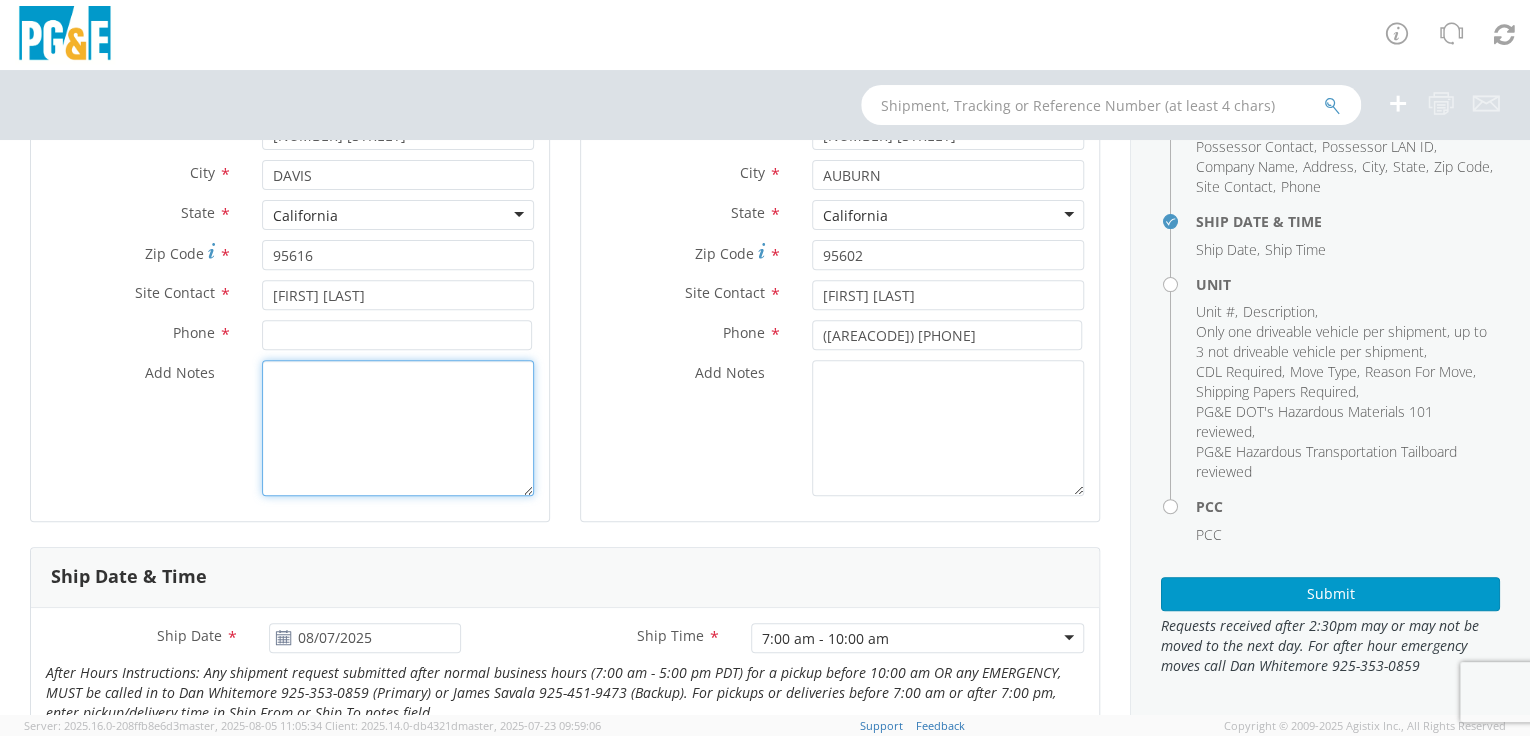 click on "Add Notes        *" at bounding box center [398, 428] 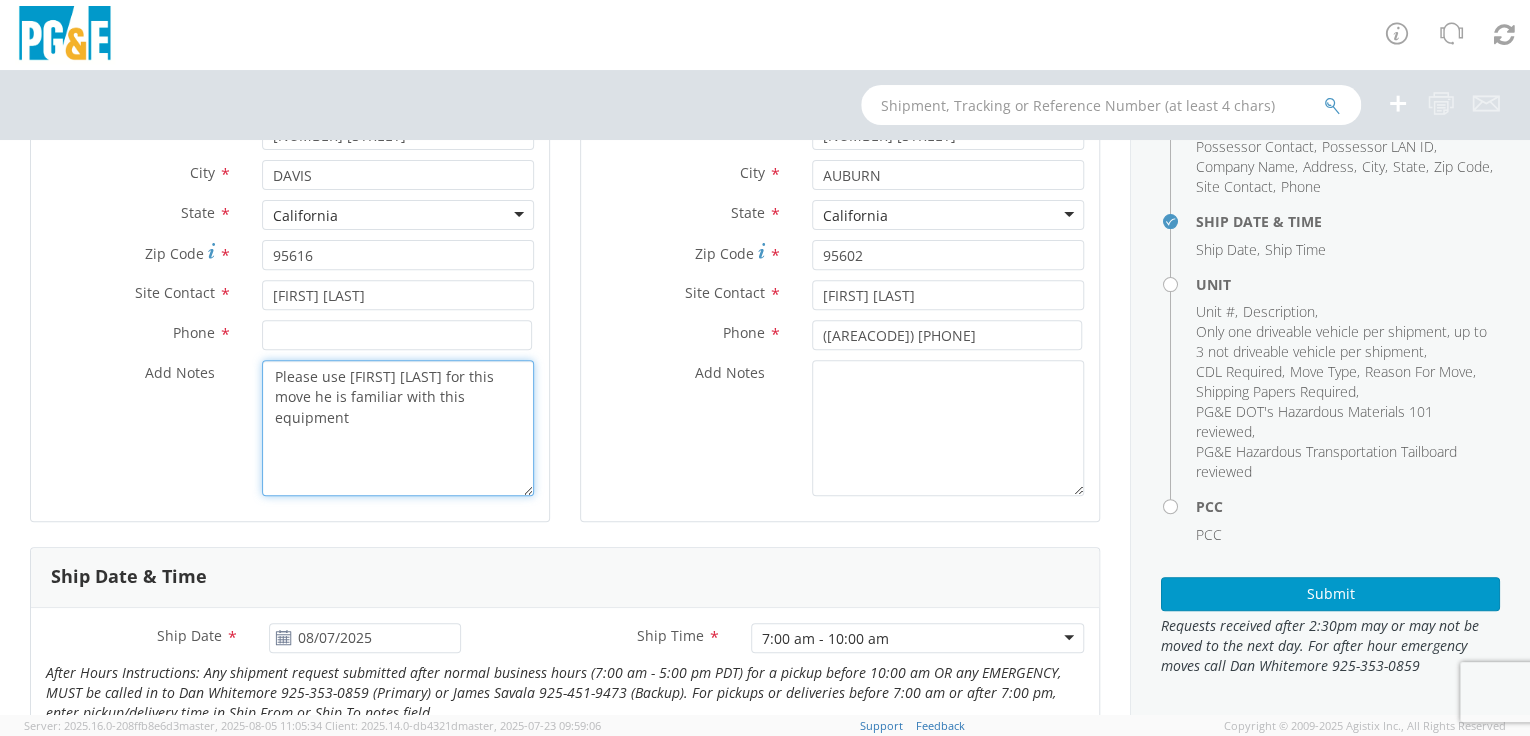 type on "Please use [FIRST] [LAST] for this move he is familiar with this equipment" 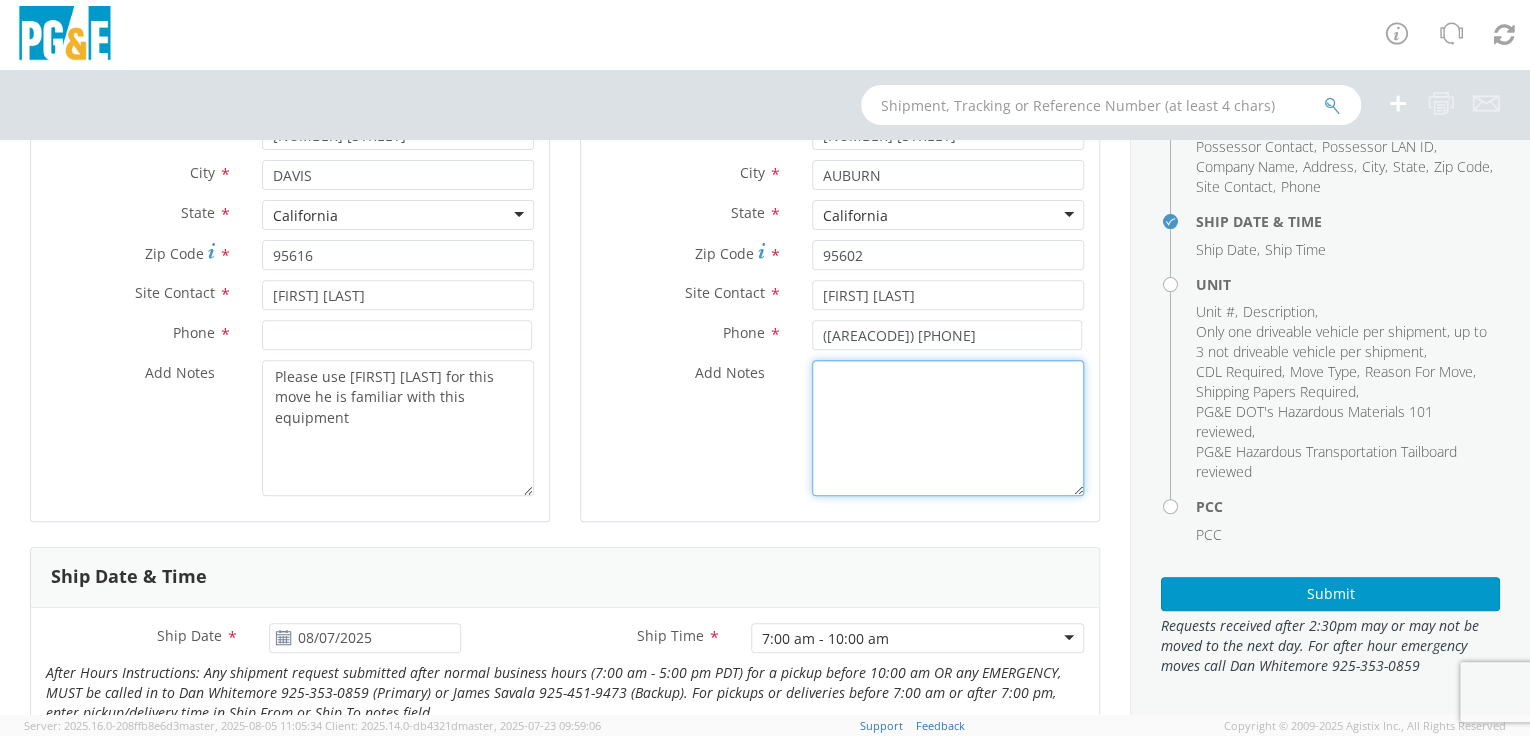 click on "Add Notes        *" at bounding box center (948, 428) 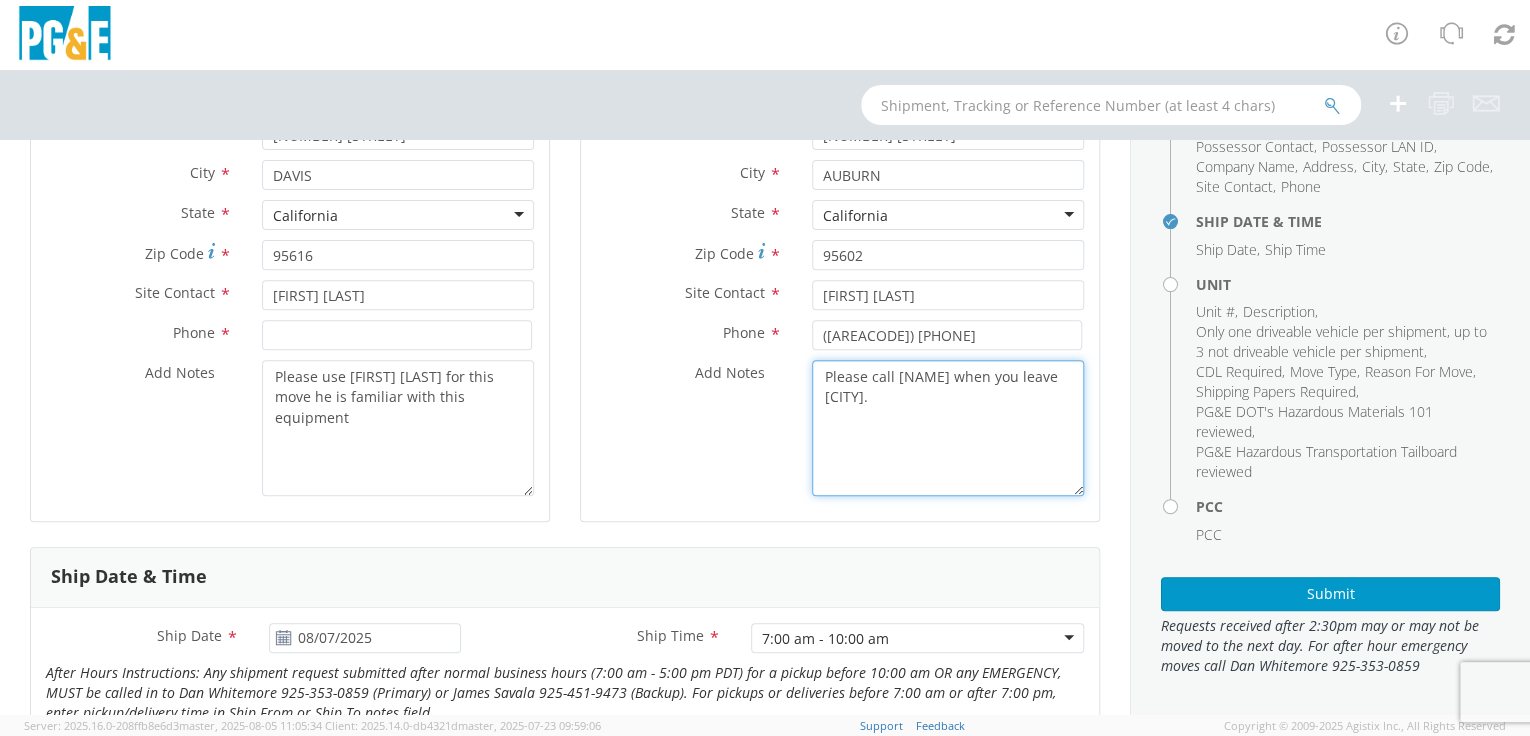 drag, startPoint x: 862, startPoint y: 401, endPoint x: 815, endPoint y: 373, distance: 54.708317 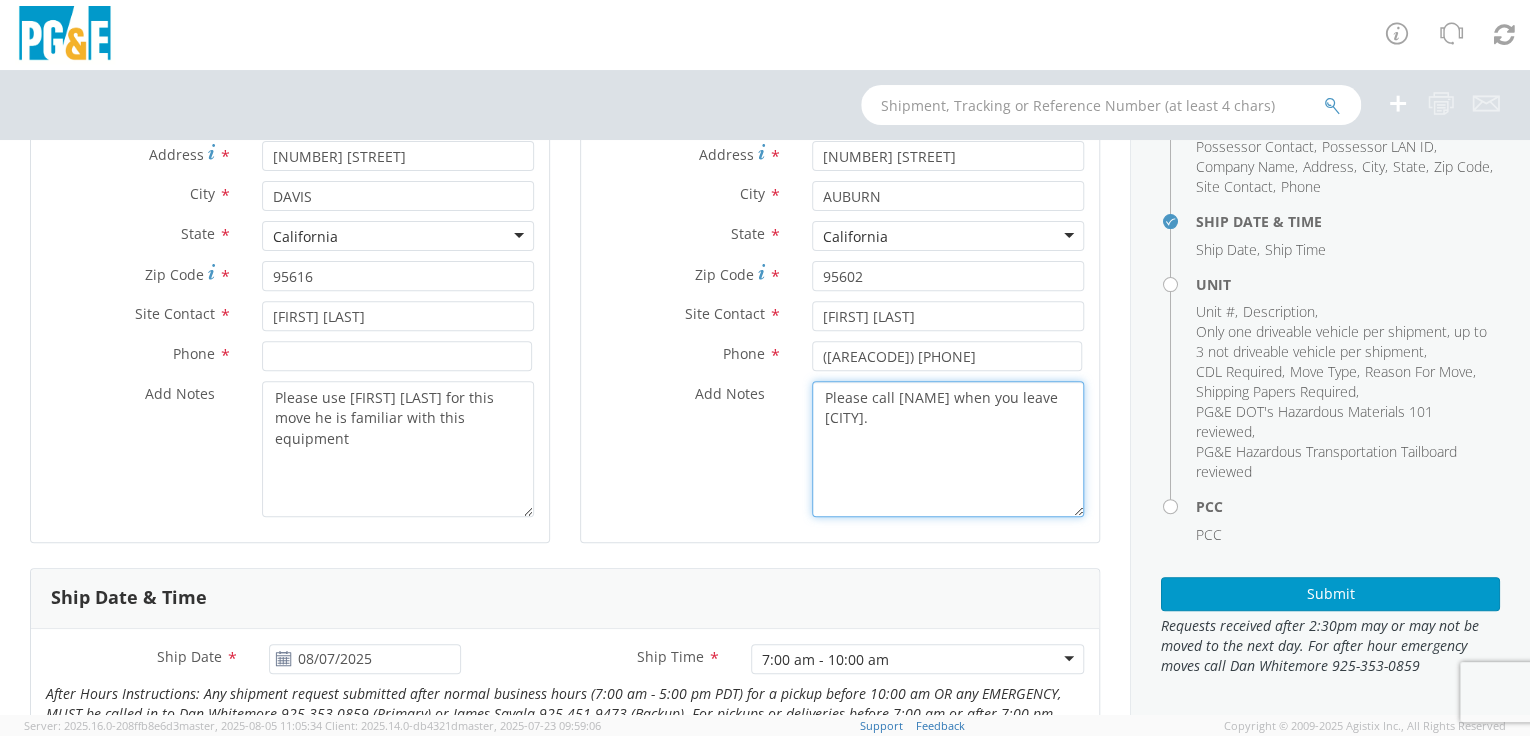 scroll, scrollTop: 289, scrollLeft: 0, axis: vertical 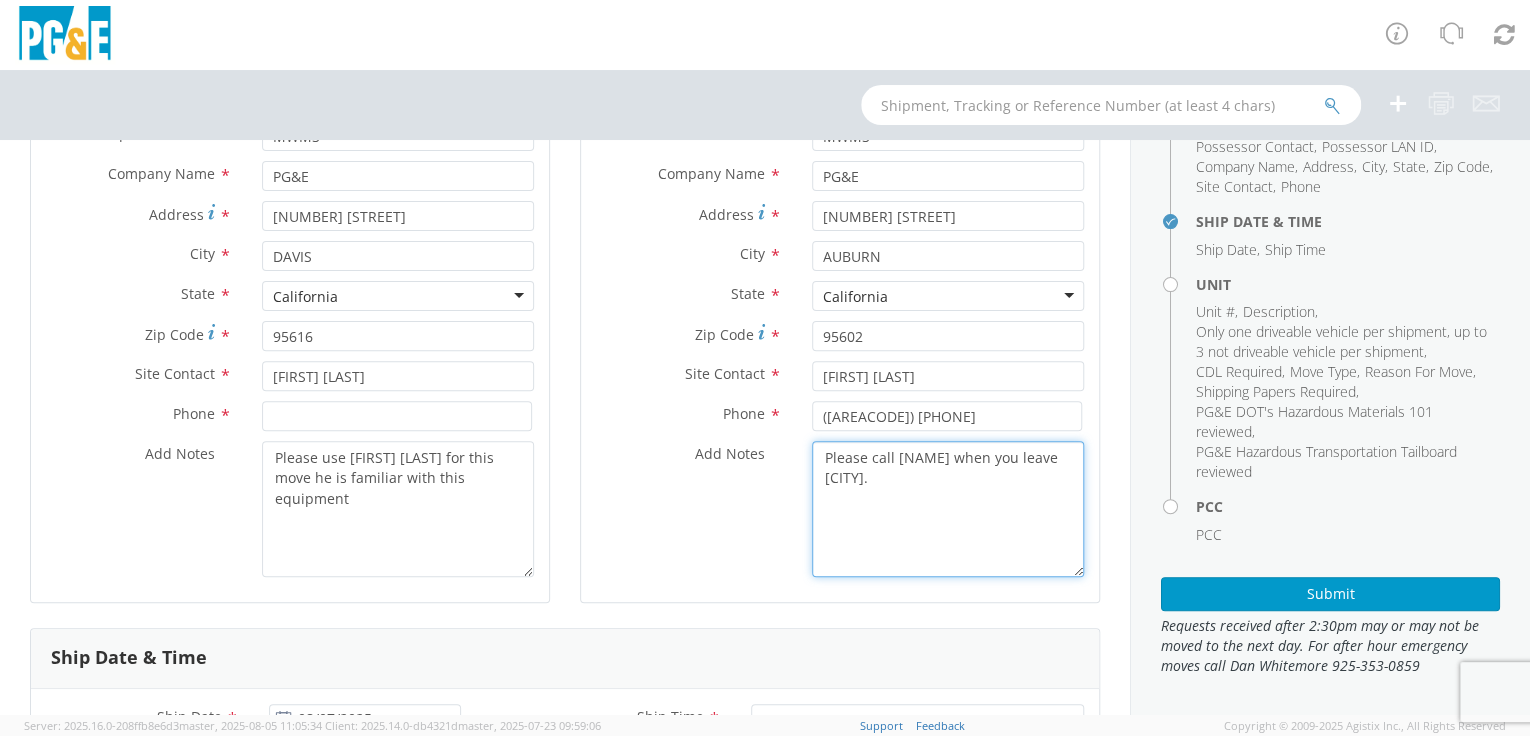 type on "Please call [NAME] when you leave [CITY]." 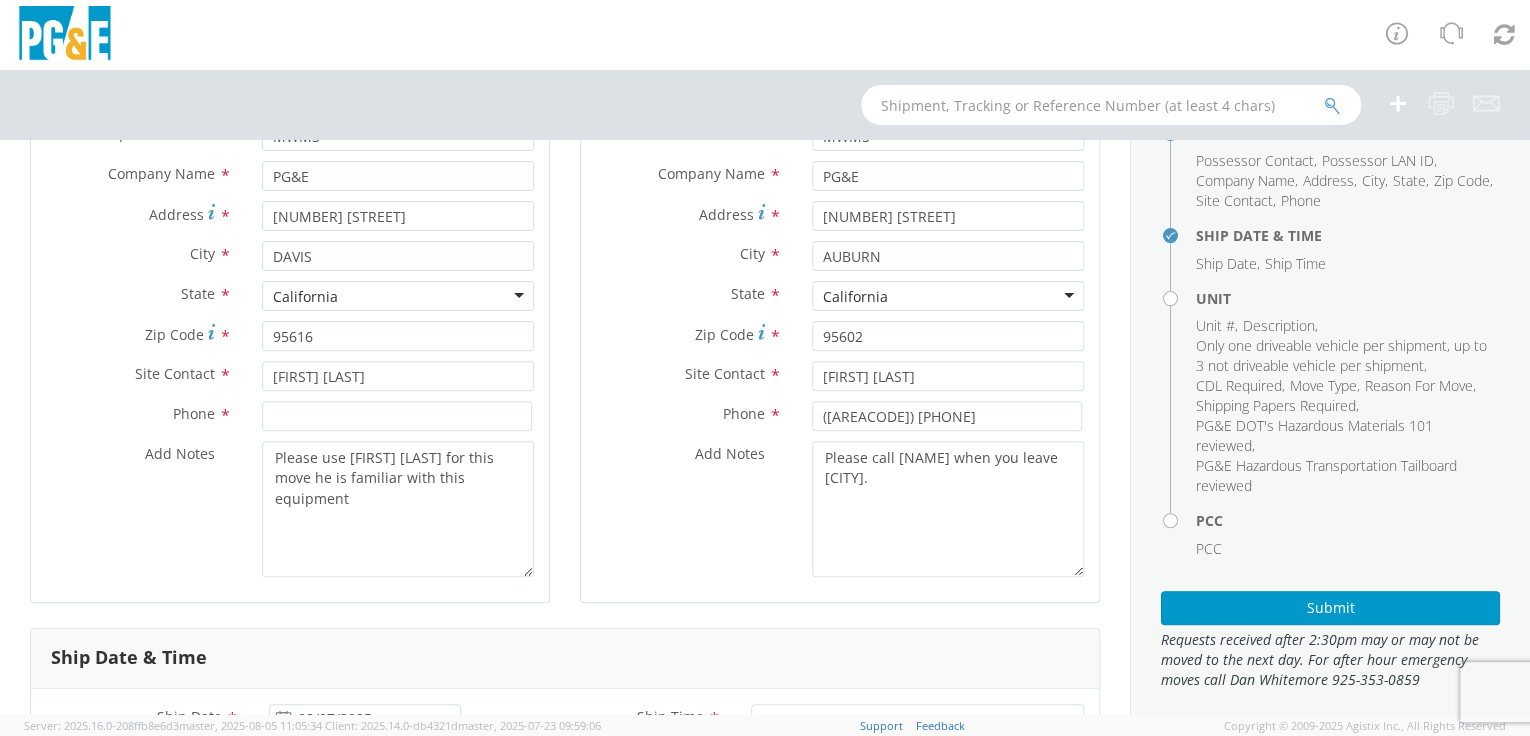 scroll, scrollTop: 196, scrollLeft: 0, axis: vertical 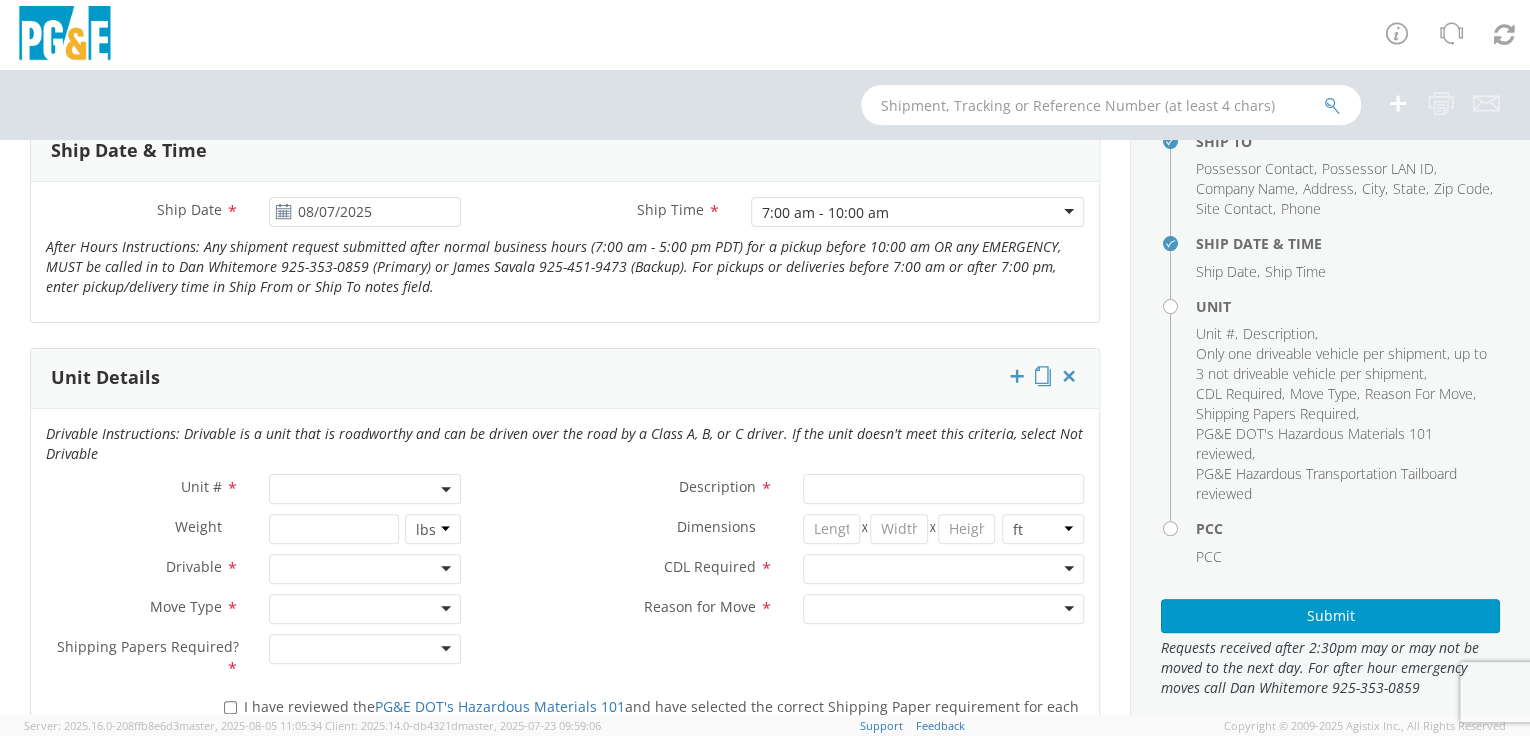 click 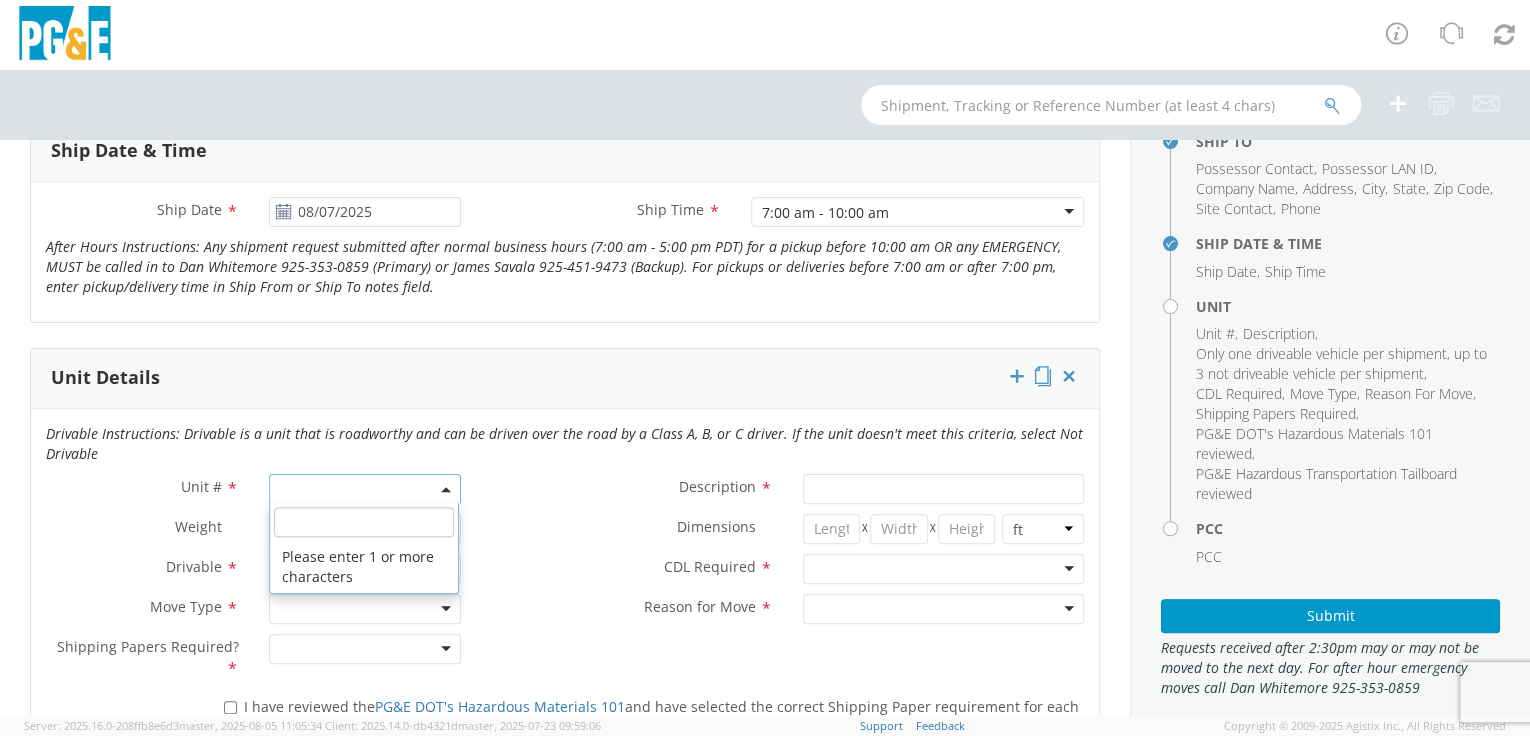 paste on "B25411" 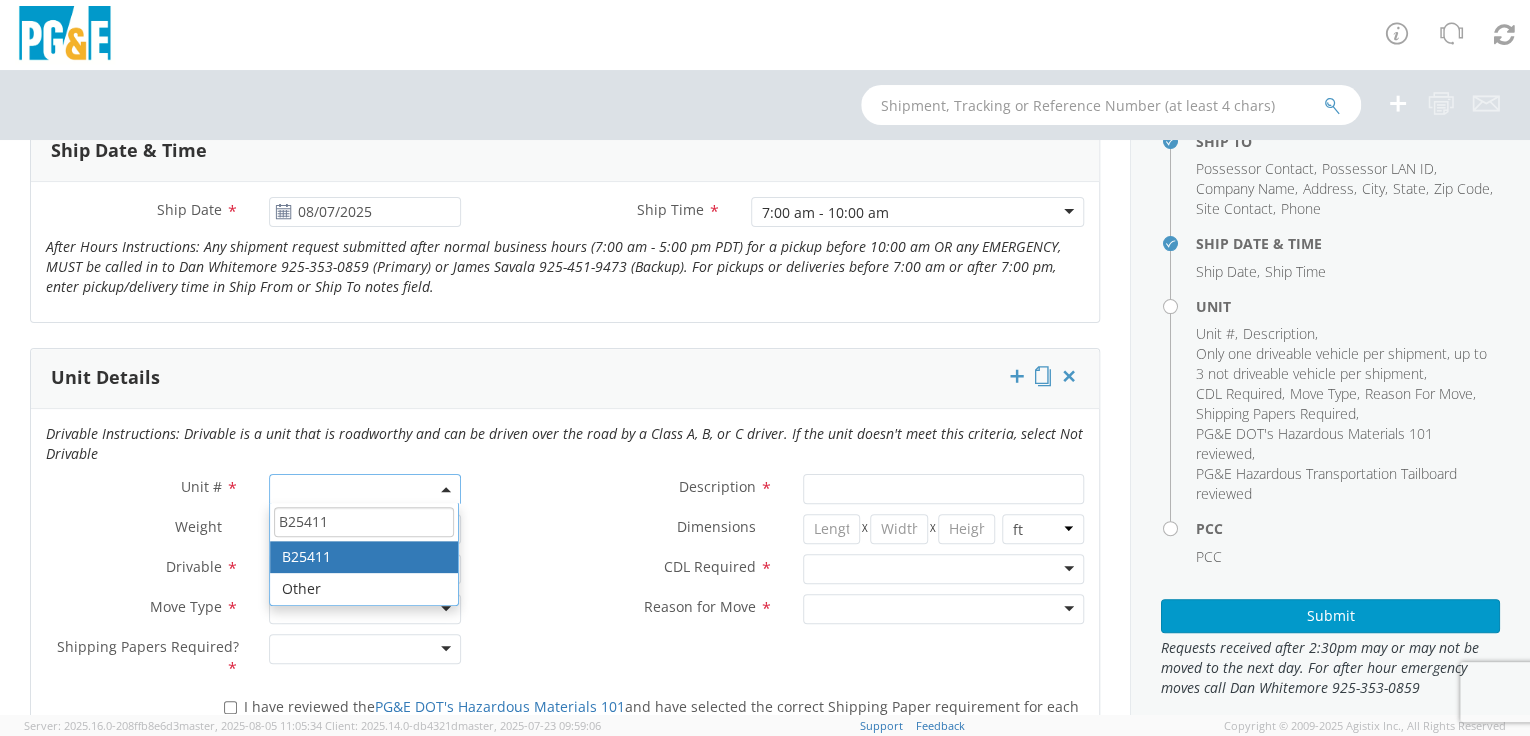 type on "B25411" 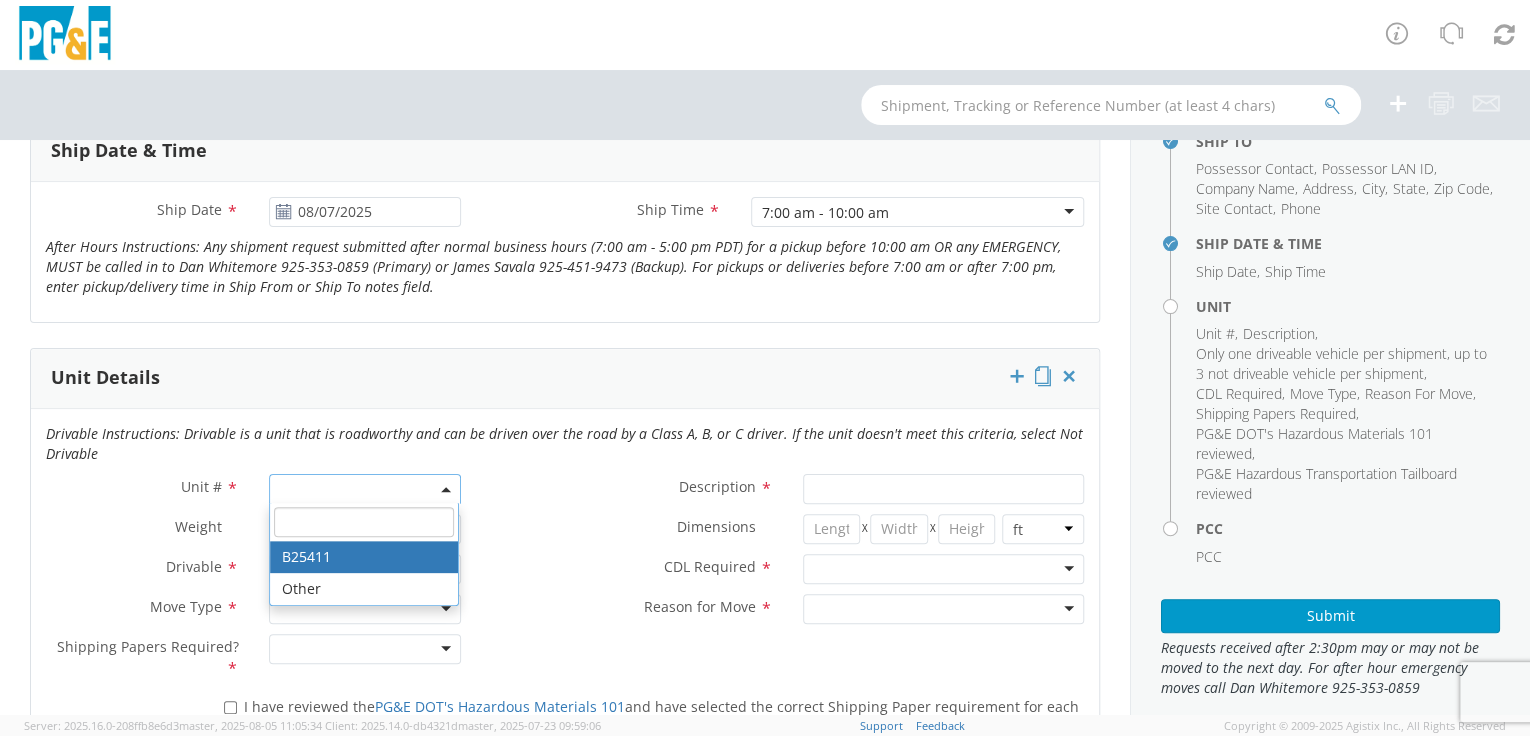 select on "B25411" 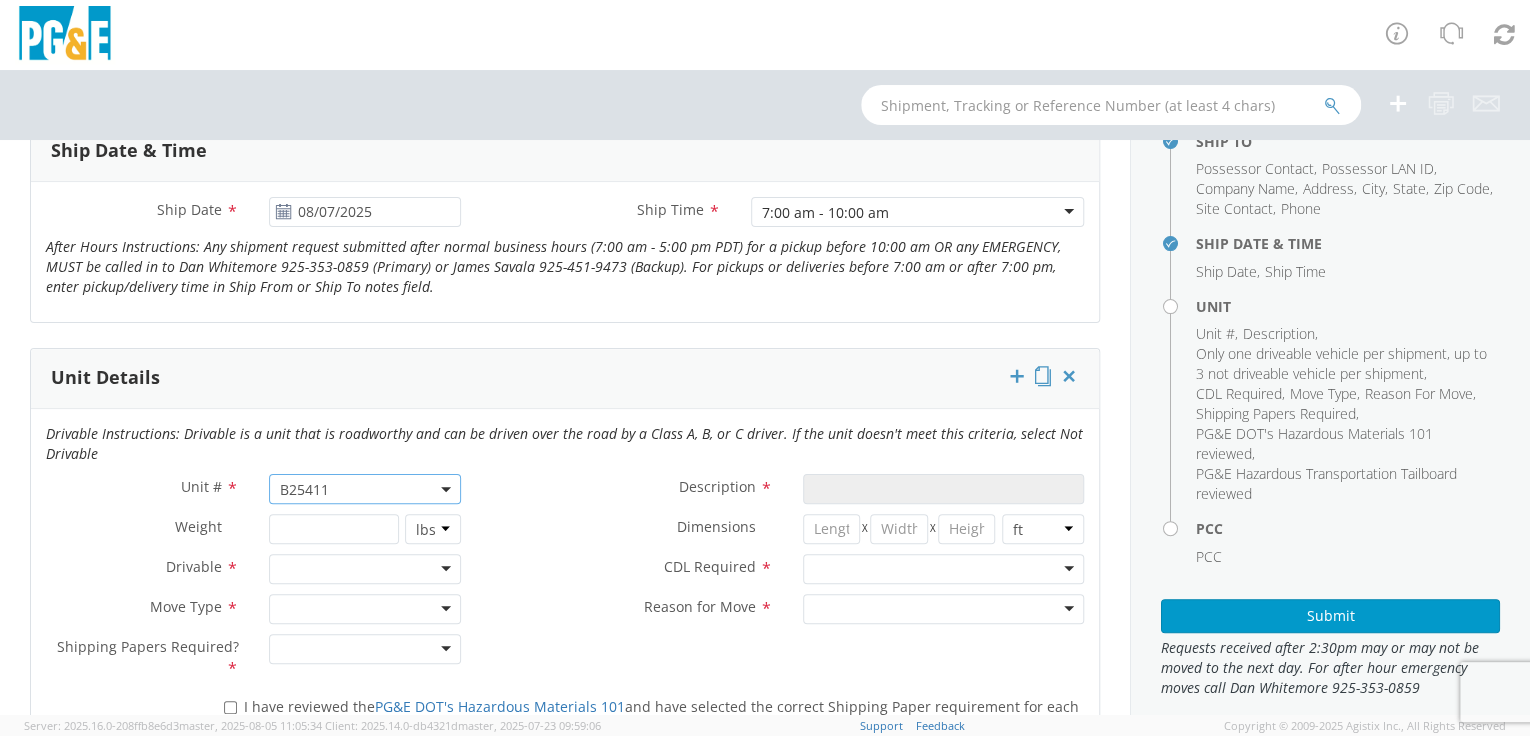 type on "CRAWLER; BULLDOZER: D6 >" 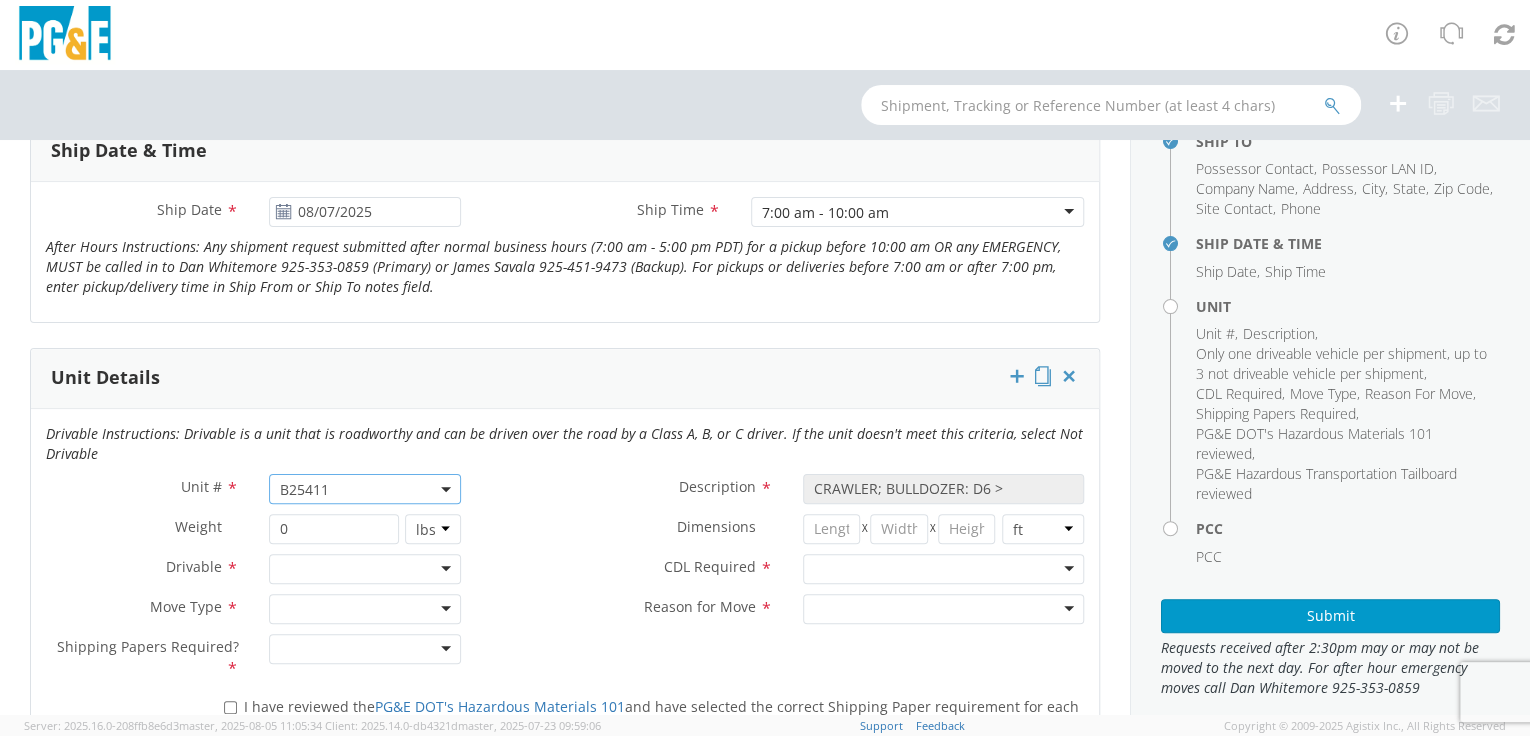 click 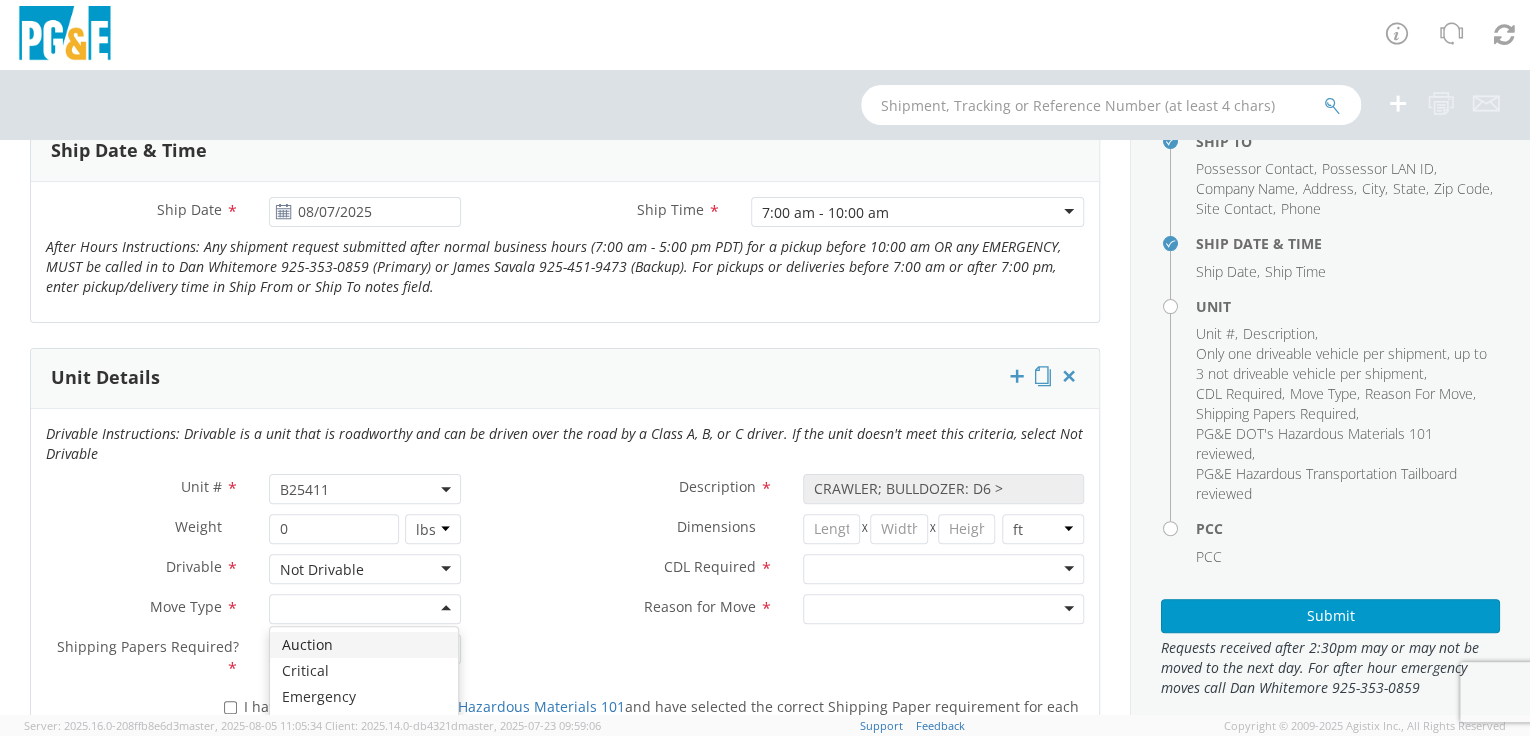click 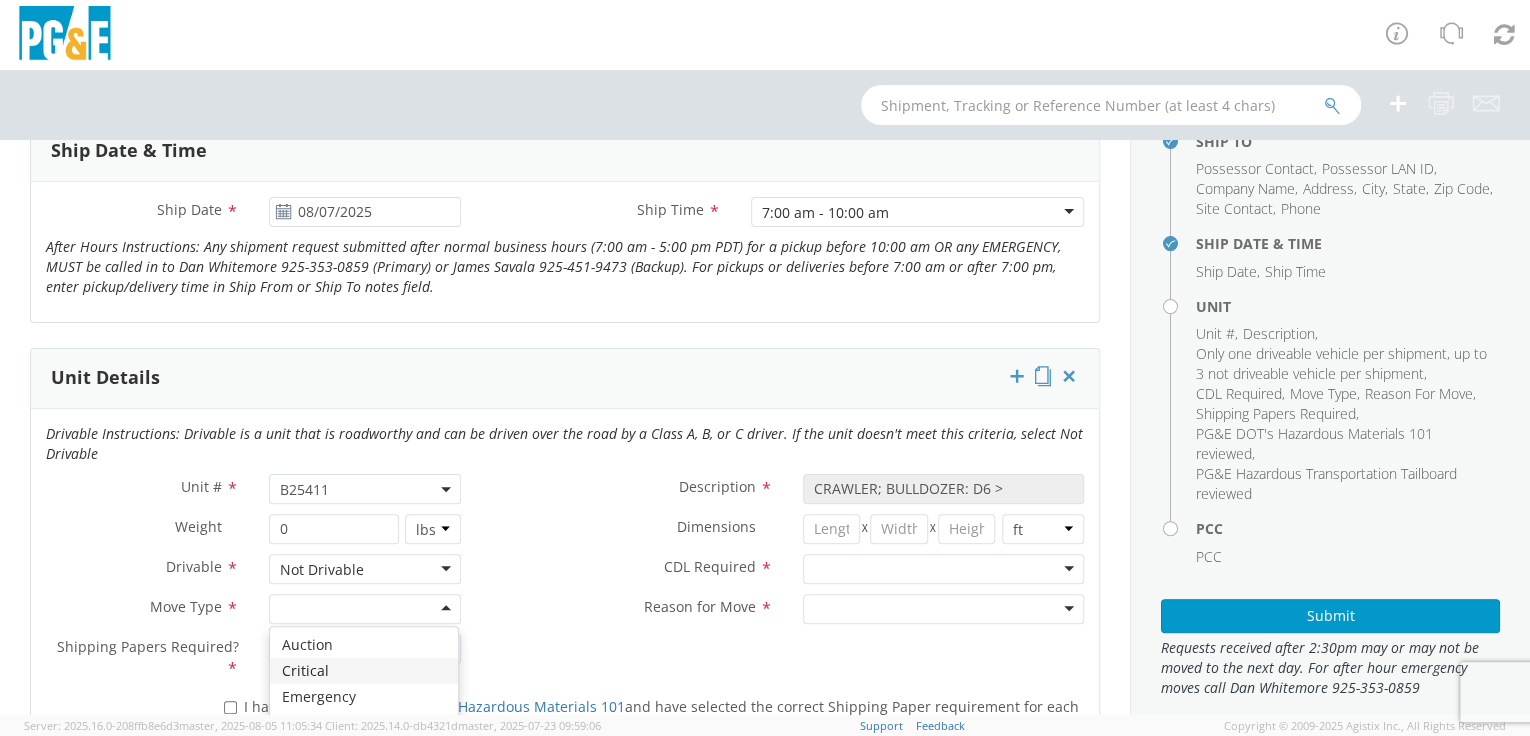 scroll, scrollTop: 1774, scrollLeft: 0, axis: vertical 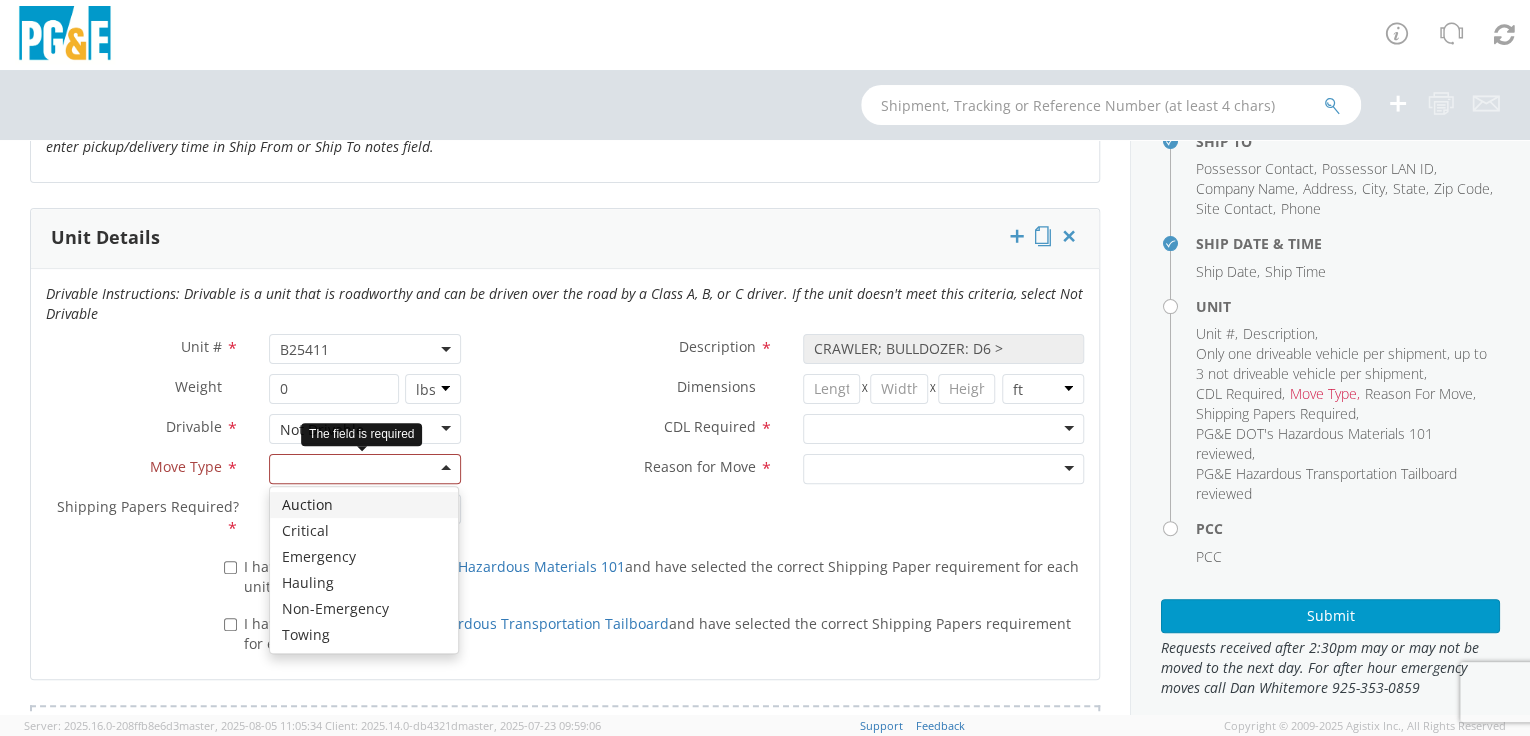 click 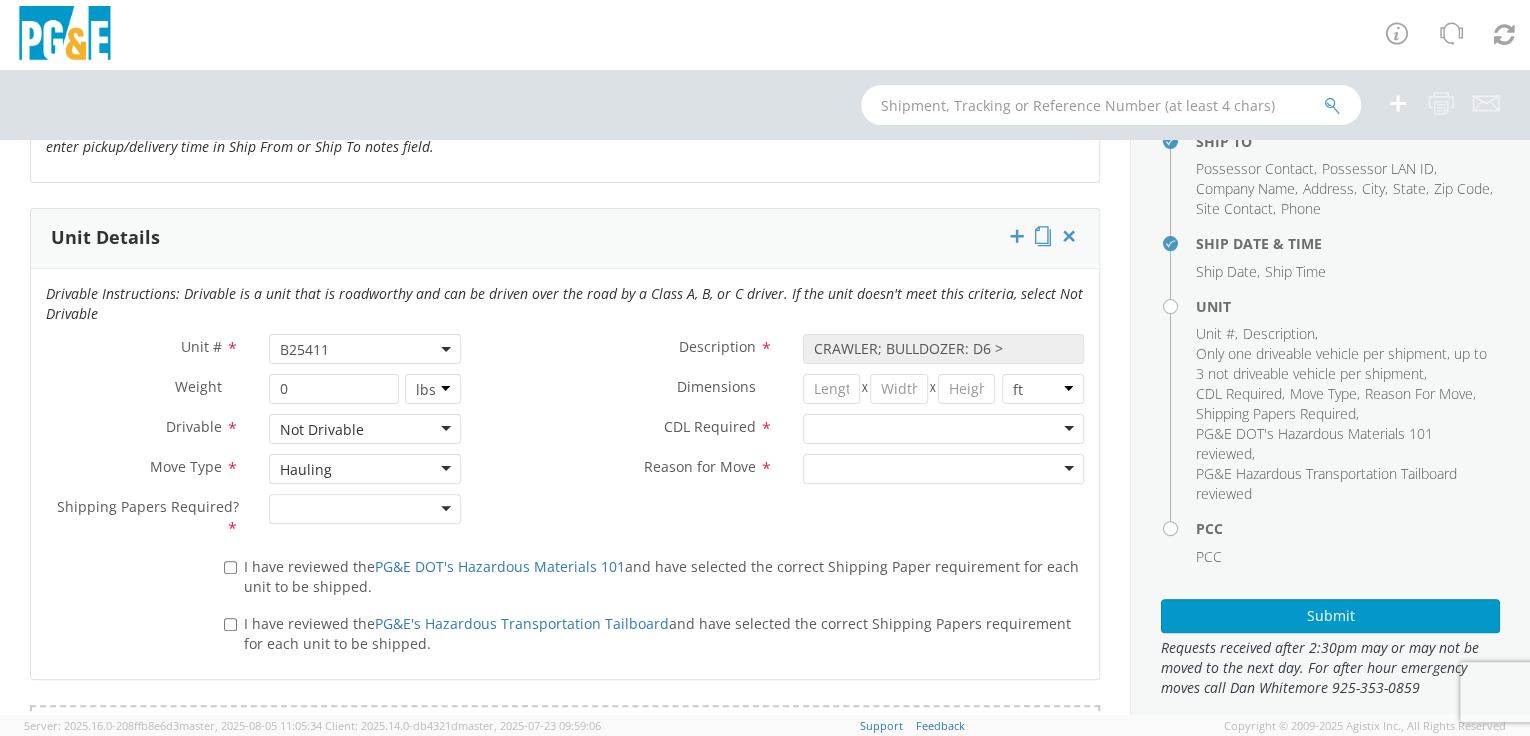 click 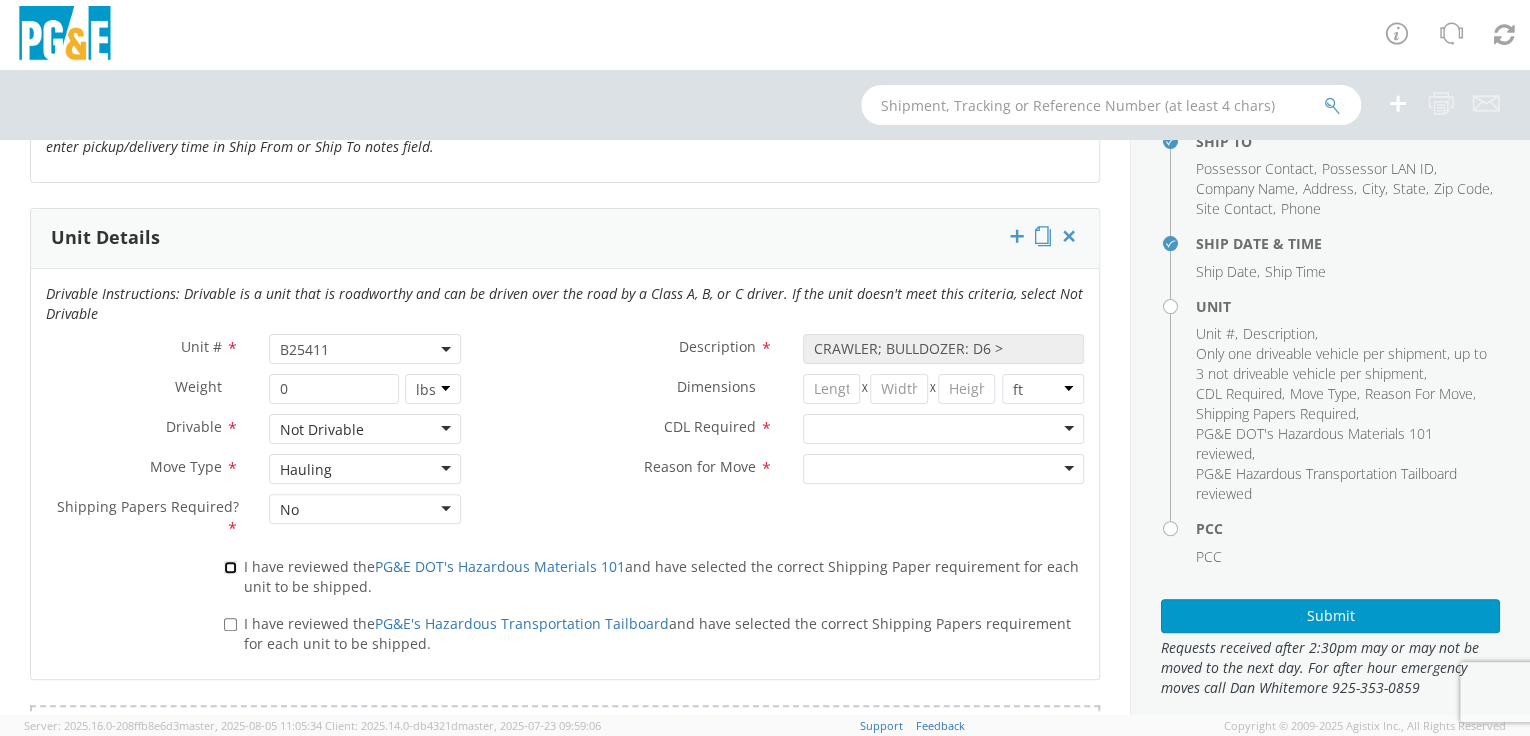 click on "I have reviewed the  PG&E DOT's Hazardous Materials 101
and have selected the correct Shipping Paper requirement for each unit to be shipped." at bounding box center (230, 567) 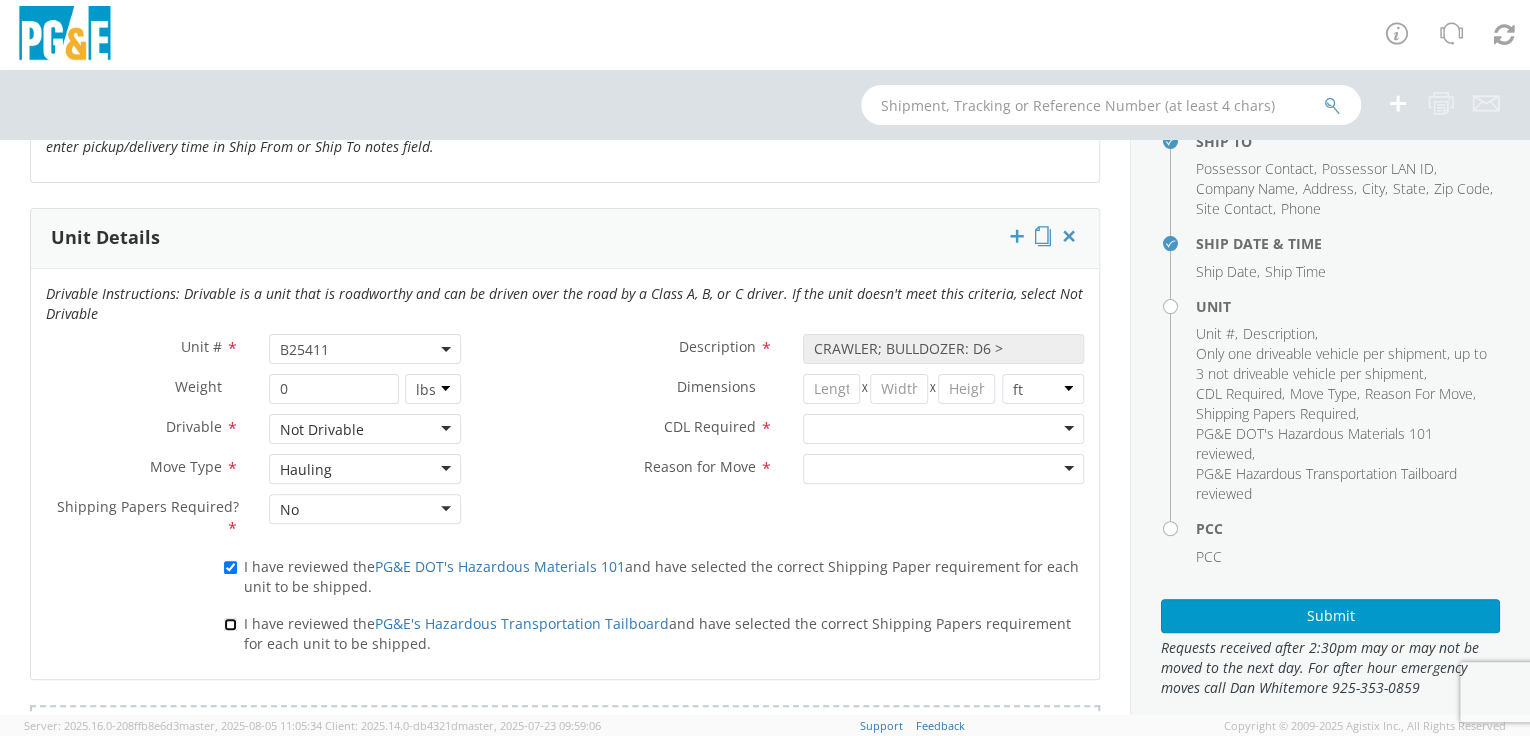 drag, startPoint x: 229, startPoint y: 624, endPoint x: 256, endPoint y: 620, distance: 27.294687 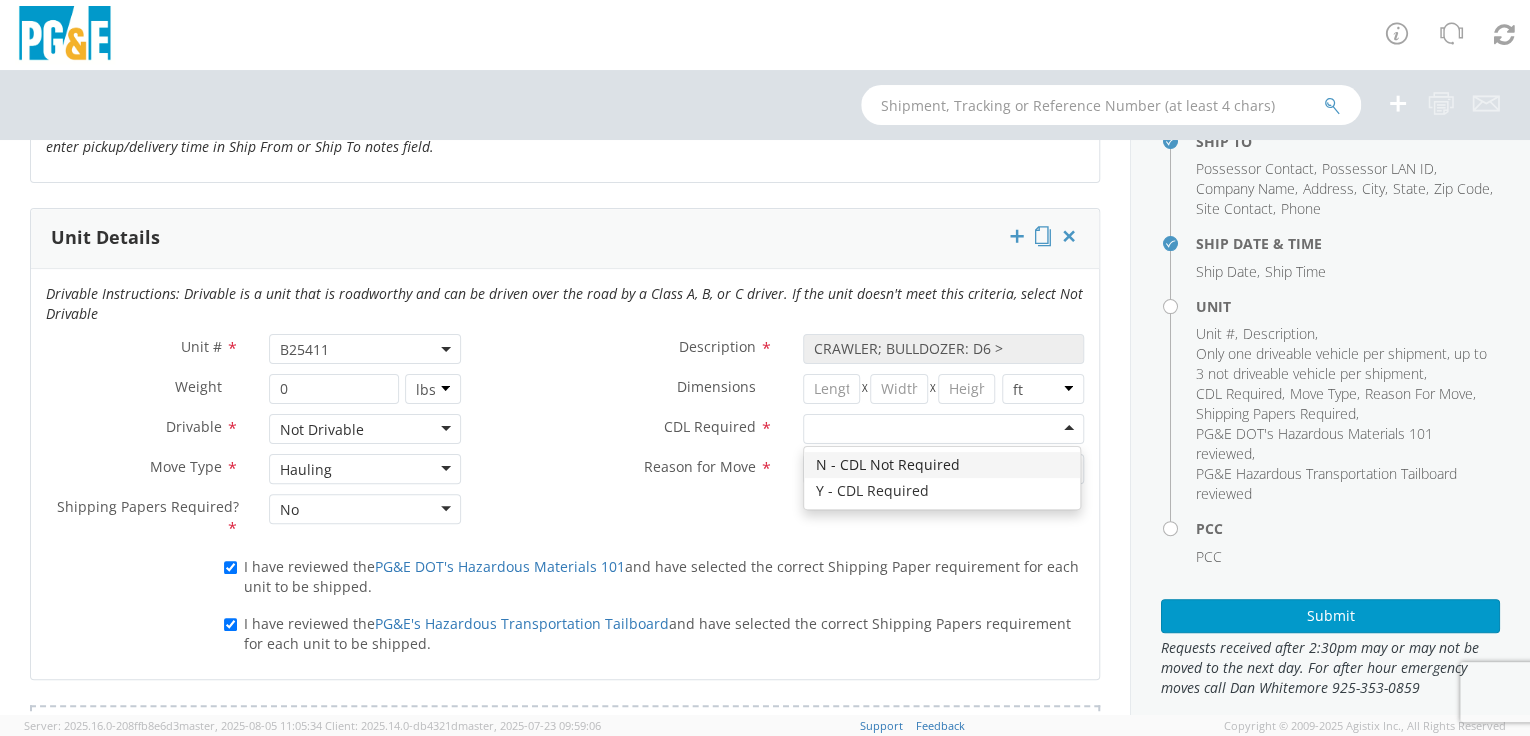click 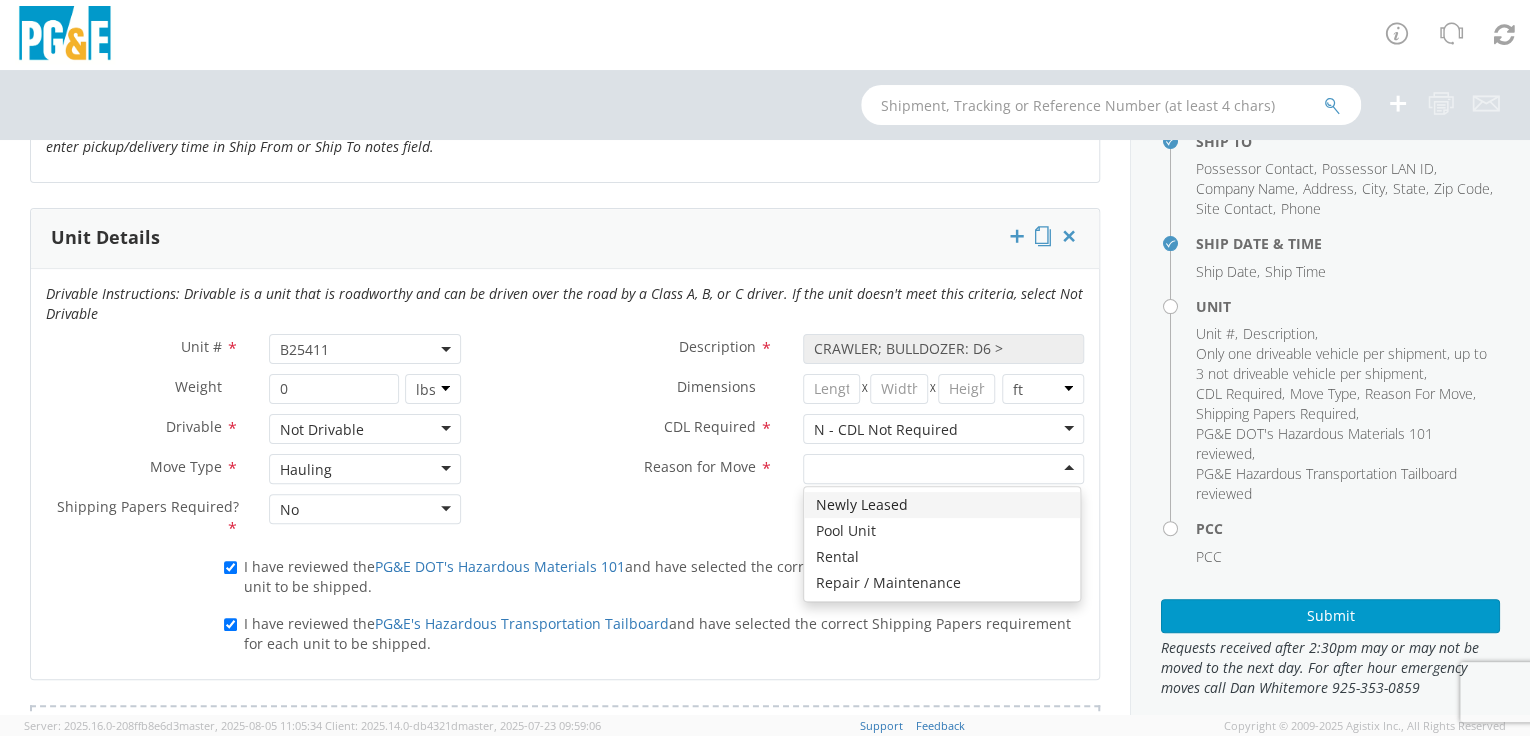click 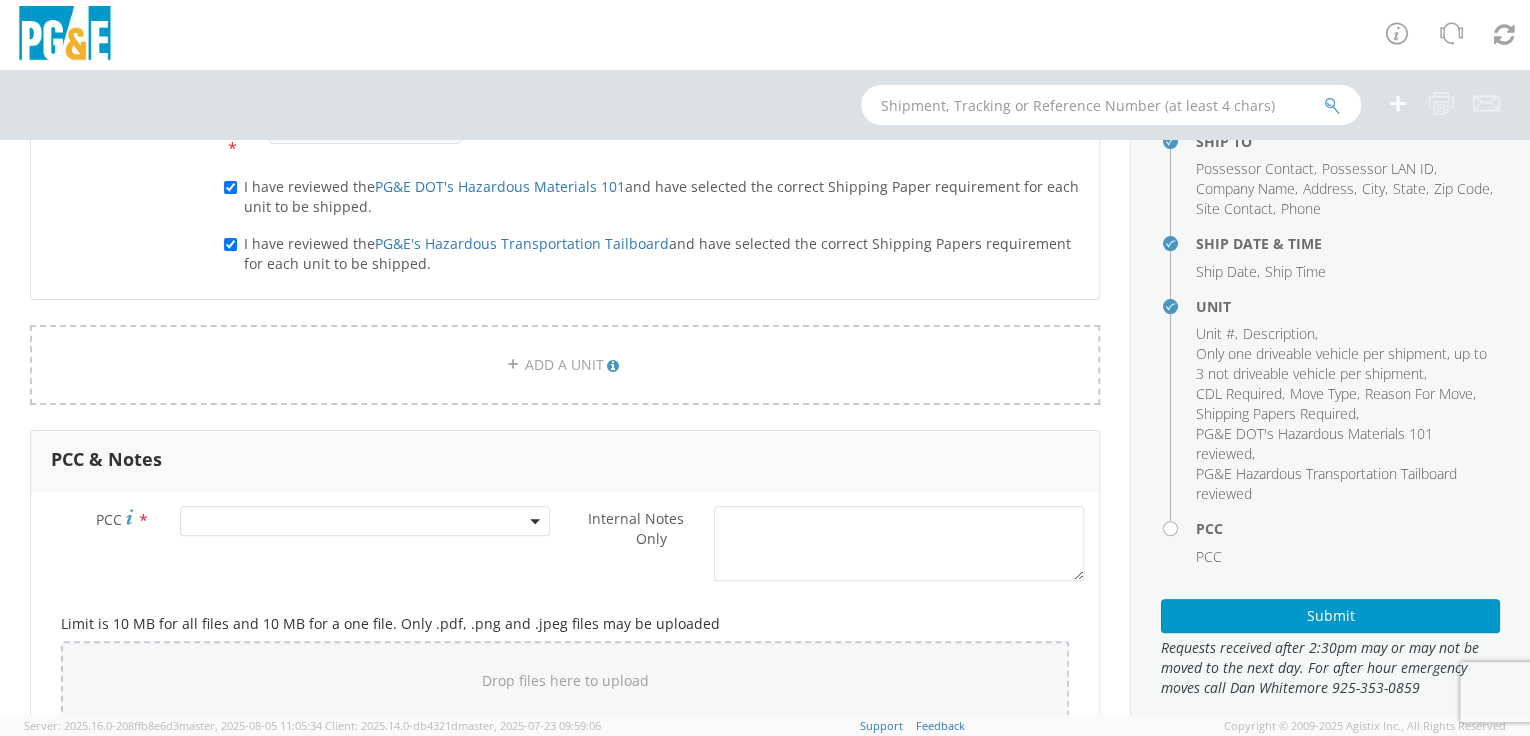 scroll, scrollTop: 1324, scrollLeft: 0, axis: vertical 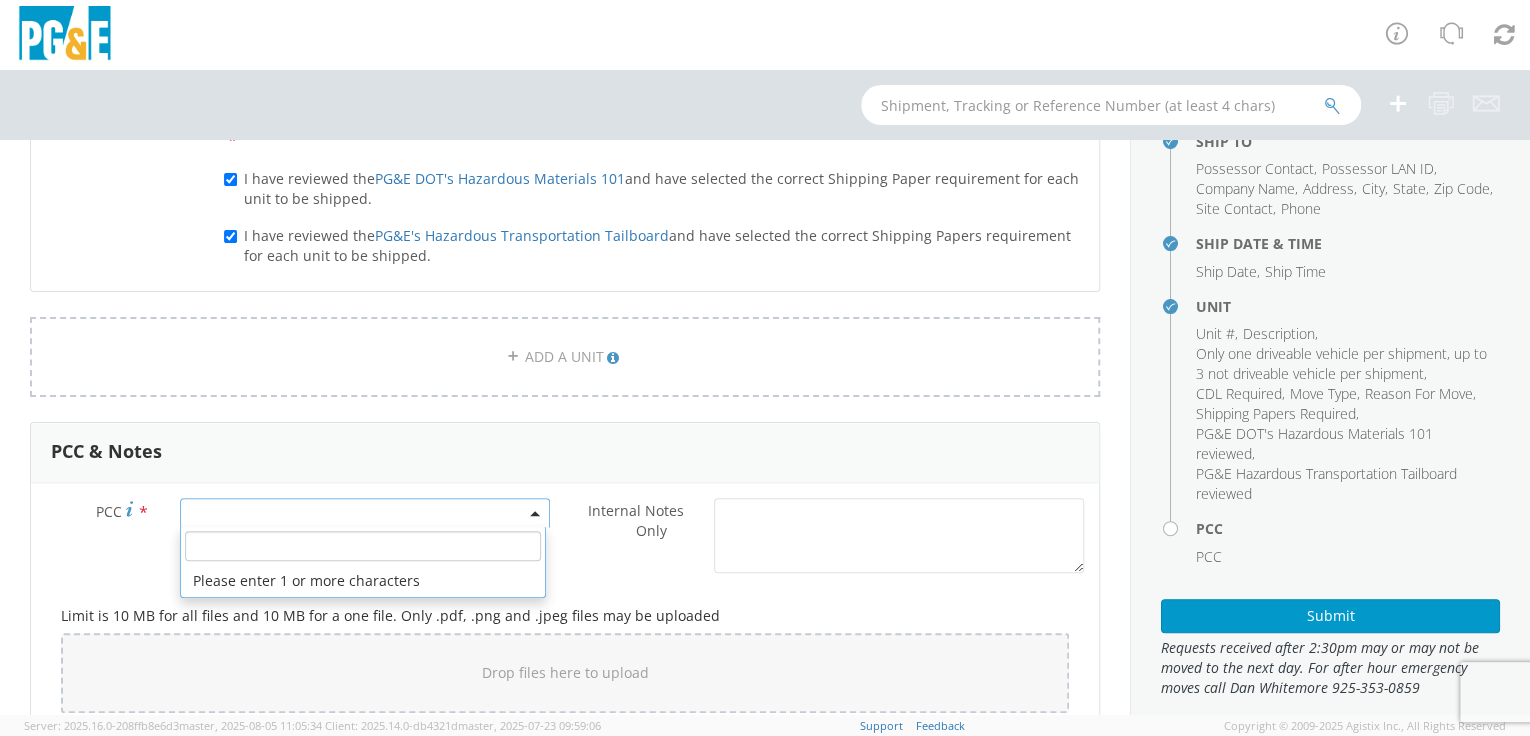 click 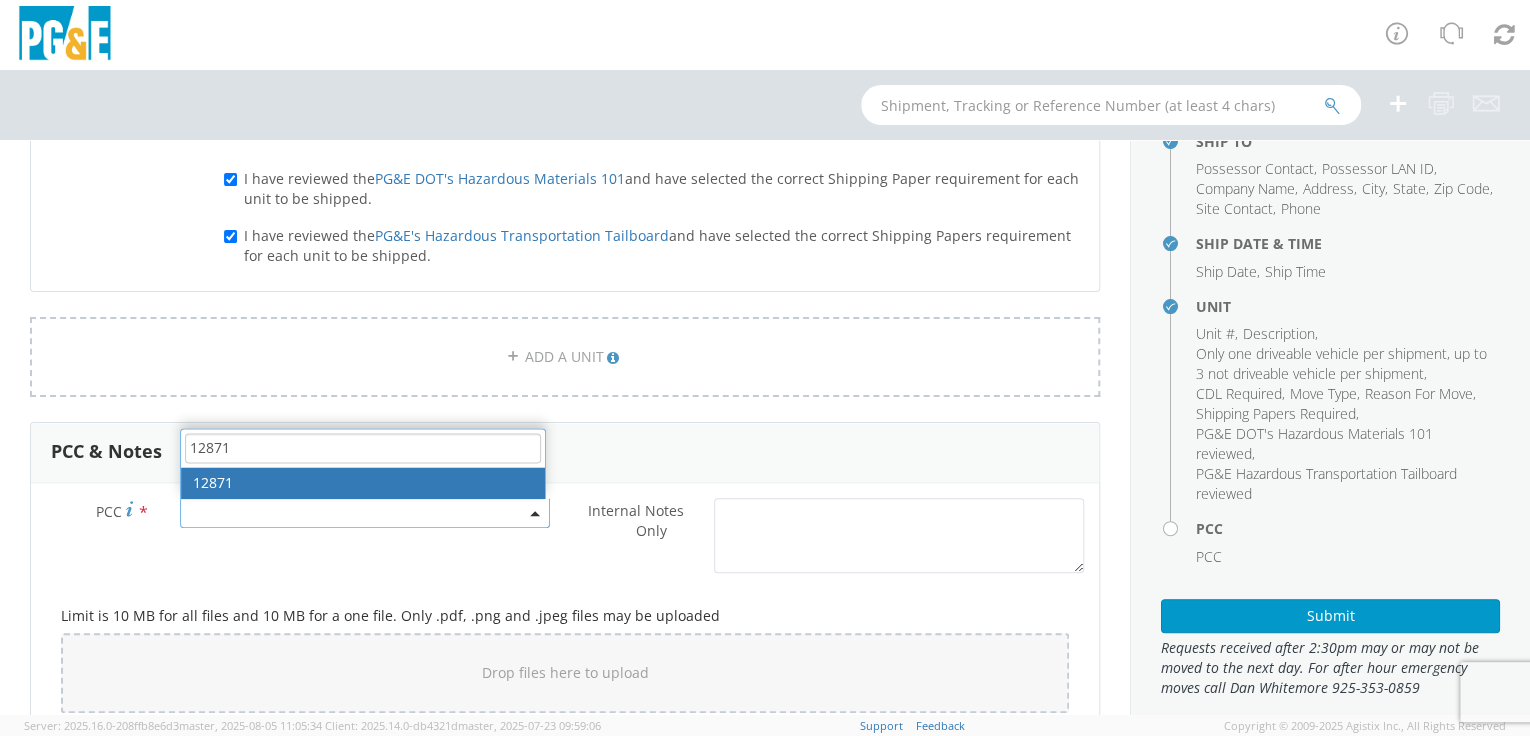 type on "12871" 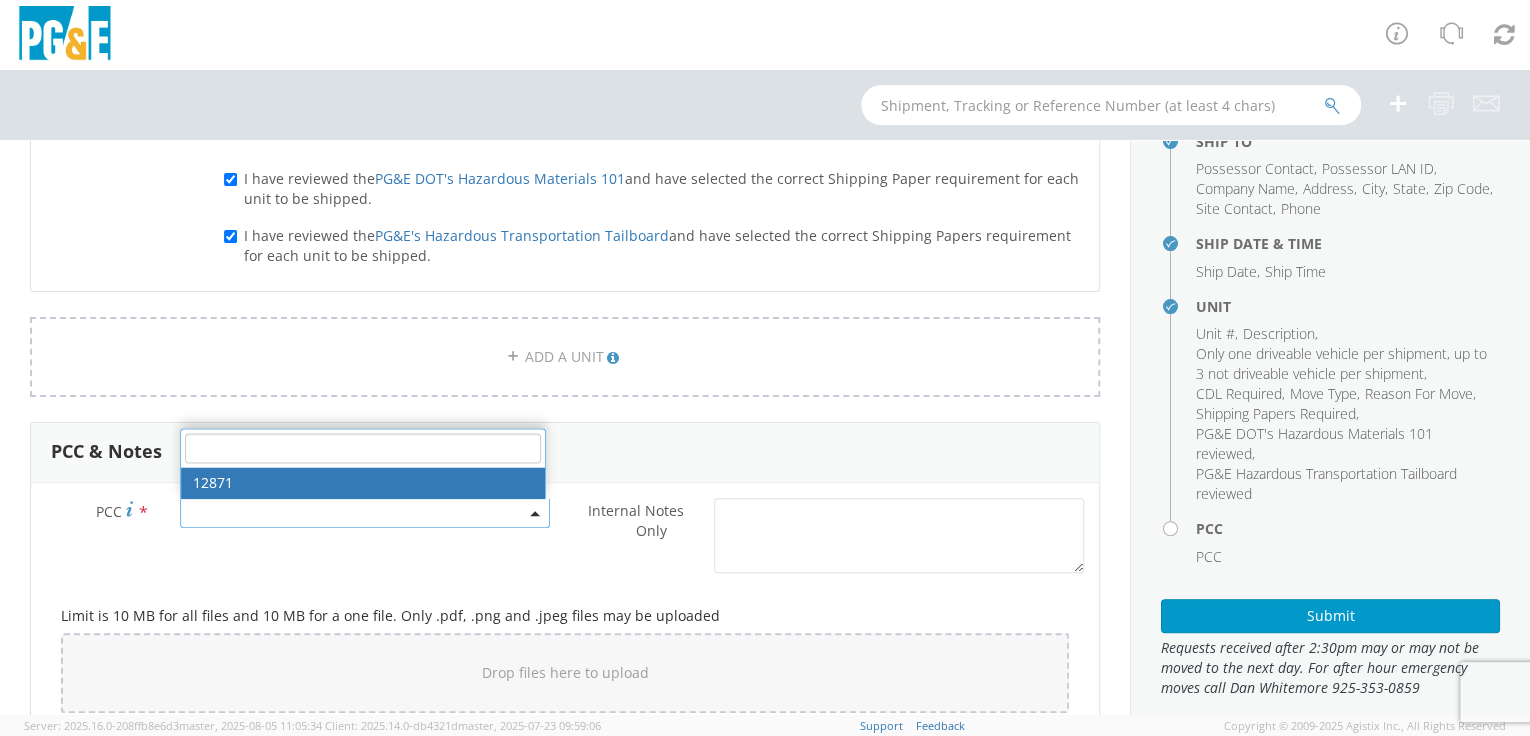 select on "12871" 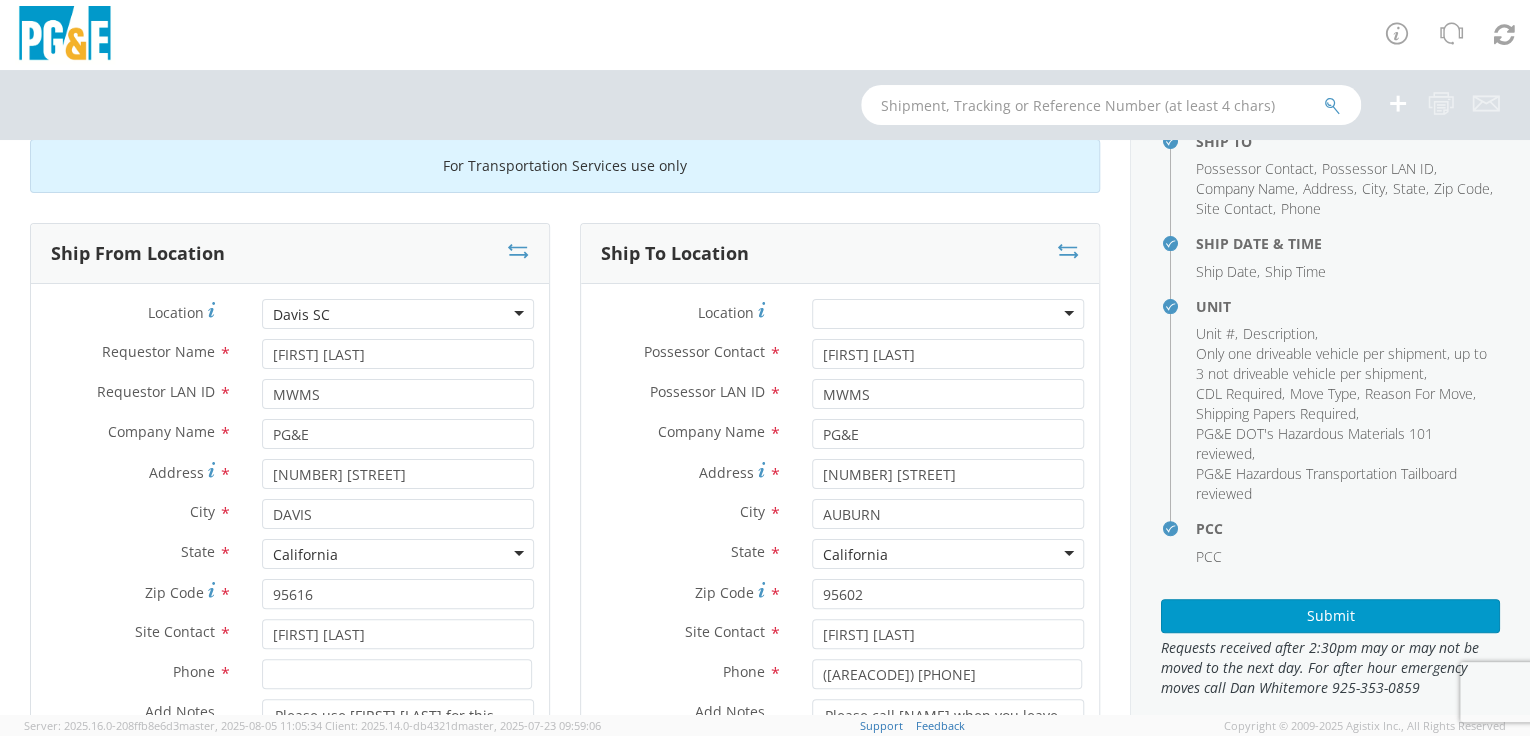 scroll, scrollTop: 0, scrollLeft: 0, axis: both 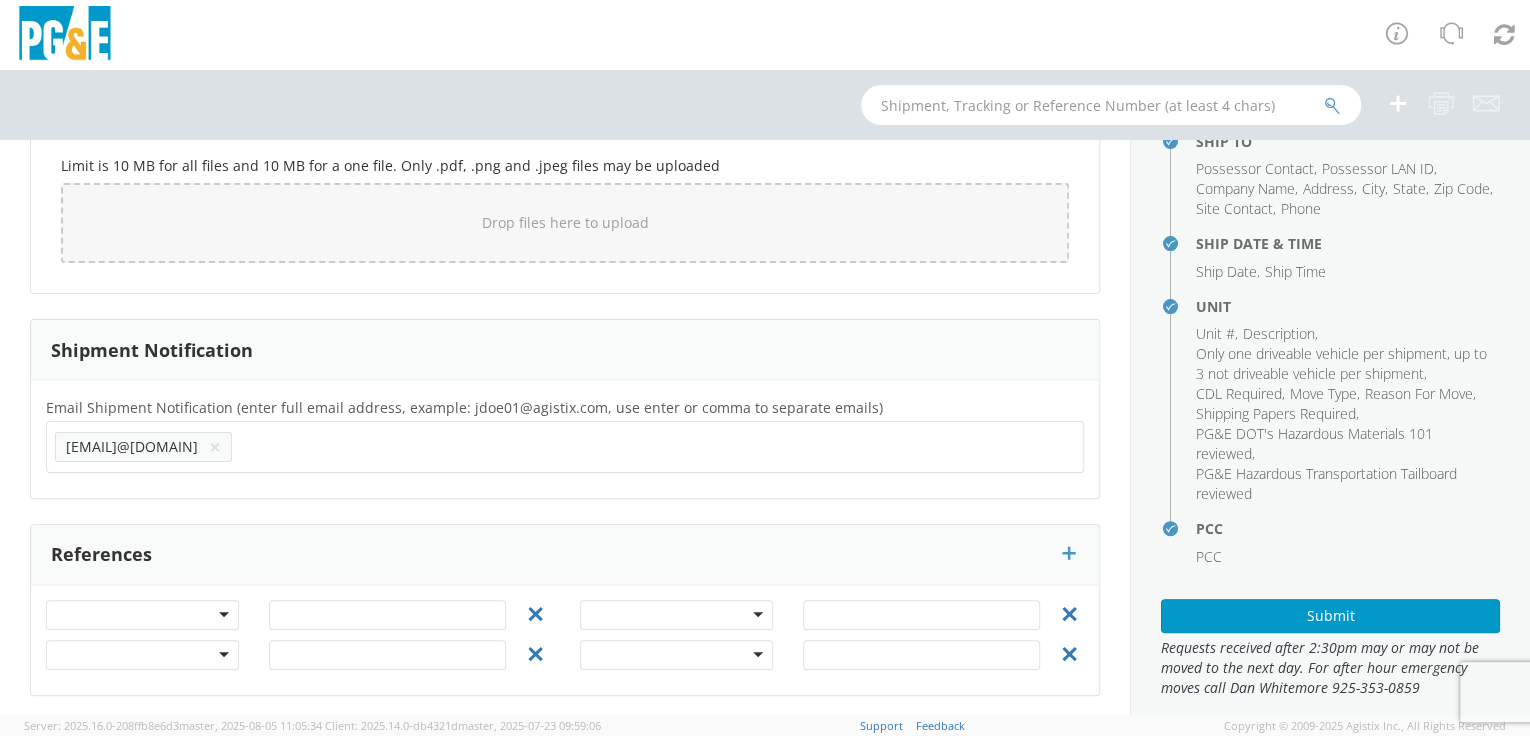 click 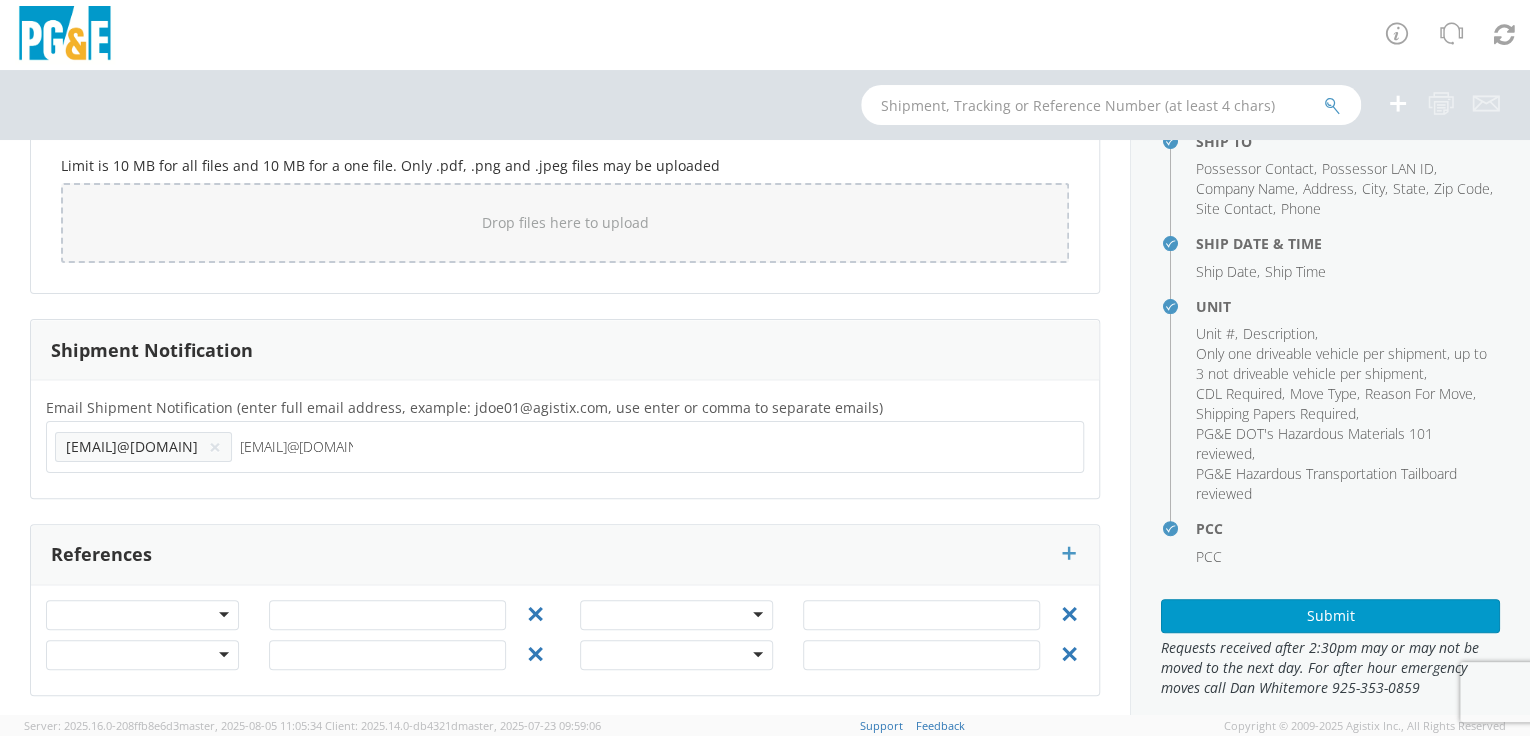 type on "[EMAIL]@[DOMAIN]" 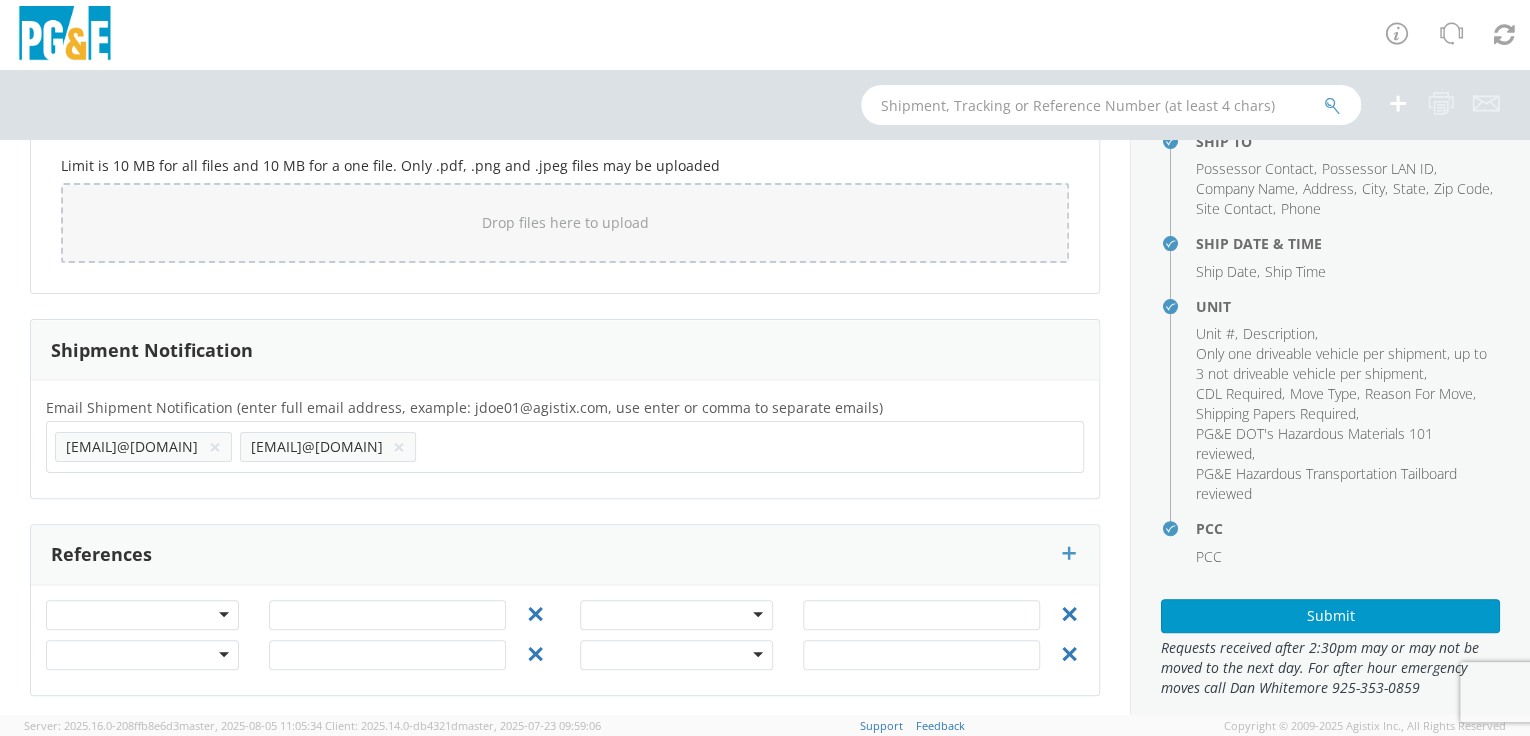 click on "Email Shipment Notification (enter full email address, example: [EMAIL], use enter or comma to separate emails)       *                                       [EMAIL] × [EMAIL] × [EMAIL]" 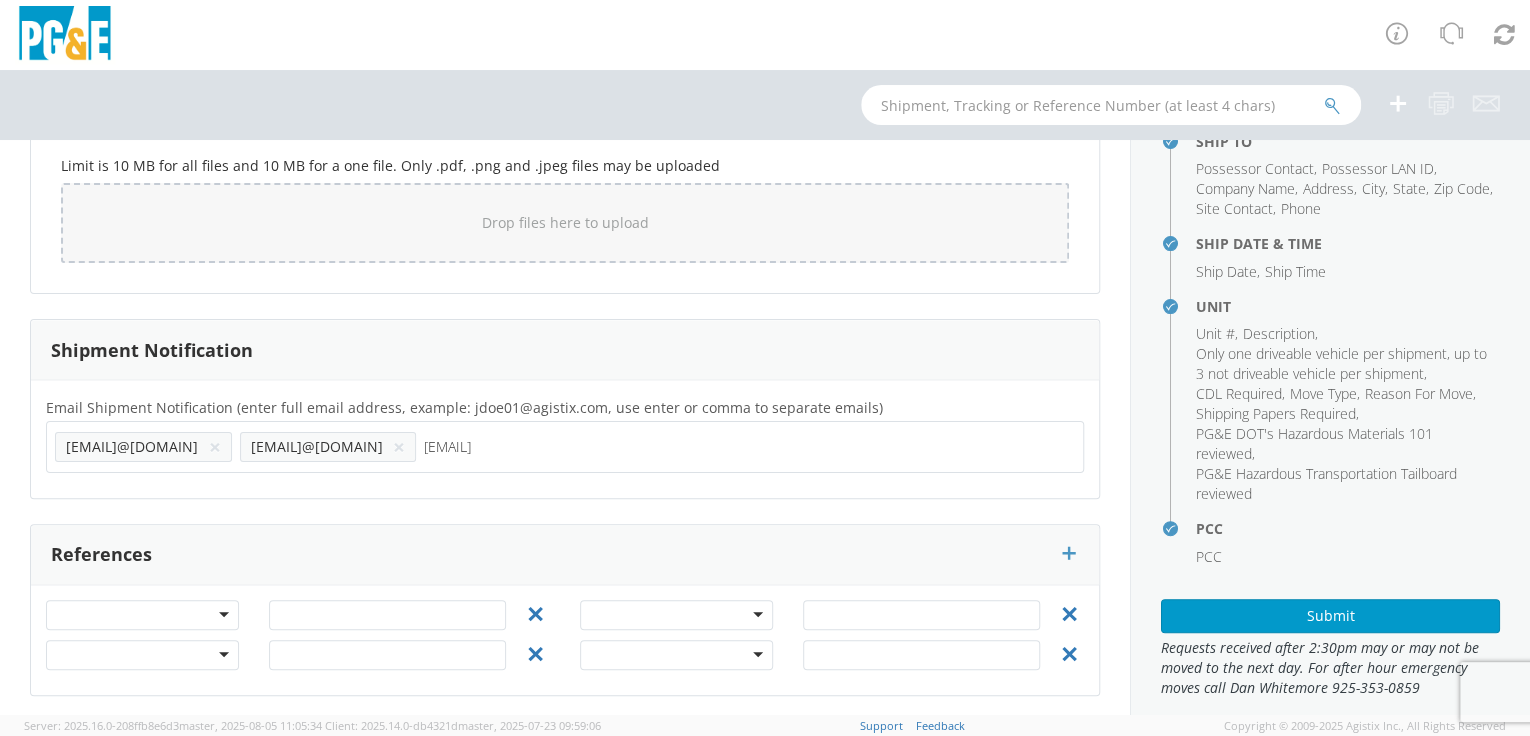 type on "[EMAIL]" 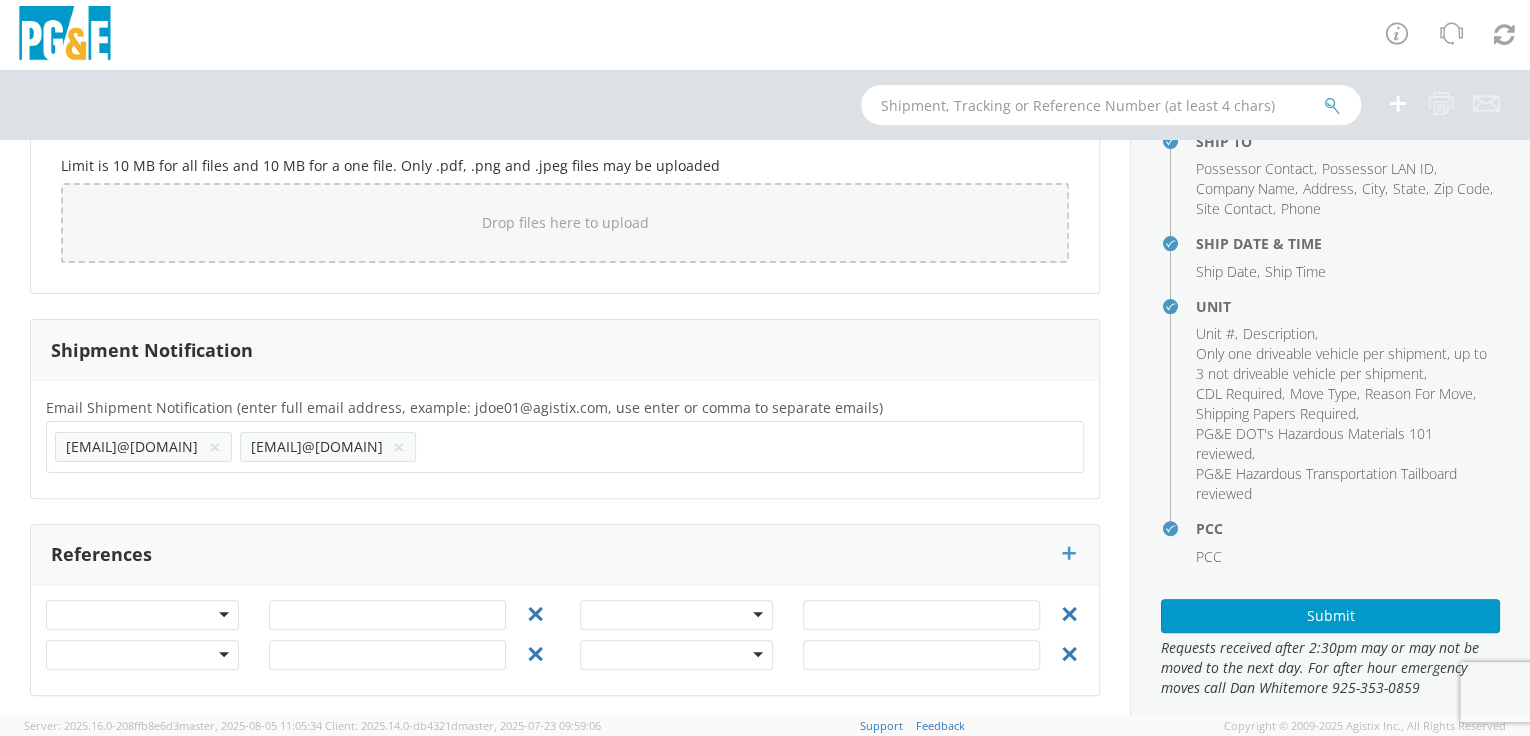 click on "Email Shipment Notification (enter full email address, example: [EMAIL], use enter or comma to separate emails)       *                                       [EMAIL] × [EMAIL] × [EMAIL]" 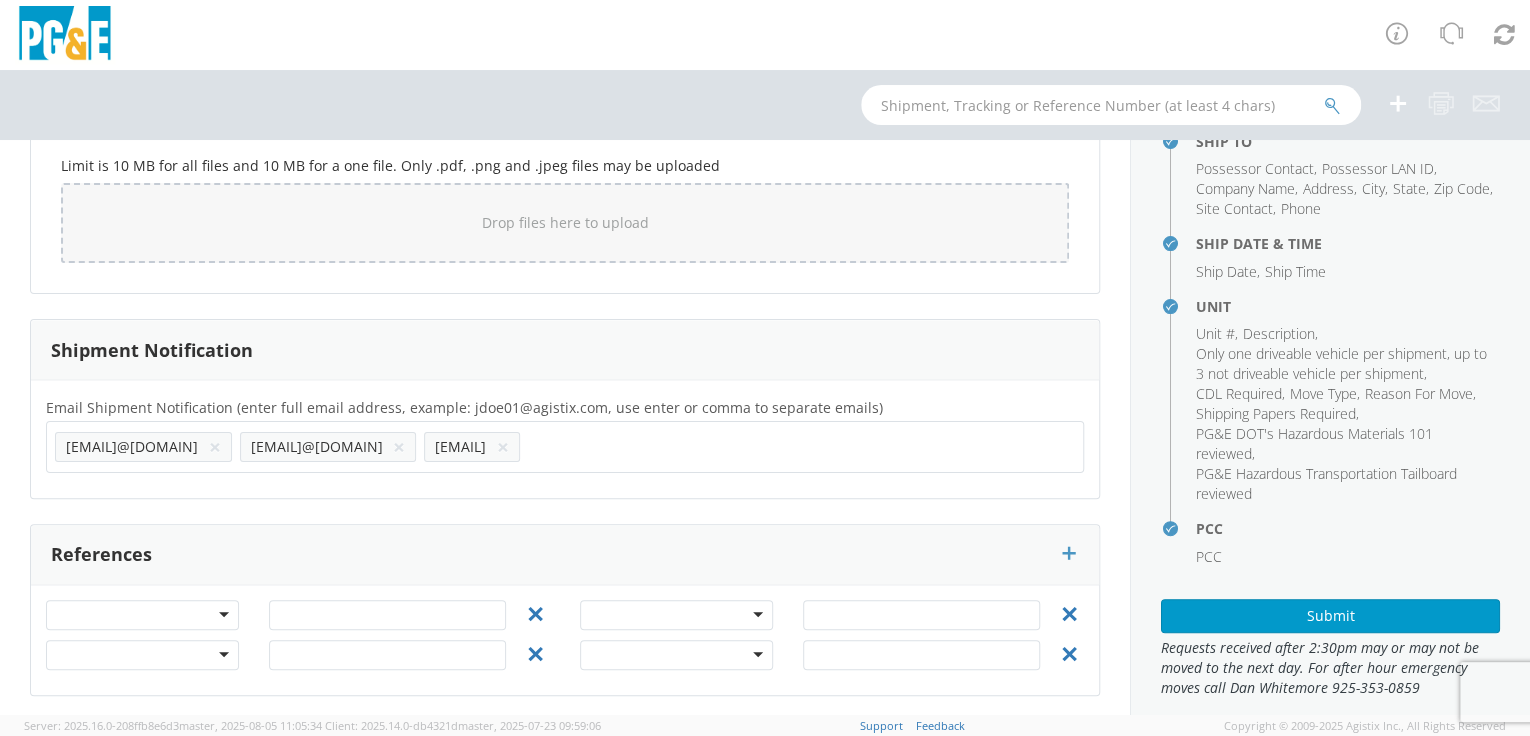 click 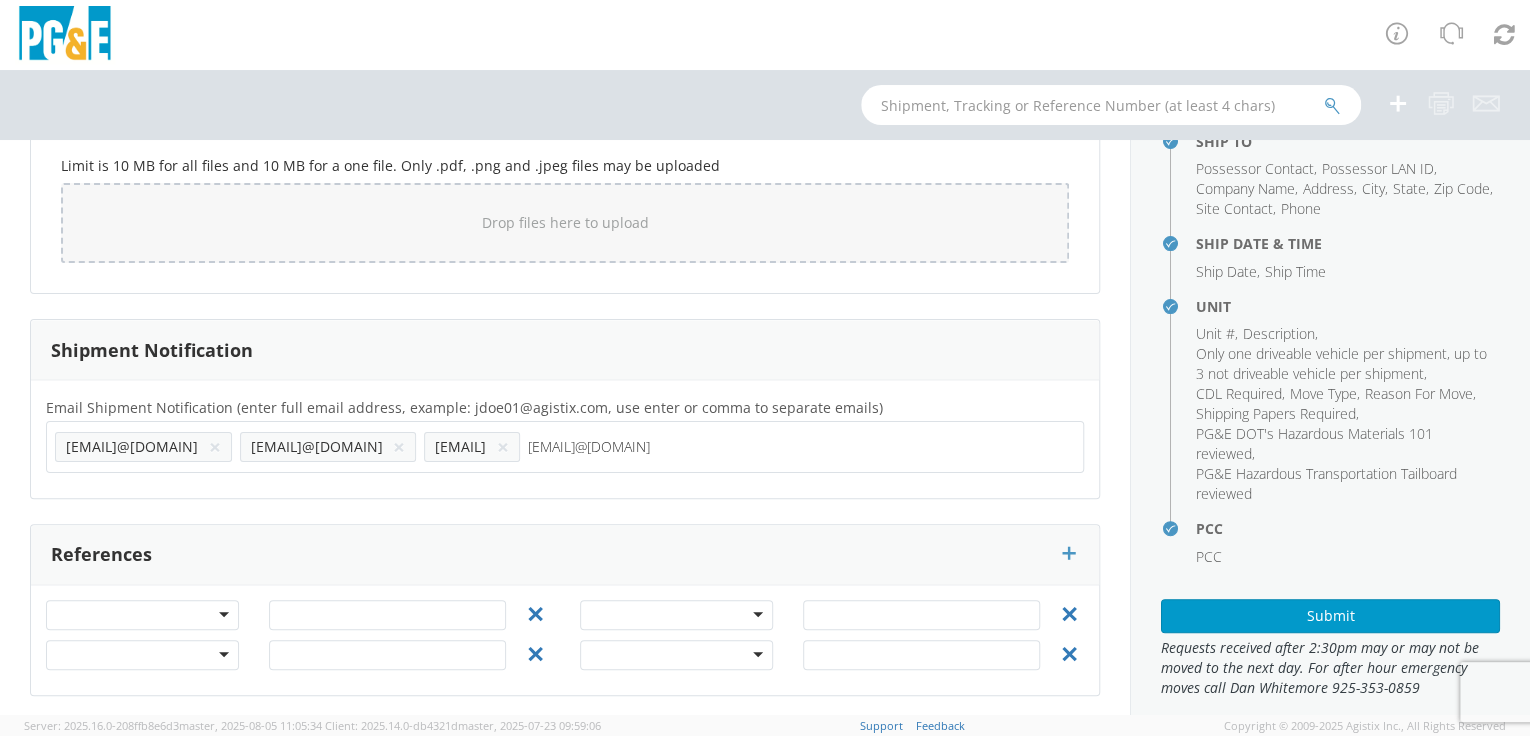 type on "[EMAIL]@[DOMAIN]" 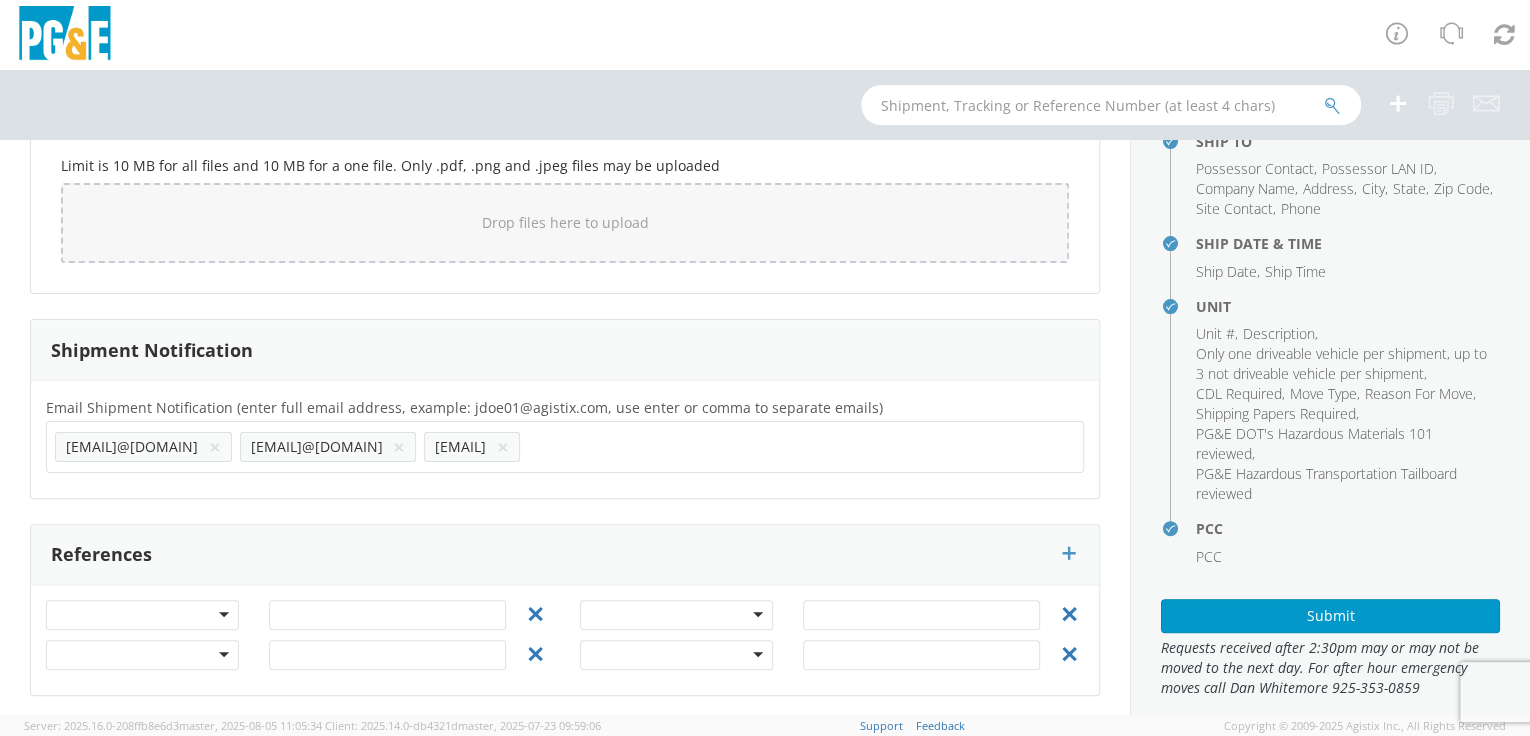 click on "Email Shipment Notification (enter full email address, example: [EMAIL]@[DOMAIN], use enter or comma to separate emails)       *                                       [EMAIL]@[DOMAIN] × [EMAIL]@[DOMAIN] × [EMAIL]@[DOMAIN] × [EMAIL]@[DOMAIN]" 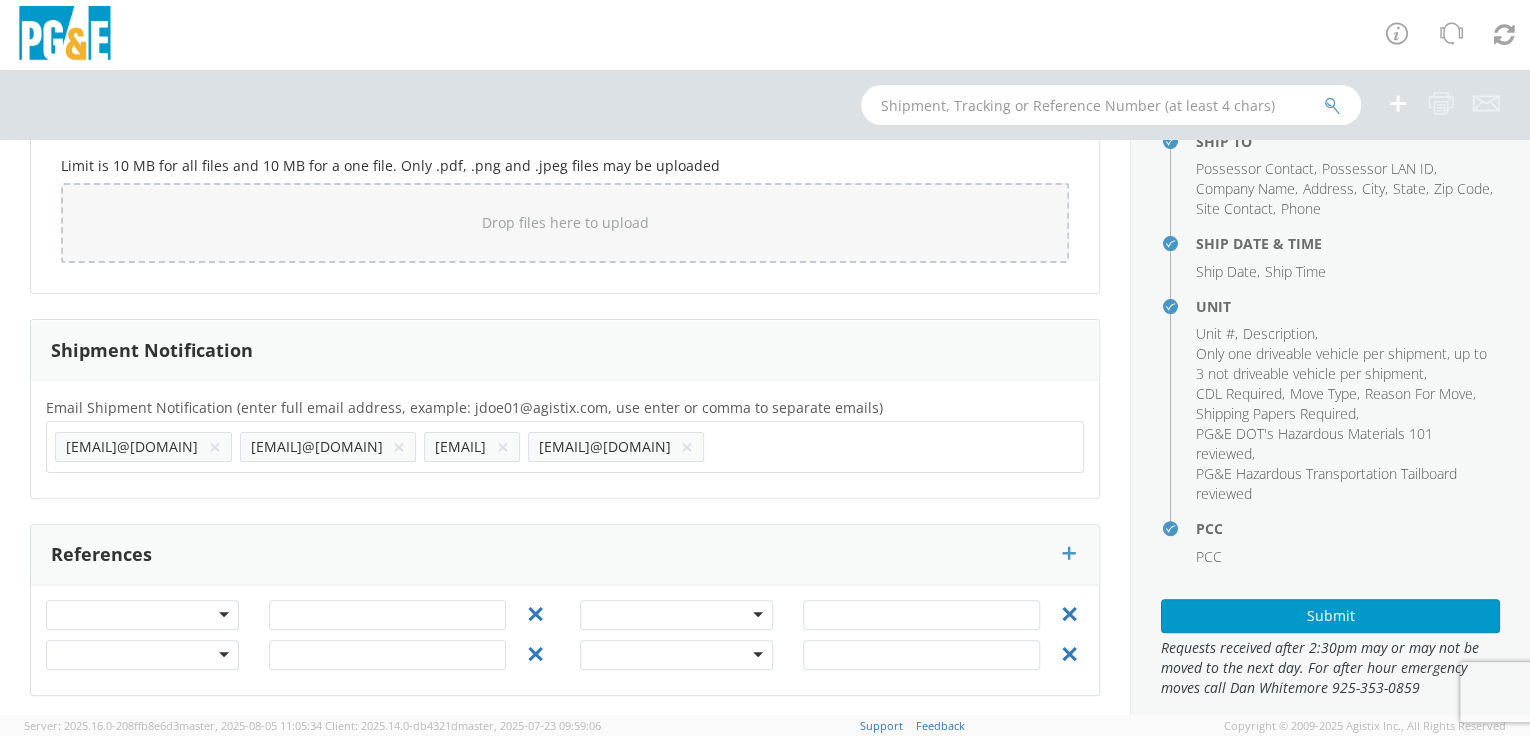 click 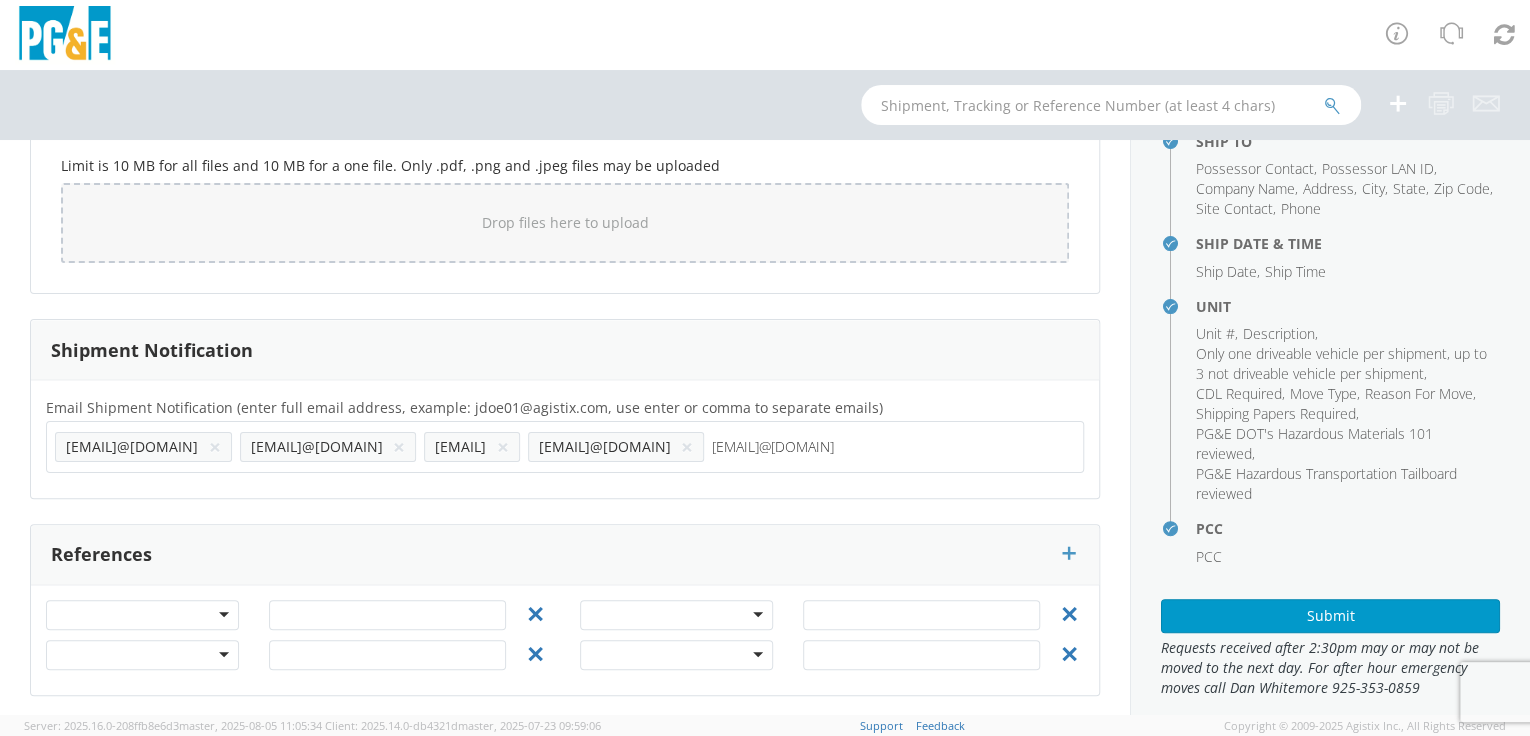 type on "[EMAIL]@[DOMAIN]" 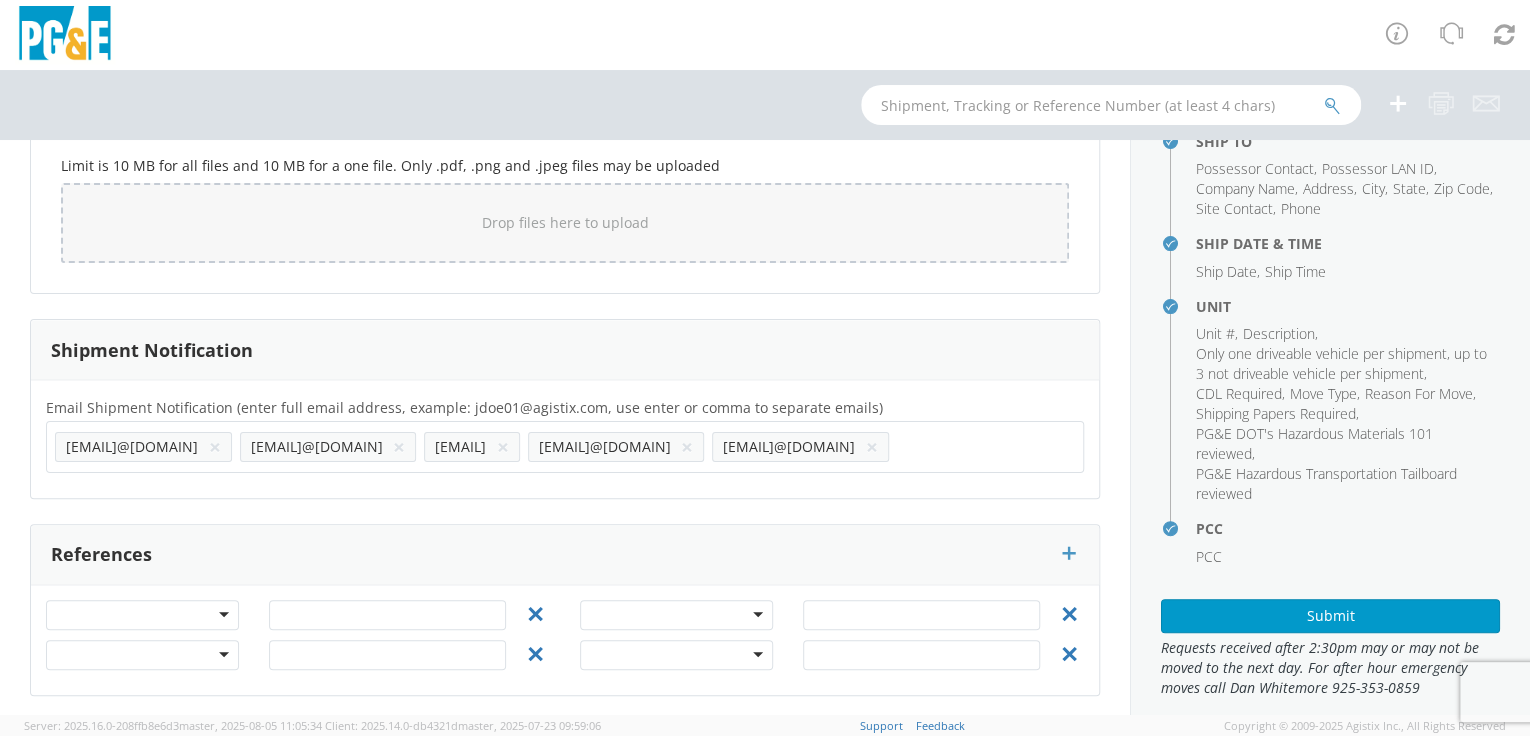 click on "Email Shipment Notification (enter full email address, example: [EMAIL]@[DOMAIN], use enter or comma to separate emails)       *                                       [EMAIL]@[DOMAIN] × [EMAIL]@[DOMAIN] × [EMAIL]@[DOMAIN] × [EMAIL]@[DOMAIN]" 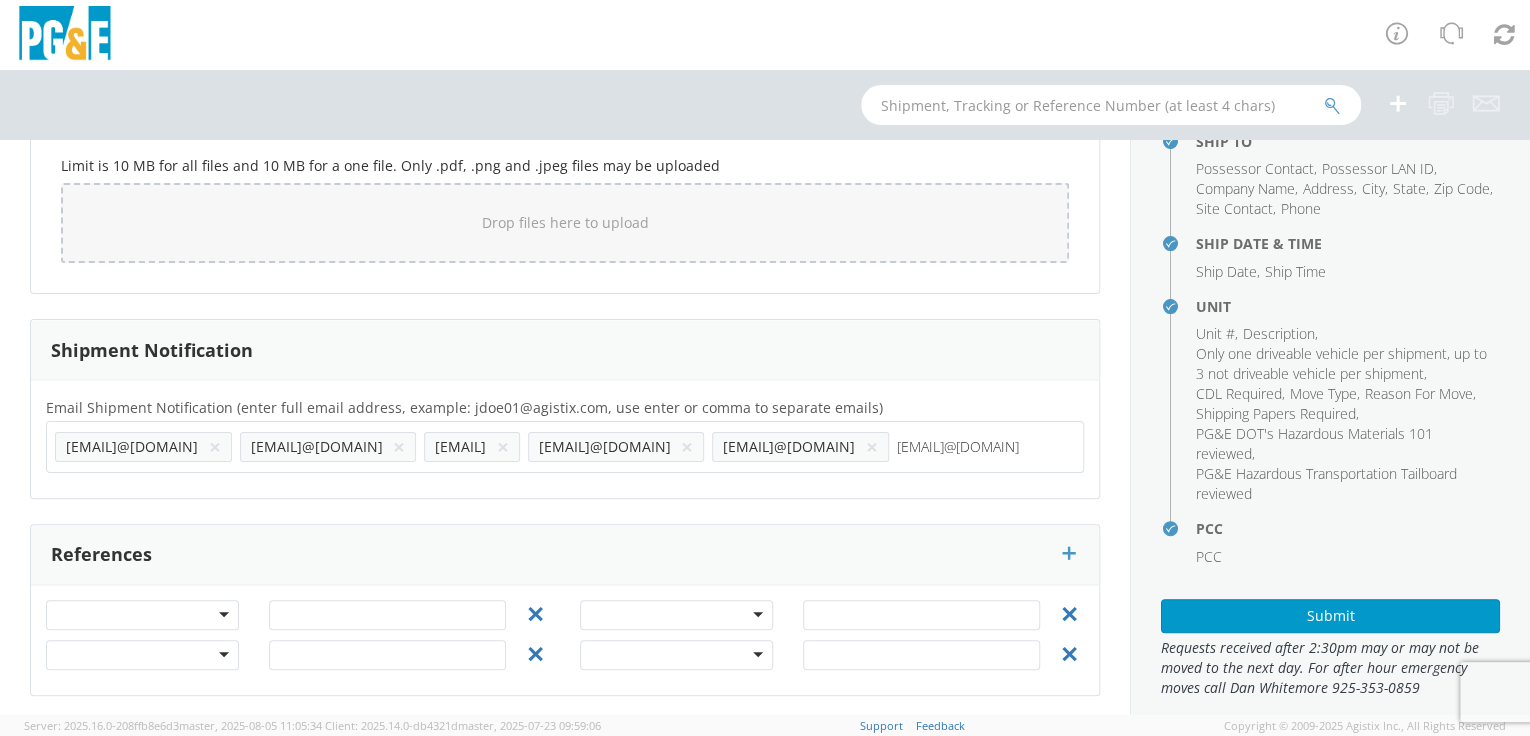 type on "[EMAIL]@[DOMAIN]" 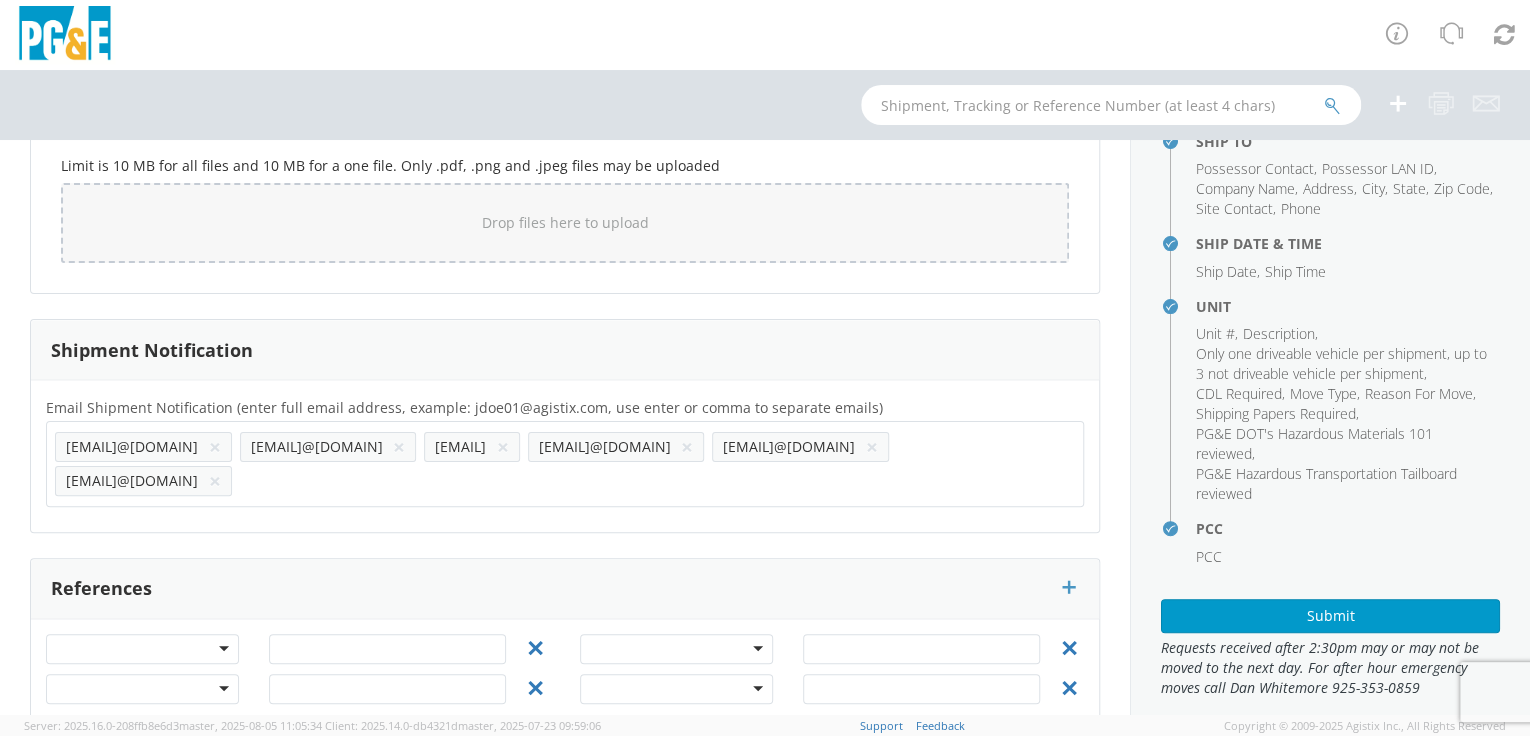 click on "Email Shipment Notification (enter full email address, example: [EMAIL]@[DOMAIN], use enter or comma to separate emails)       *                                       [EMAIL]@[DOMAIN] × [EMAIL]@[DOMAIN] × [EMAIL]@[DOMAIN] × [EMAIL]@[DOMAIN] × [EMAIL]@[DOMAIN] × [EMAIL]@[DOMAIN] × [EMAIL]@[DOMAIN]" 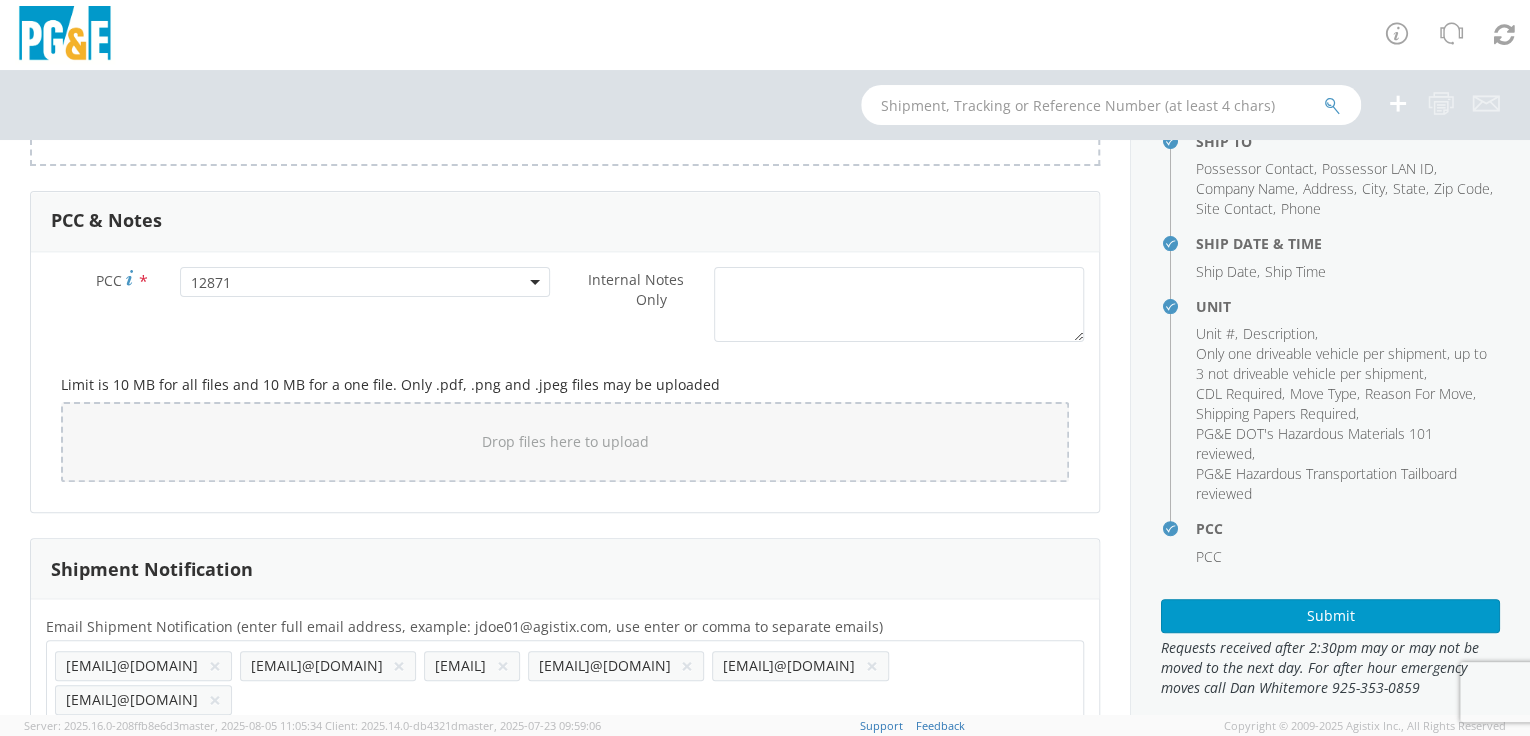 scroll, scrollTop: 1544, scrollLeft: 0, axis: vertical 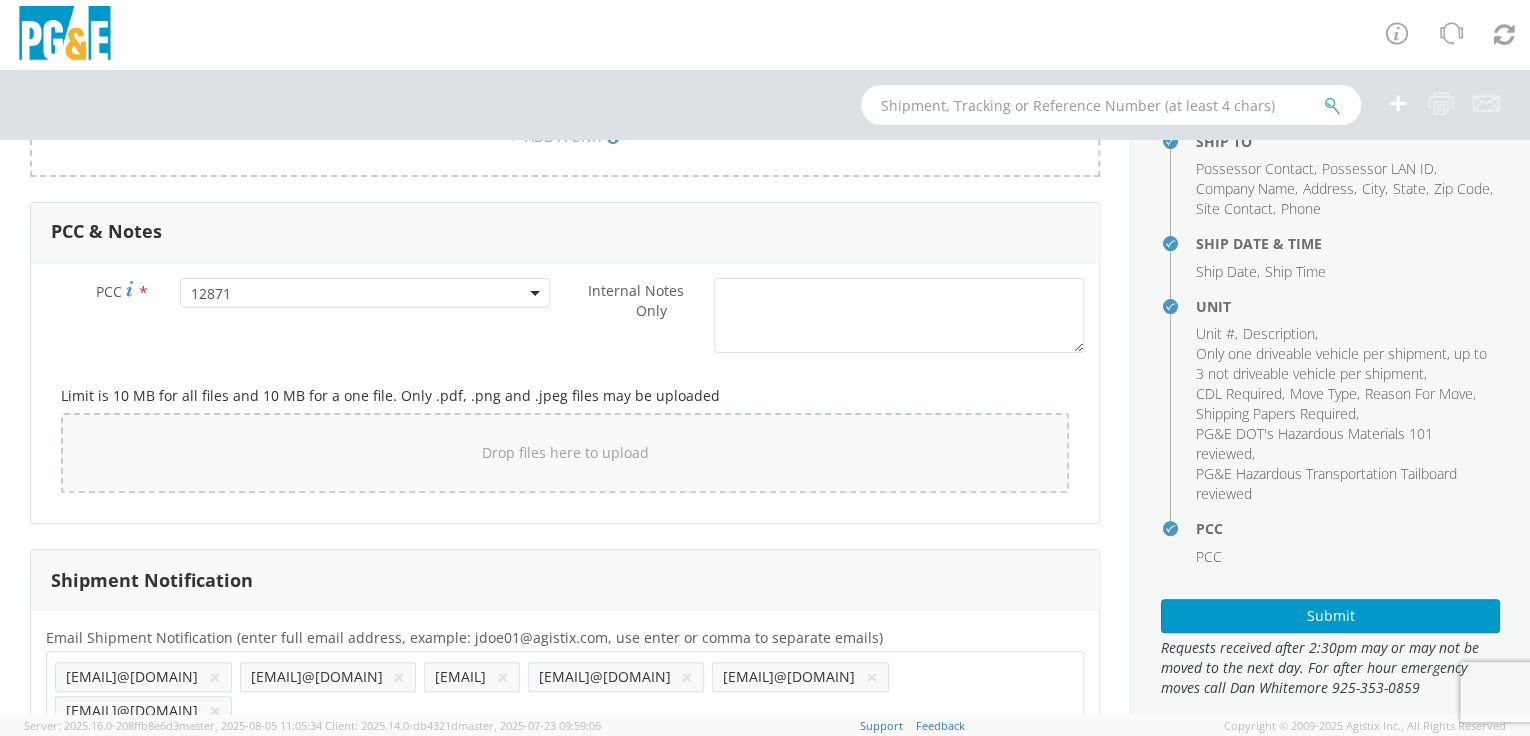 click on "Drop files here to upload" 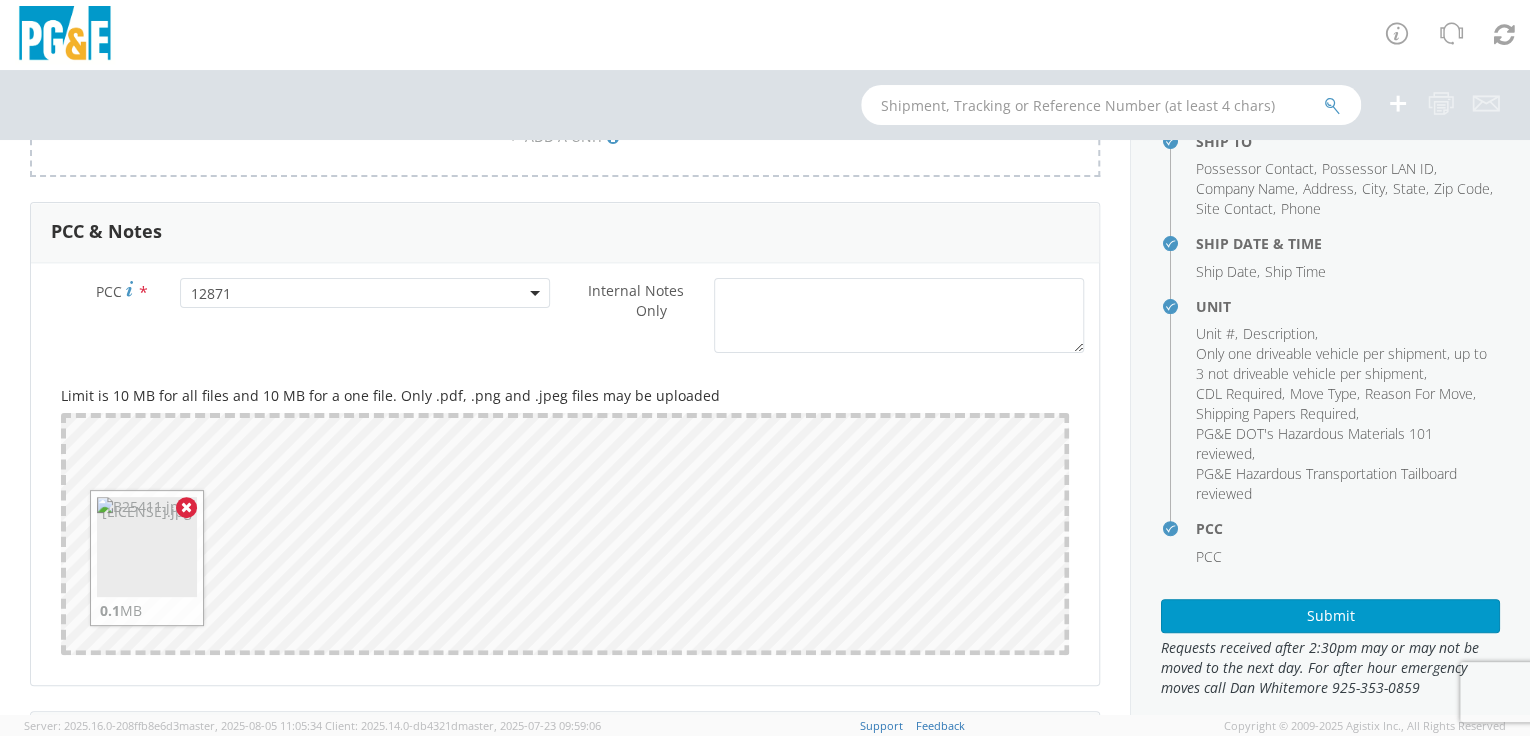 click on "Ship From Location                           Location       *             Davis SC Davis SC (OBSOLETE) BURNEY SC - GC TRAILER (OBSOLETE) BURNEY SC - HYDRO TRAILER (OBSOLETE) OROVILLE SC - OFFICE TRAILER Alameda Office All Others Alpine Sub Alta - Drum-Spaulding (FERC 2310) and Alta PH Alta SC American Truck and Trailer Angels Camp / Motherlode SC Antioch CSO Antioch Gas Operations HQ Antioch Sub Arcata - Jane's Creek Substation Atlantic Sub ATWATER SUBSTATION CAMPUS Auberry SC - Hydro HQ - DWLG Auburn CSO Auburn Regional SC Auburn SC Auburn SC - Engineering Building Avenal PO Box 129 Bahia Substation - Benicia Bakersfield - [NUMBER] Pegasus Dr Bakersfield CSO Bakersfield Office Bakersfield SC - Garage Bakersfield Sub Balch Camp - HQ - FERC 175 Barton Sub Belle Haven Sub Bellevue Sub Bellota Sub Belmont SC - Garage Belmont Sub Benicia Office & Warehouse Benton Sub Berkeley CSO Bethany Compressor Station Bolinas Substation Borden Sub Brentwood Sta - Compressor Brentwood Sub Brighton Sub & GC Yard" at bounding box center (565, -99) 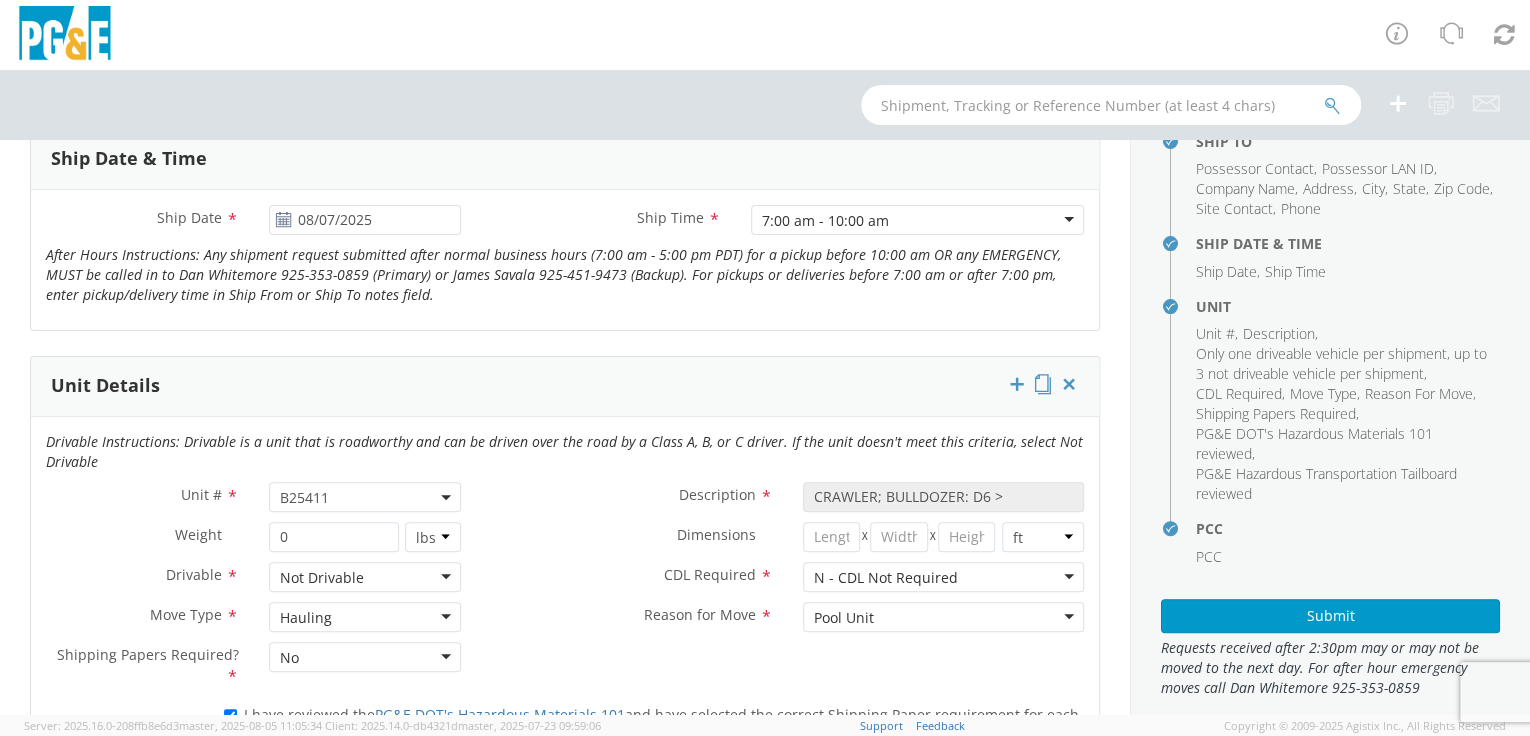 scroll, scrollTop: 796, scrollLeft: 0, axis: vertical 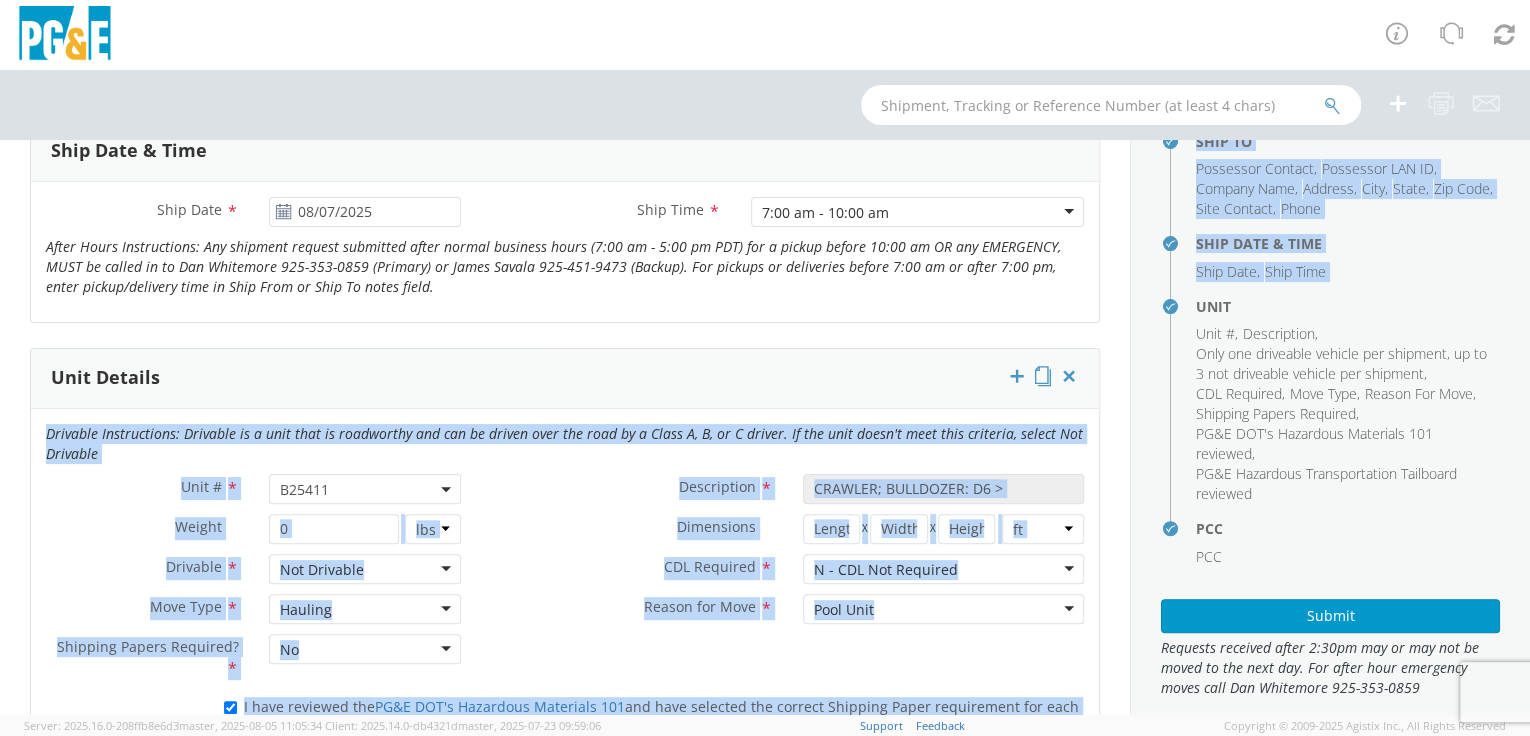 drag, startPoint x: 1112, startPoint y: 406, endPoint x: 1168, endPoint y: 280, distance: 137.884 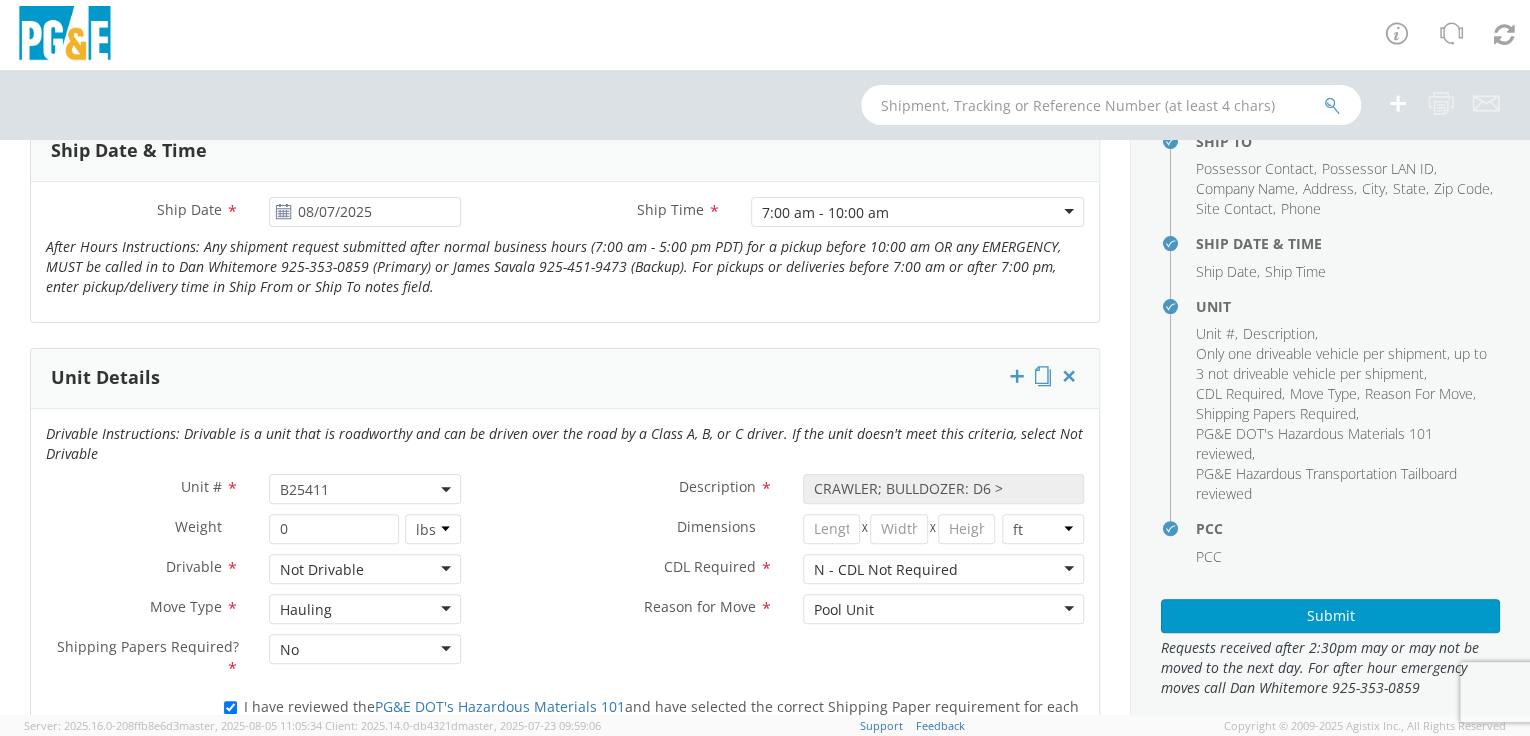 click on "Ship Date ,     Ship Time" at bounding box center [1348, 272] 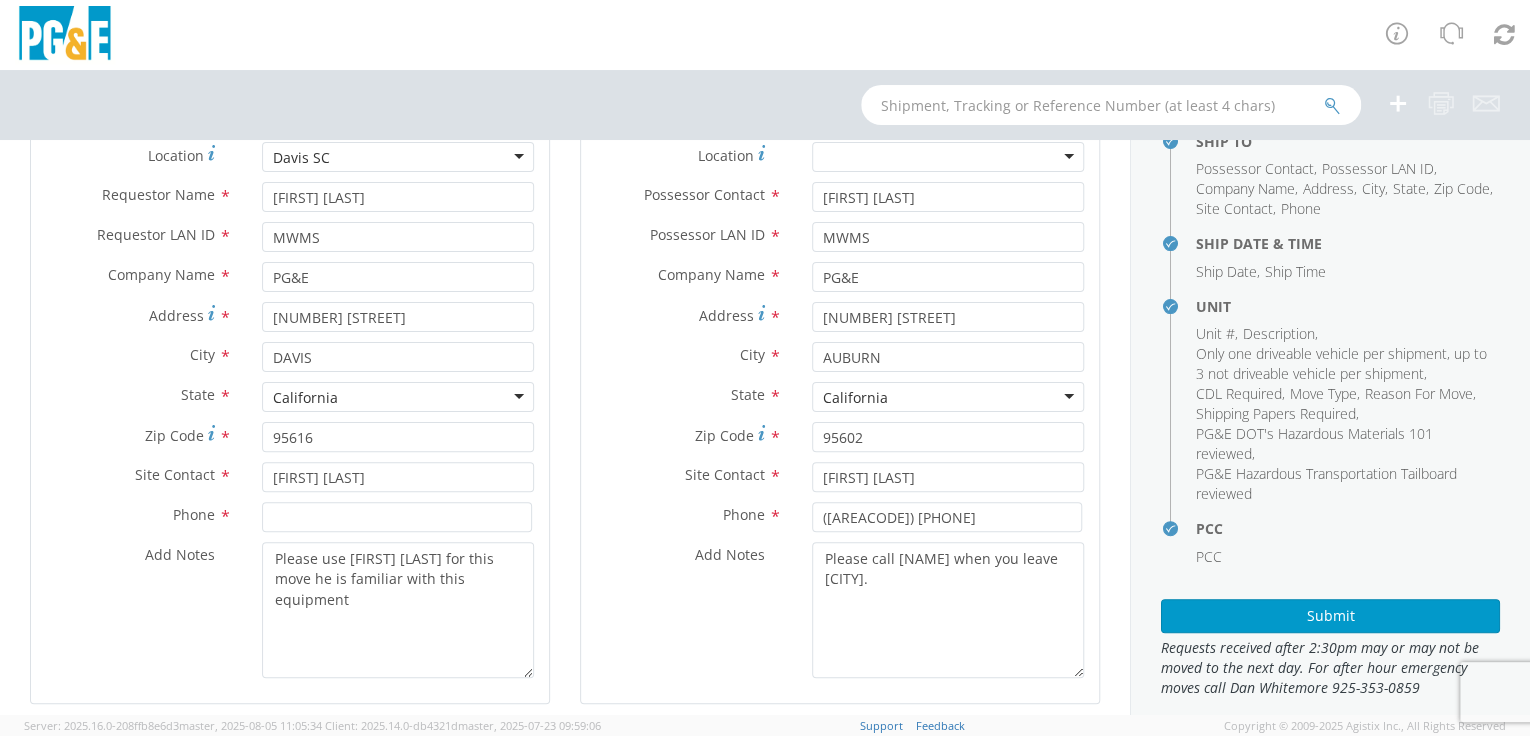 scroll, scrollTop: 0, scrollLeft: 0, axis: both 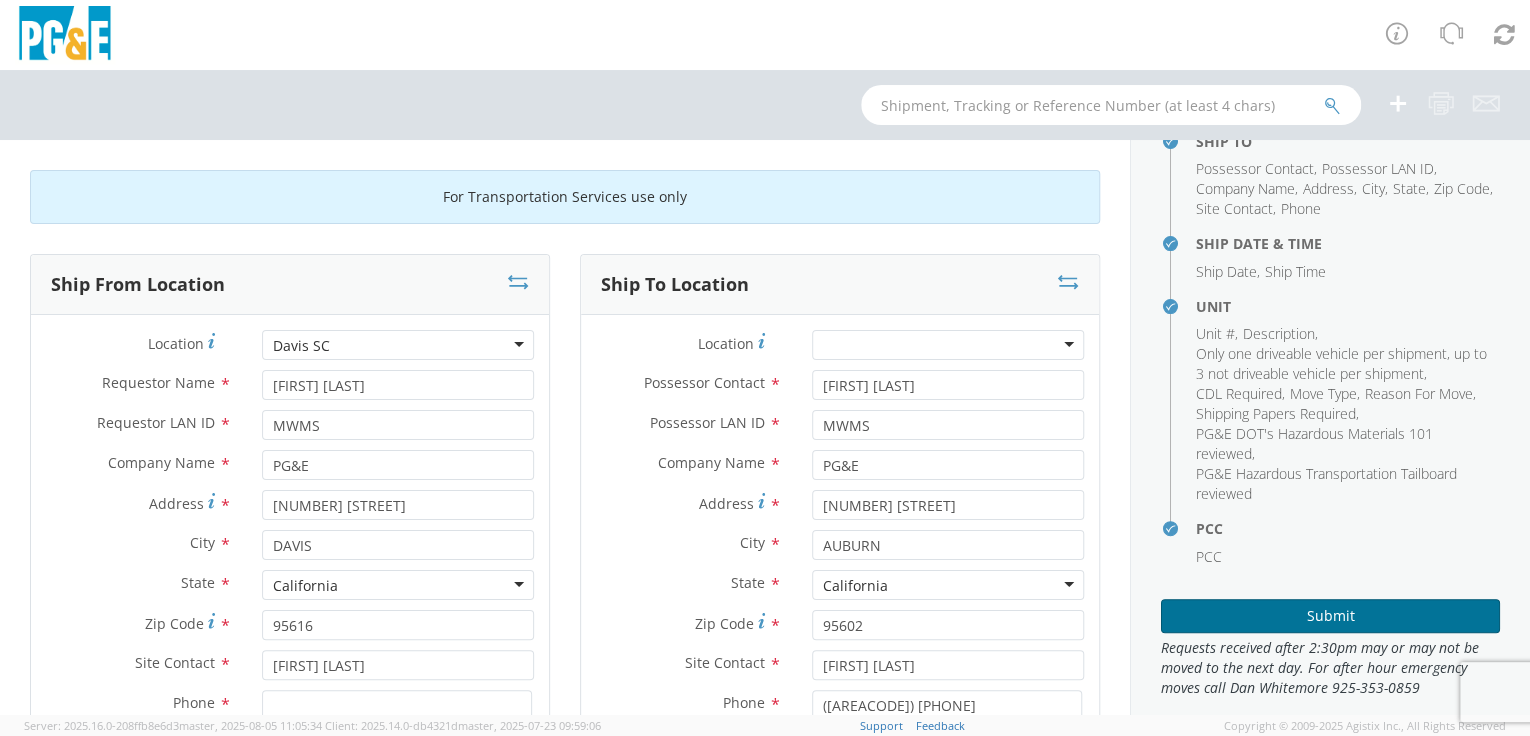 click on "Submit" at bounding box center [1330, 616] 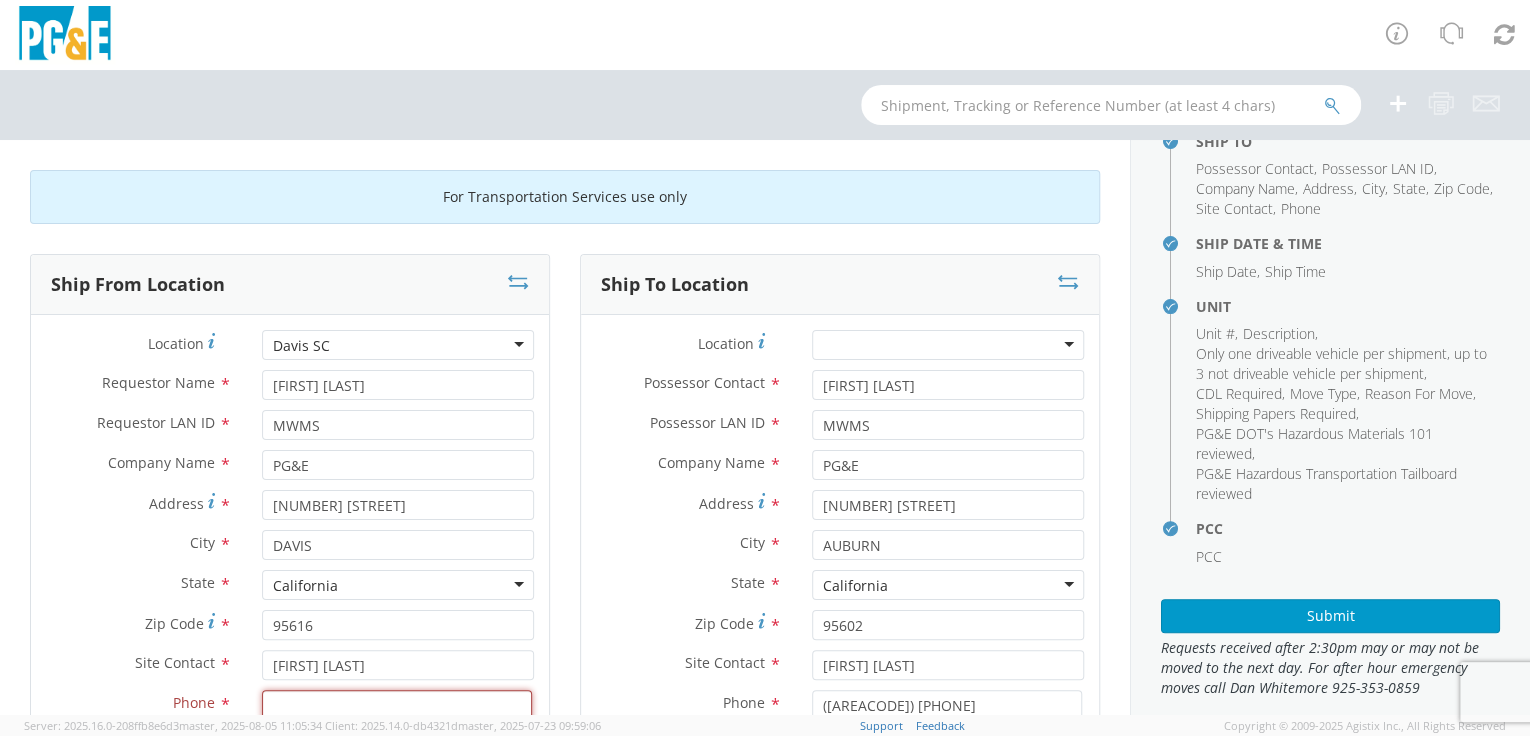 click at bounding box center [397, 705] 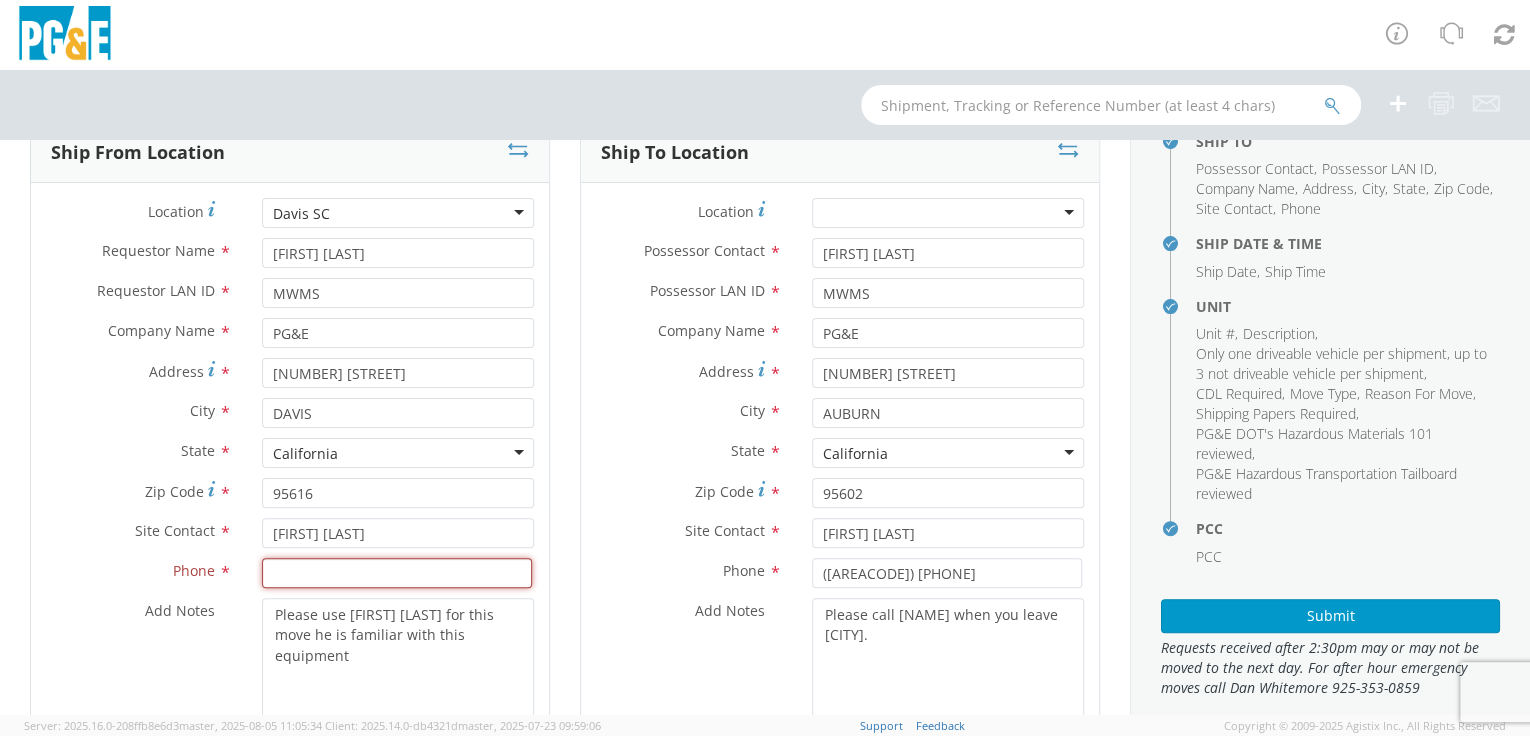 scroll, scrollTop: 298, scrollLeft: 0, axis: vertical 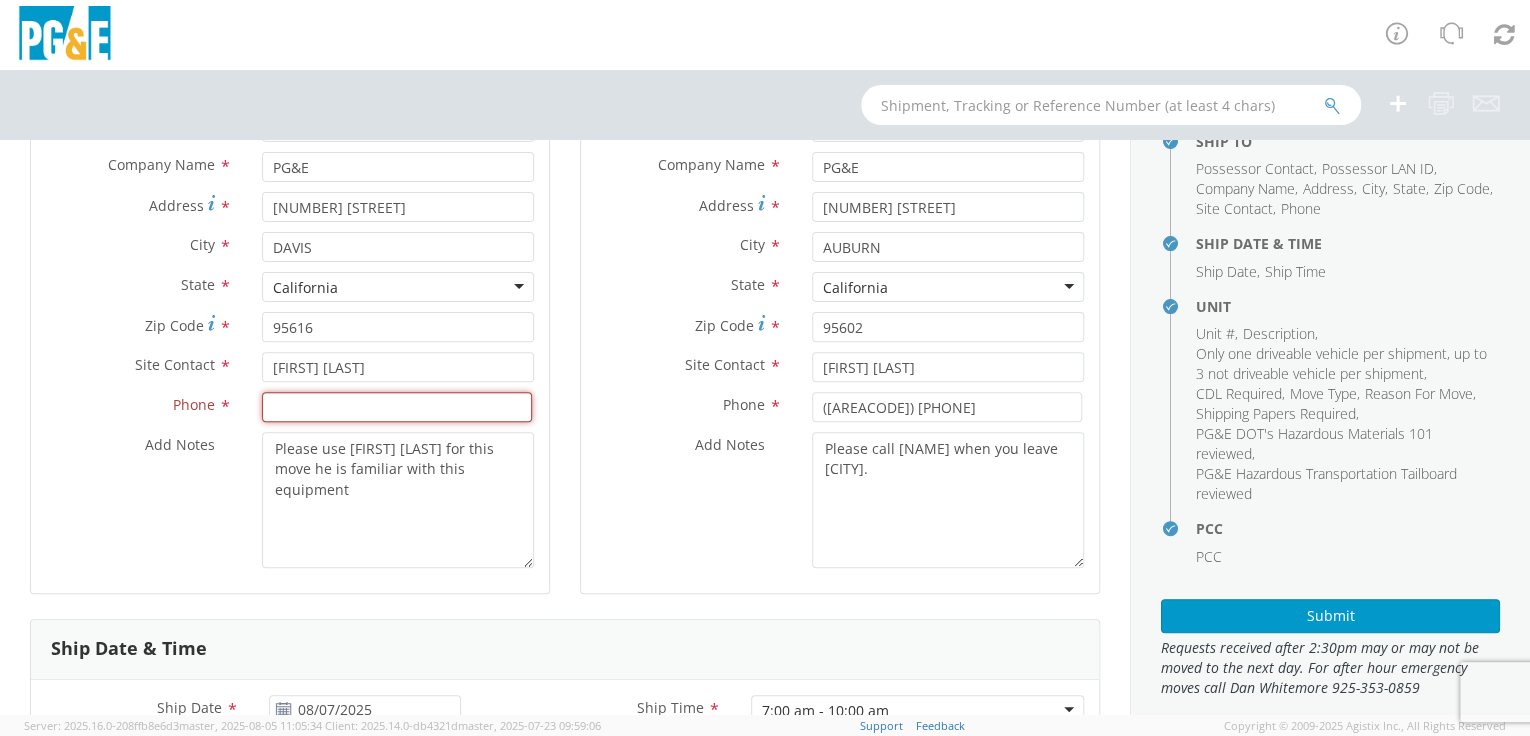 paste on "([AREACODE]) [PHONE]" 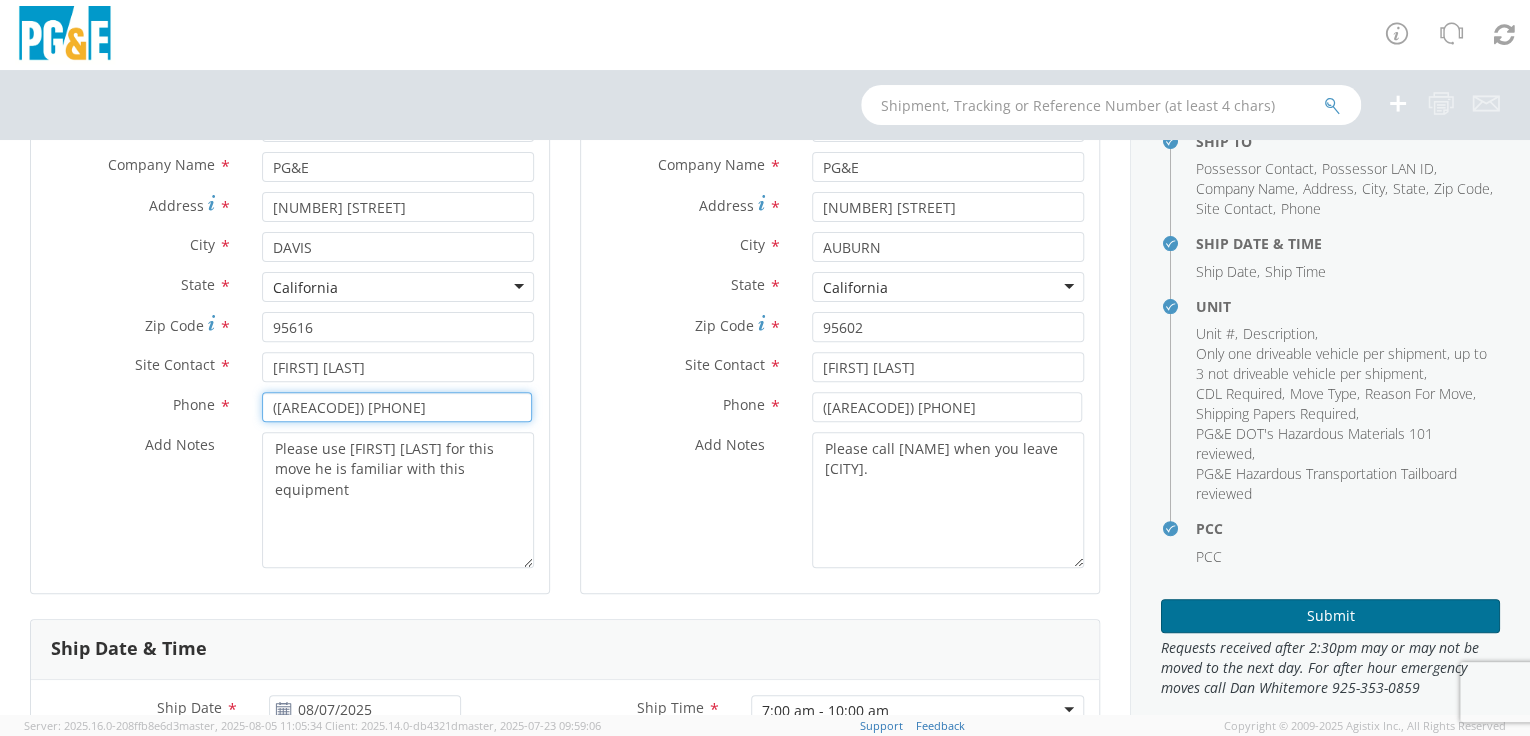 type on "([AREACODE]) [PHONE]" 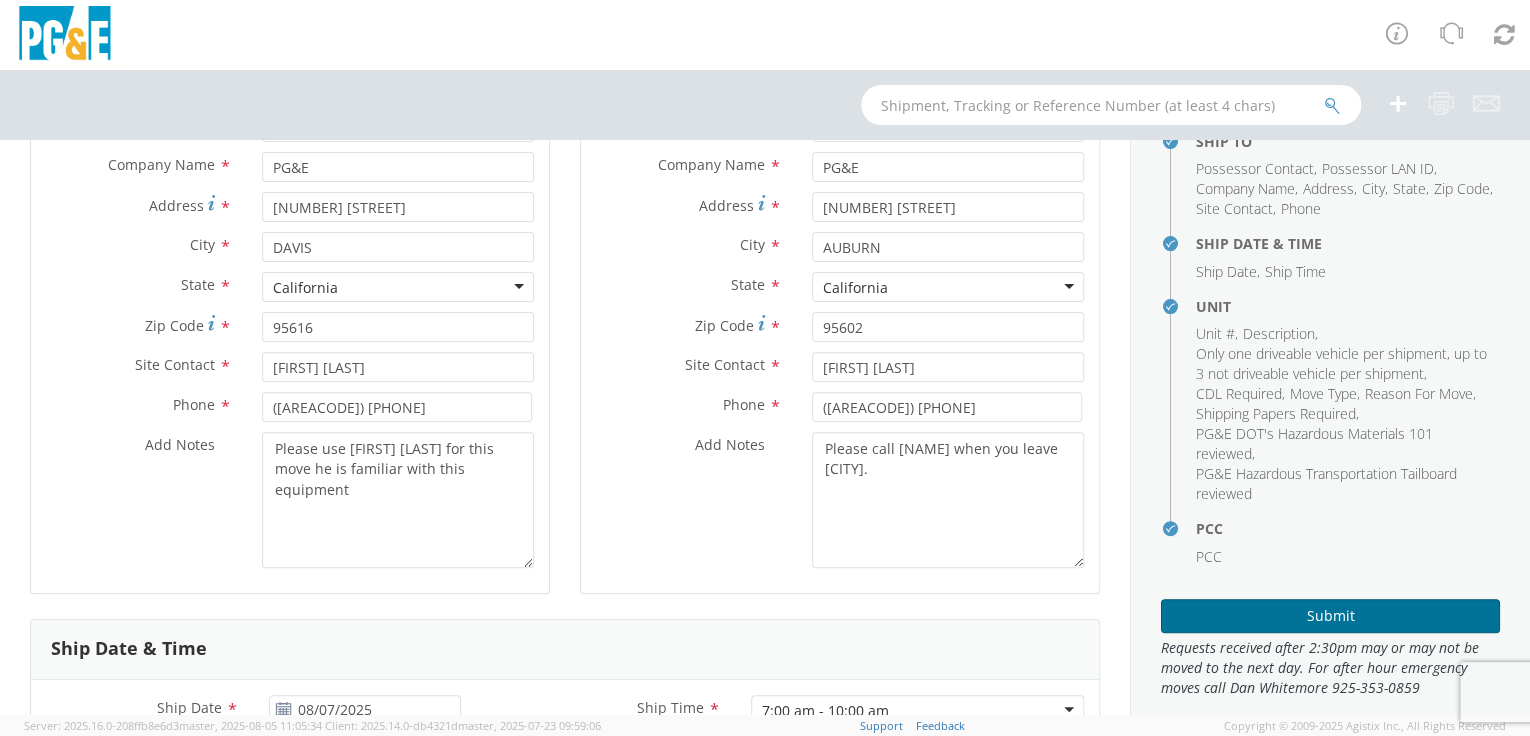 click on "Submit" at bounding box center [1330, 616] 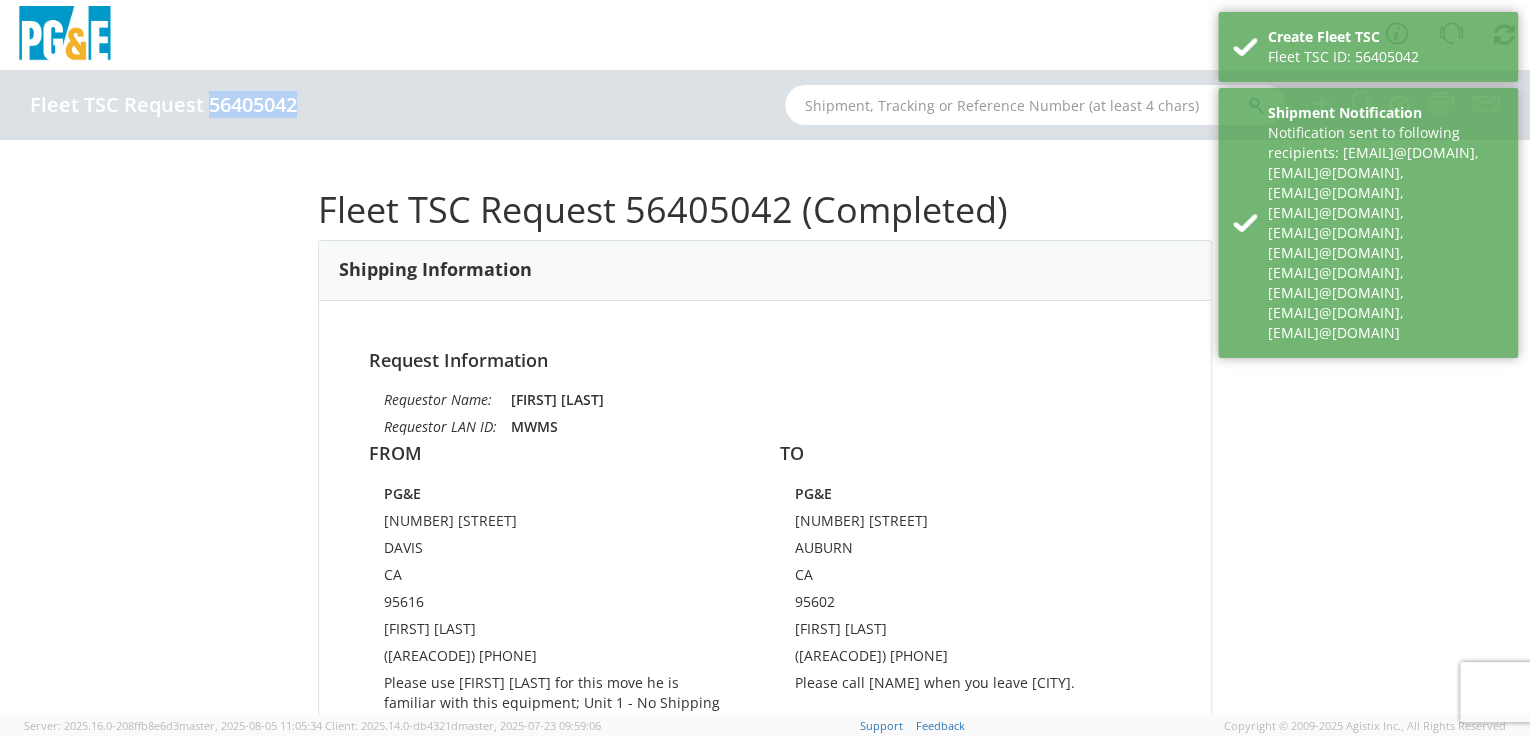 drag, startPoint x: 206, startPoint y: 103, endPoint x: 293, endPoint y: 101, distance: 87.02299 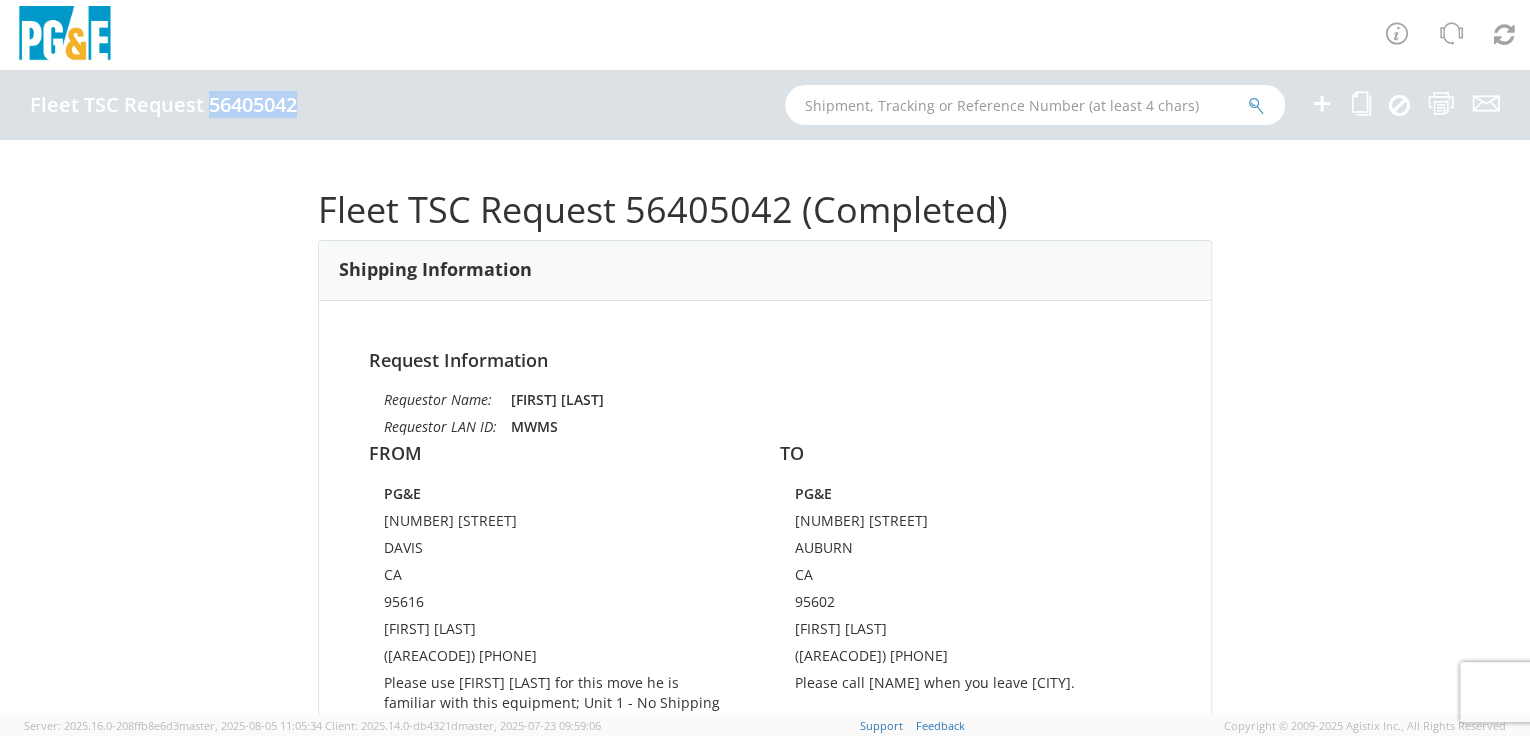 drag, startPoint x: 293, startPoint y: 101, endPoint x: 269, endPoint y: 103, distance: 24.083189 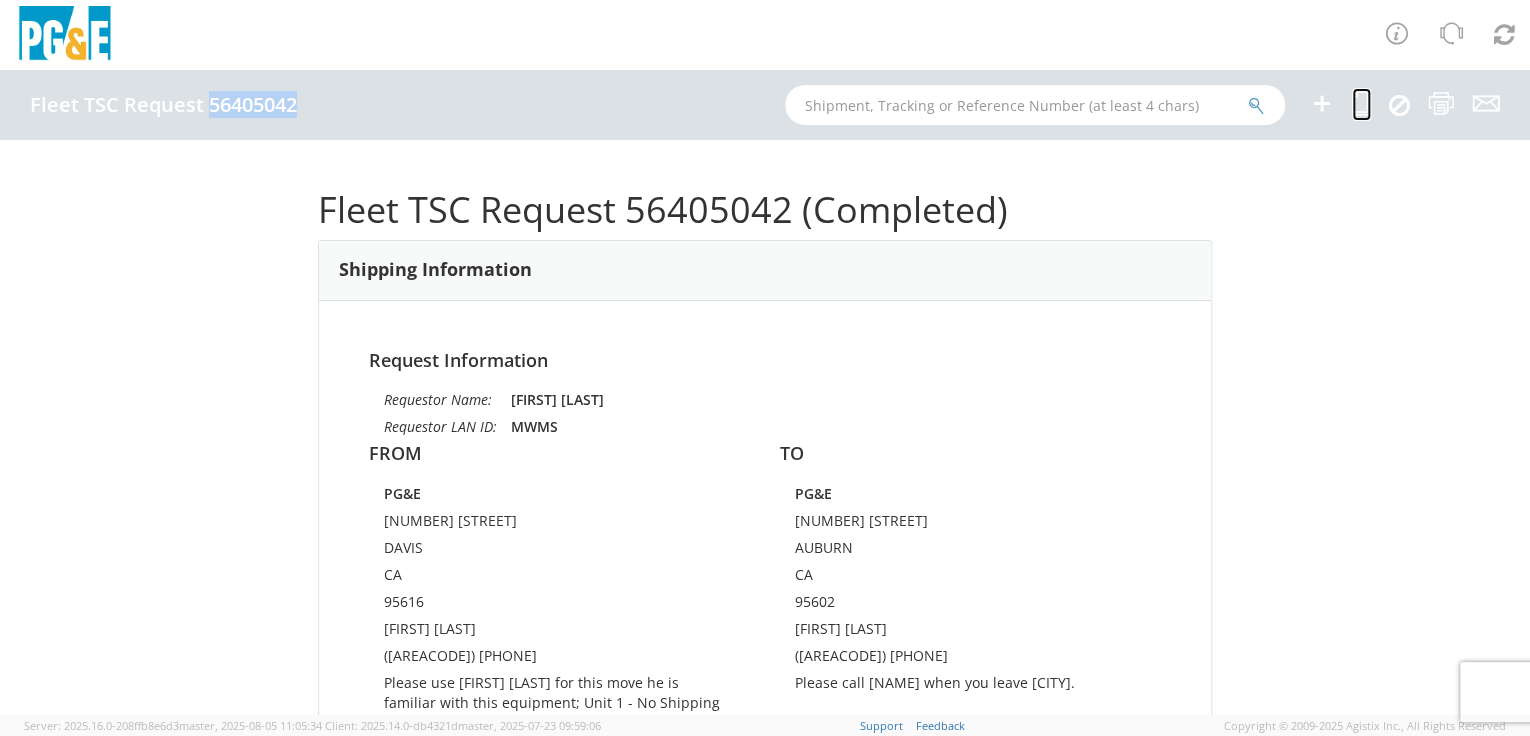 click at bounding box center [1361, 103] 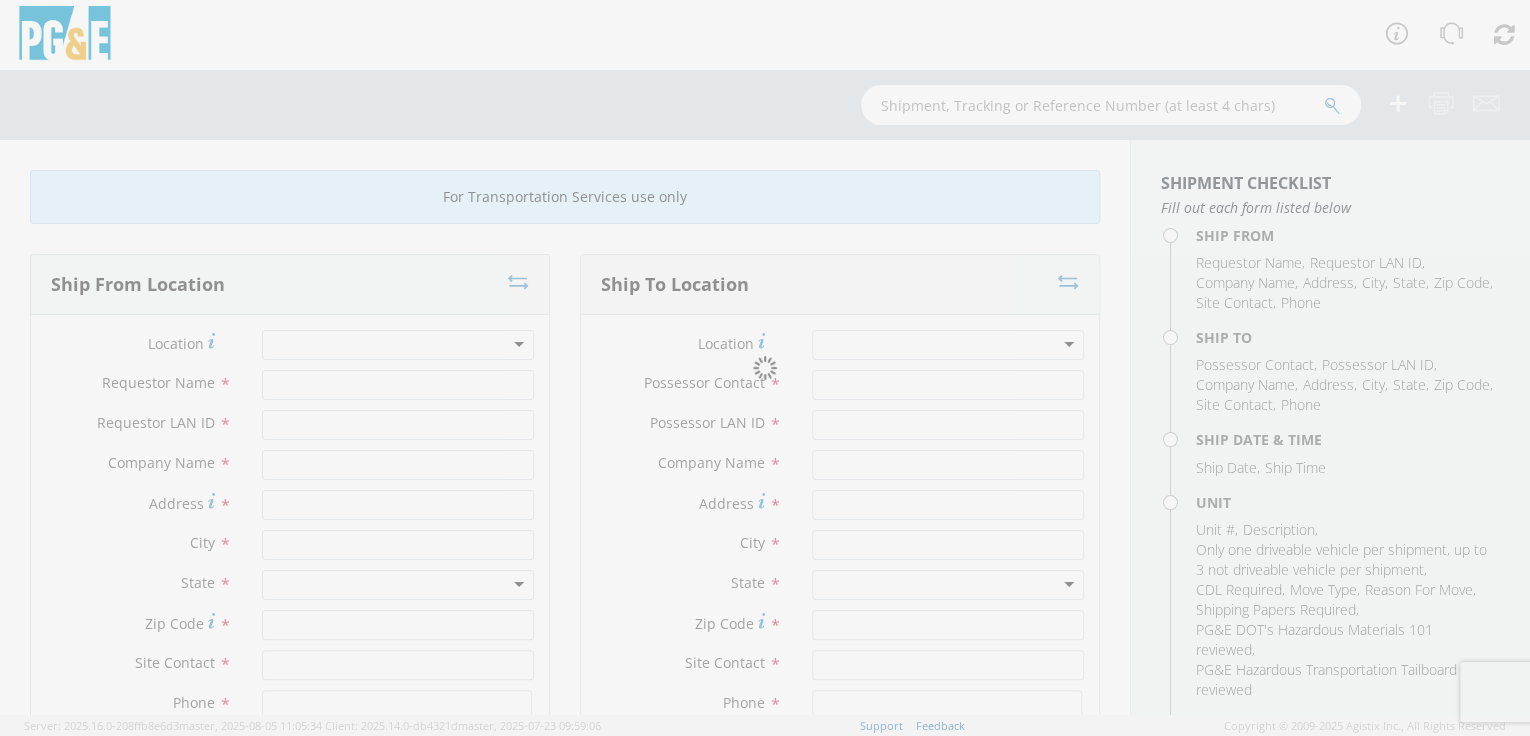 type on "[FIRST] [LAST]" 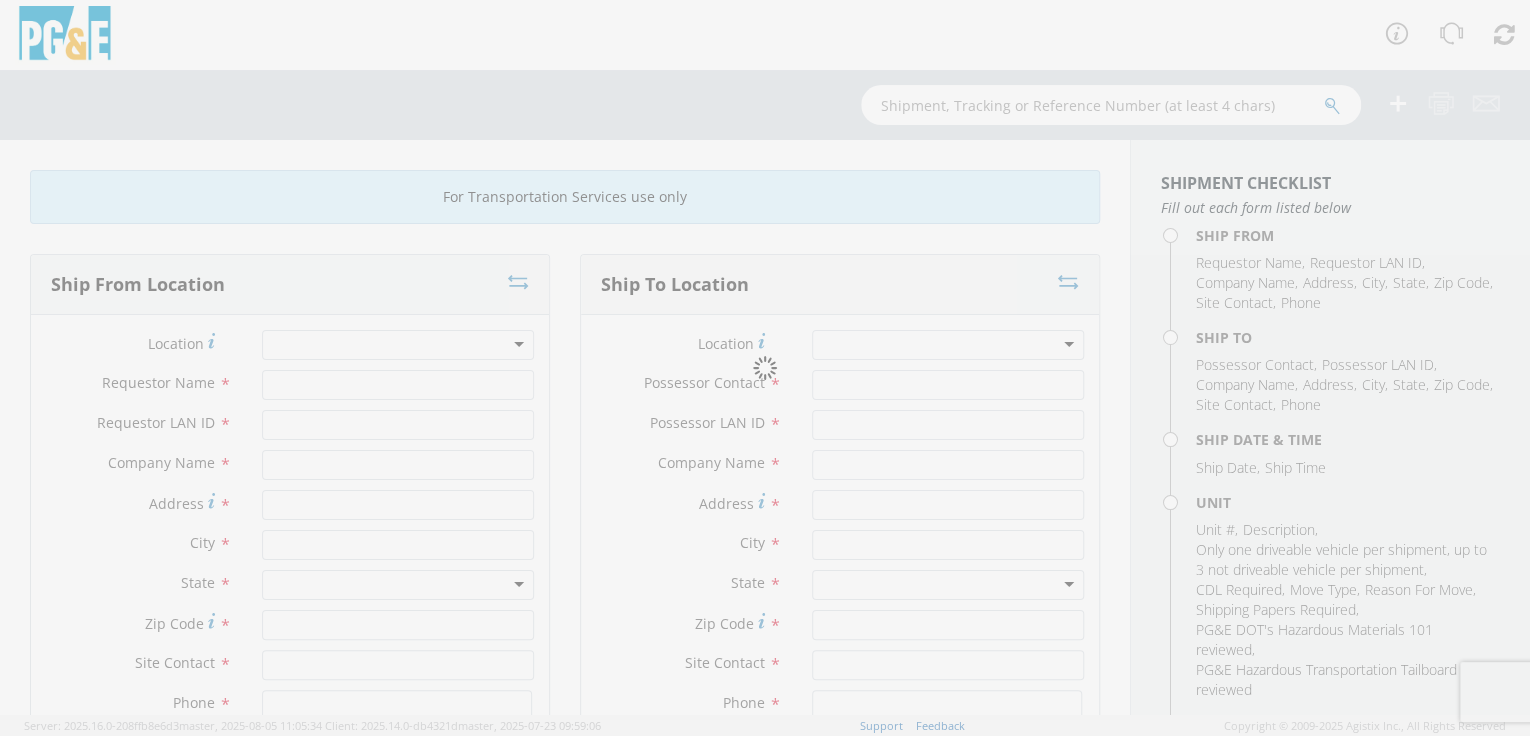 type on "MWMS" 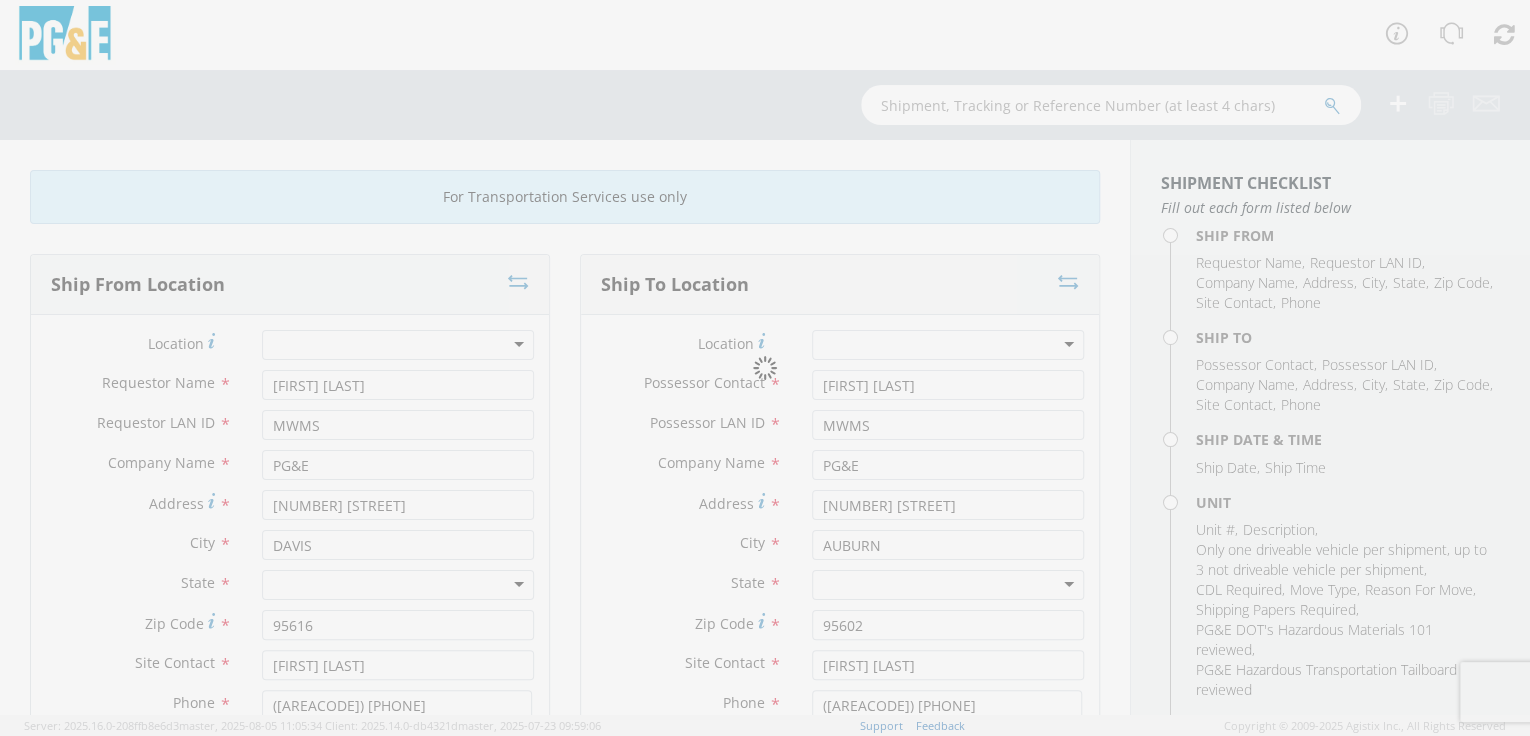 select on "B25411" 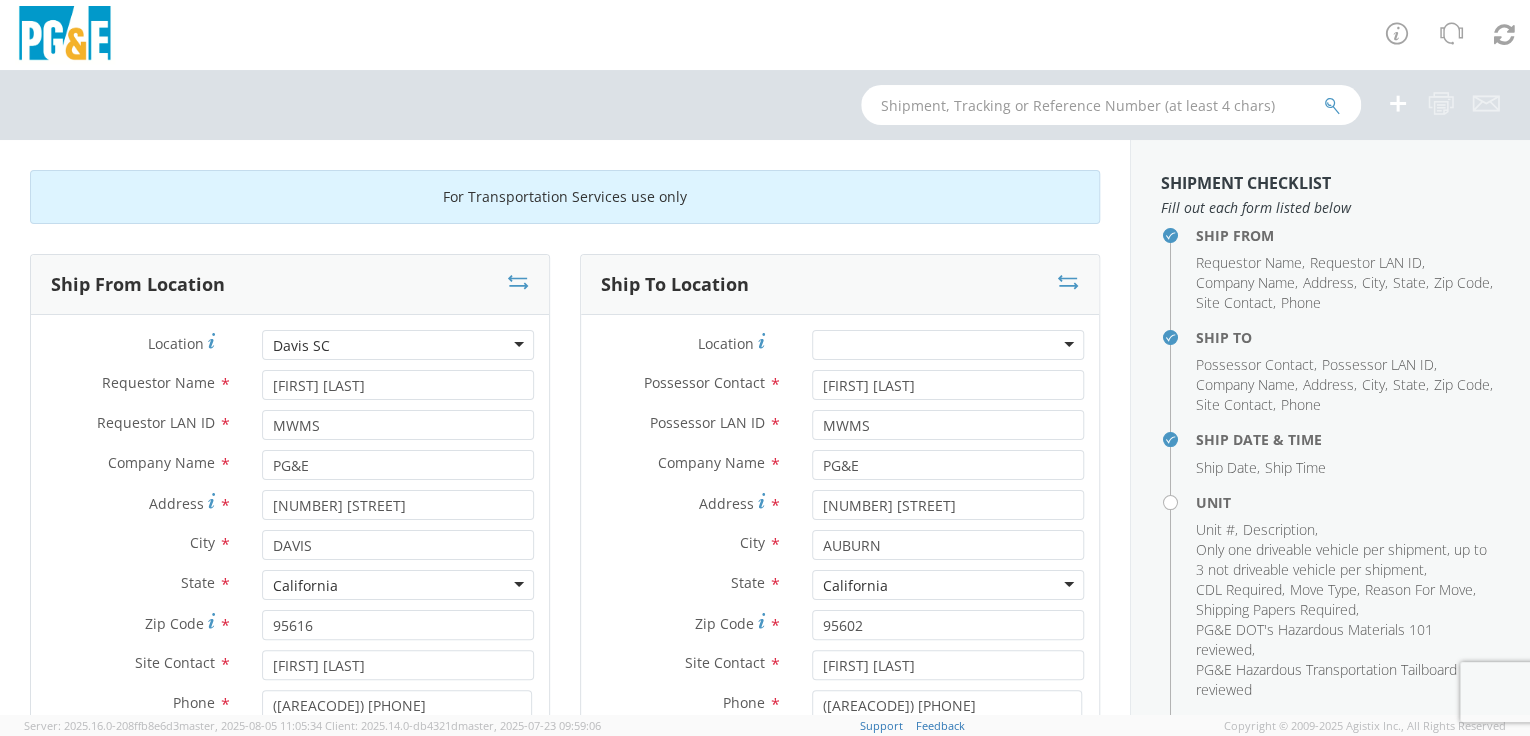 click at bounding box center (1068, 282) 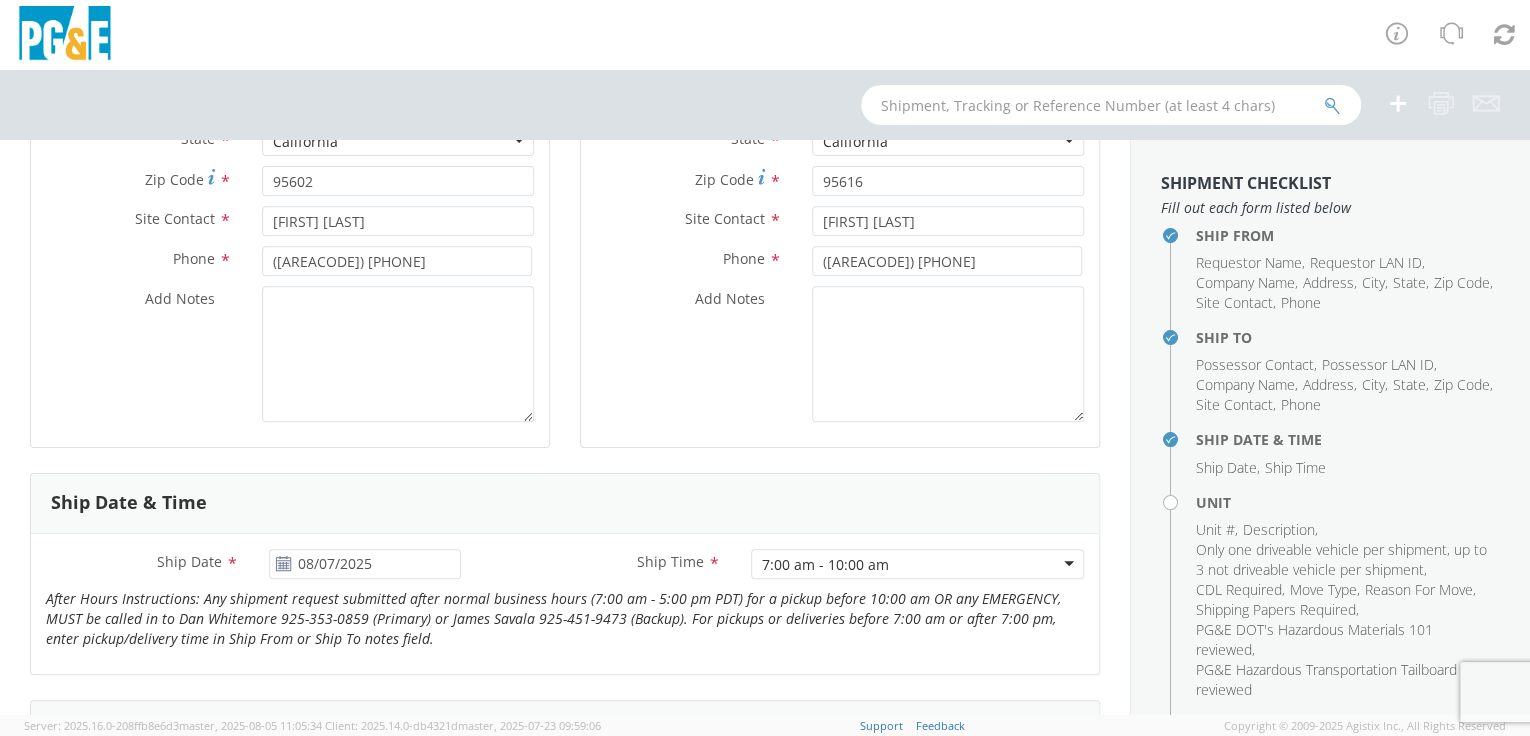 scroll, scrollTop: 432, scrollLeft: 0, axis: vertical 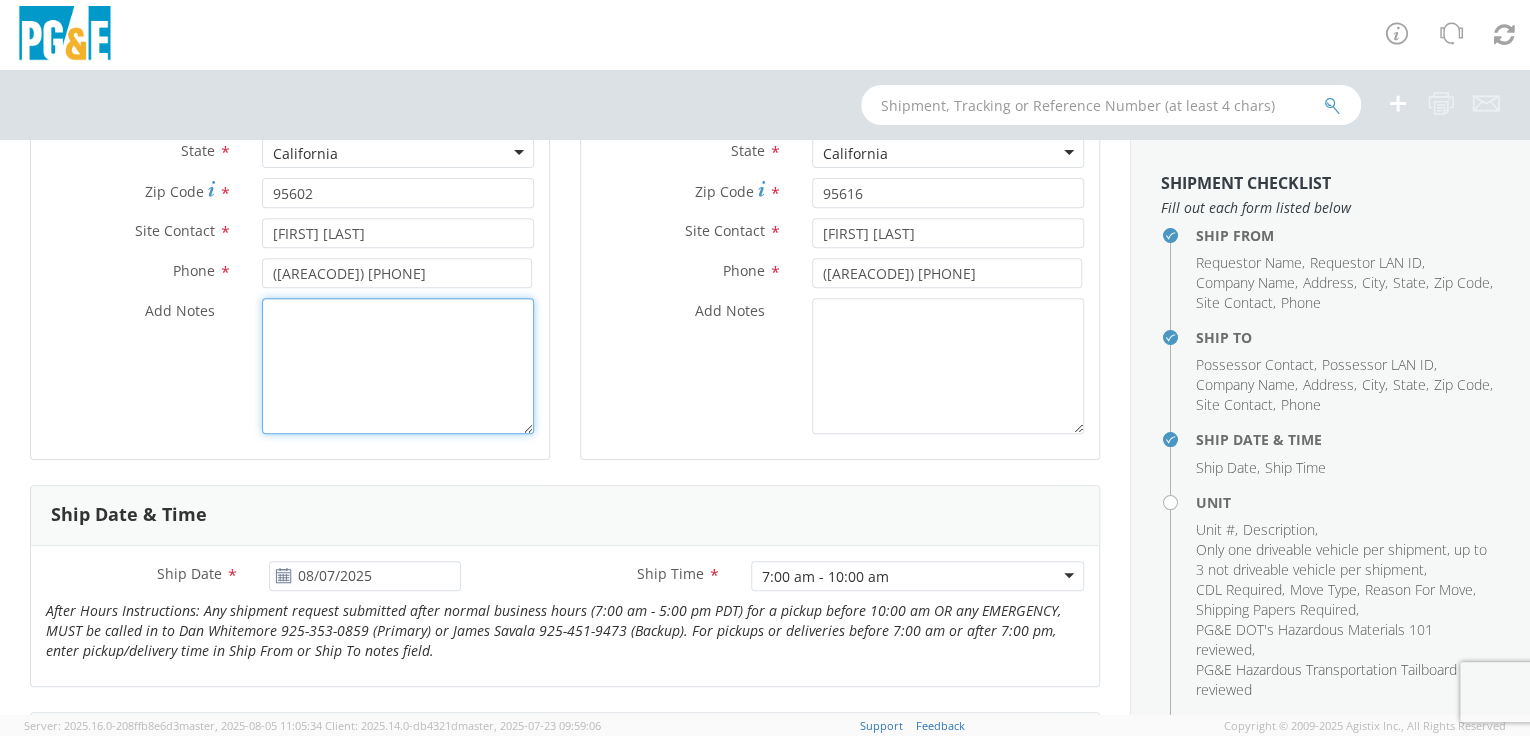 click on "Add Notes        *" at bounding box center (398, 366) 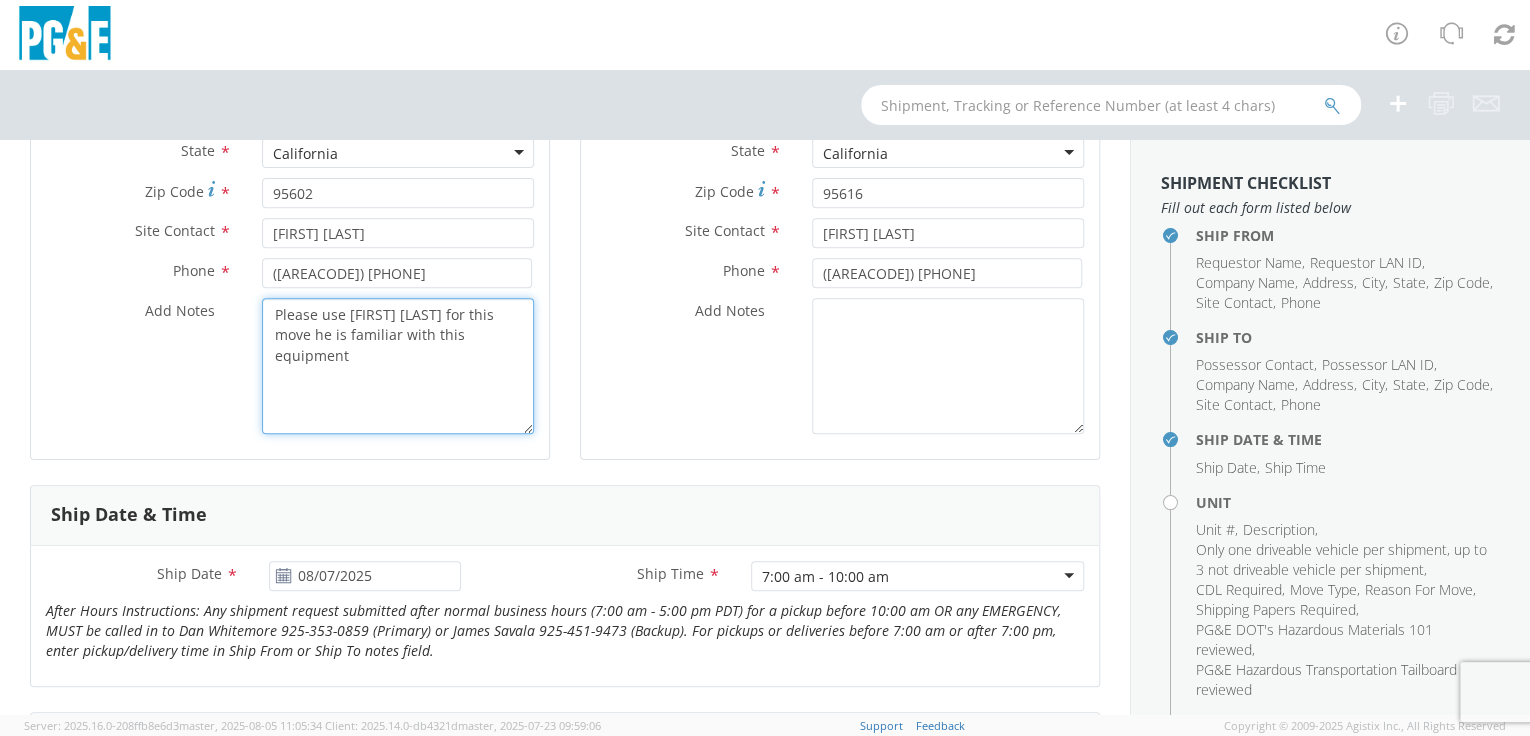 type on "Please use [FIRST] [LAST] for this move he is familiar with this equipment" 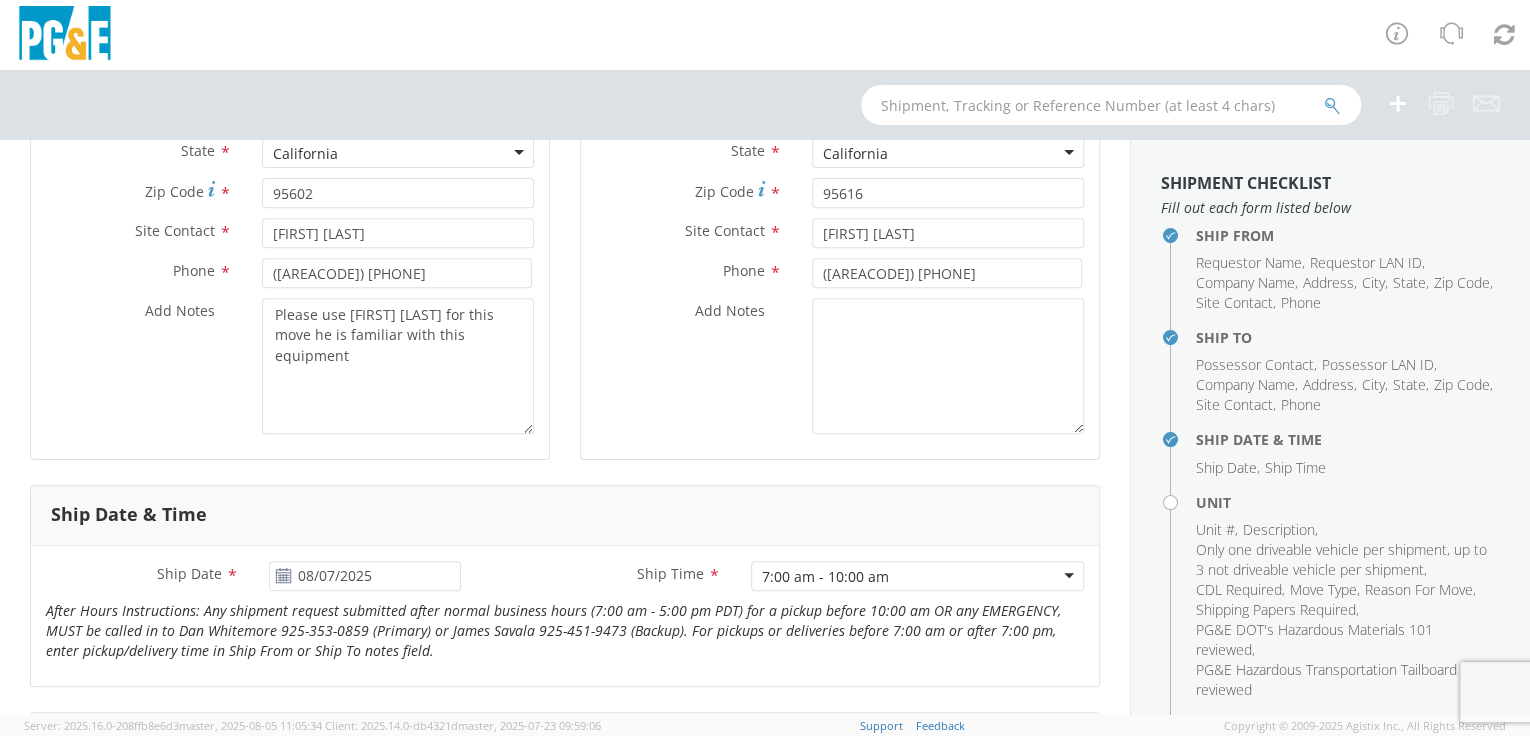 click on "7:00 am - 10:00 am" 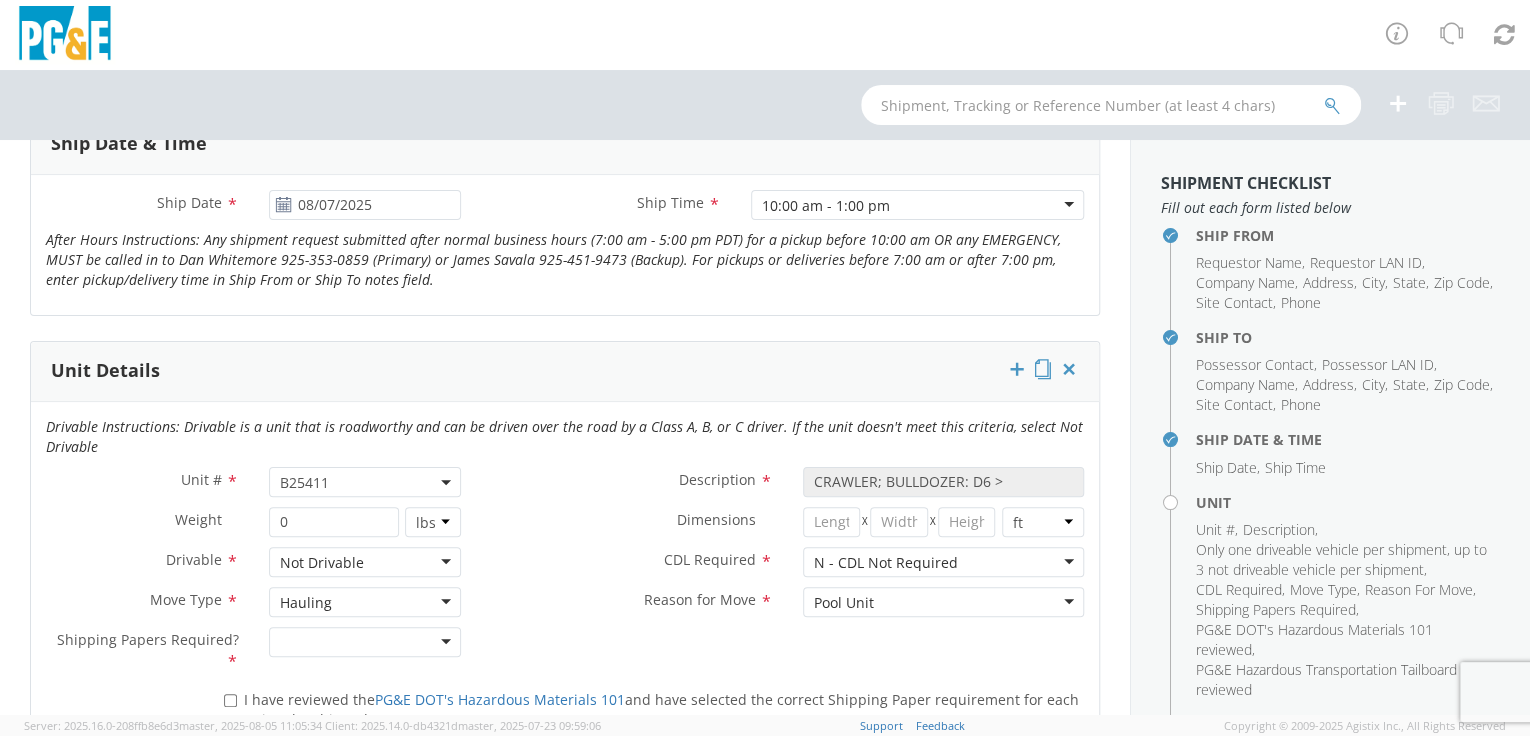 scroll, scrollTop: 817, scrollLeft: 0, axis: vertical 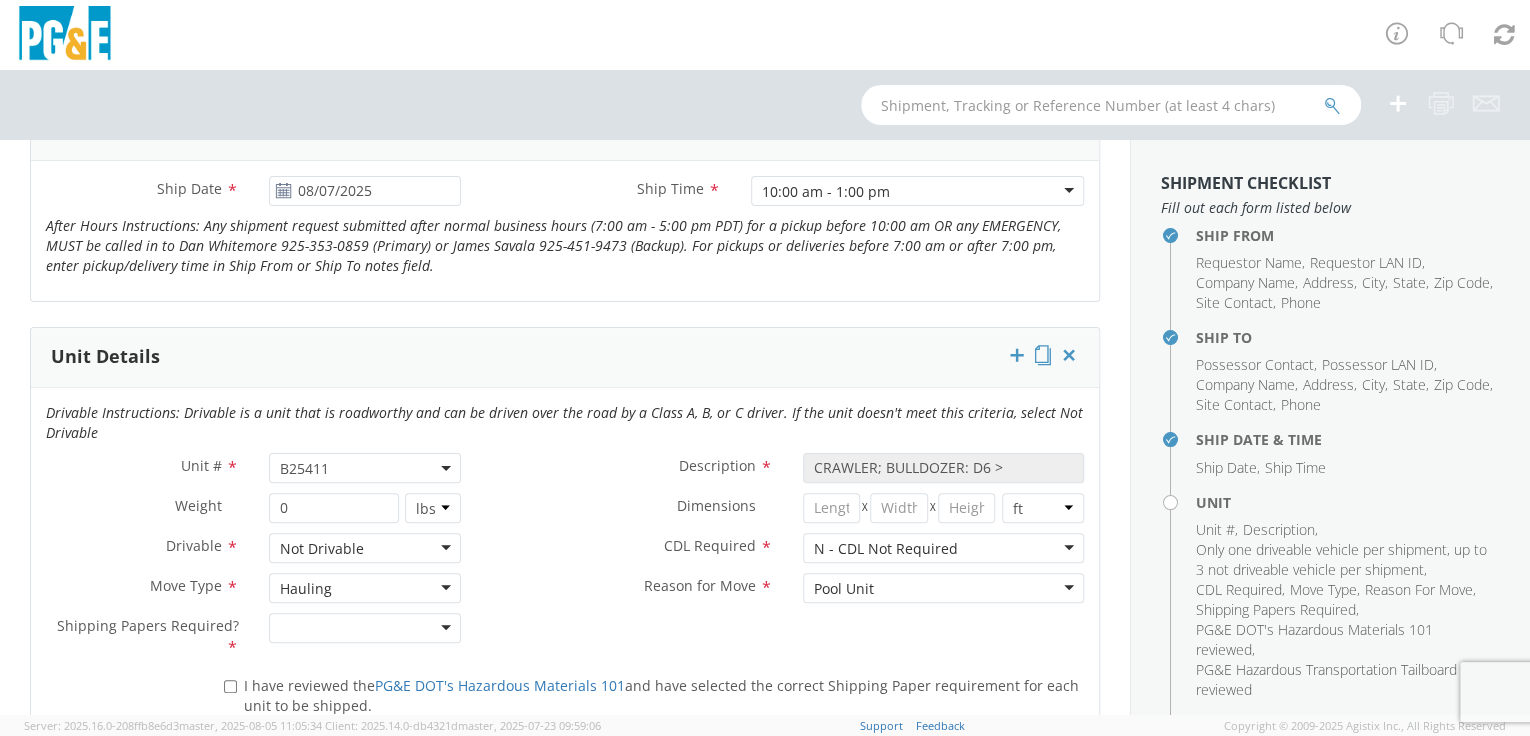 click on "B25411" at bounding box center (365, 468) 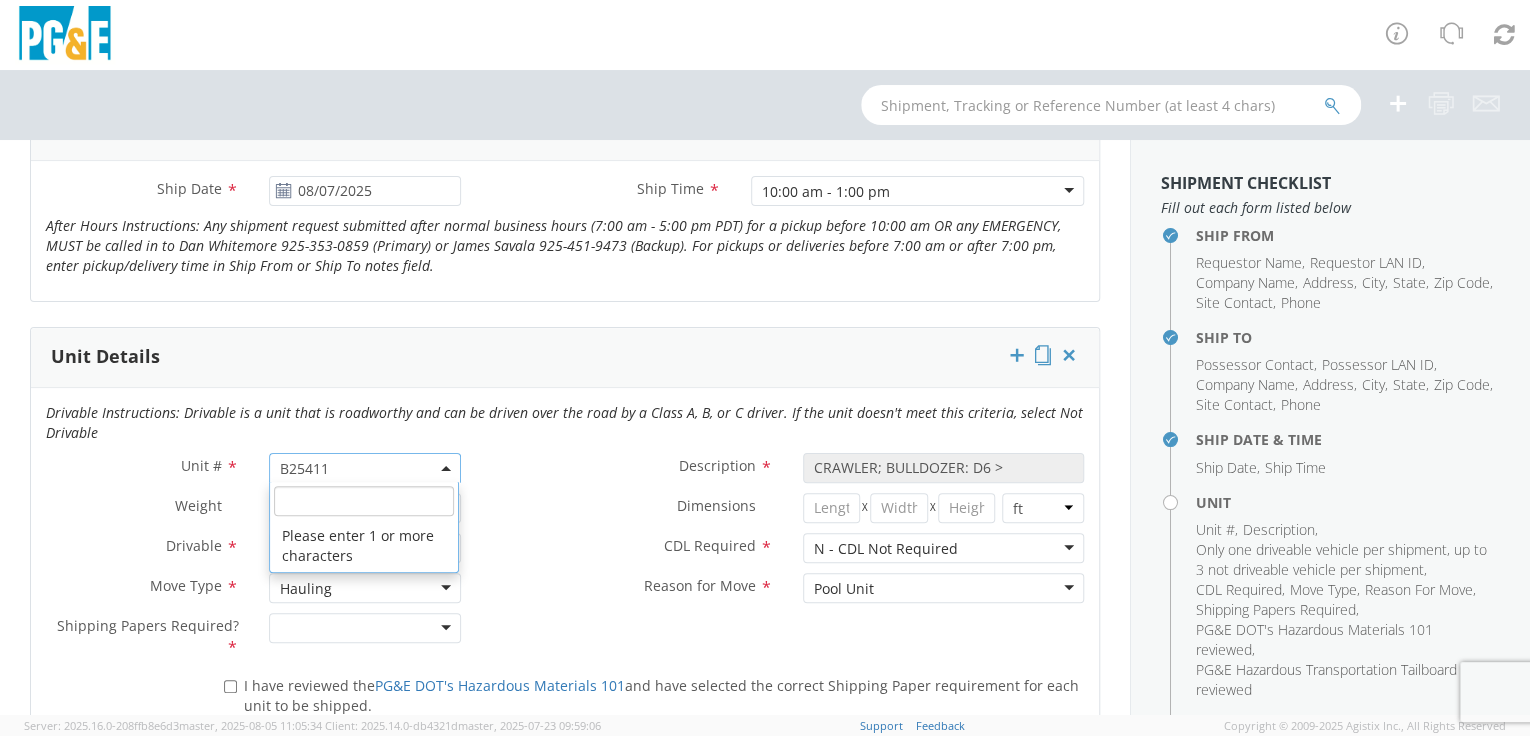 paste on "Please use [FIRST] [LAST] for this move he is familiar with this equipment" 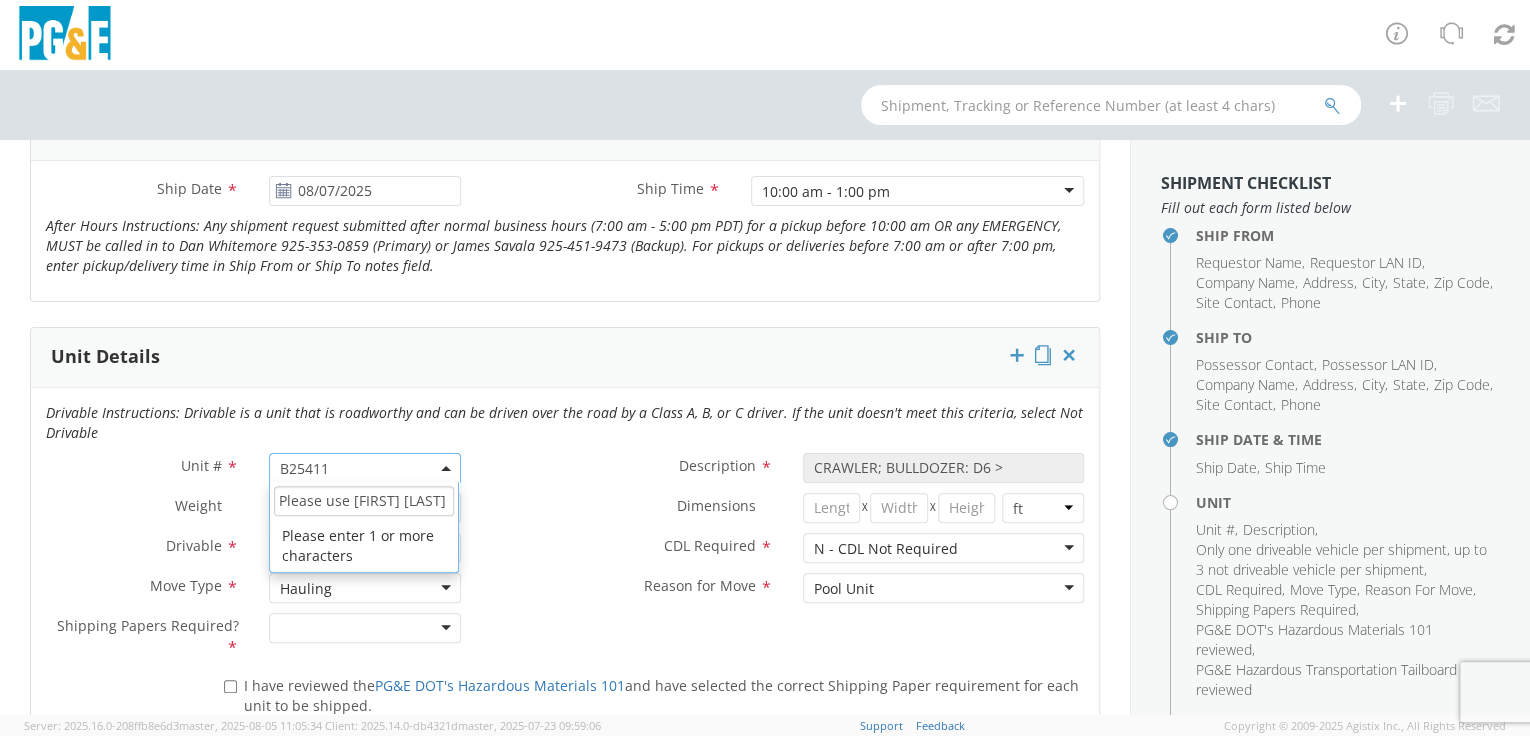 scroll, scrollTop: 0, scrollLeft: 303, axis: horizontal 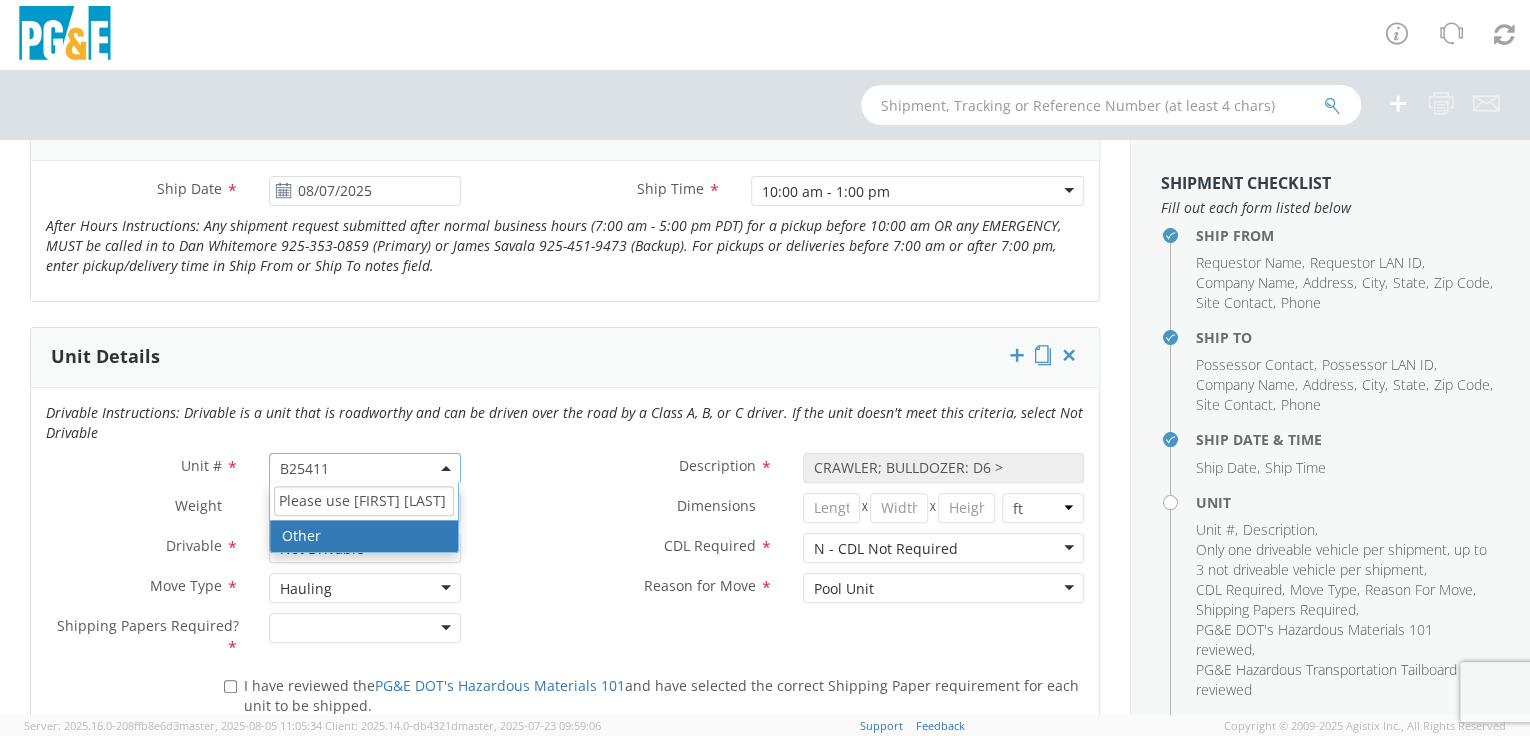 drag, startPoint x: 440, startPoint y: 496, endPoint x: 199, endPoint y: 496, distance: 241 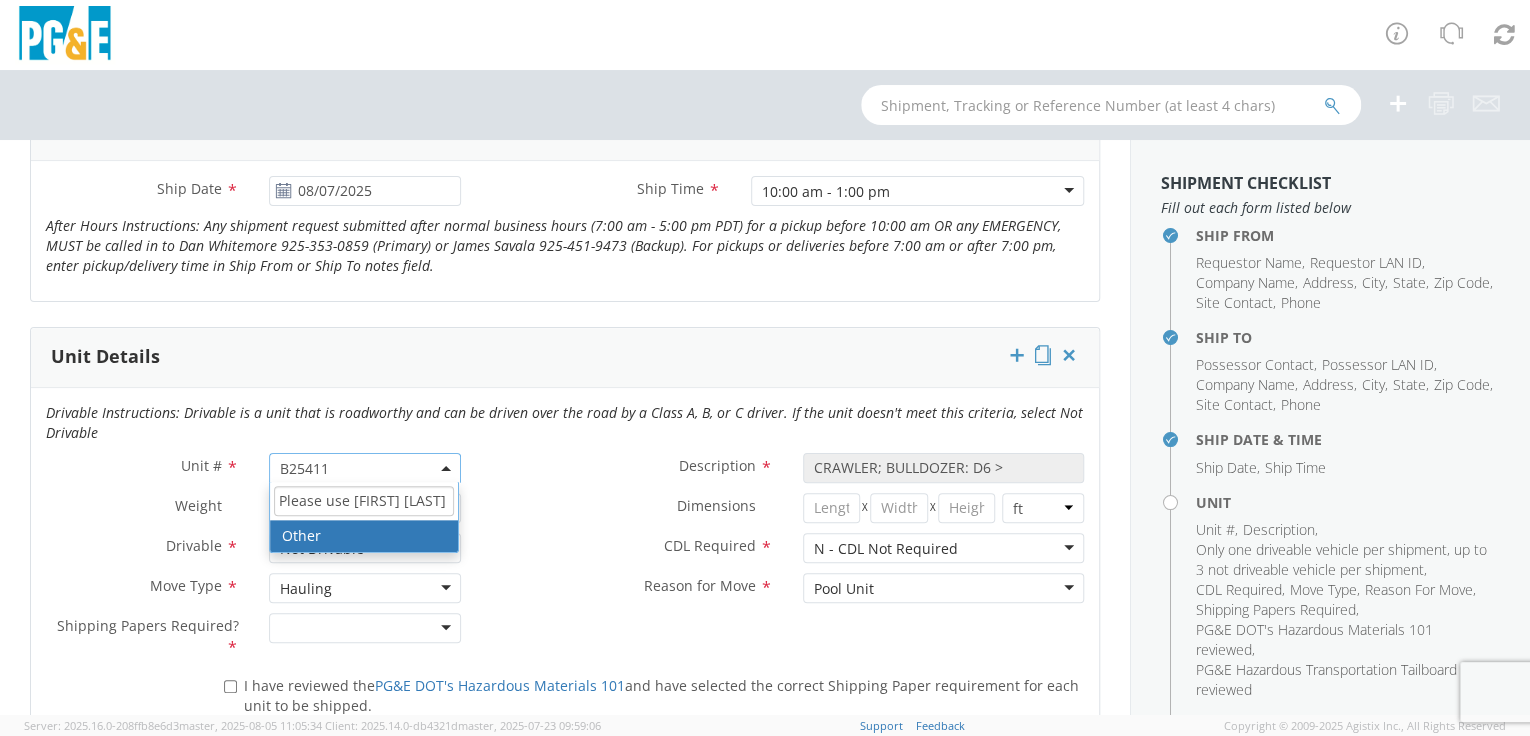 type 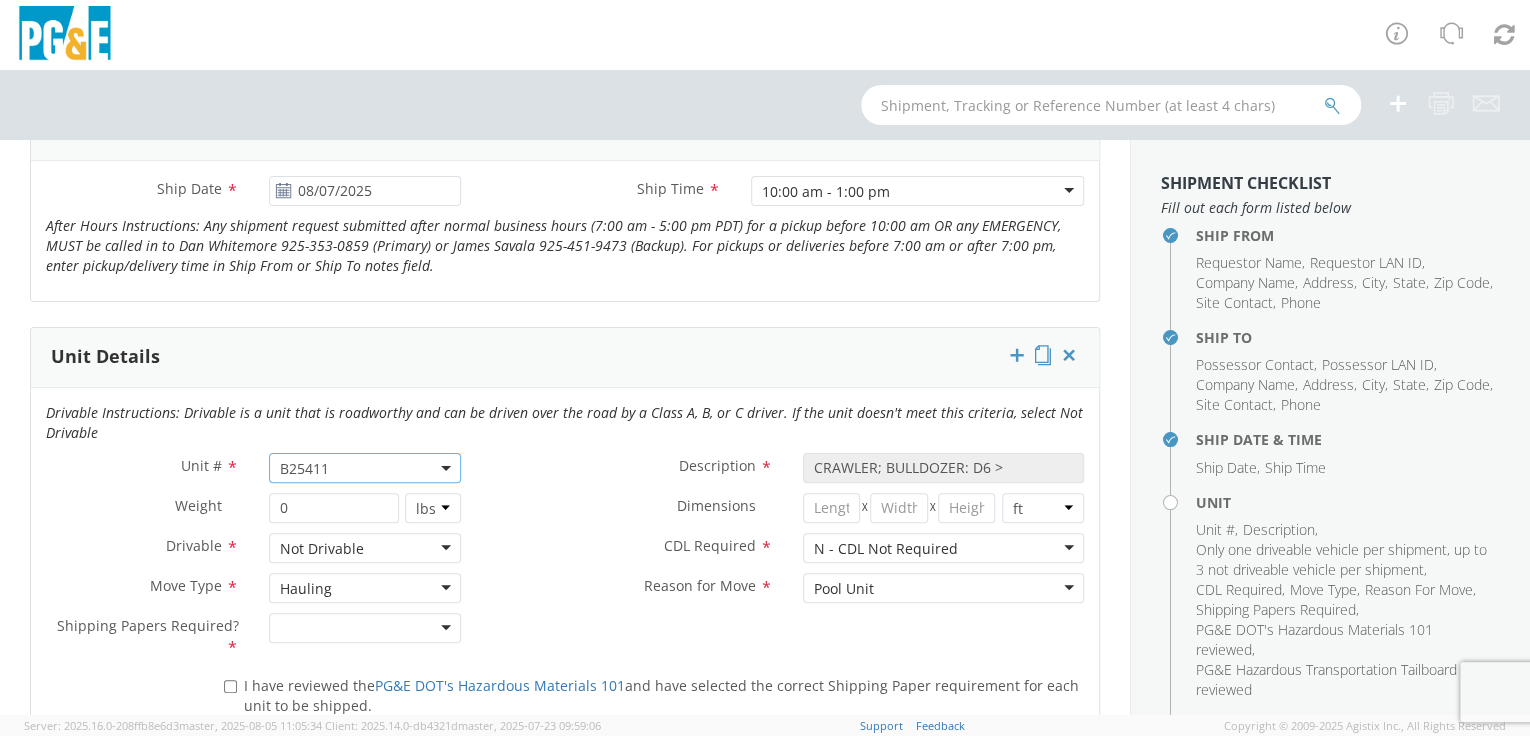 click on "B25411" at bounding box center [365, 468] 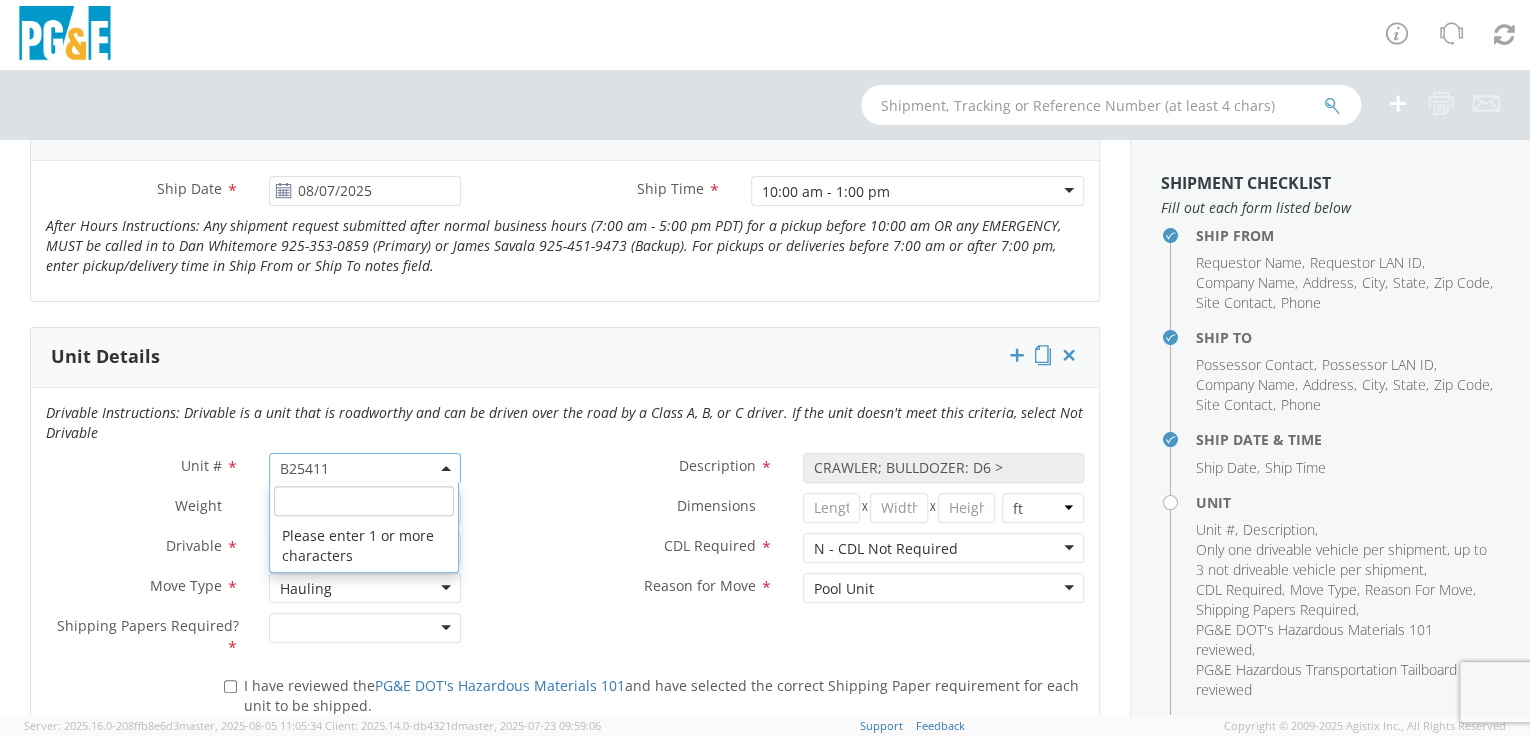 drag, startPoint x: 352, startPoint y: 459, endPoint x: 260, endPoint y: 456, distance: 92.0489 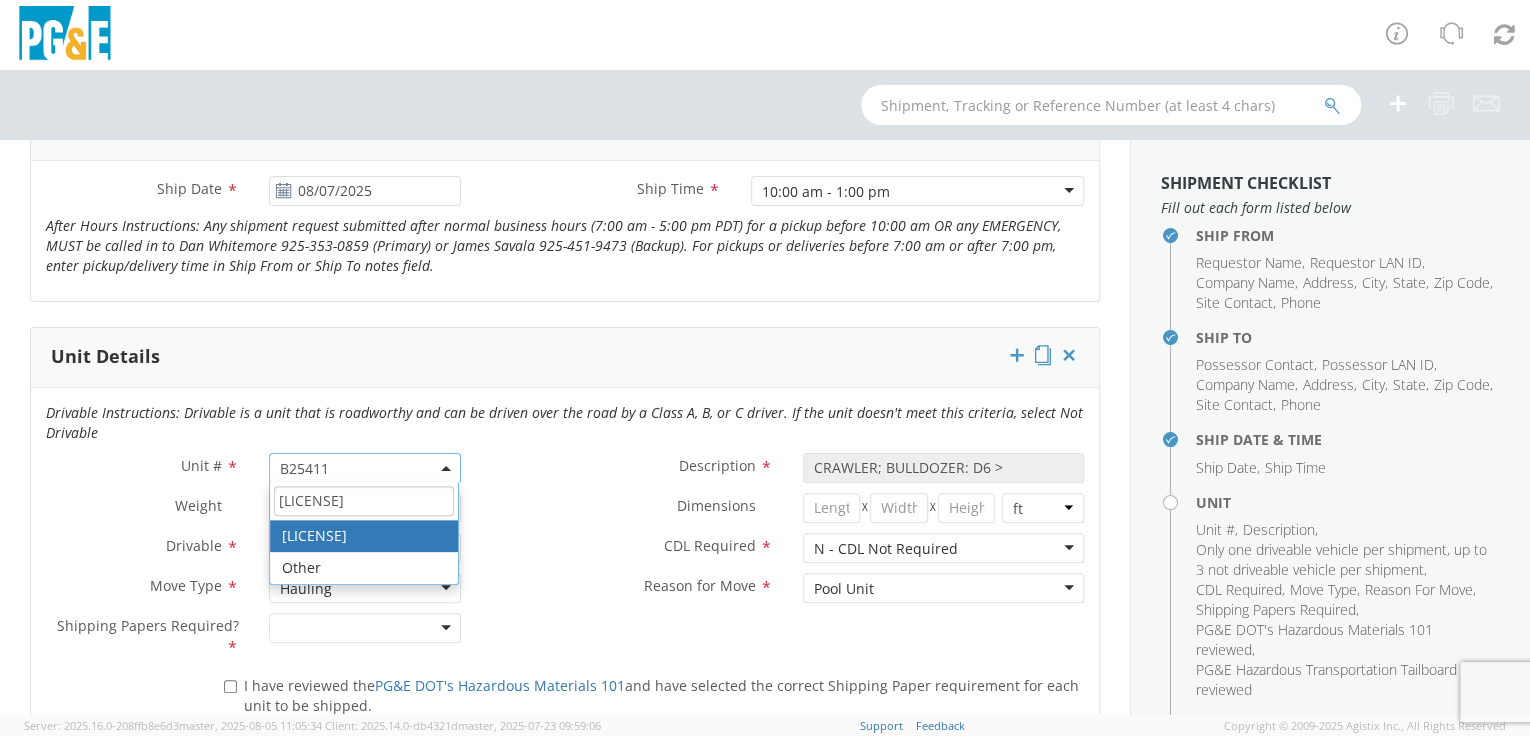 type on "[LICENSE]" 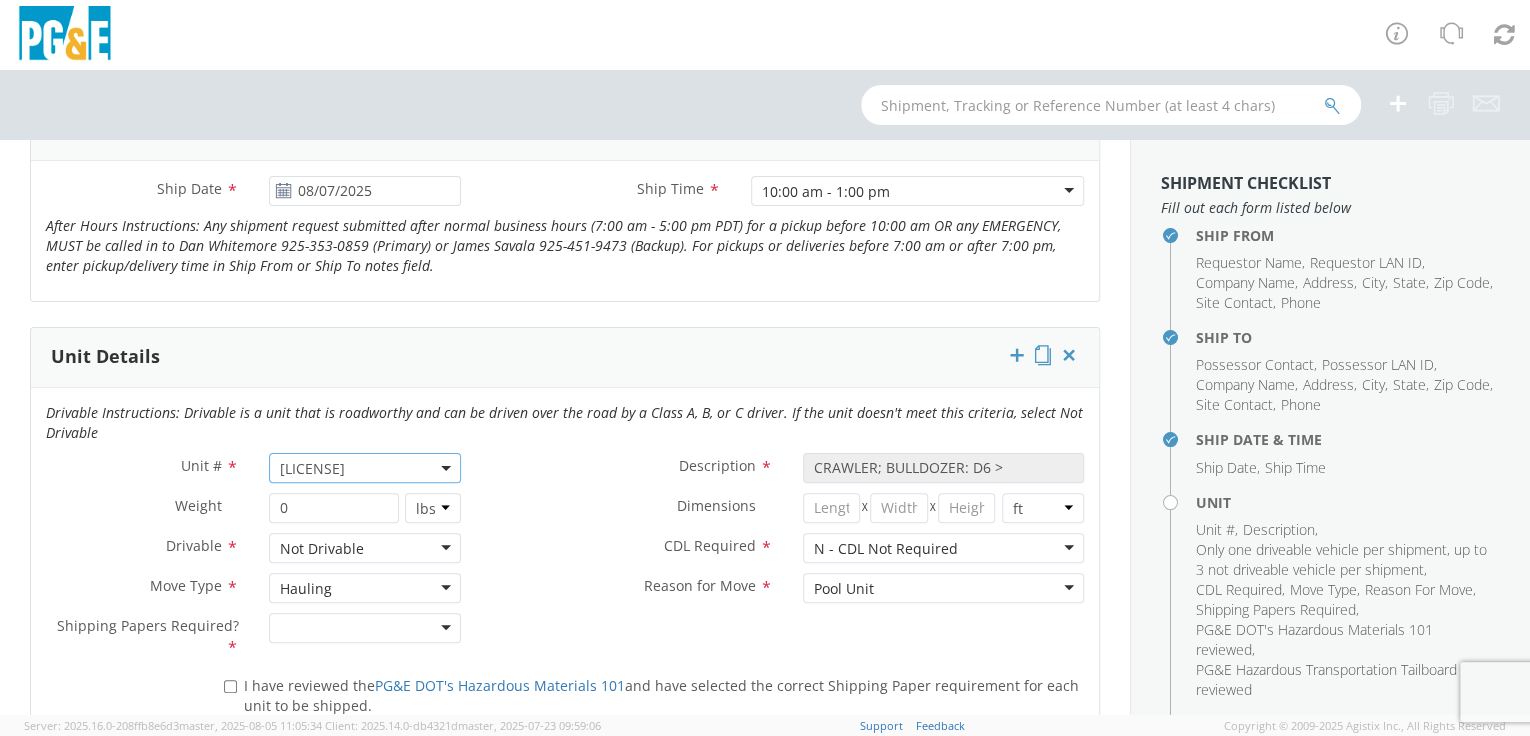 type on "CRAWLER; SIDEBOOM" 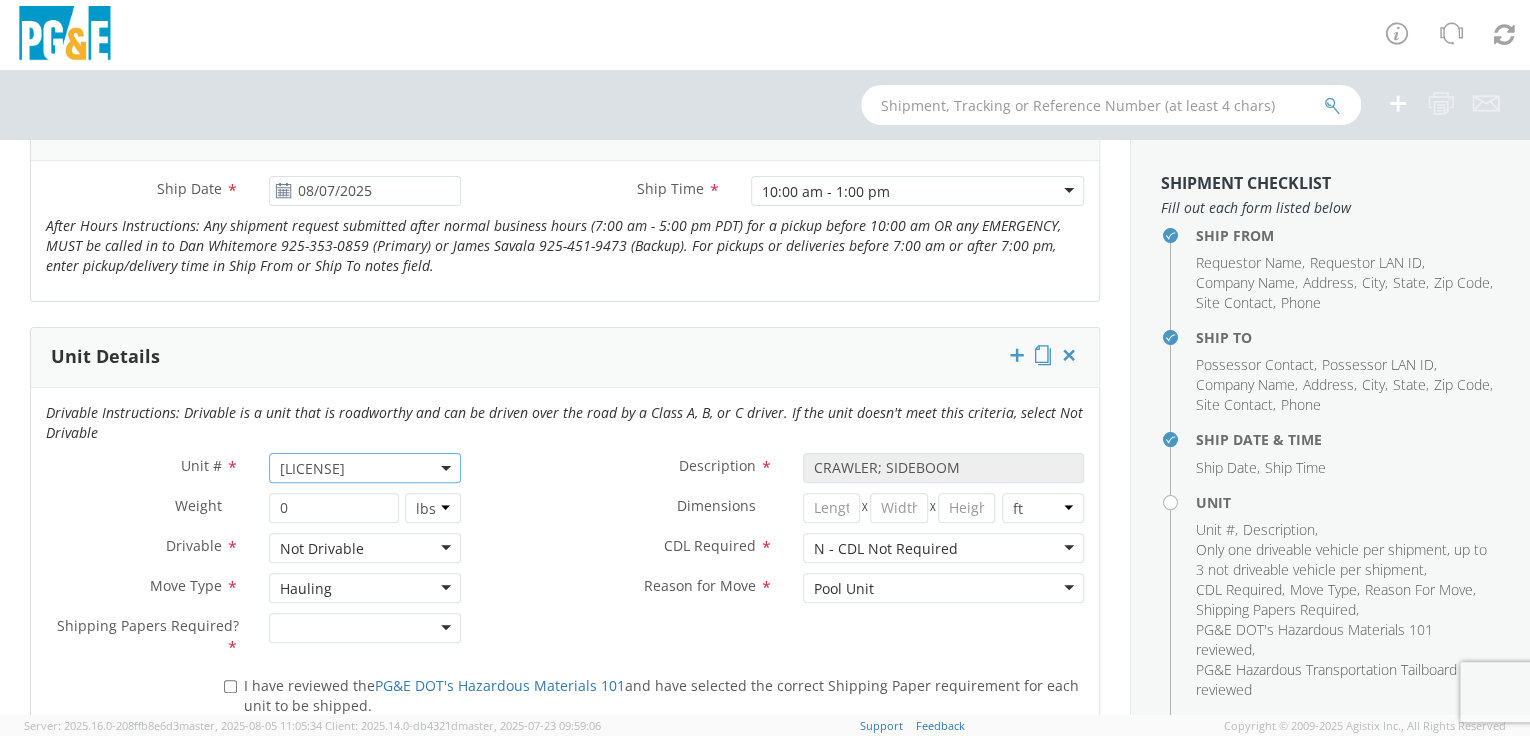 click 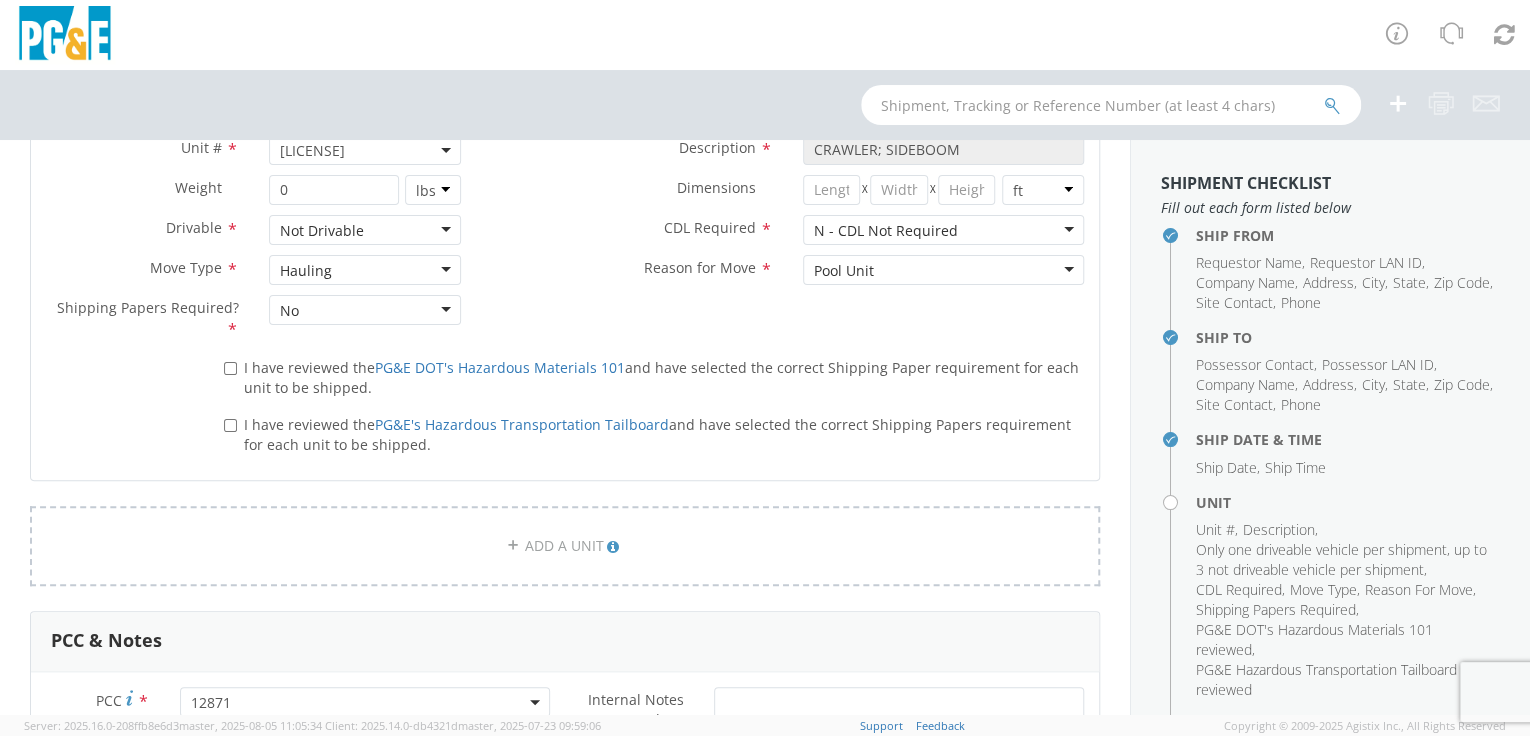 scroll, scrollTop: 1191, scrollLeft: 0, axis: vertical 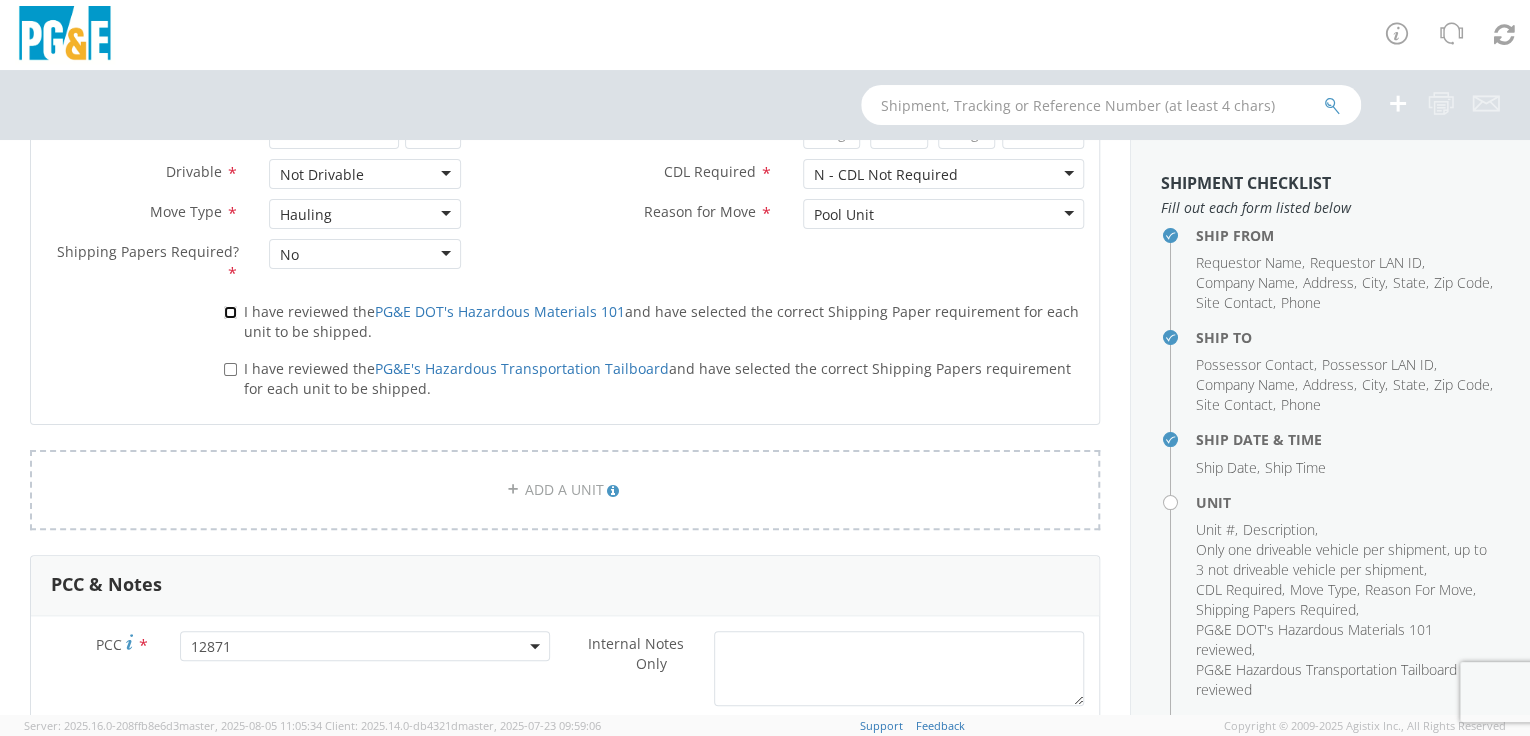 drag, startPoint x: 228, startPoint y: 308, endPoint x: 227, endPoint y: 323, distance: 15.033297 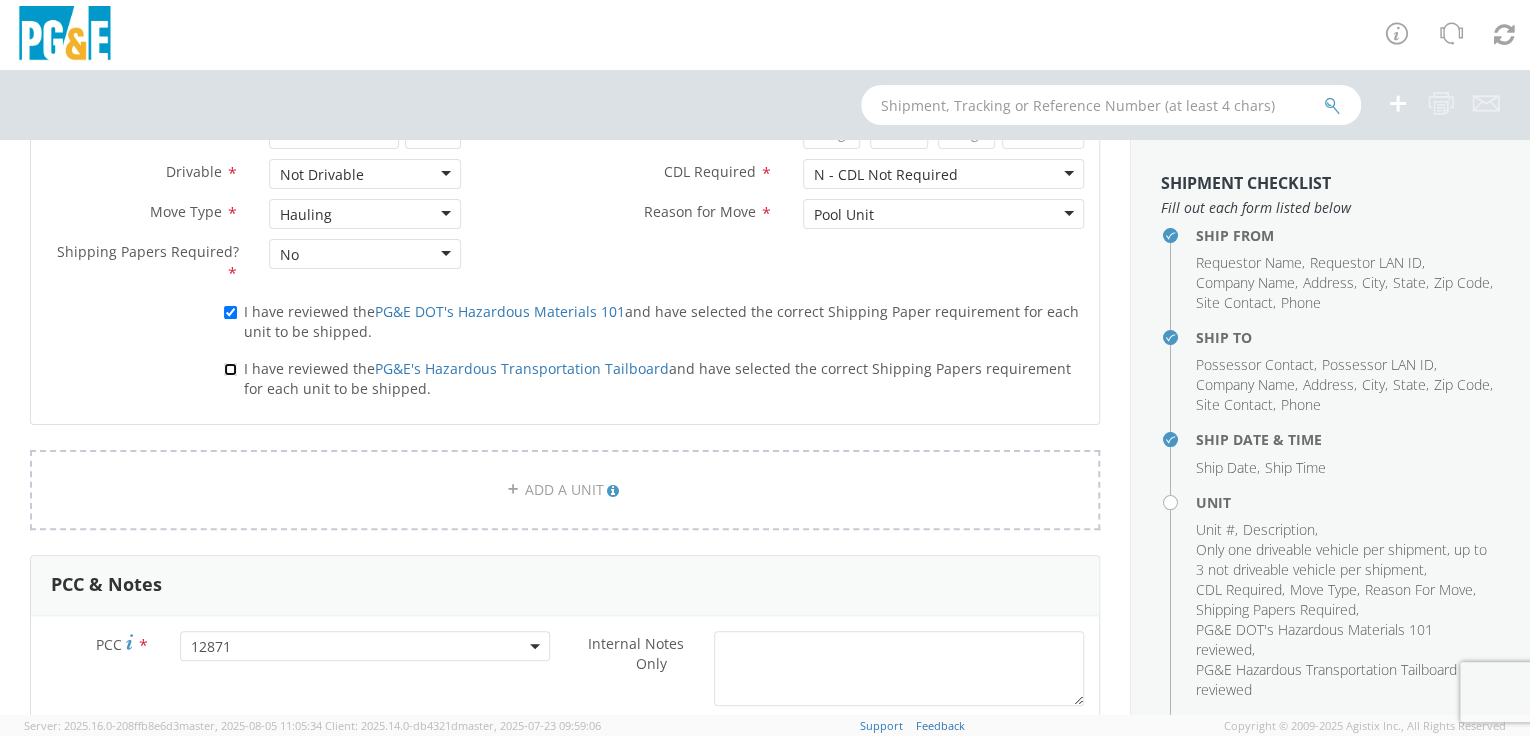click on "I have reviewed the  PG&E's Hazardous Transportation Tailboard
and have selected the correct Shipping Papers requirement for each unit to be shipped." at bounding box center (230, 369) 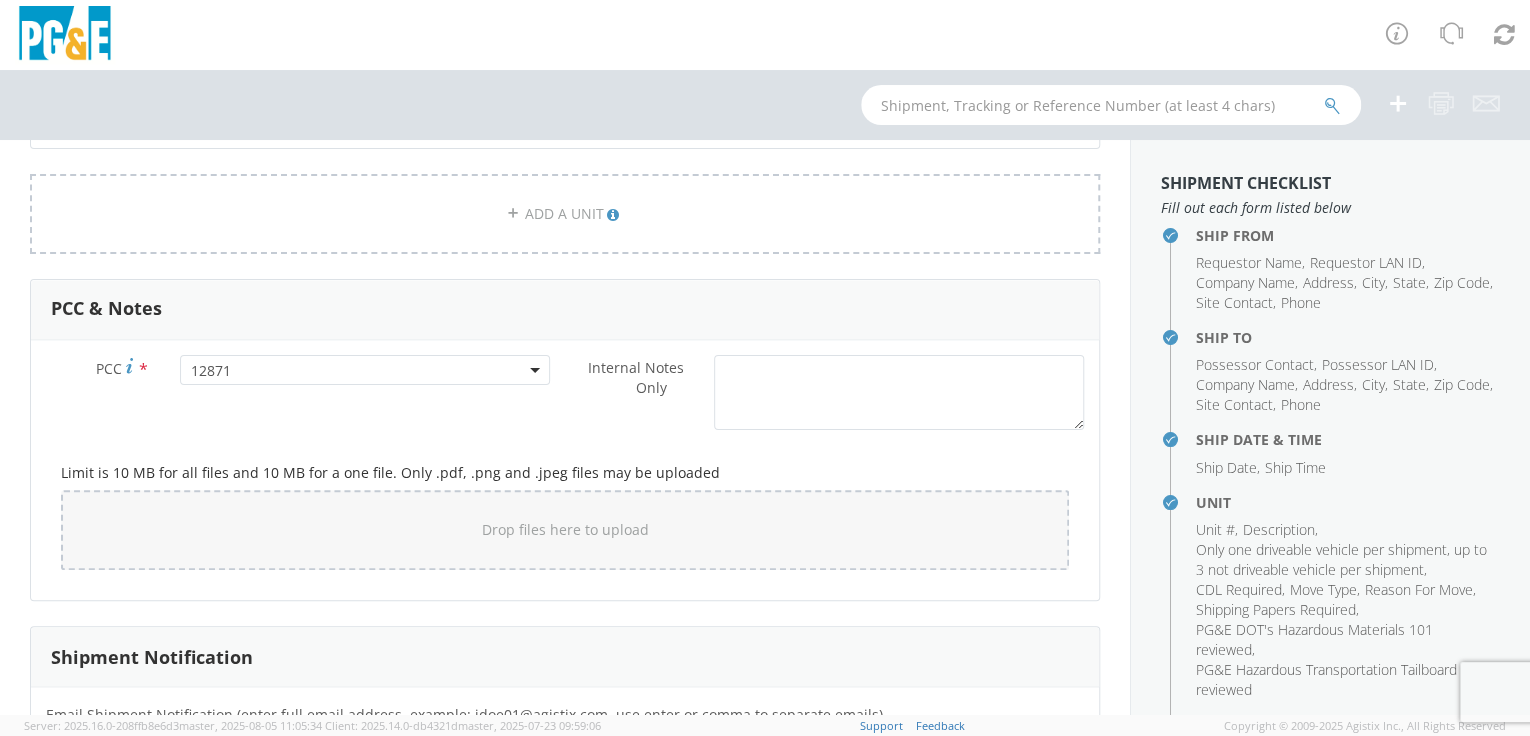 scroll, scrollTop: 1498, scrollLeft: 0, axis: vertical 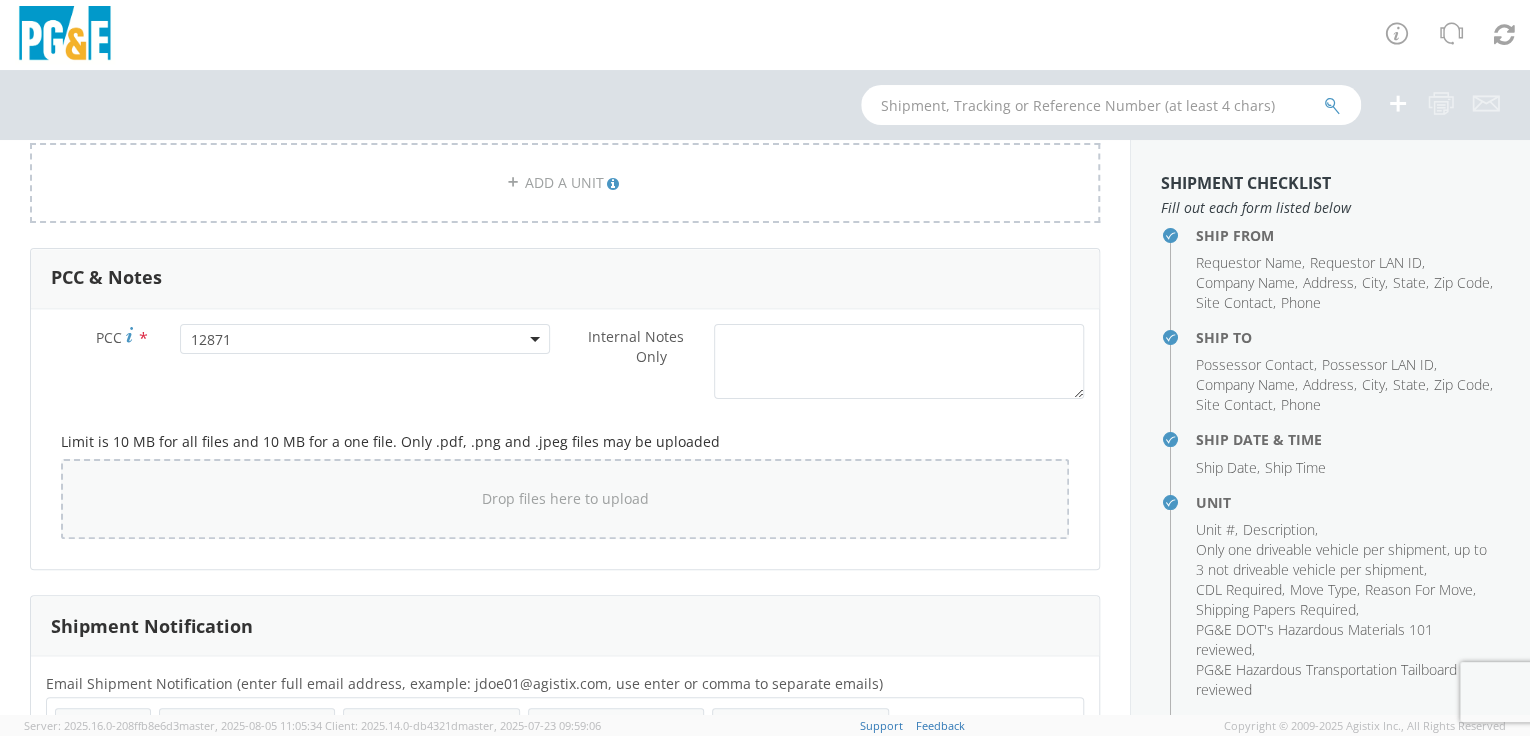 click on "Drop files here to upload" 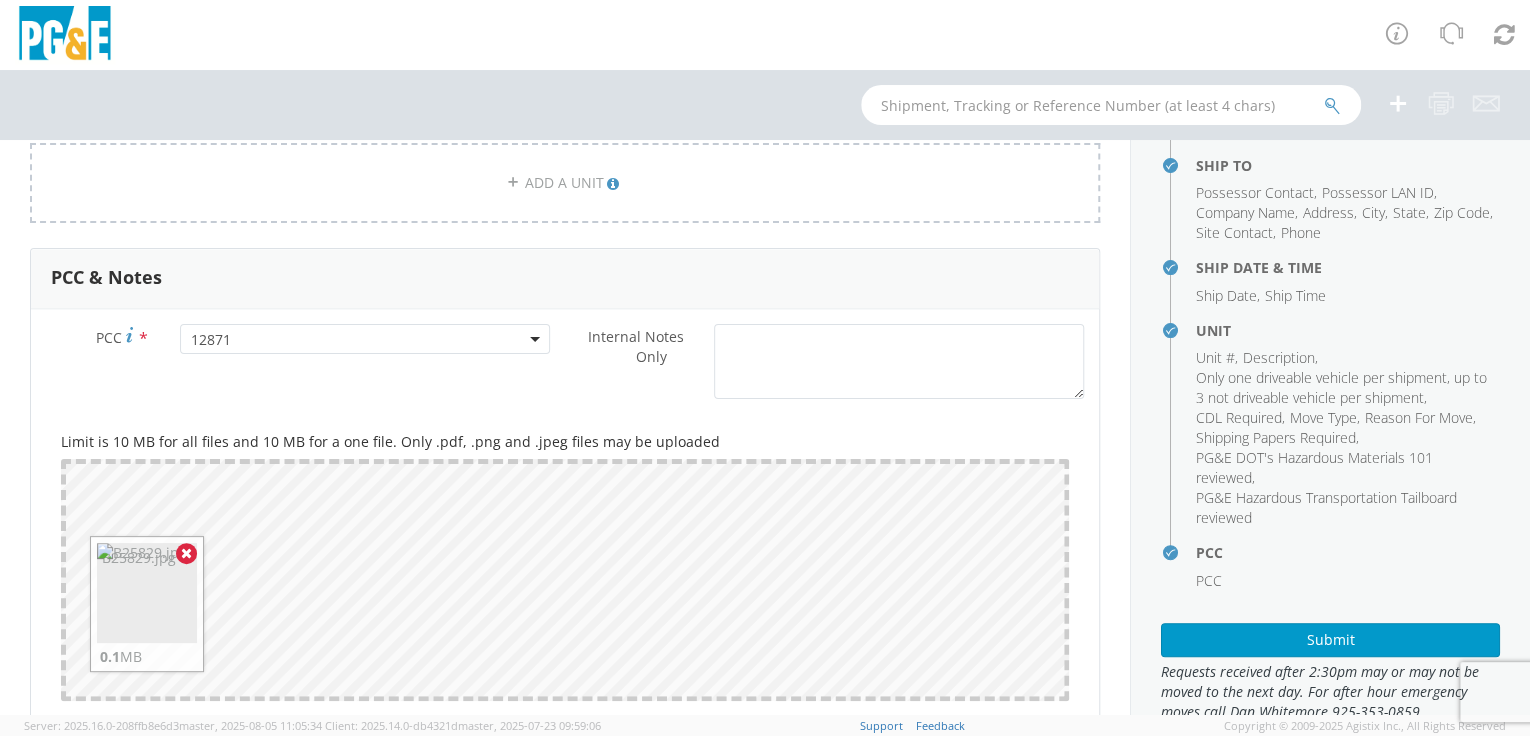 scroll, scrollTop: 180, scrollLeft: 0, axis: vertical 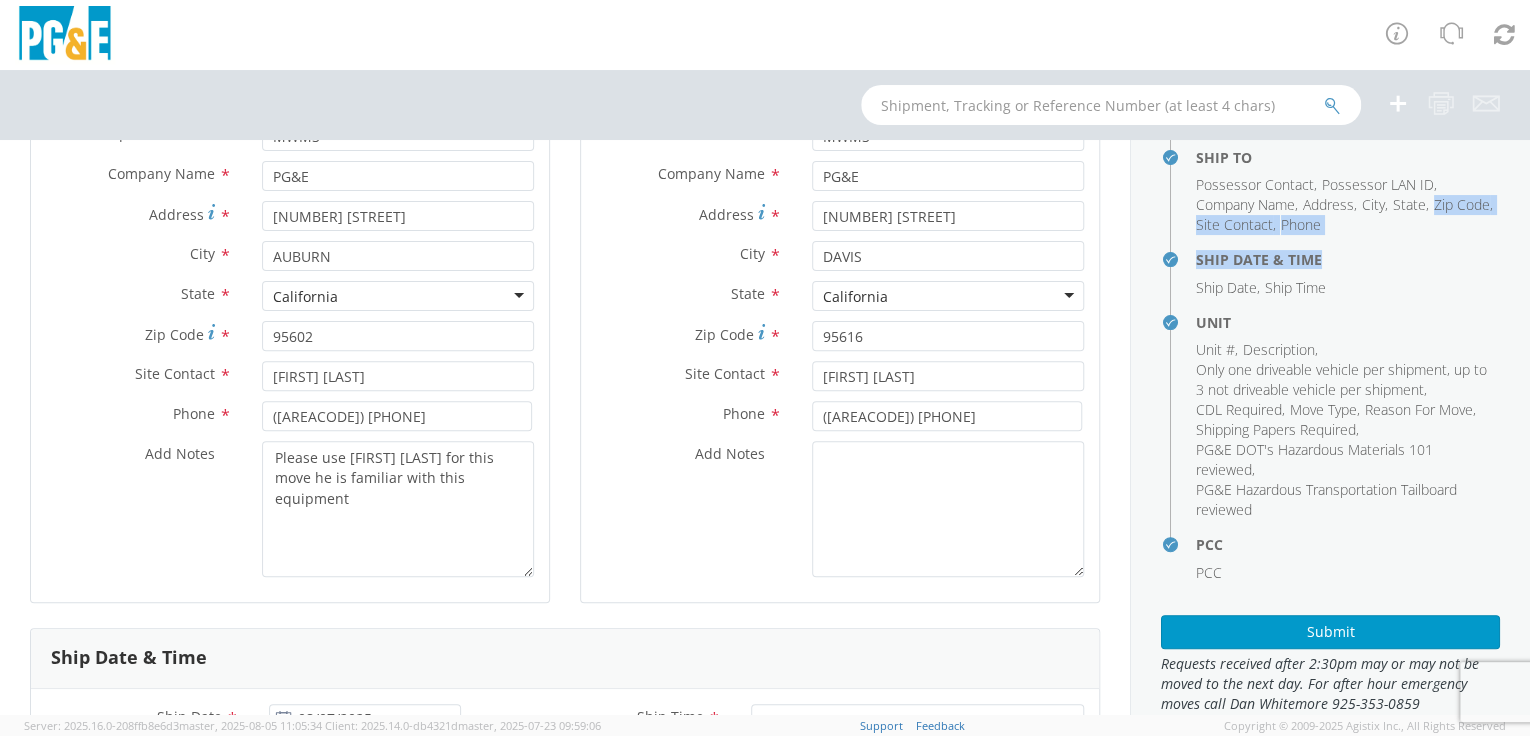 drag, startPoint x: 1134, startPoint y: 287, endPoint x: 1139, endPoint y: 236, distance: 51.24451 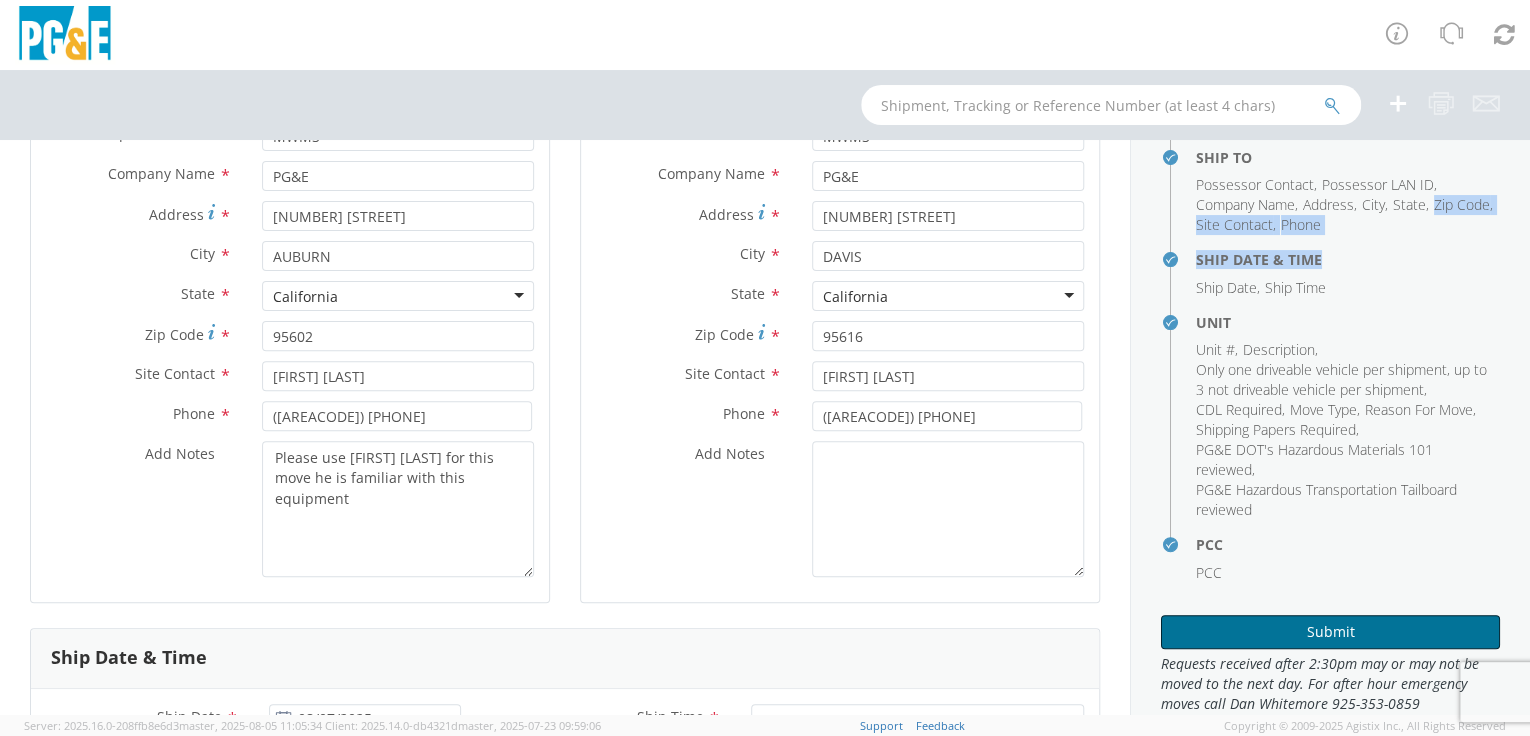 click on "Submit" at bounding box center (1330, 632) 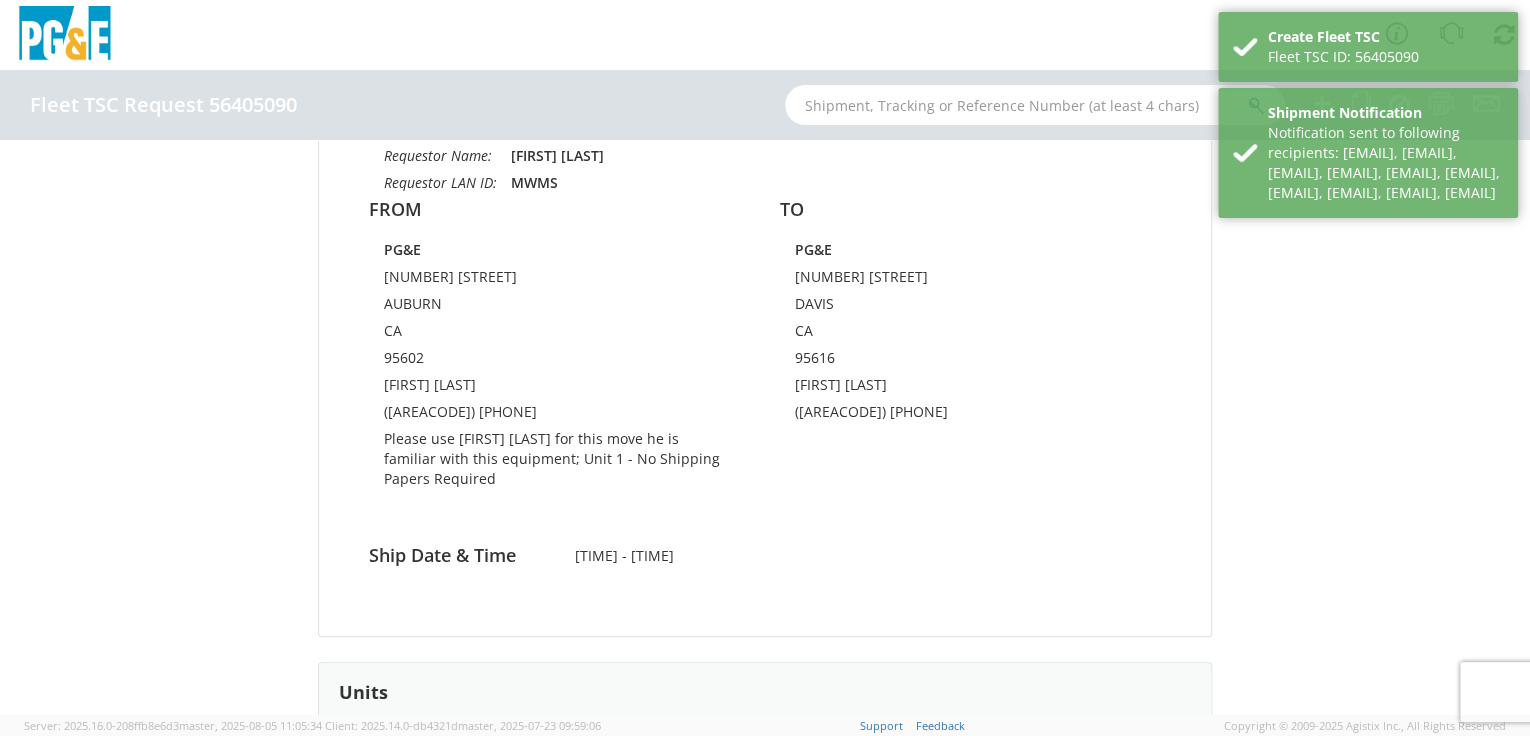 scroll, scrollTop: 0, scrollLeft: 0, axis: both 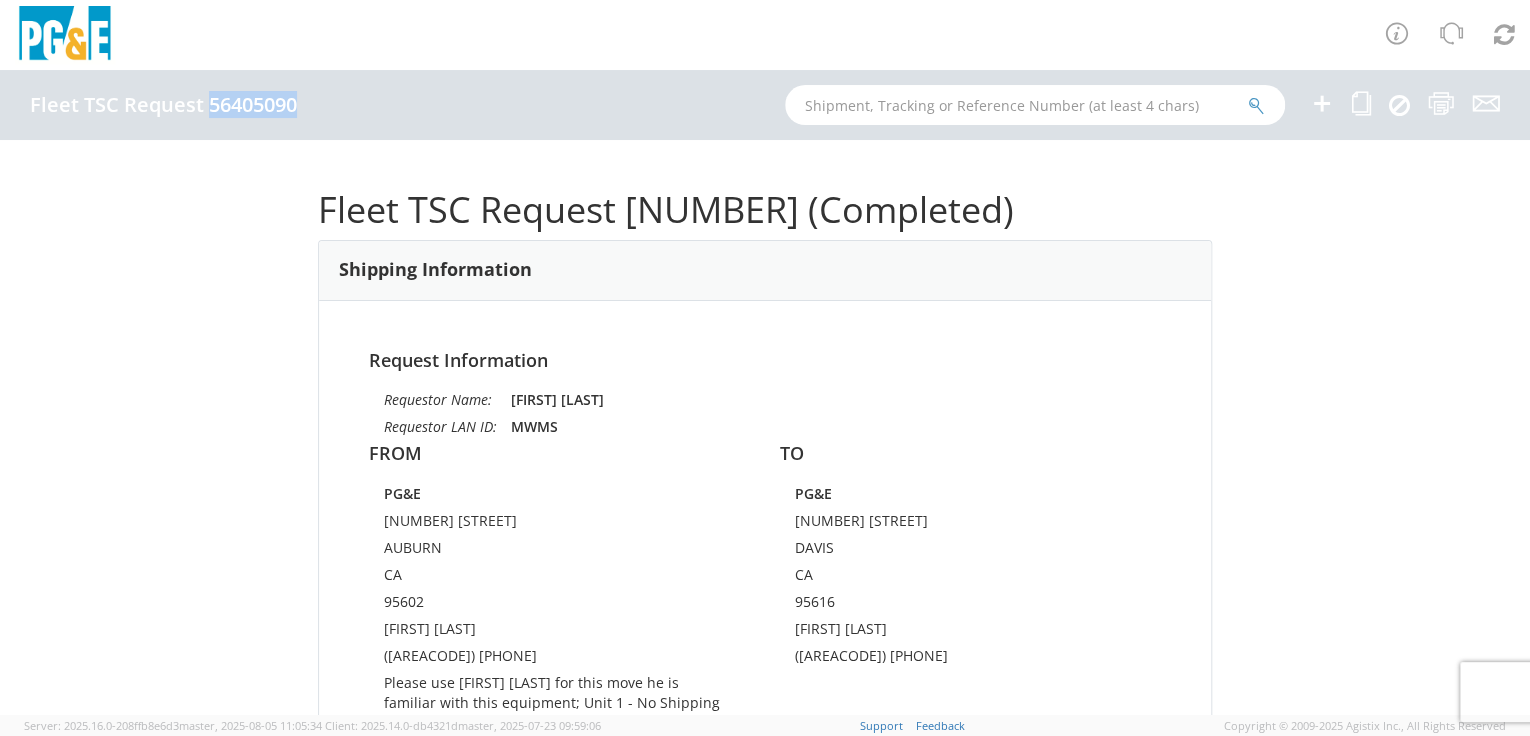 drag, startPoint x: 209, startPoint y: 103, endPoint x: 295, endPoint y: 108, distance: 86.145226 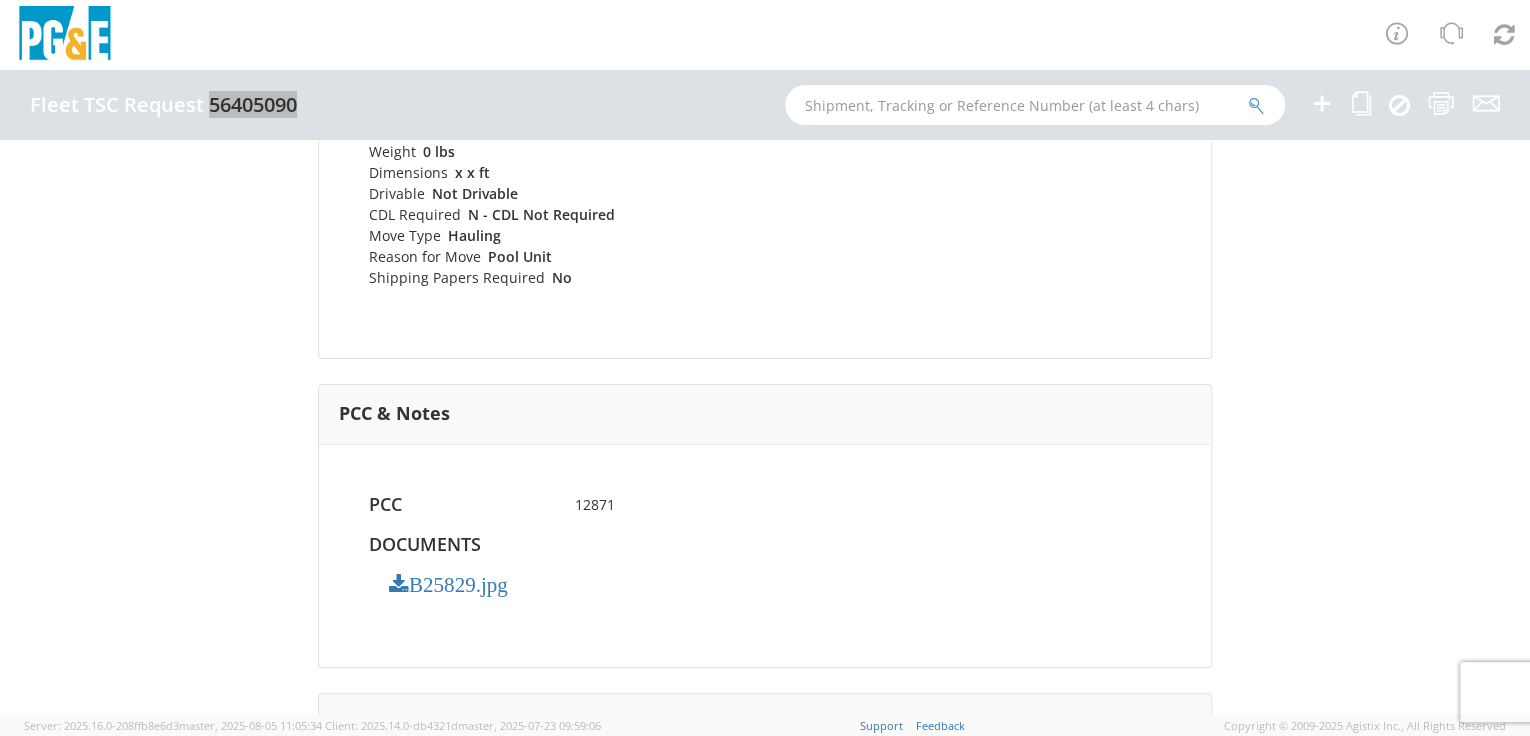 scroll, scrollTop: 987, scrollLeft: 0, axis: vertical 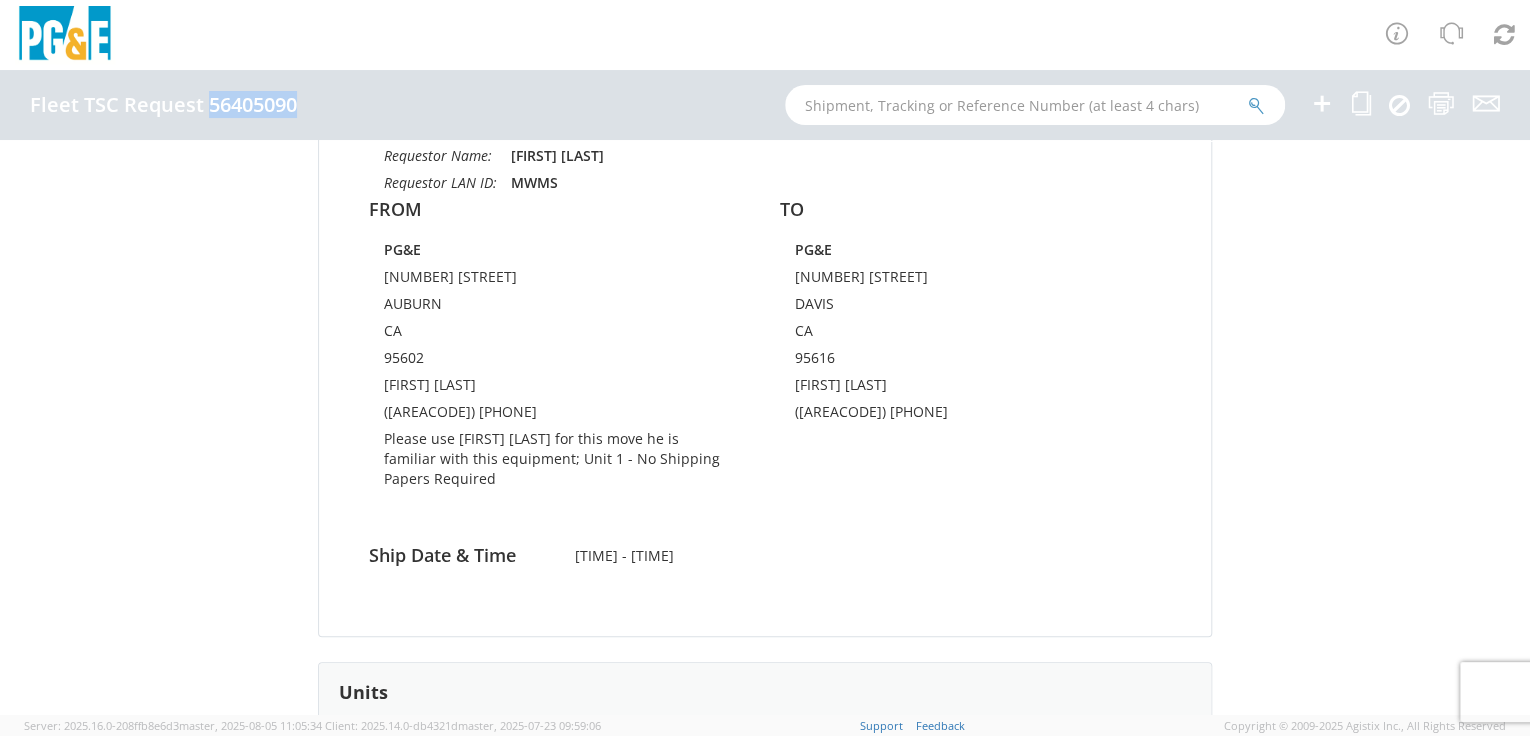 drag, startPoint x: 568, startPoint y: 277, endPoint x: 377, endPoint y: 280, distance: 191.02356 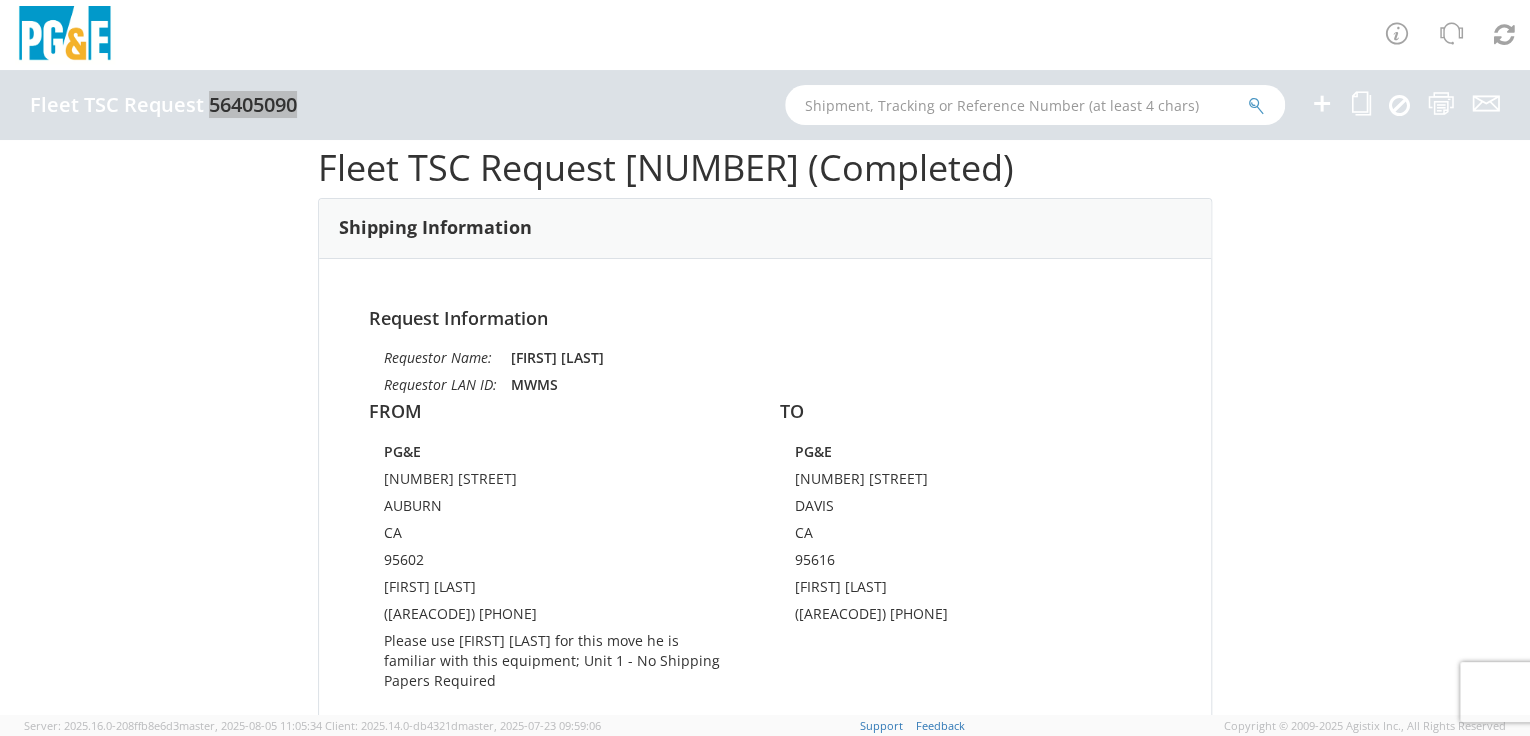 scroll, scrollTop: 0, scrollLeft: 0, axis: both 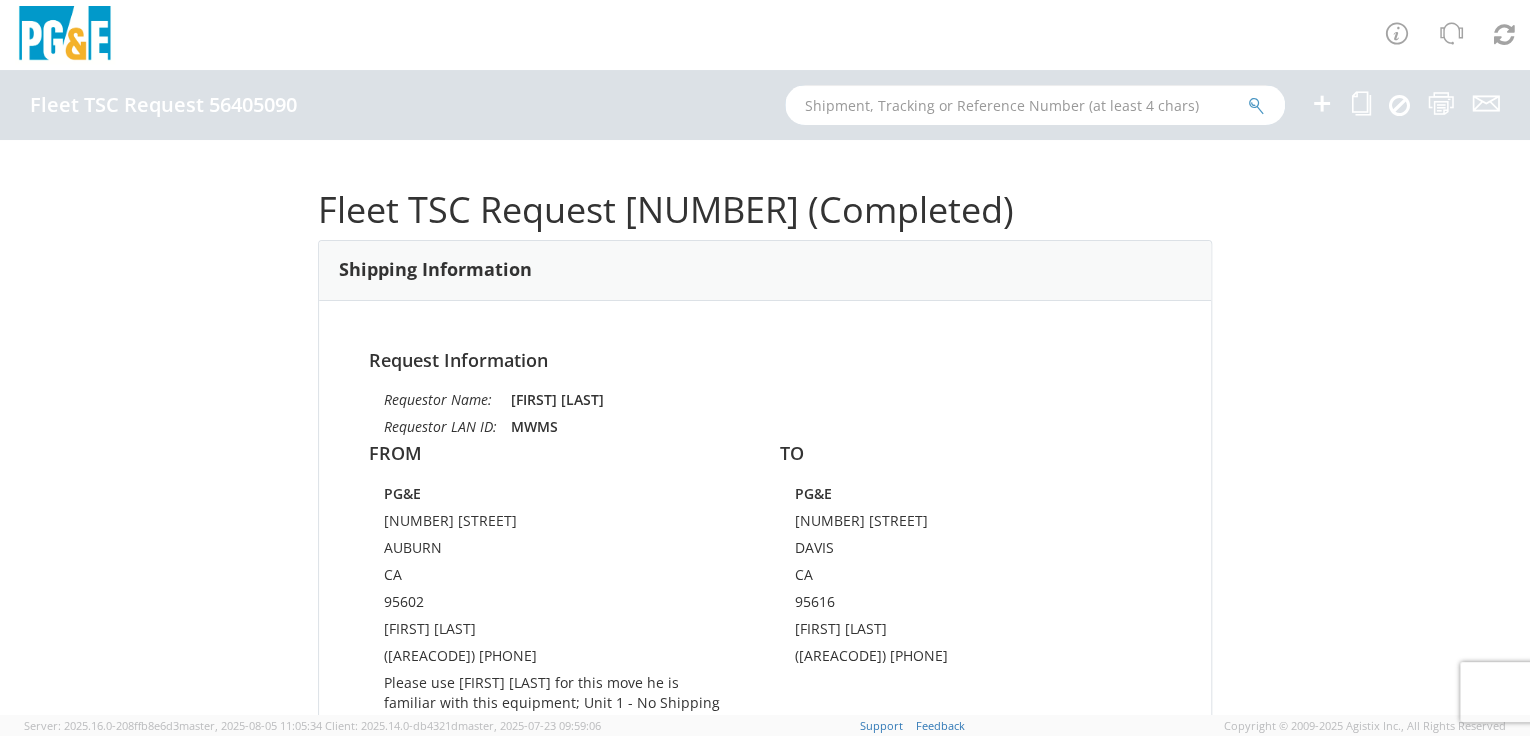 click at bounding box center (1035, 105) 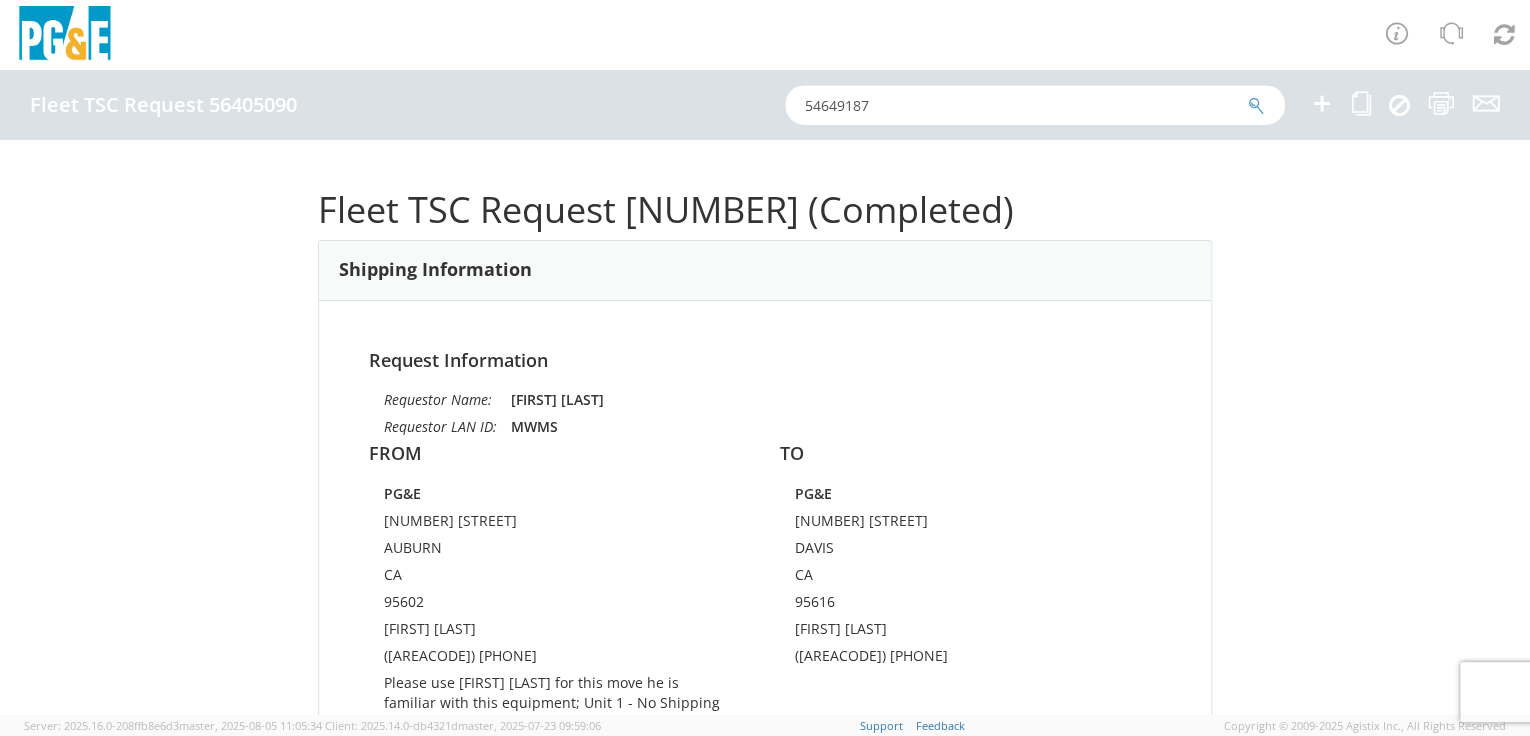 type on "54649187" 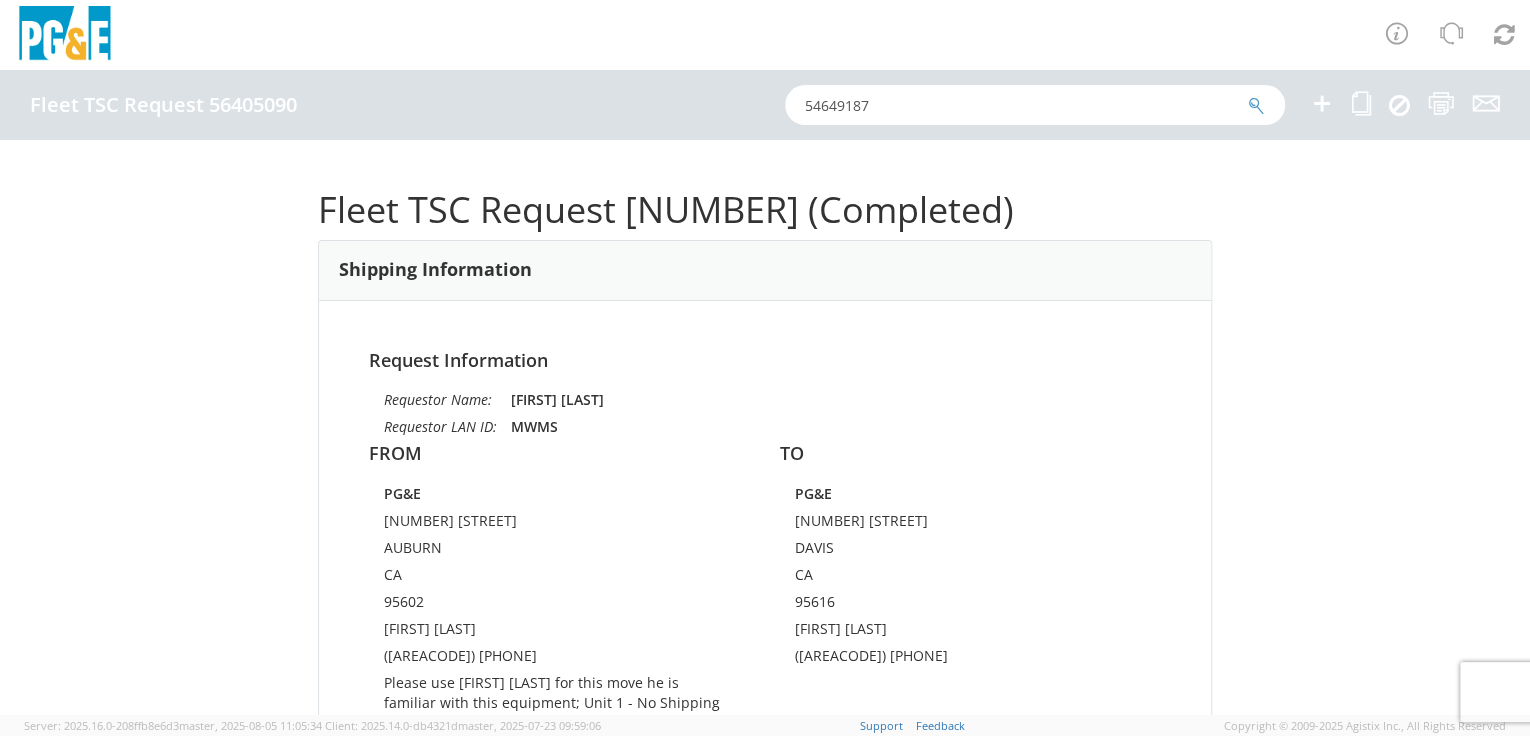 click at bounding box center (1256, 106) 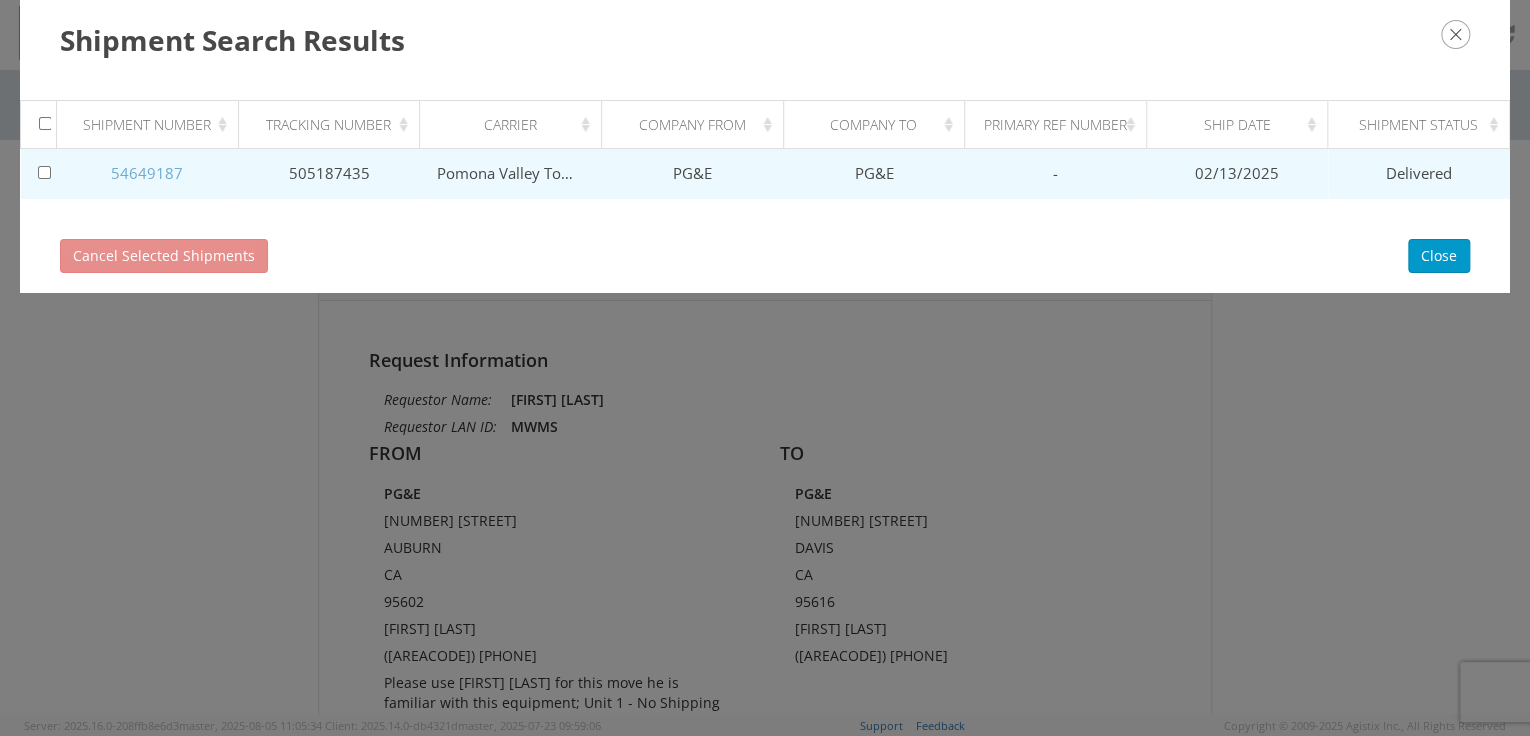 click on "54649187" at bounding box center [147, 173] 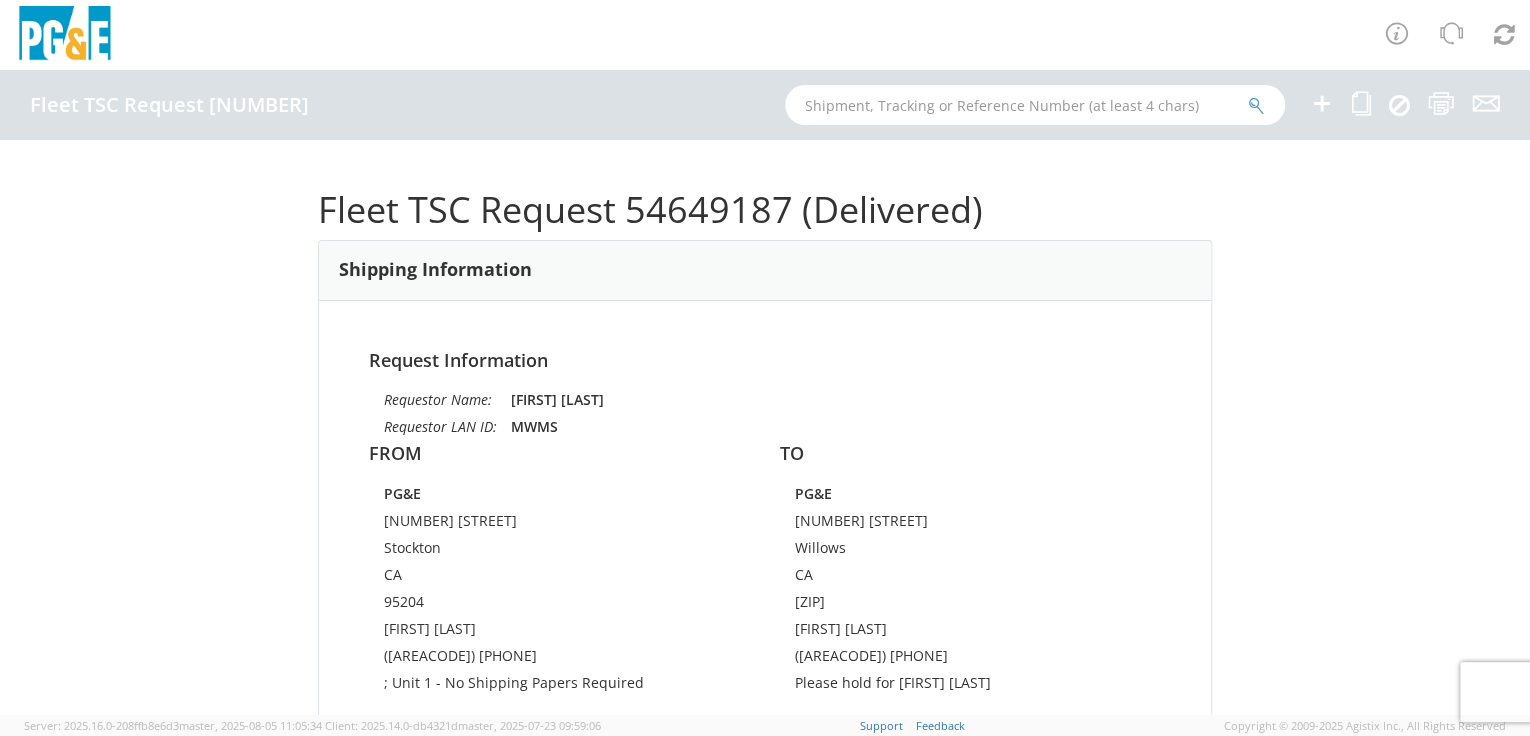 click at bounding box center [1322, 103] 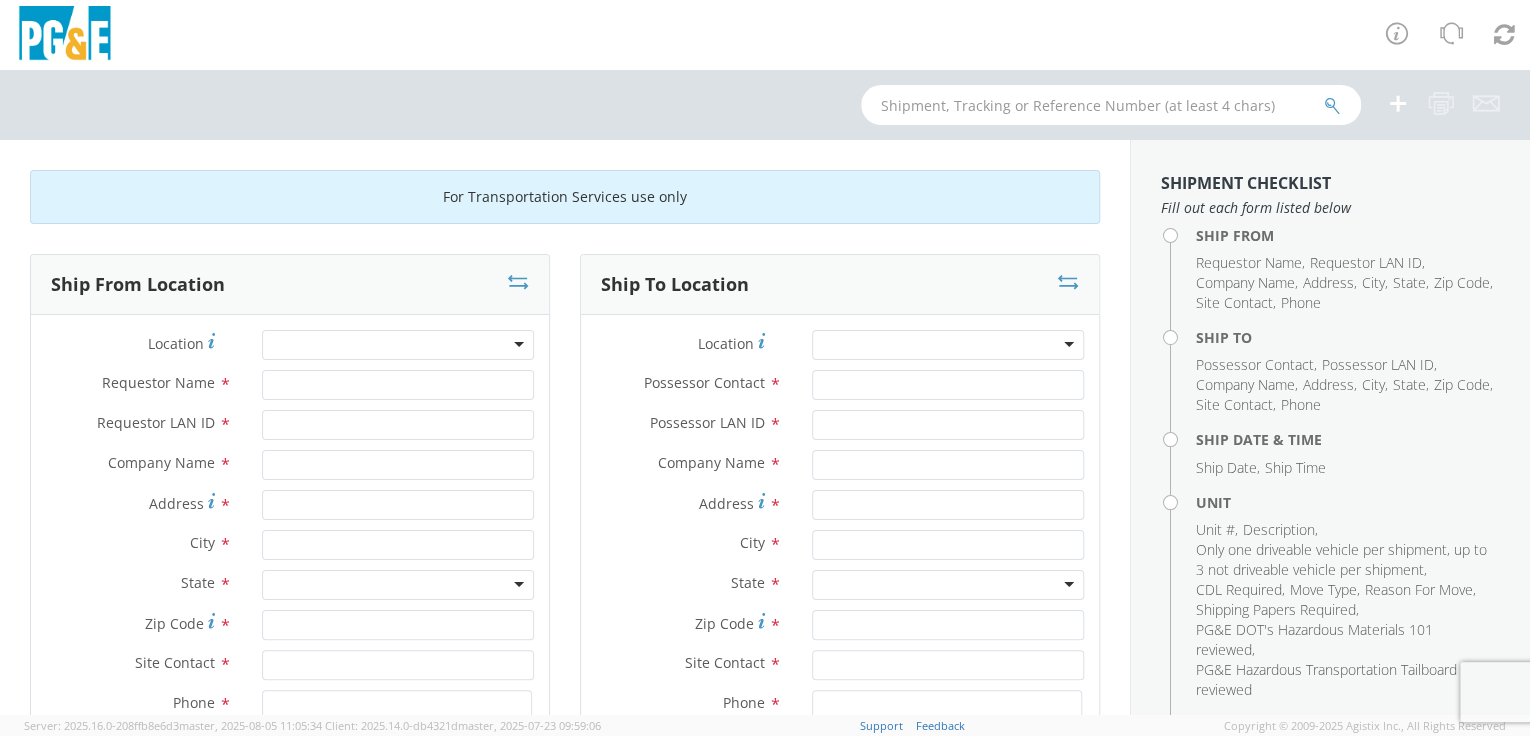click at bounding box center [398, 345] 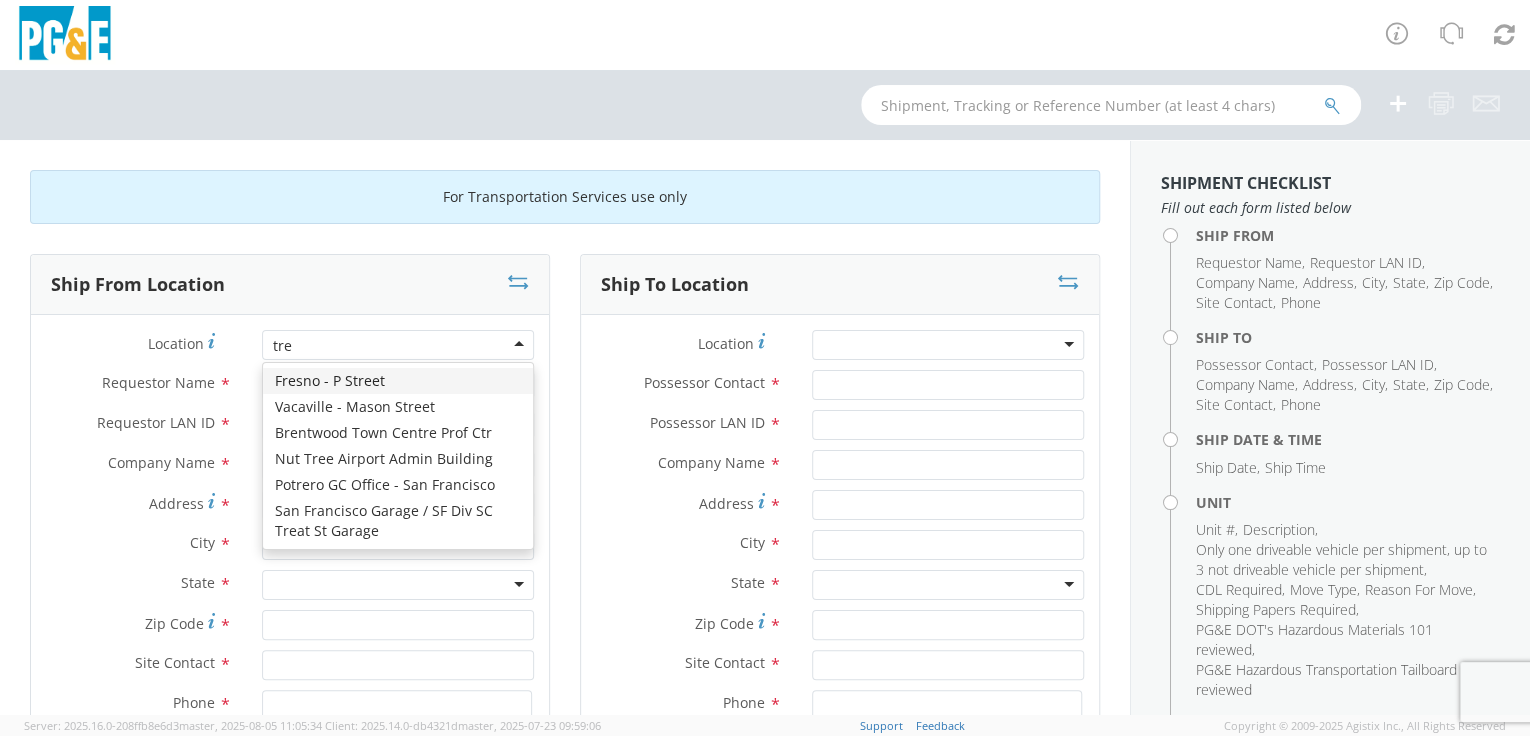scroll, scrollTop: 0, scrollLeft: 0, axis: both 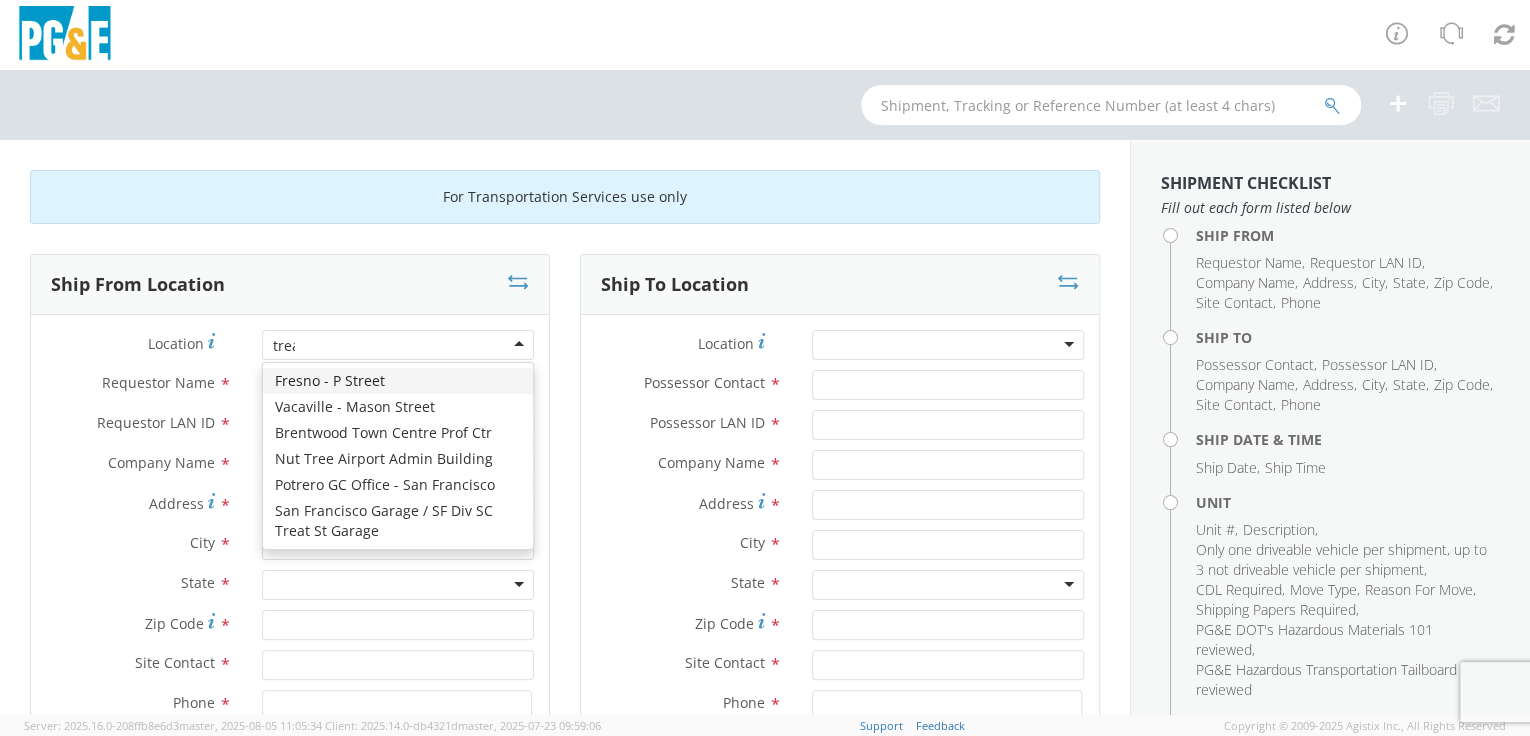 type on "treat" 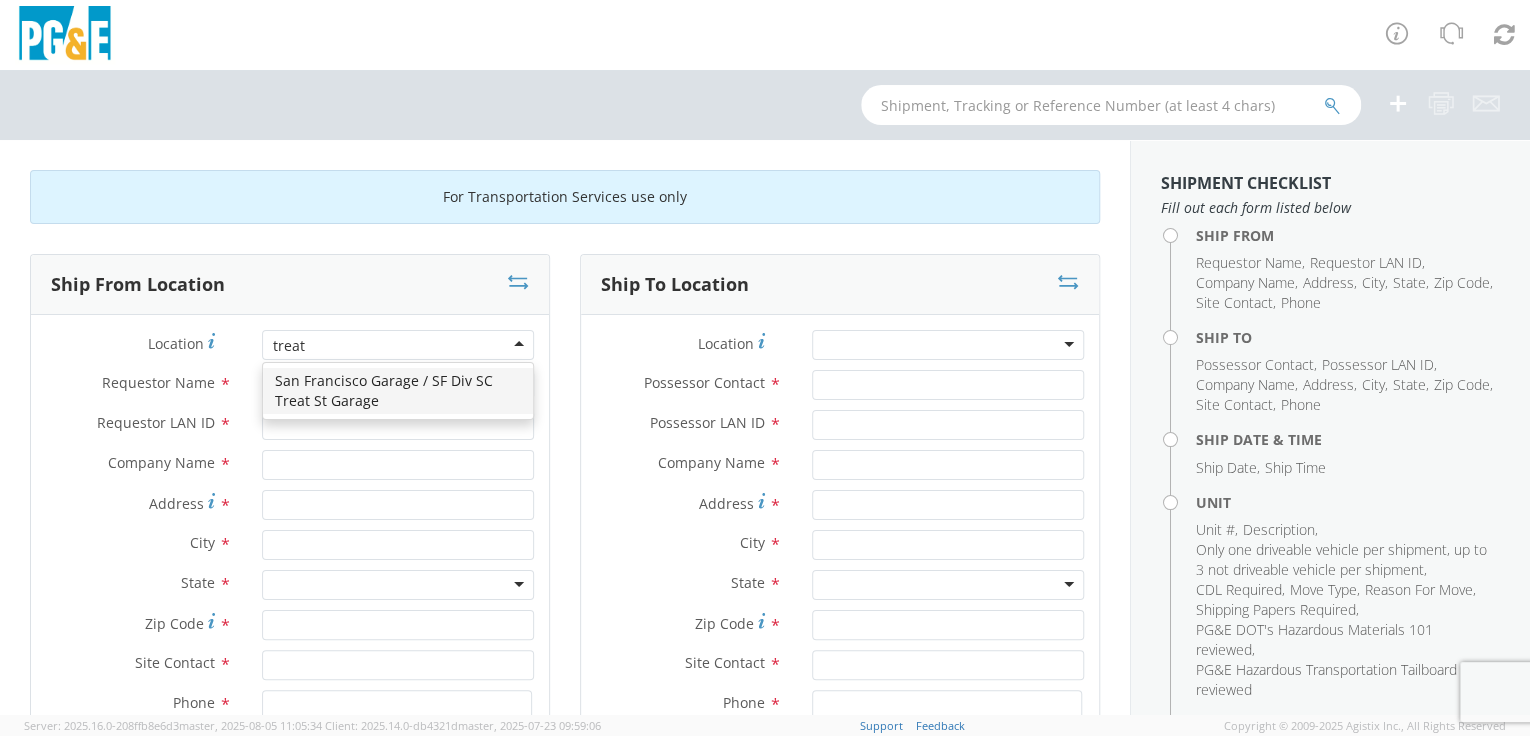 type 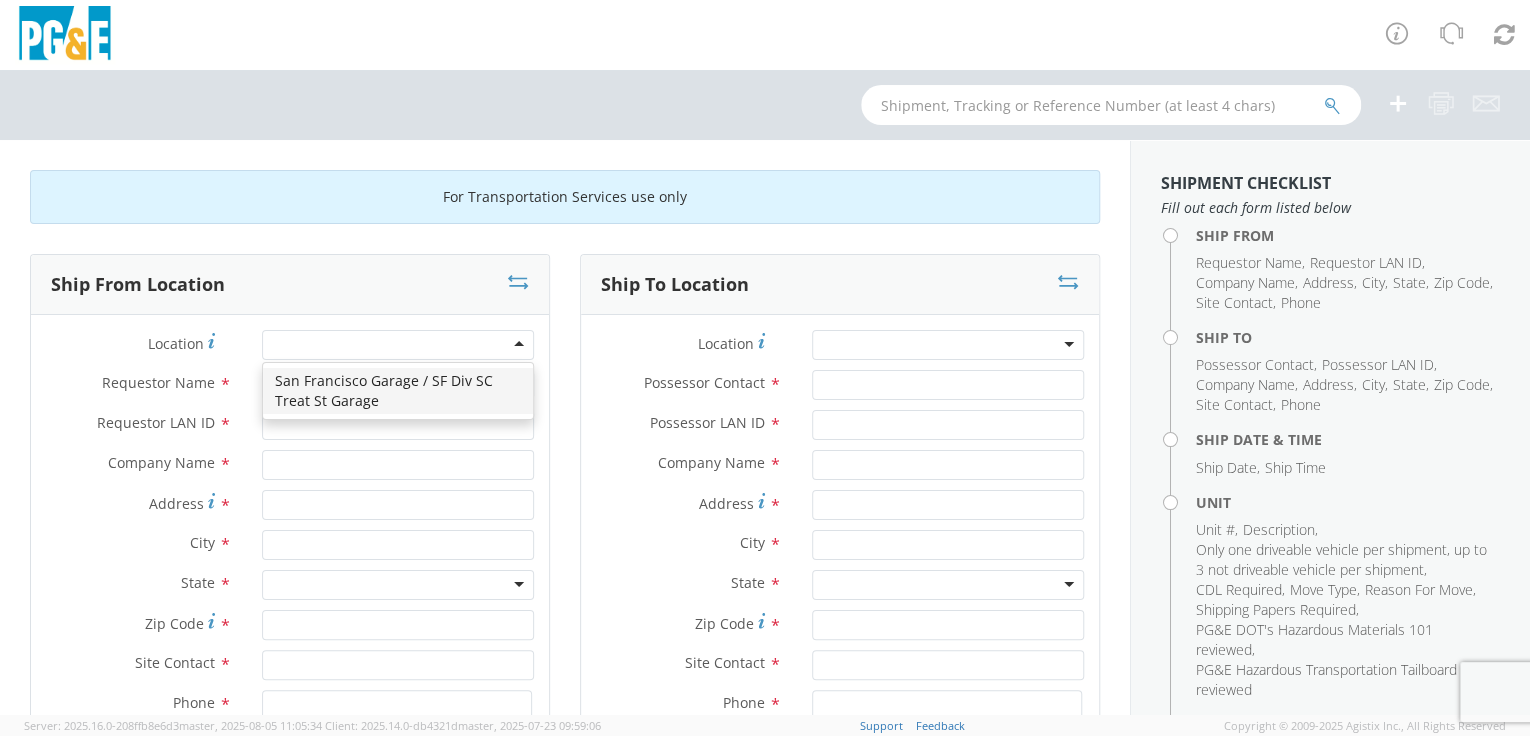 type on "PG&E" 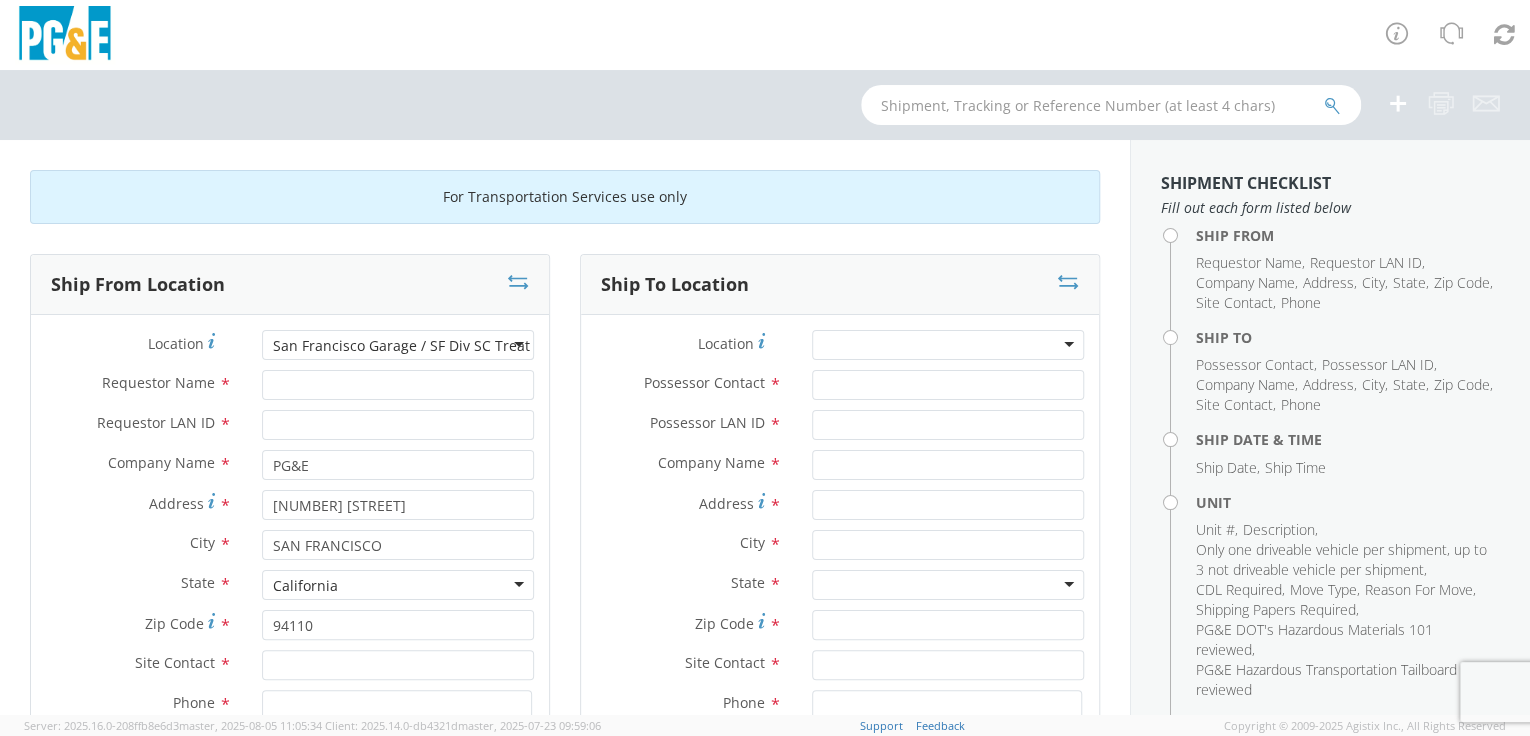 scroll, scrollTop: 0, scrollLeft: 0, axis: both 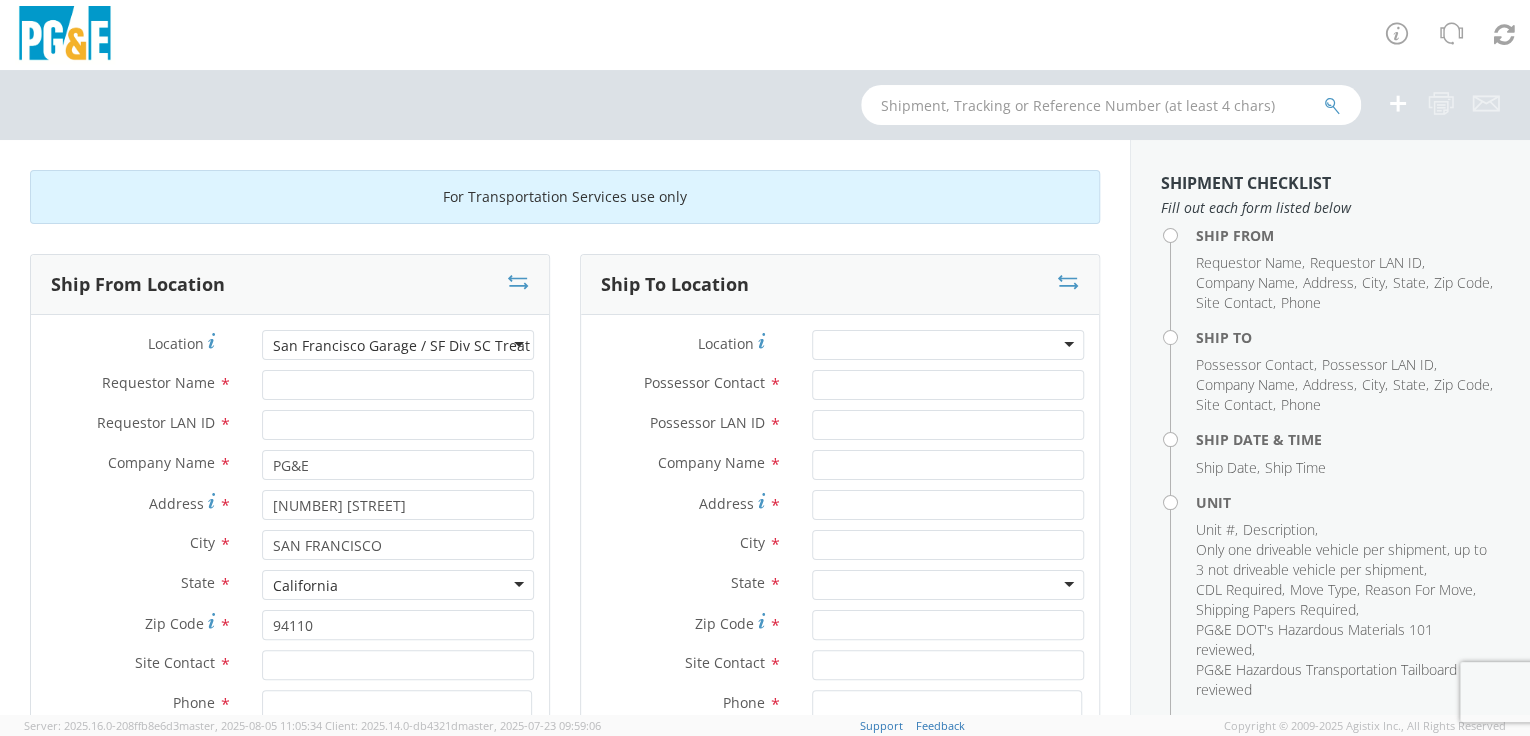 click at bounding box center [948, 345] 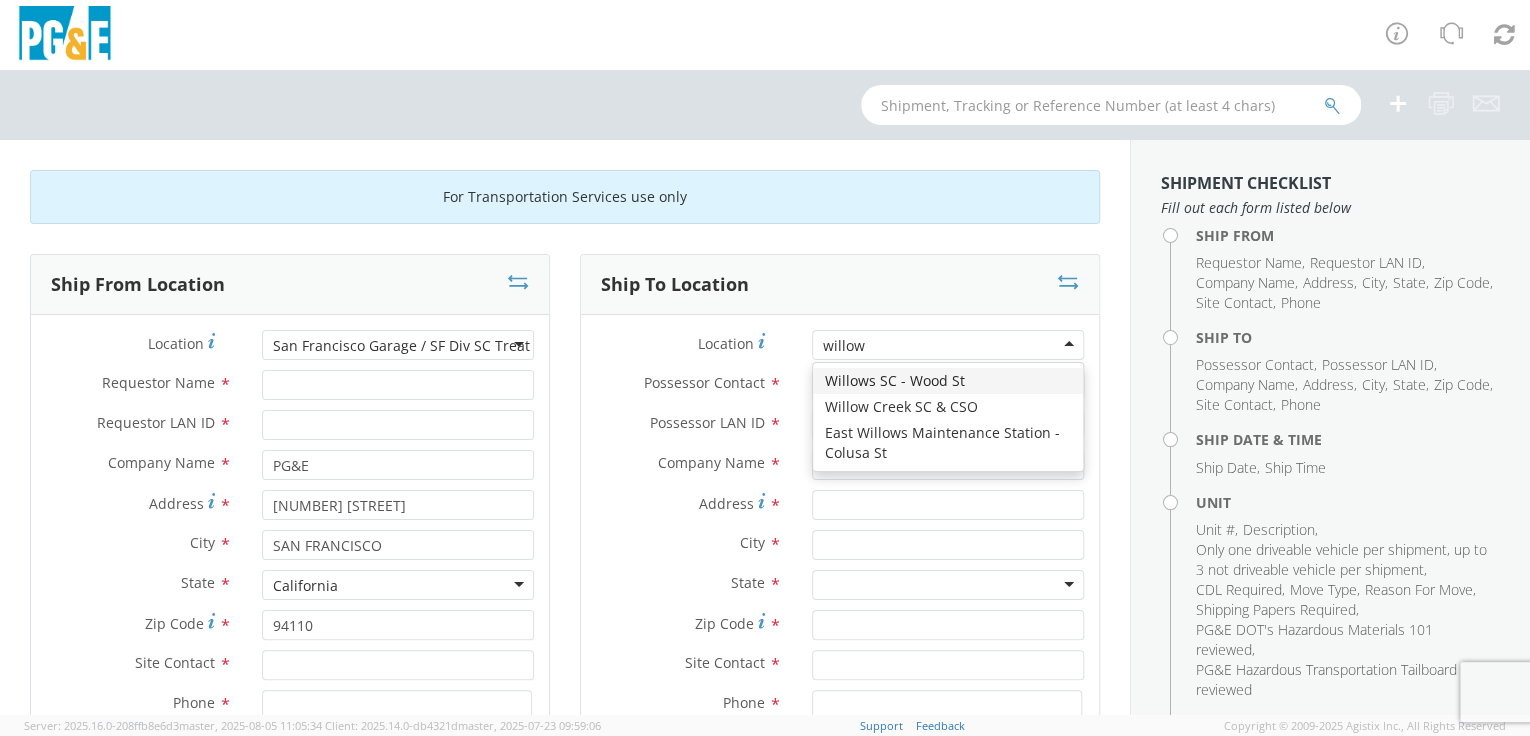 type on "willows" 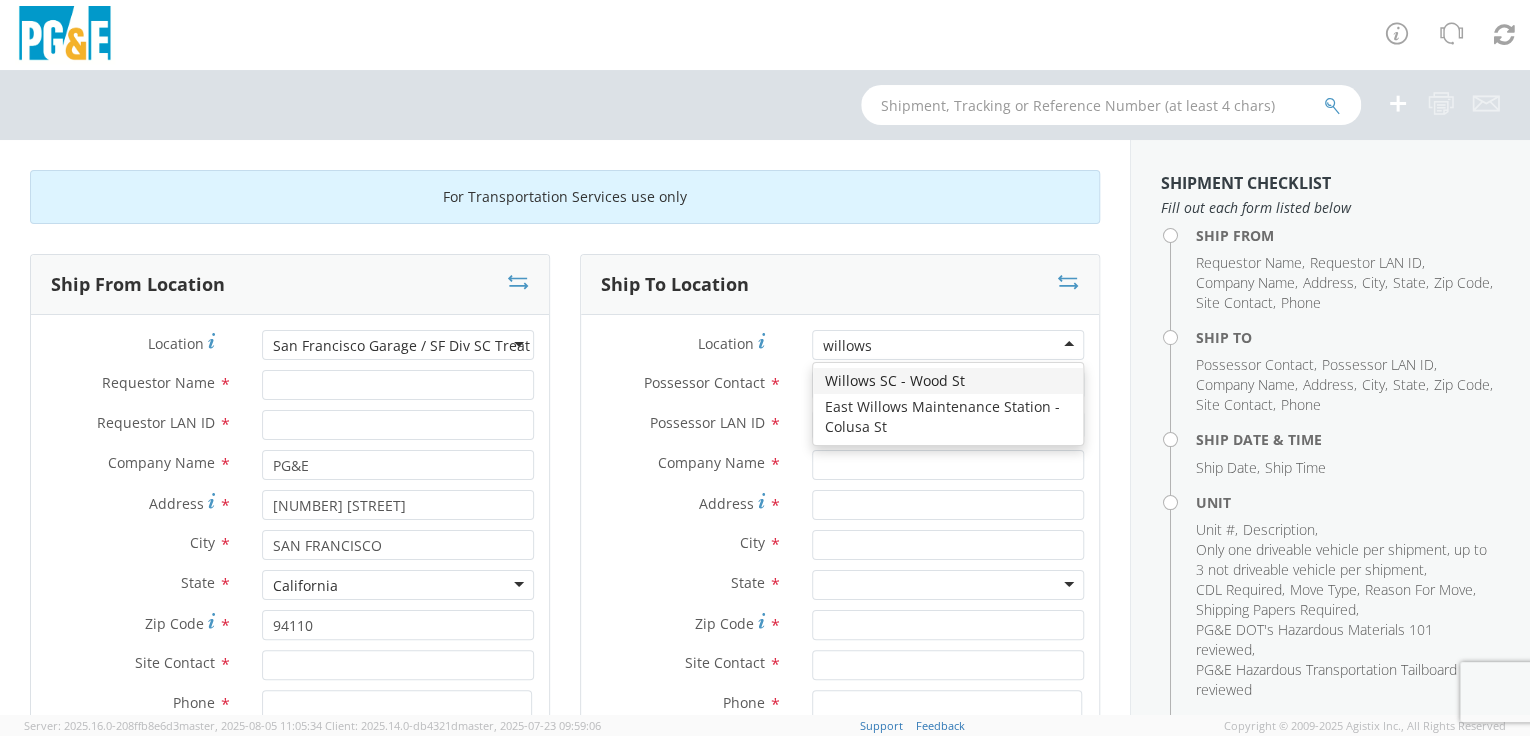 type 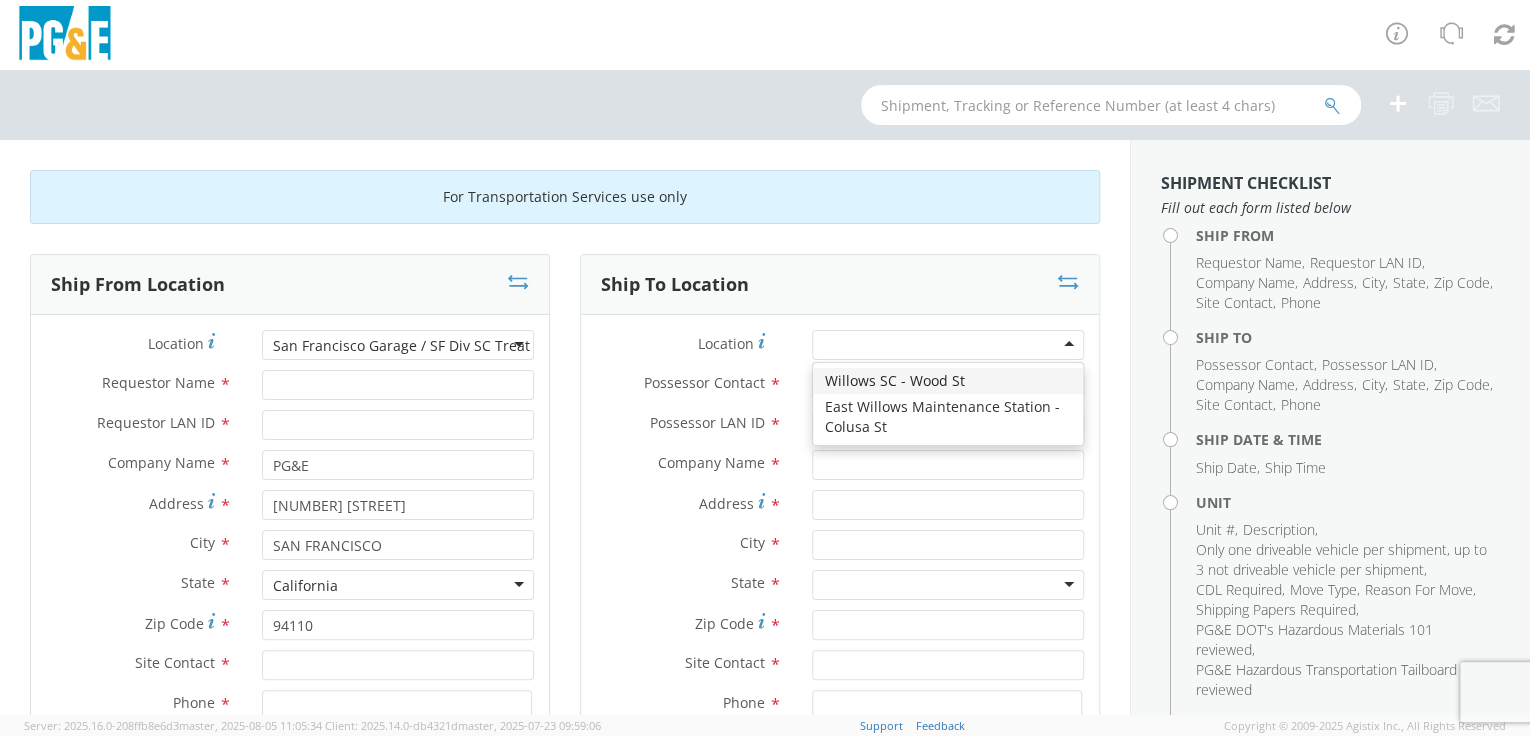 type on "PG&E" 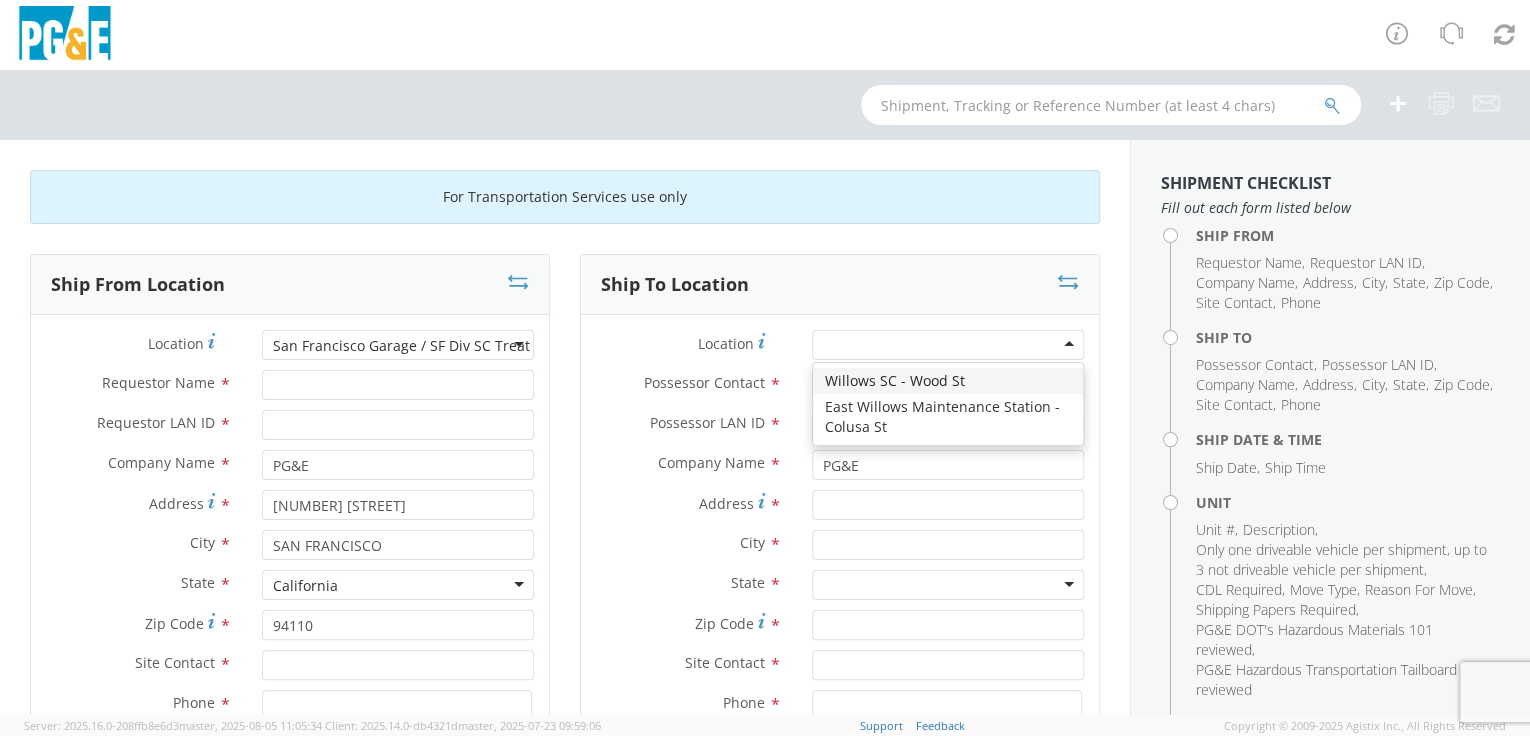 type on "[NUMBER] [STREET]" 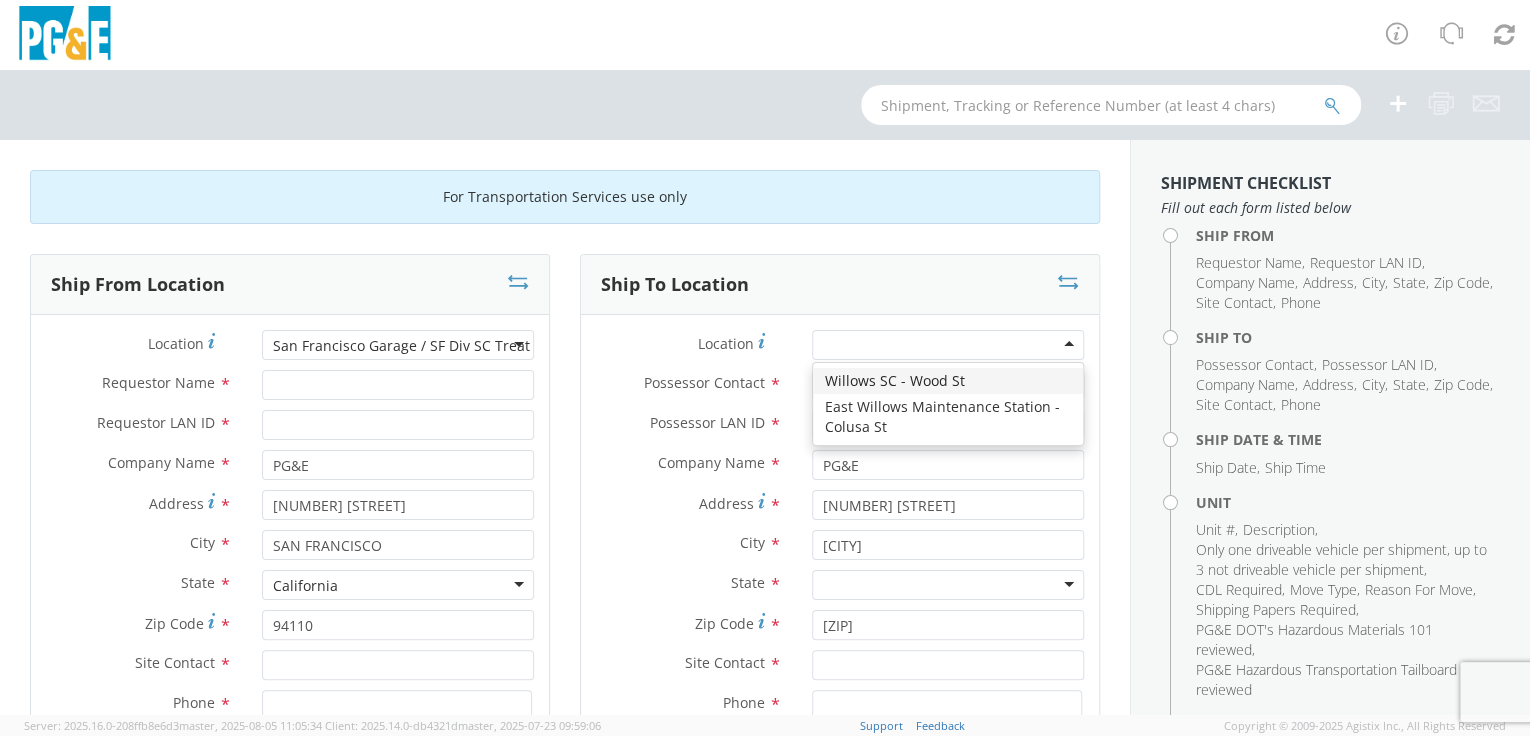 scroll, scrollTop: 0, scrollLeft: 0, axis: both 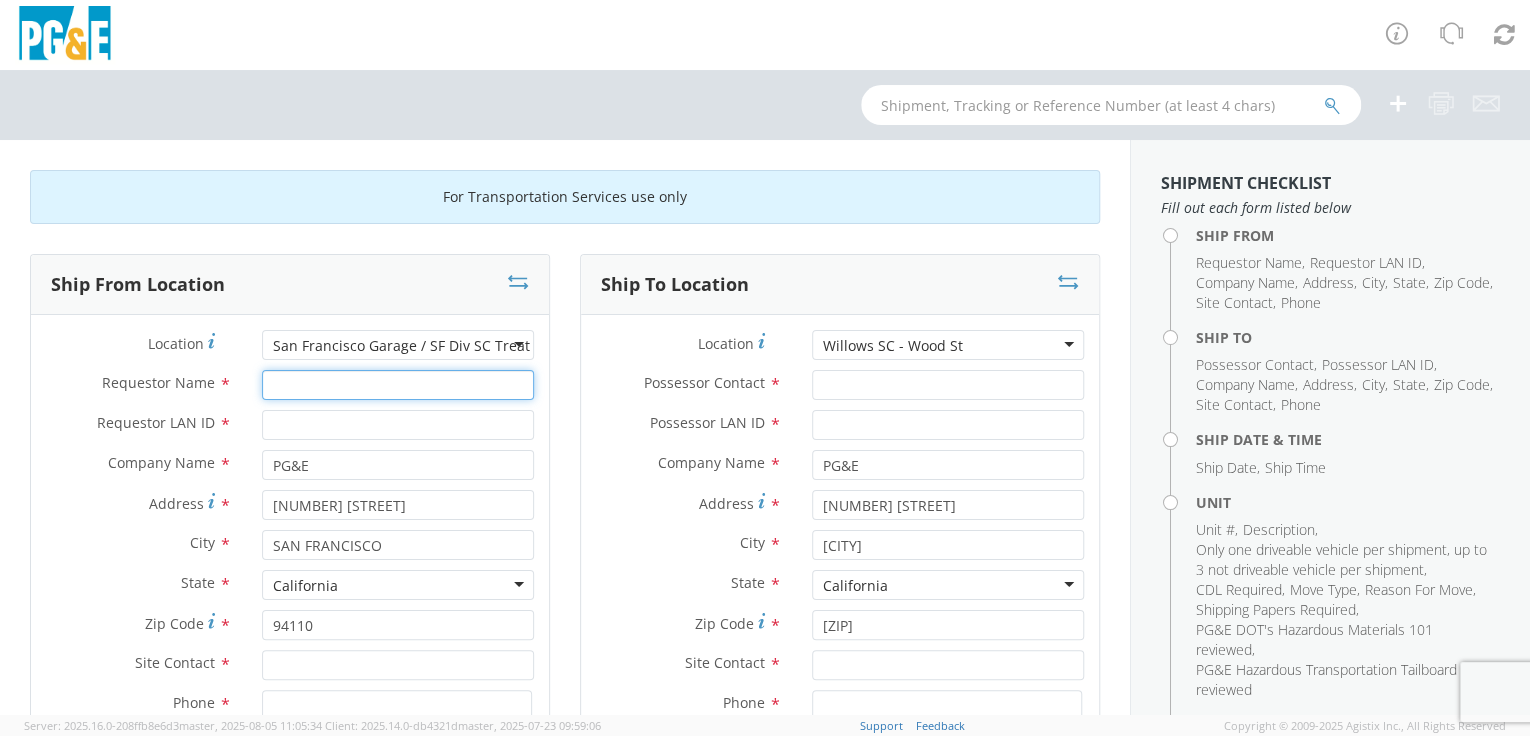 click on "Requestor Name        *" at bounding box center [398, 385] 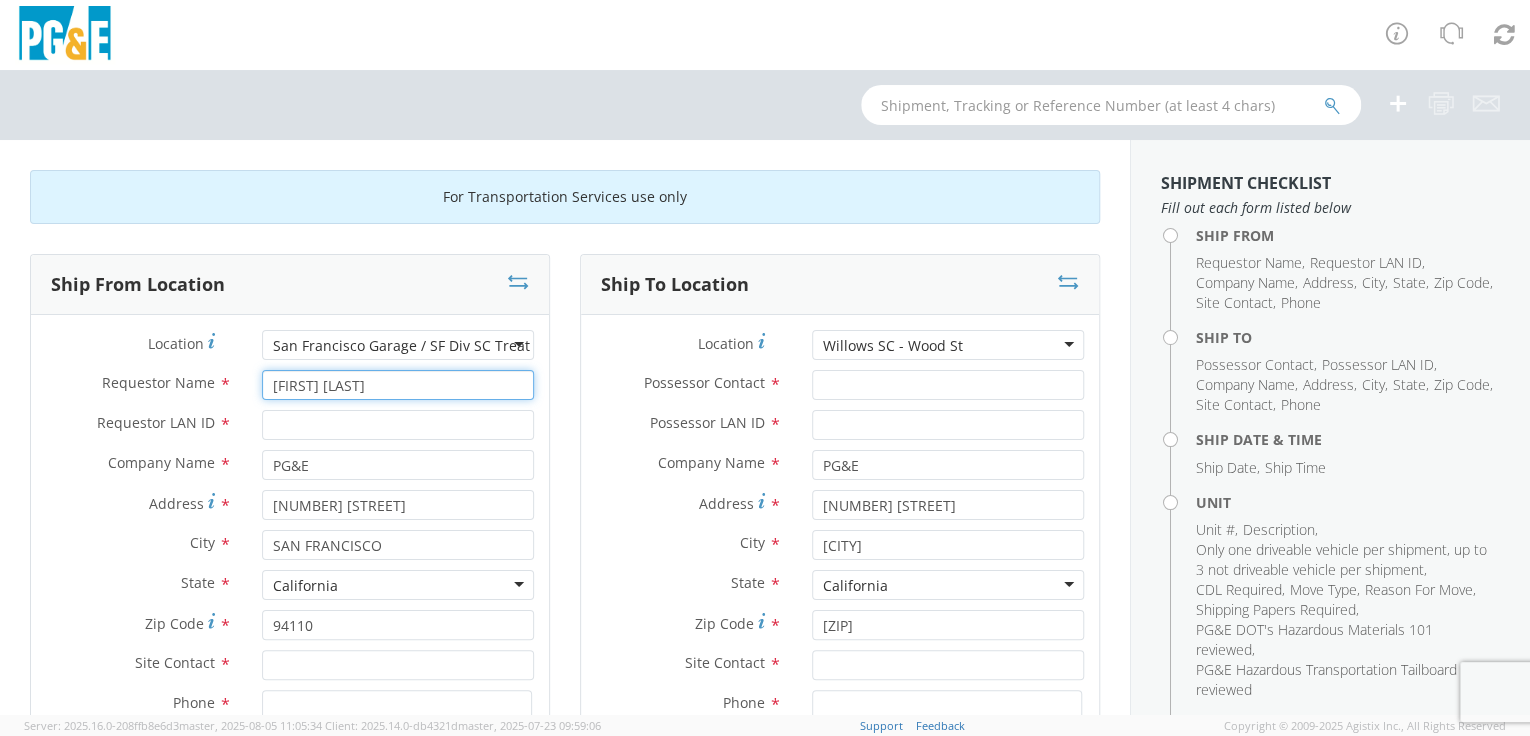 type on "[FIRST] [LAST]" 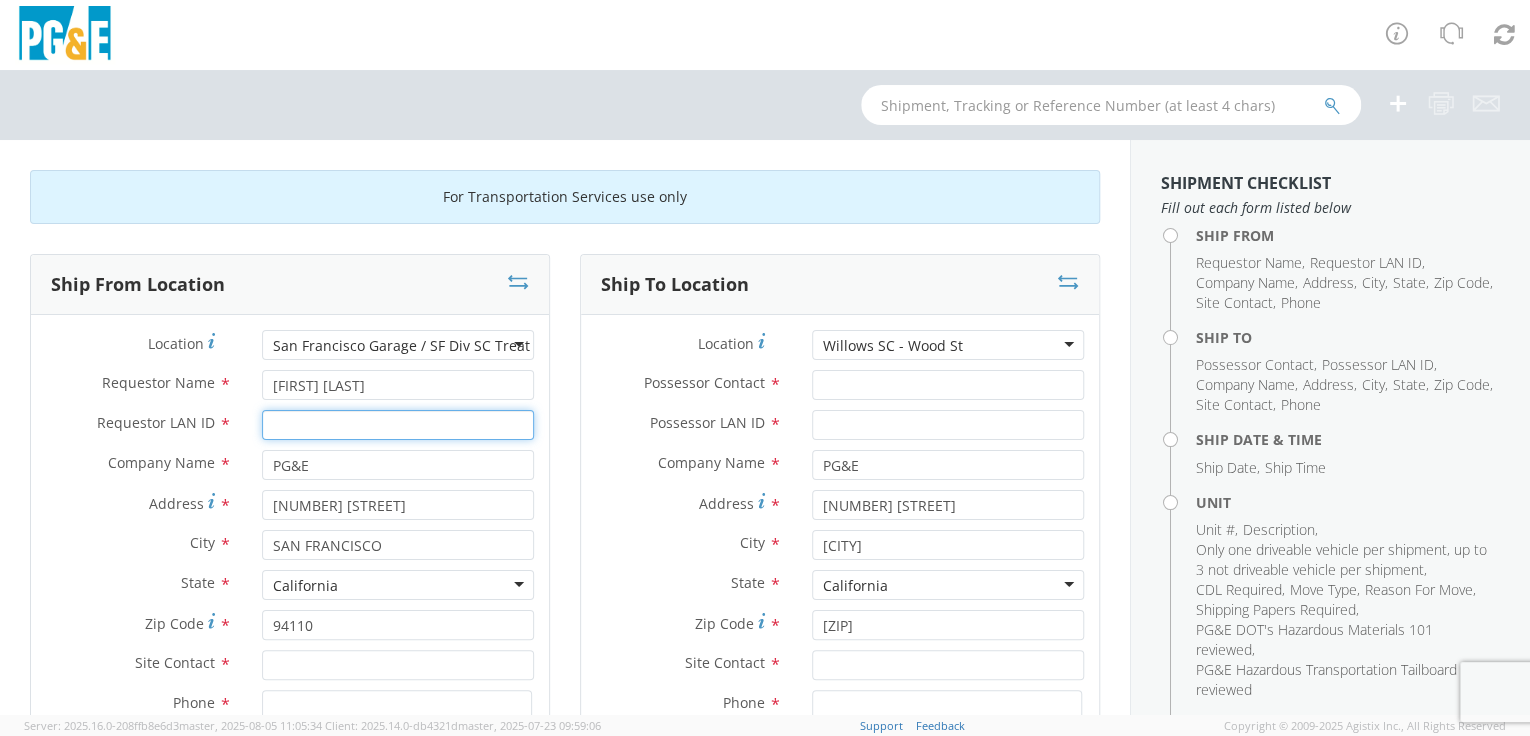 click on "Requestor LAN ID        *" at bounding box center [398, 425] 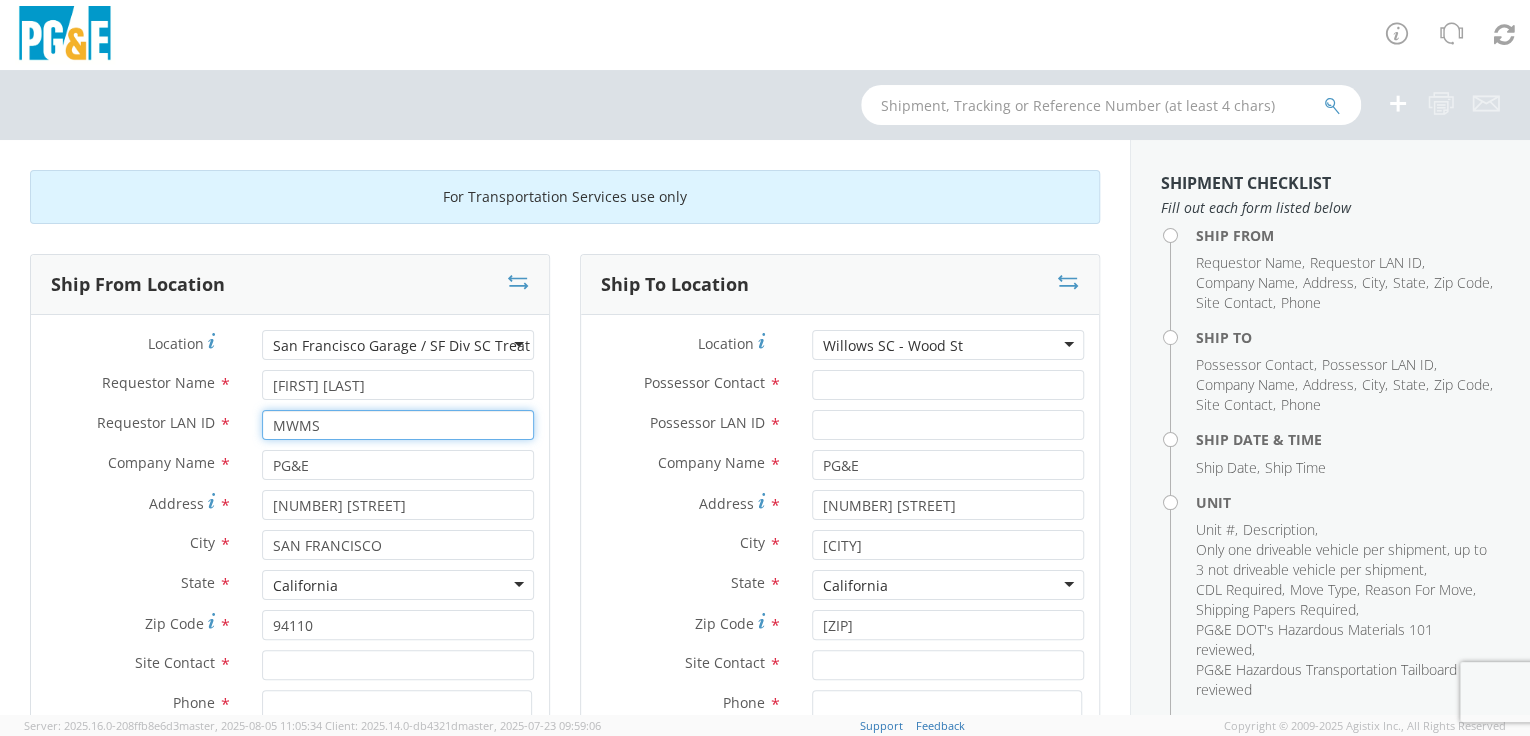 type on "MWMS" 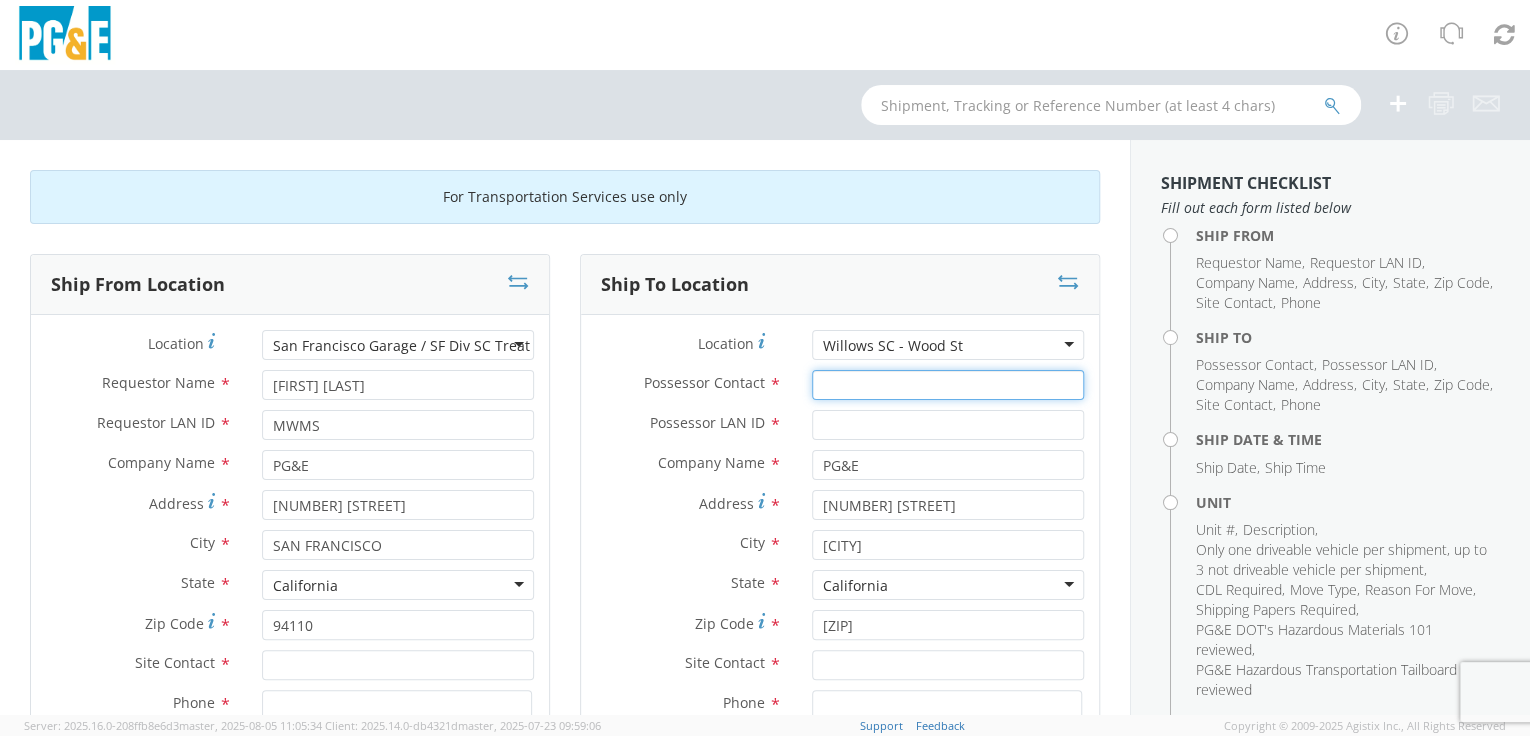 paste on "[FIRST] [LAST]" 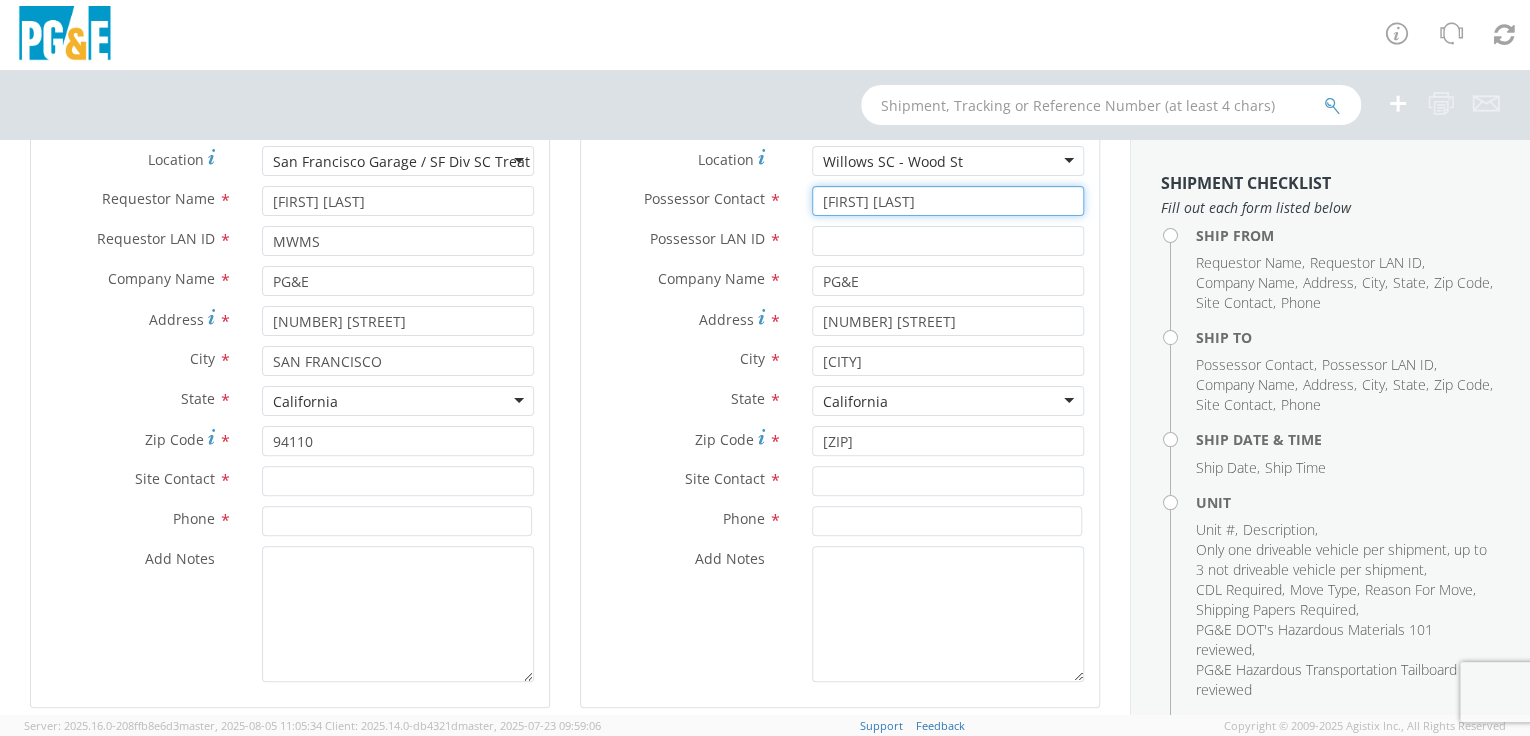 scroll, scrollTop: 188, scrollLeft: 0, axis: vertical 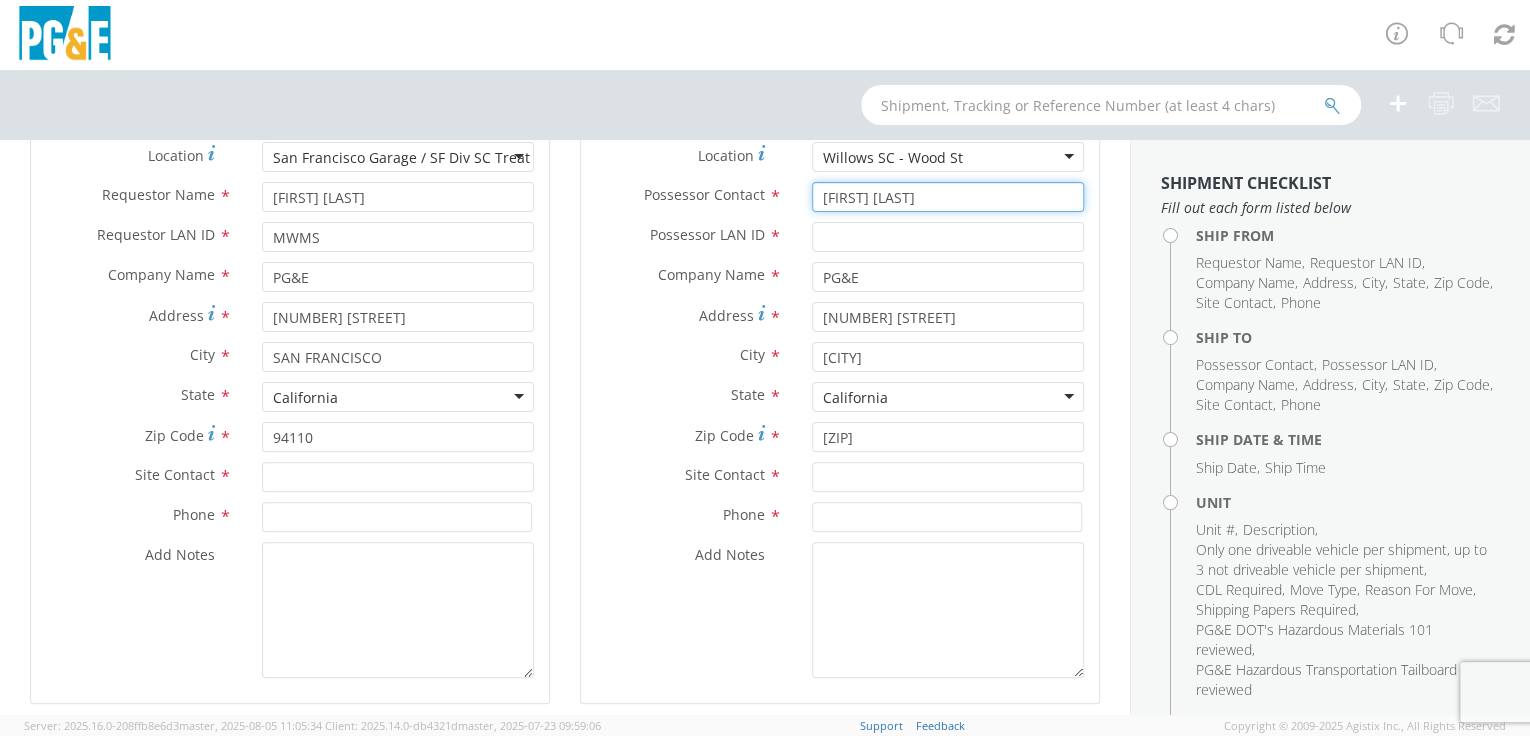 type on "[FIRST] [LAST]" 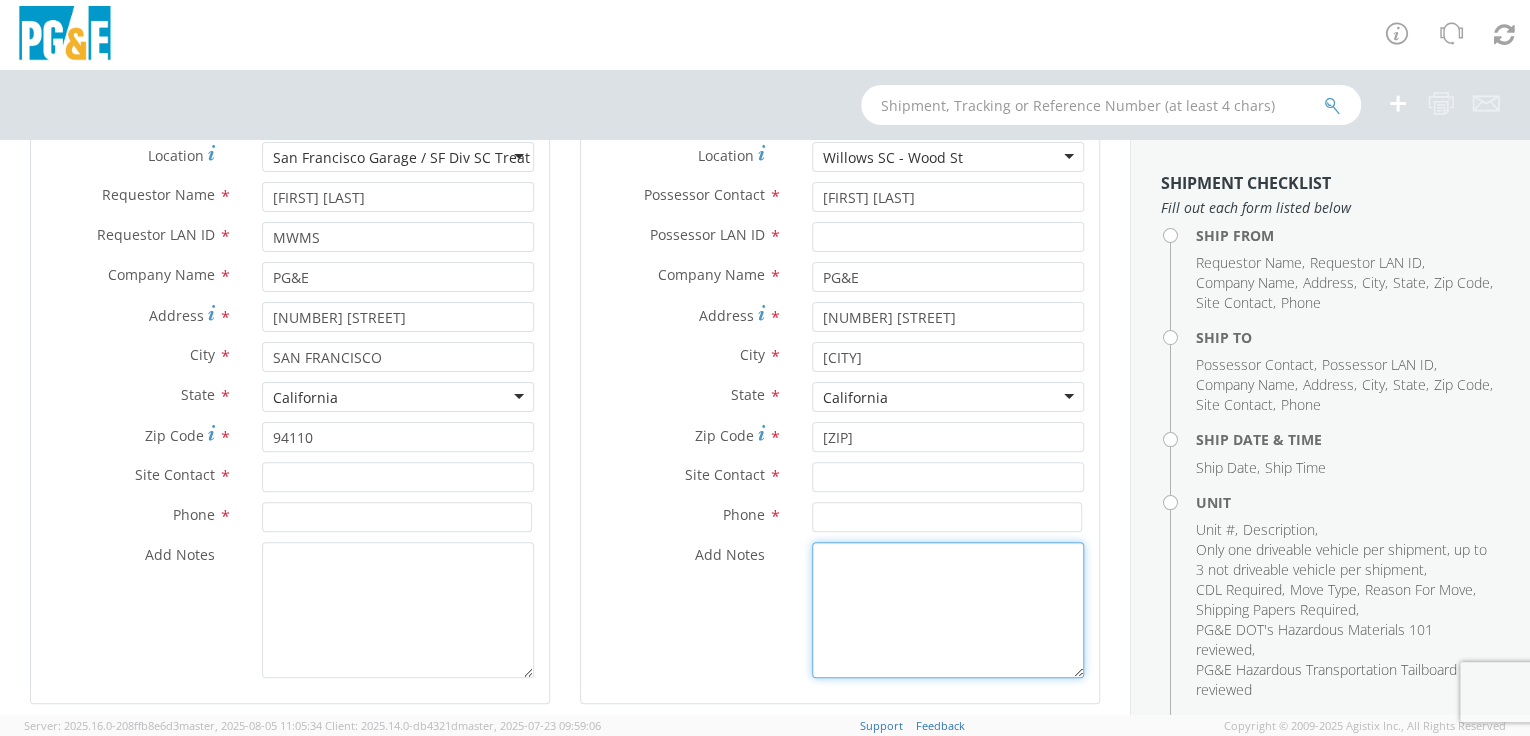 click on "Add Notes        *" at bounding box center [948, 610] 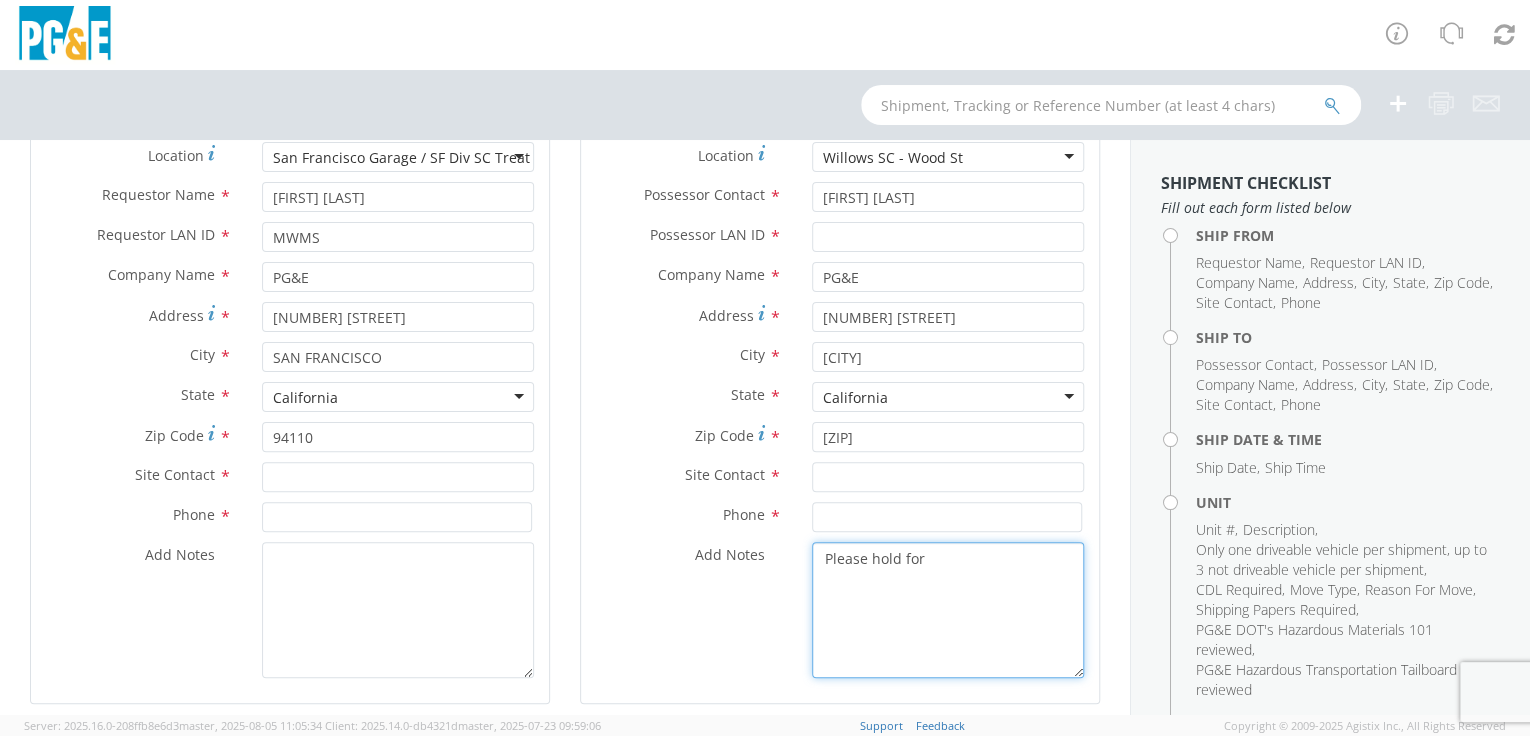 paste on "[FIRST] [LAST]" 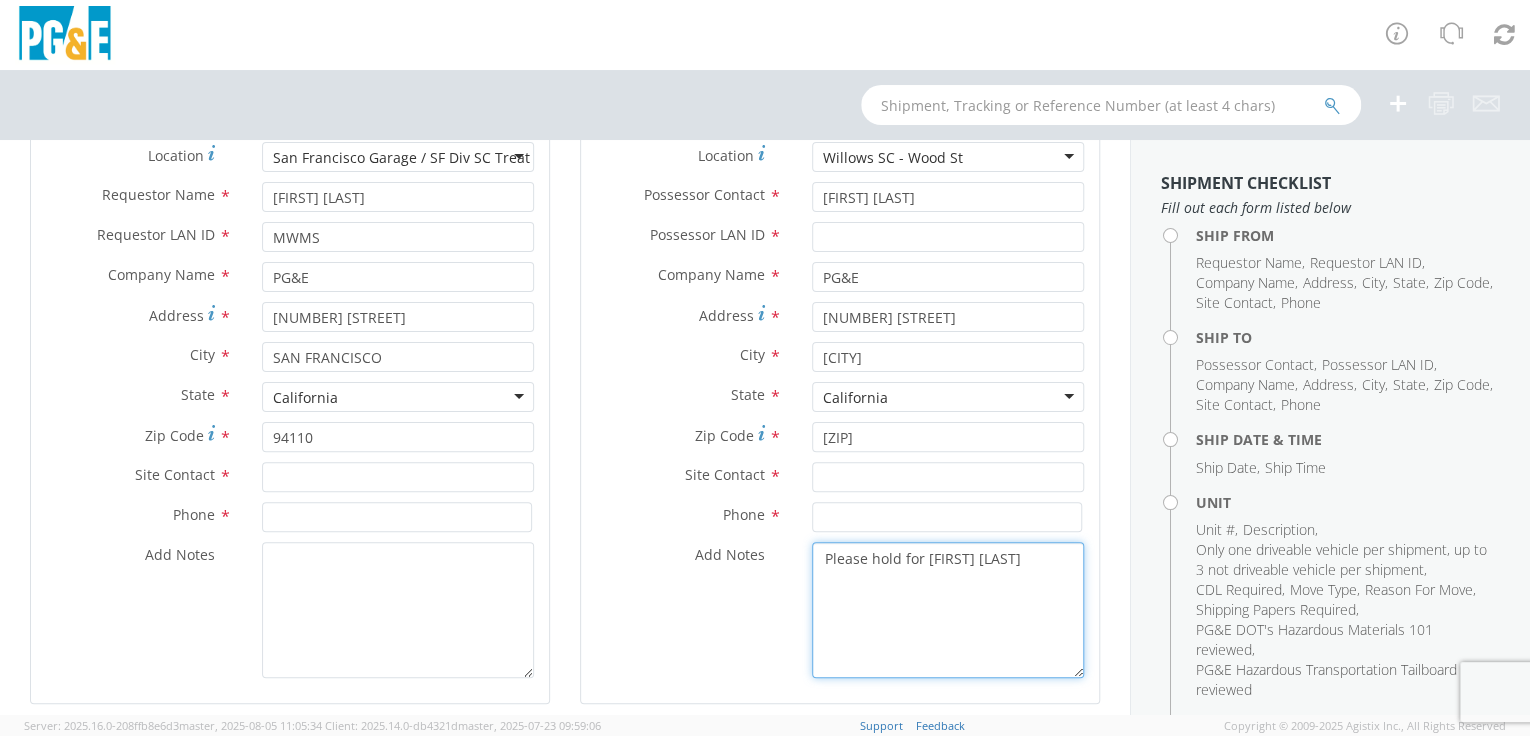 click on "Please hold for [FIRST] [LAST]" at bounding box center [948, 610] 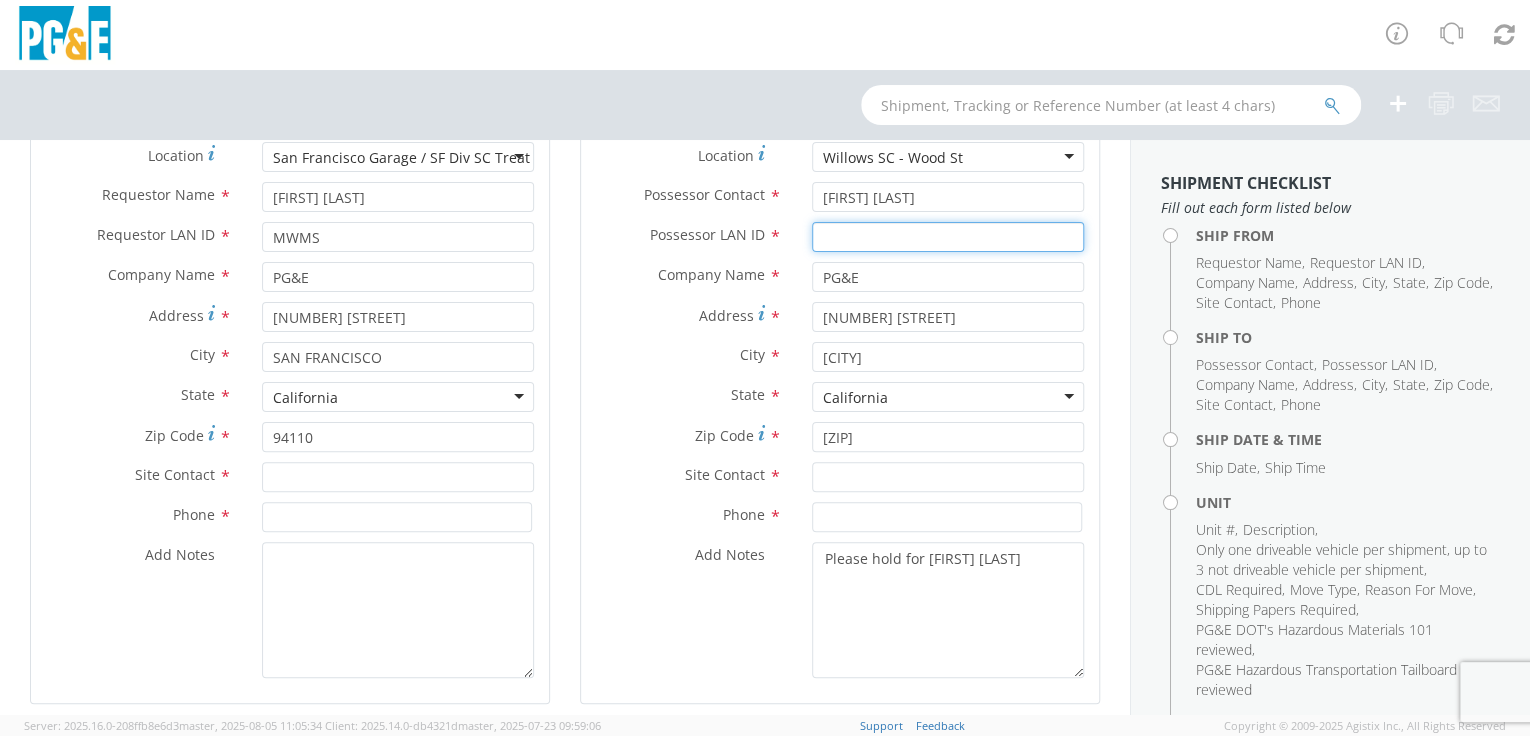 click on "Possessor LAN ID        *" at bounding box center (948, 237) 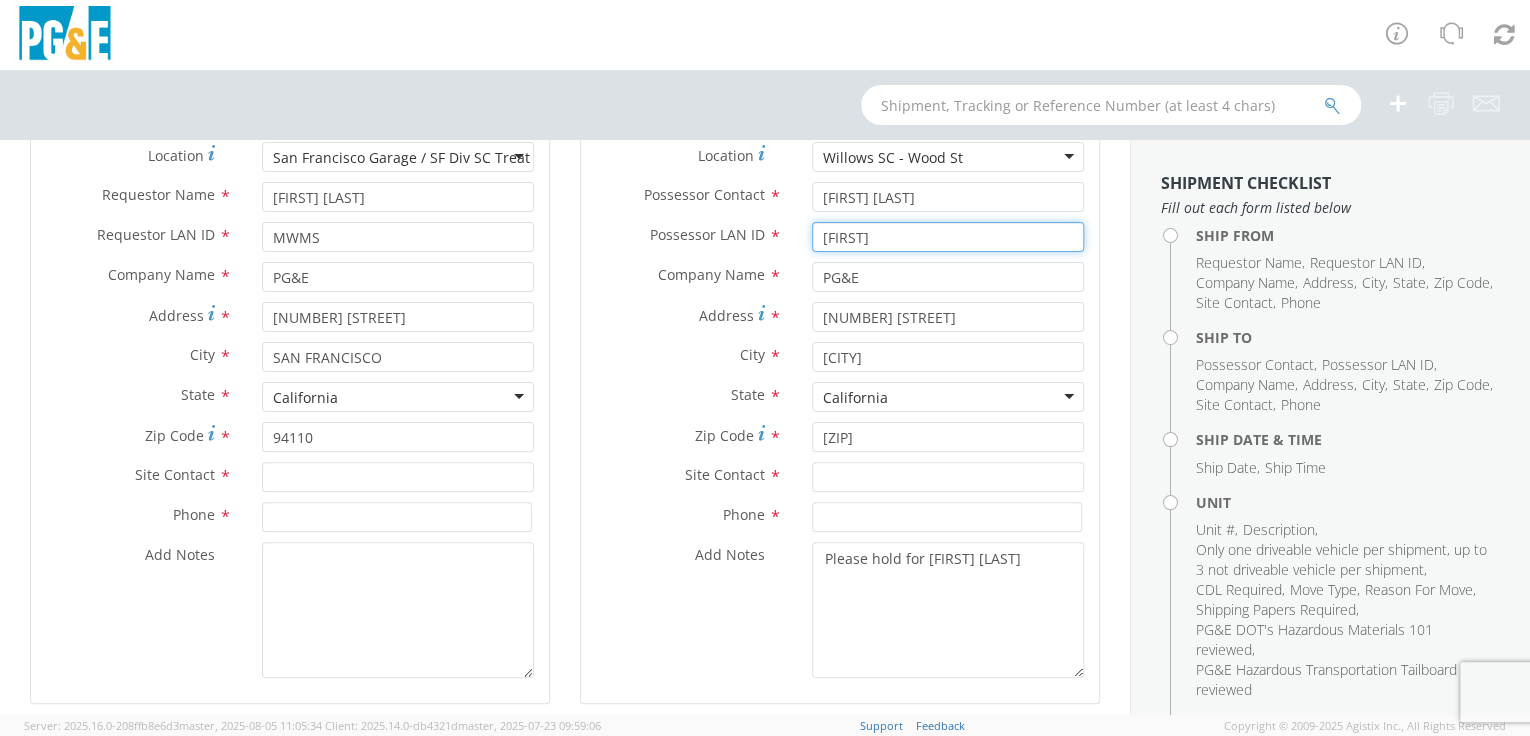 type on "[FIRST]" 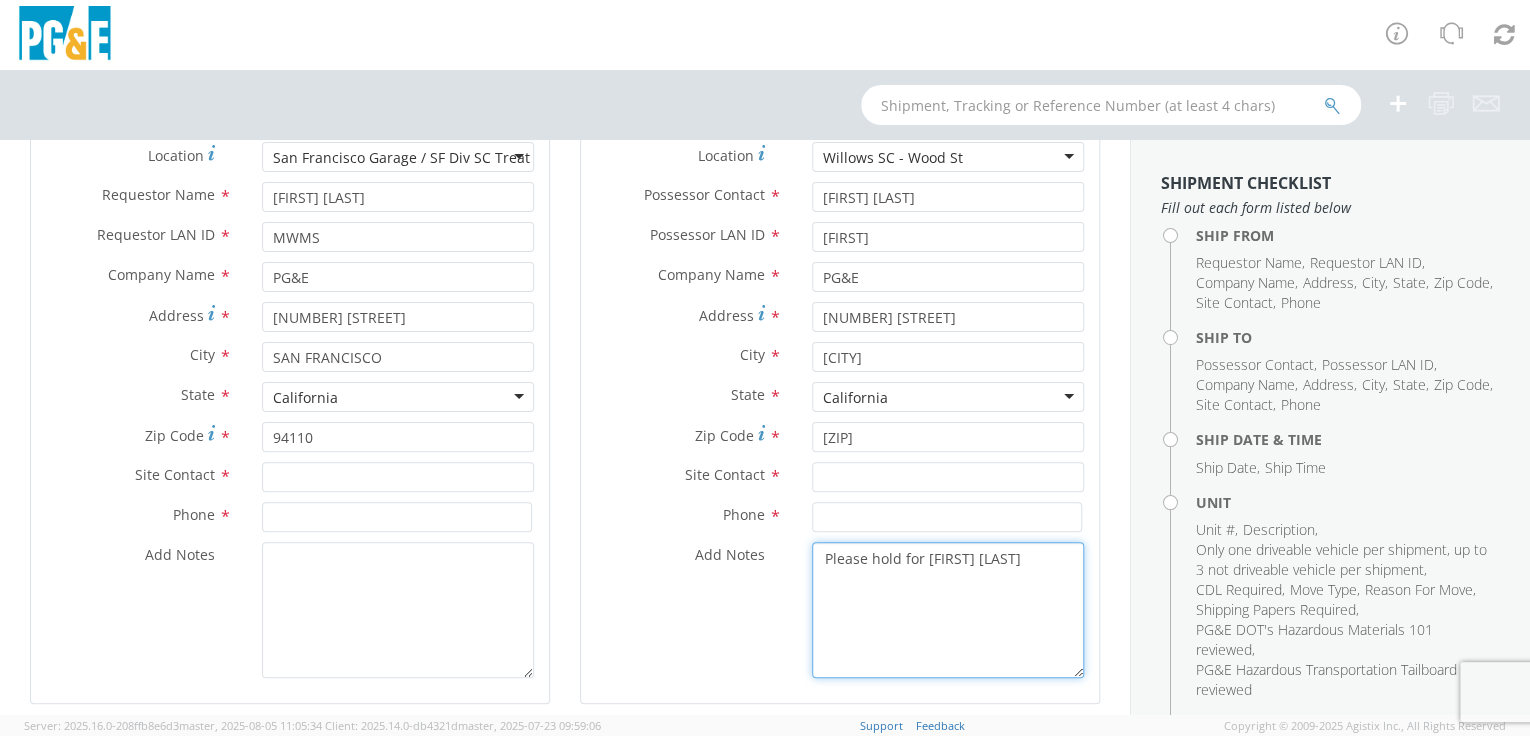 click on "Please hold for [FIRST] [LAST]" at bounding box center (948, 610) 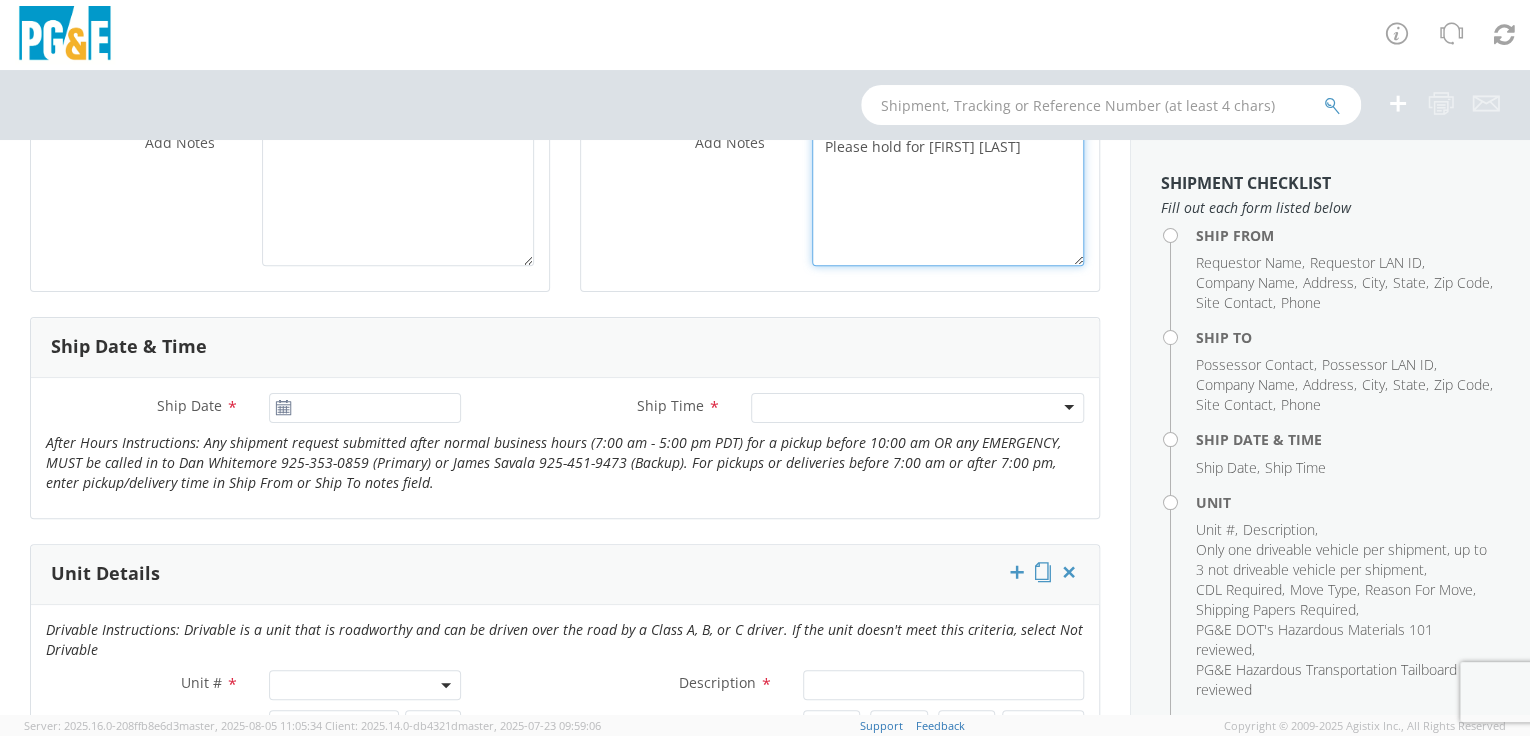 scroll, scrollTop: 656, scrollLeft: 0, axis: vertical 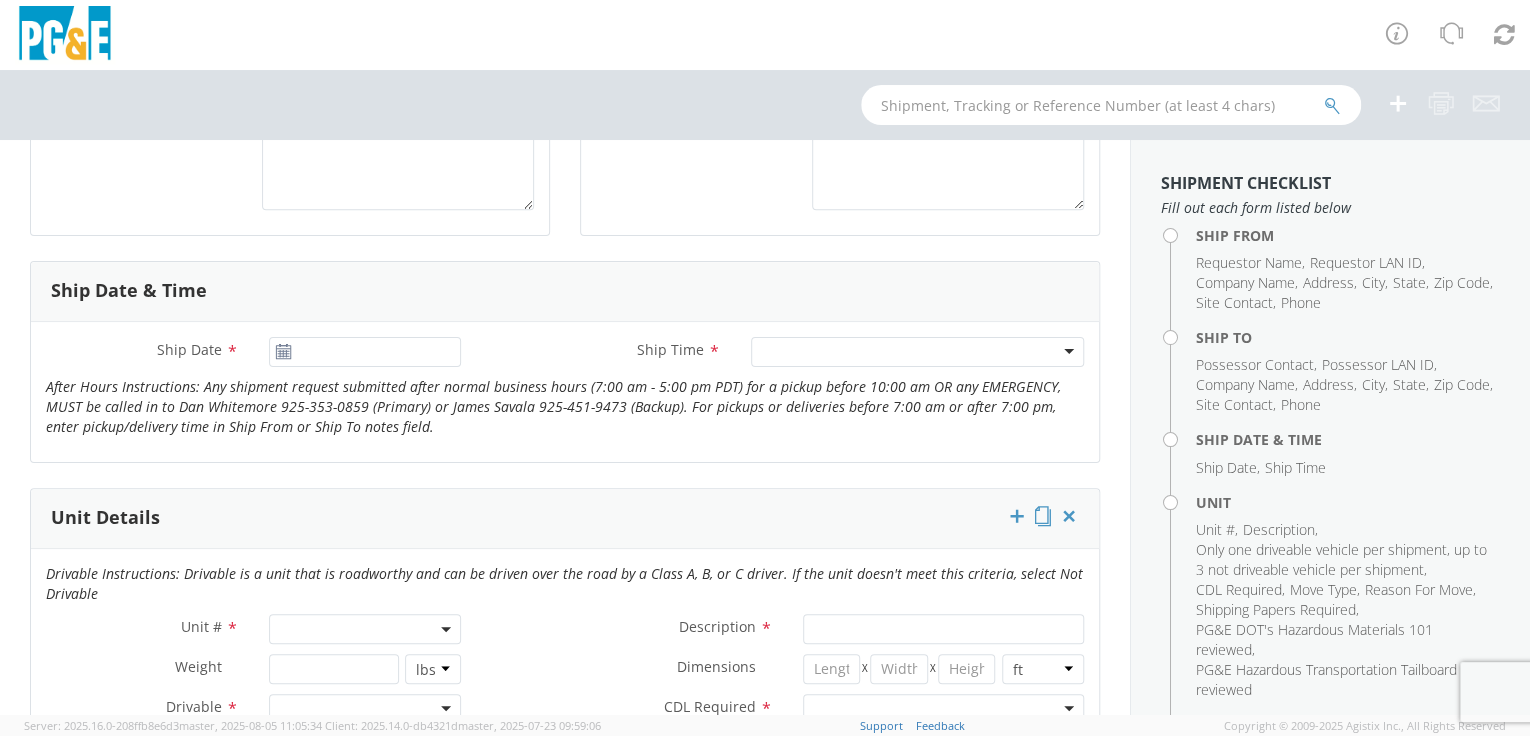click 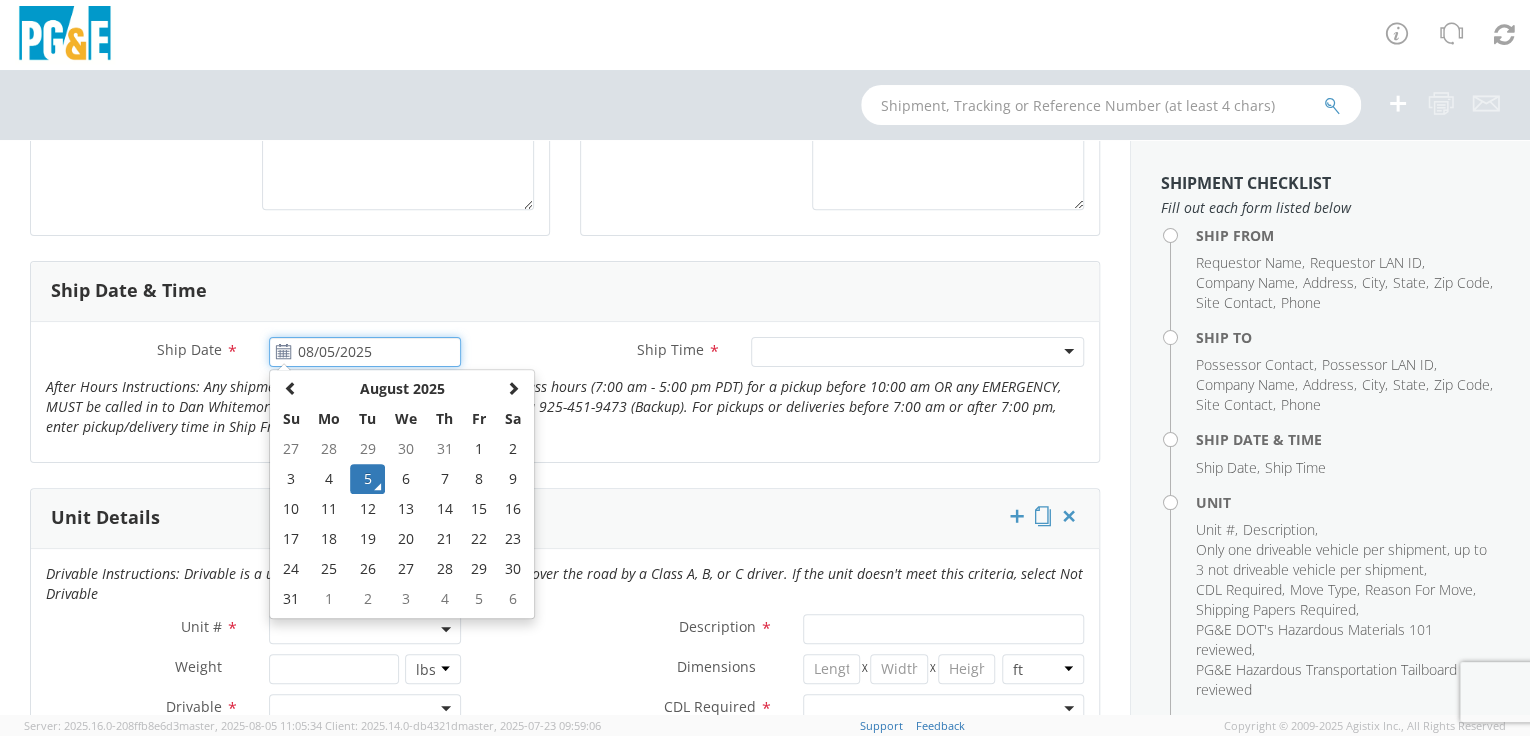 click on "08/05/2025" at bounding box center (365, 352) 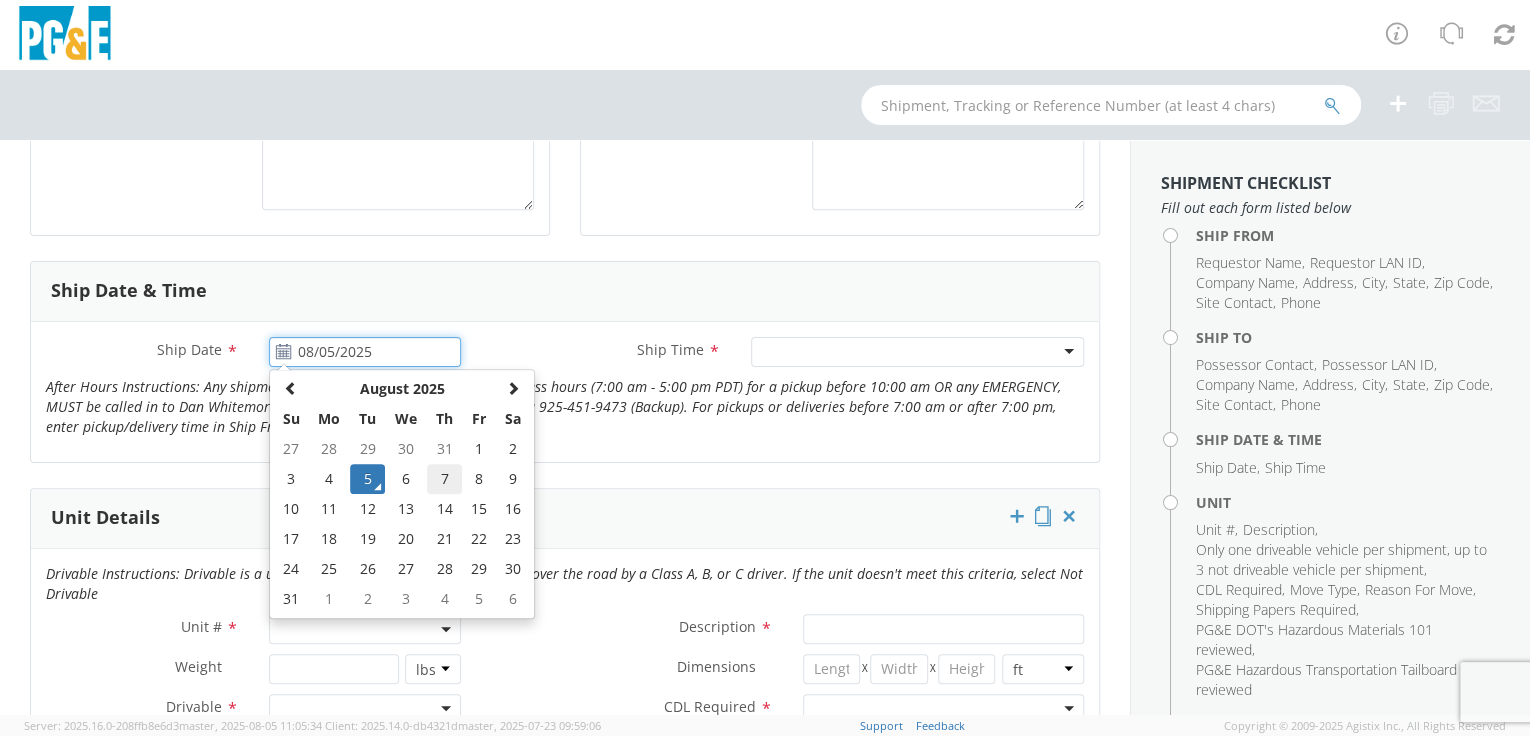 click on "7" 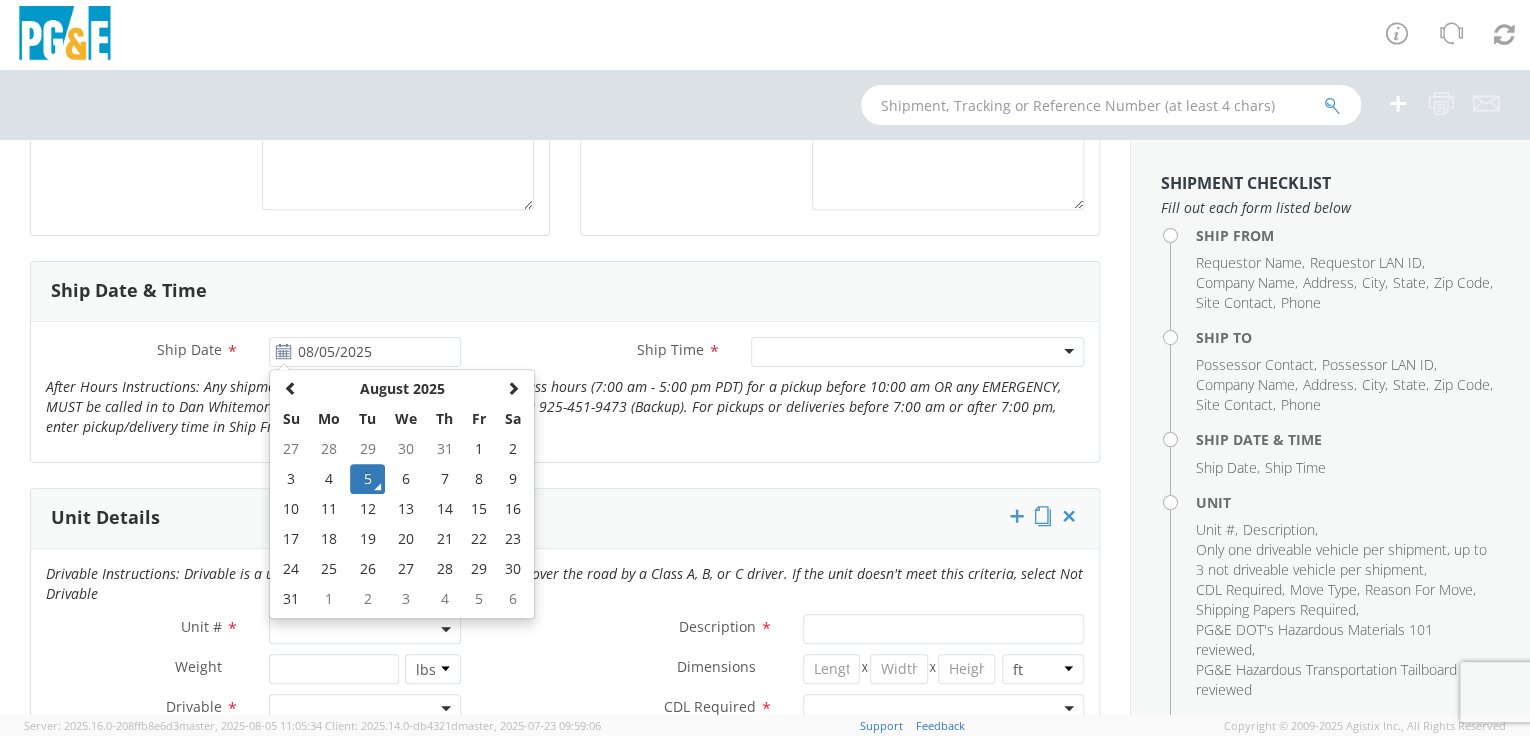 type on "08/07/2025" 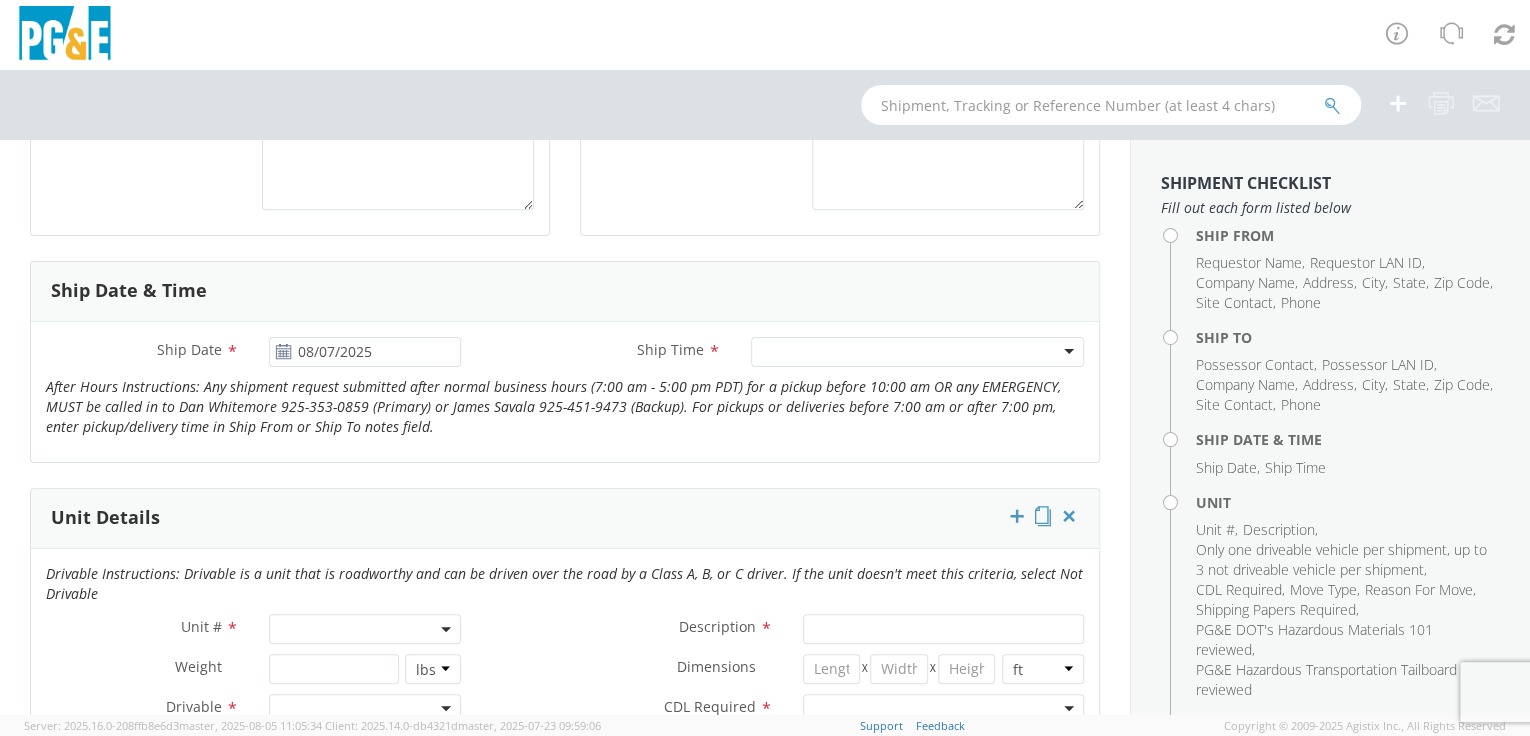 click 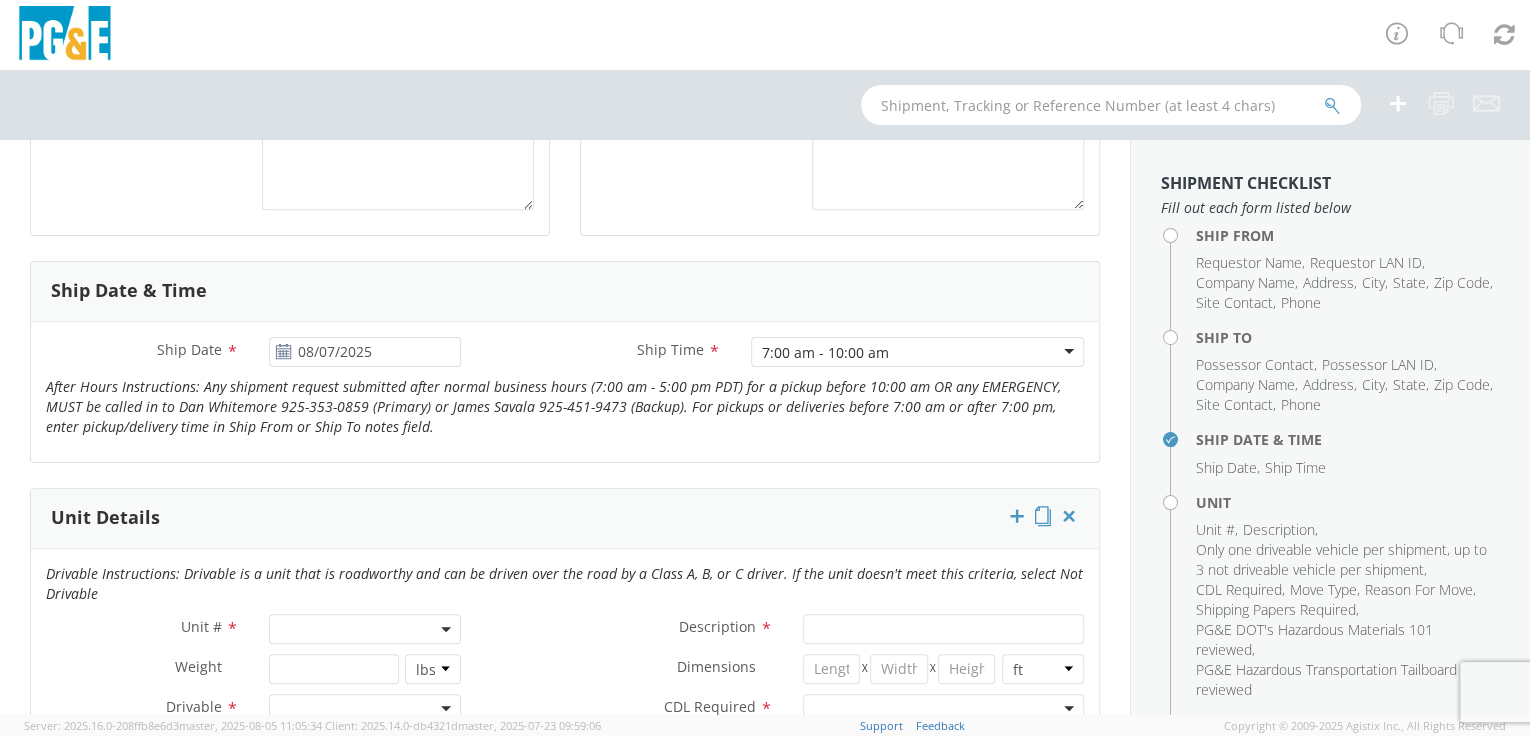 click 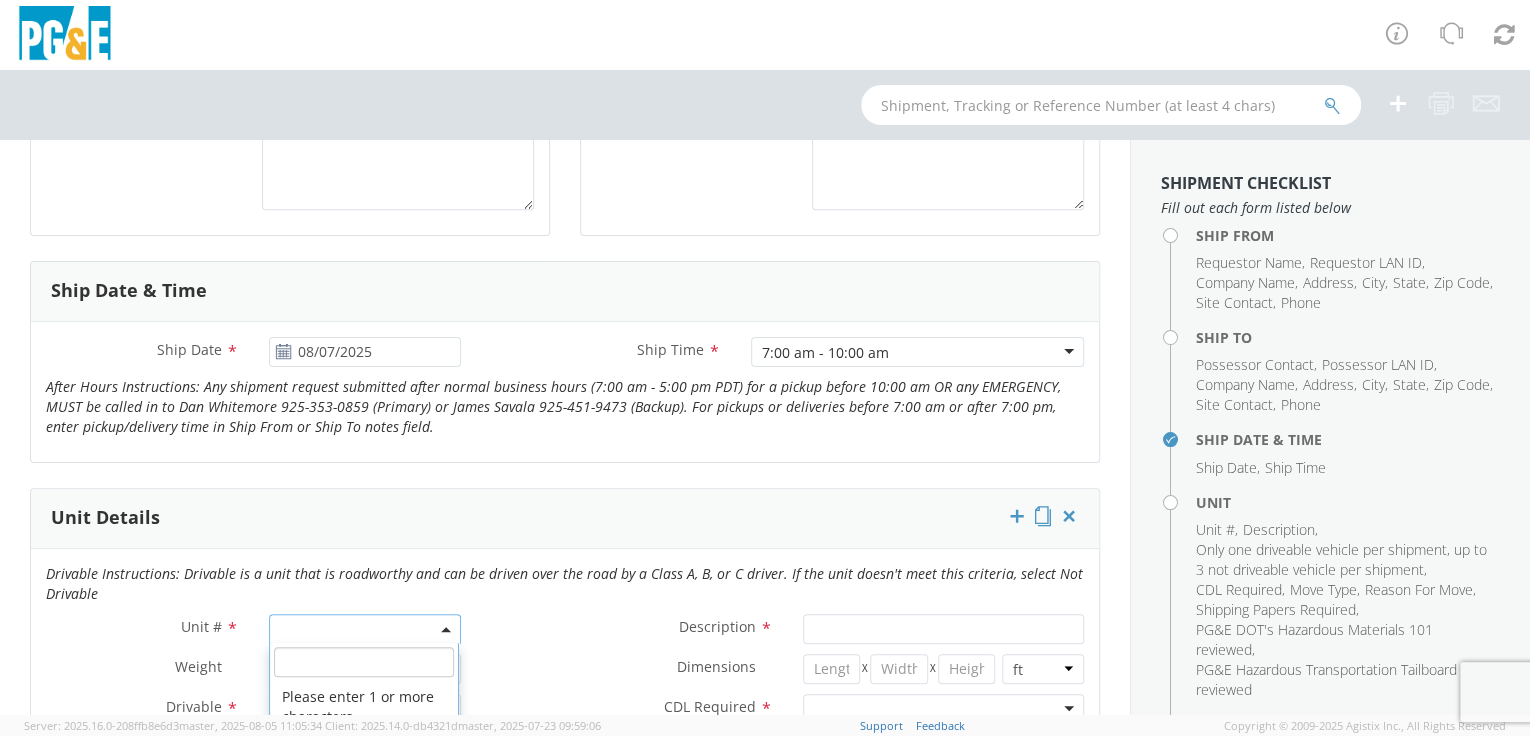 paste on "B27434" 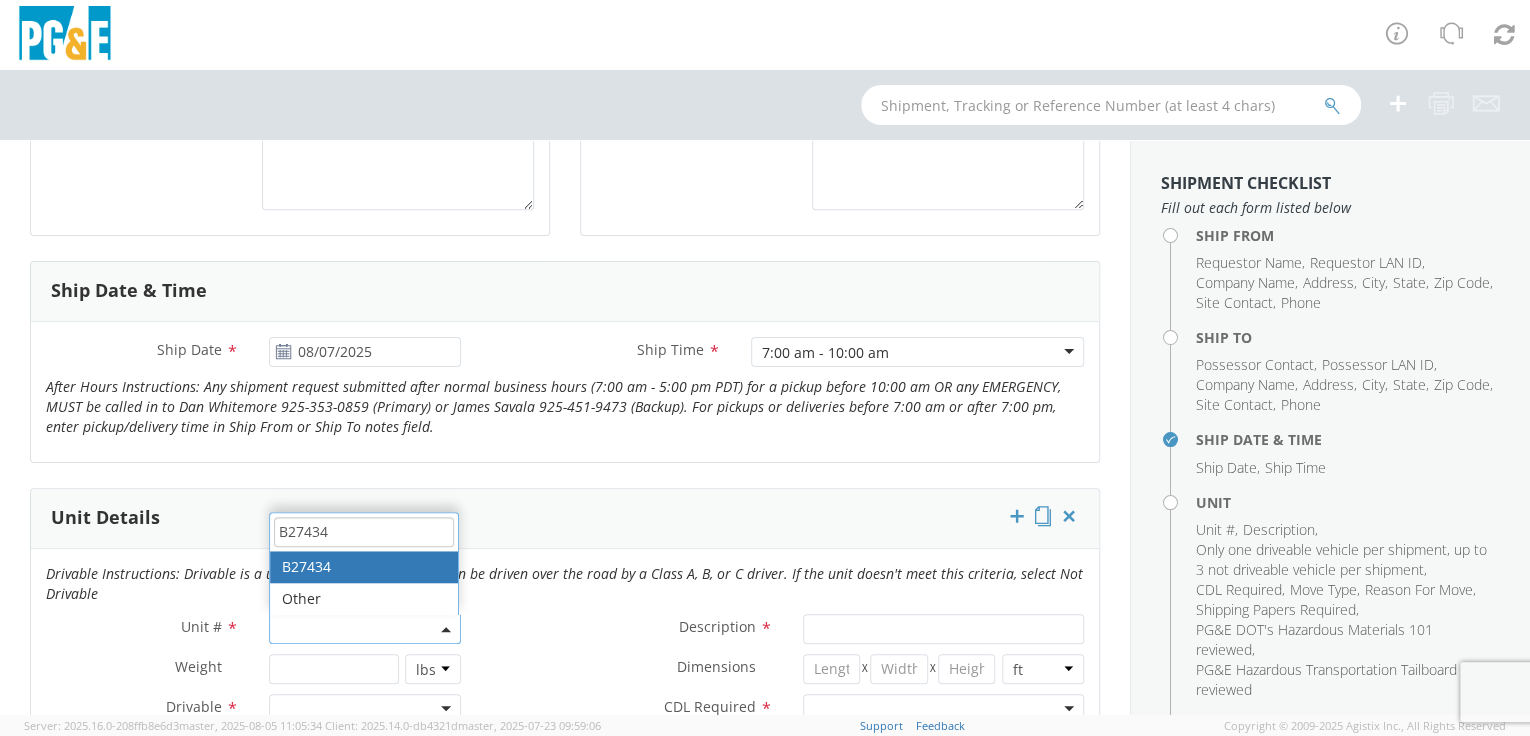 type on "B27434" 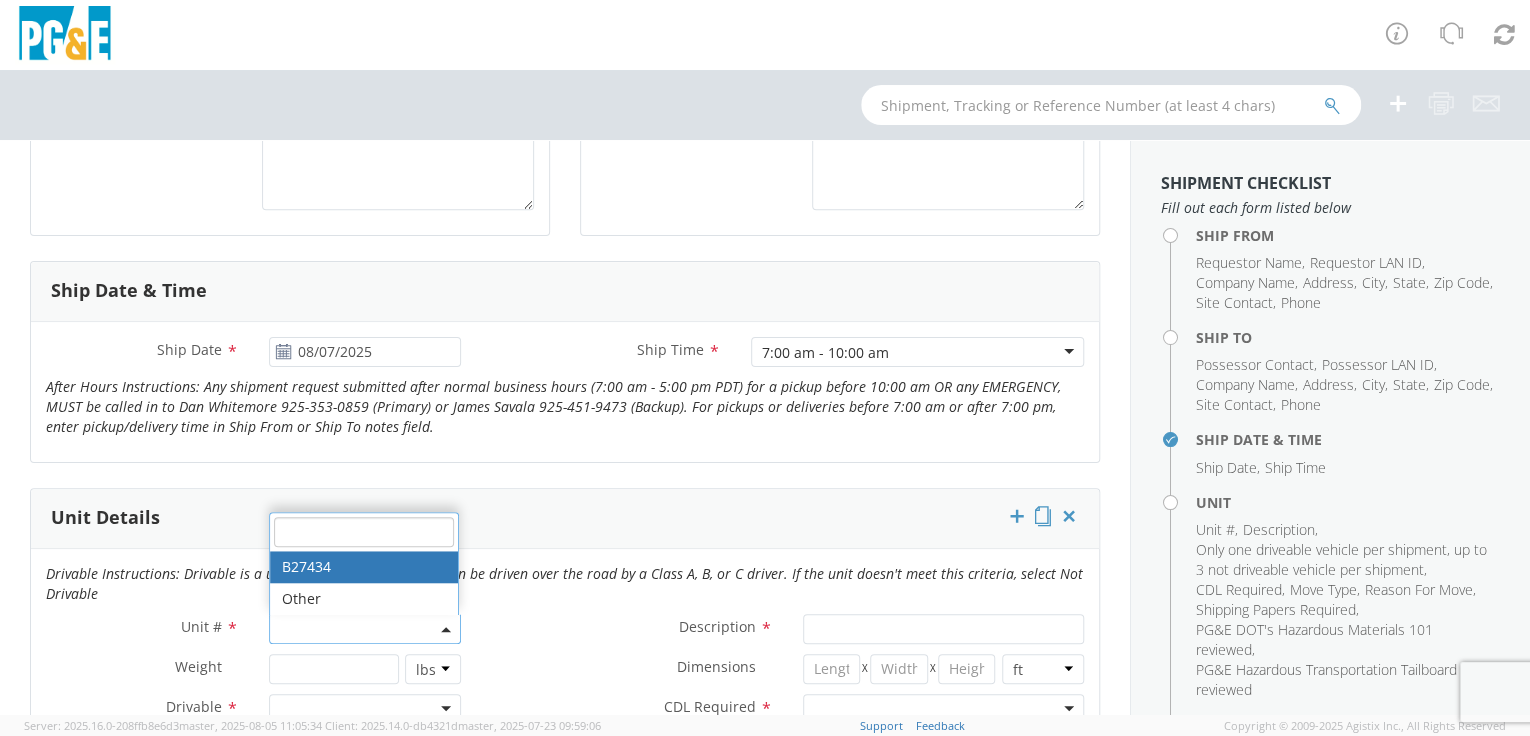 type on "CAR; 4DR PASSENGER - COMPACT" 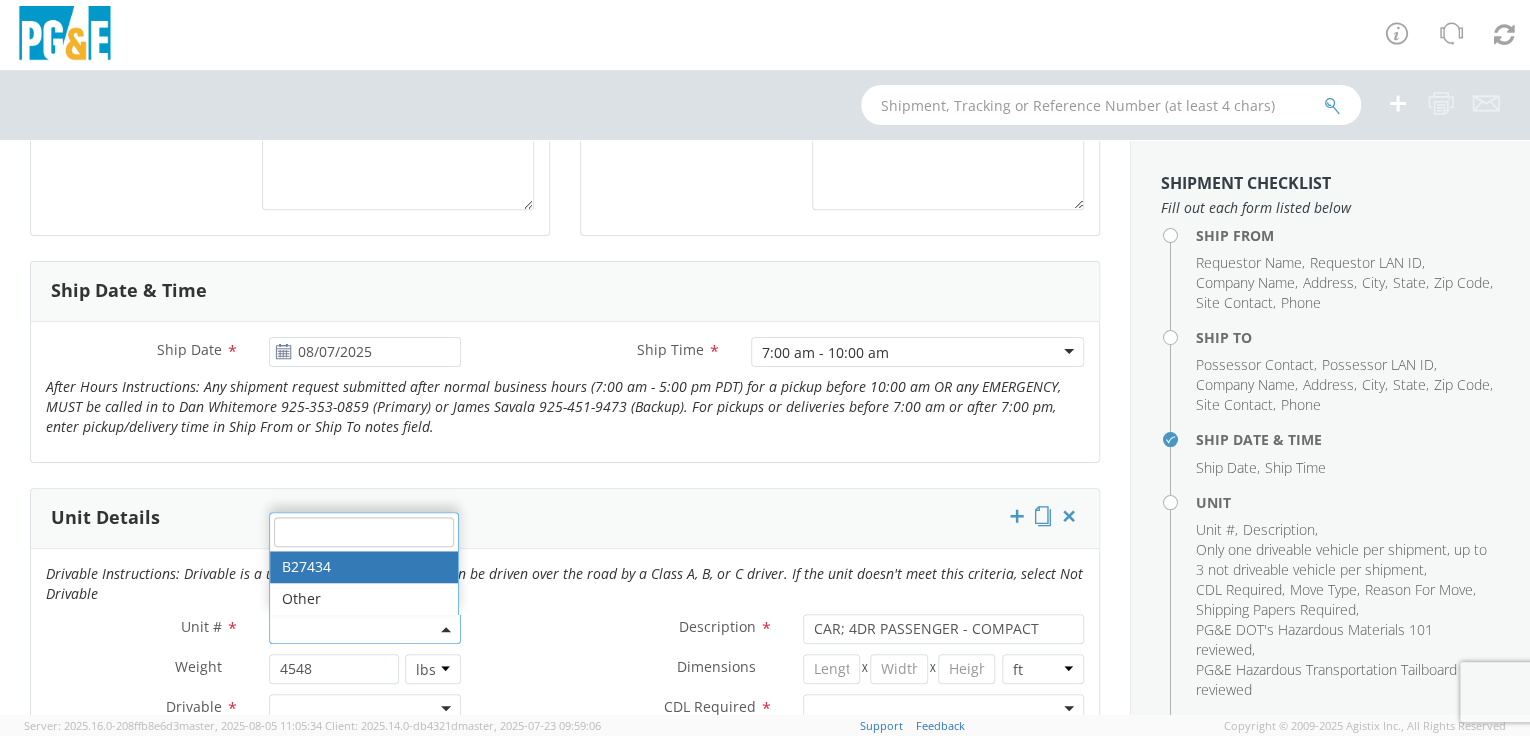 select on "B27434" 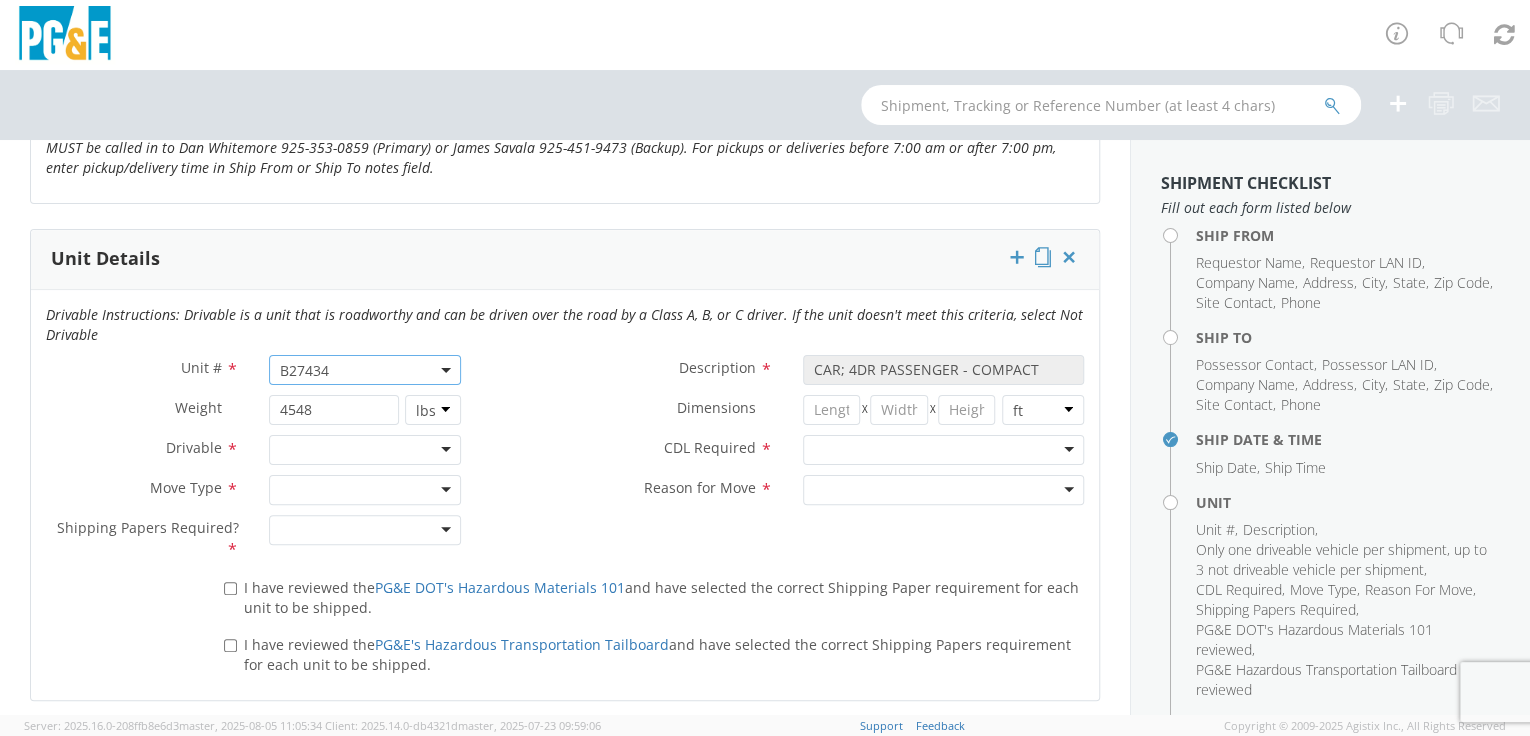 scroll, scrollTop: 939, scrollLeft: 0, axis: vertical 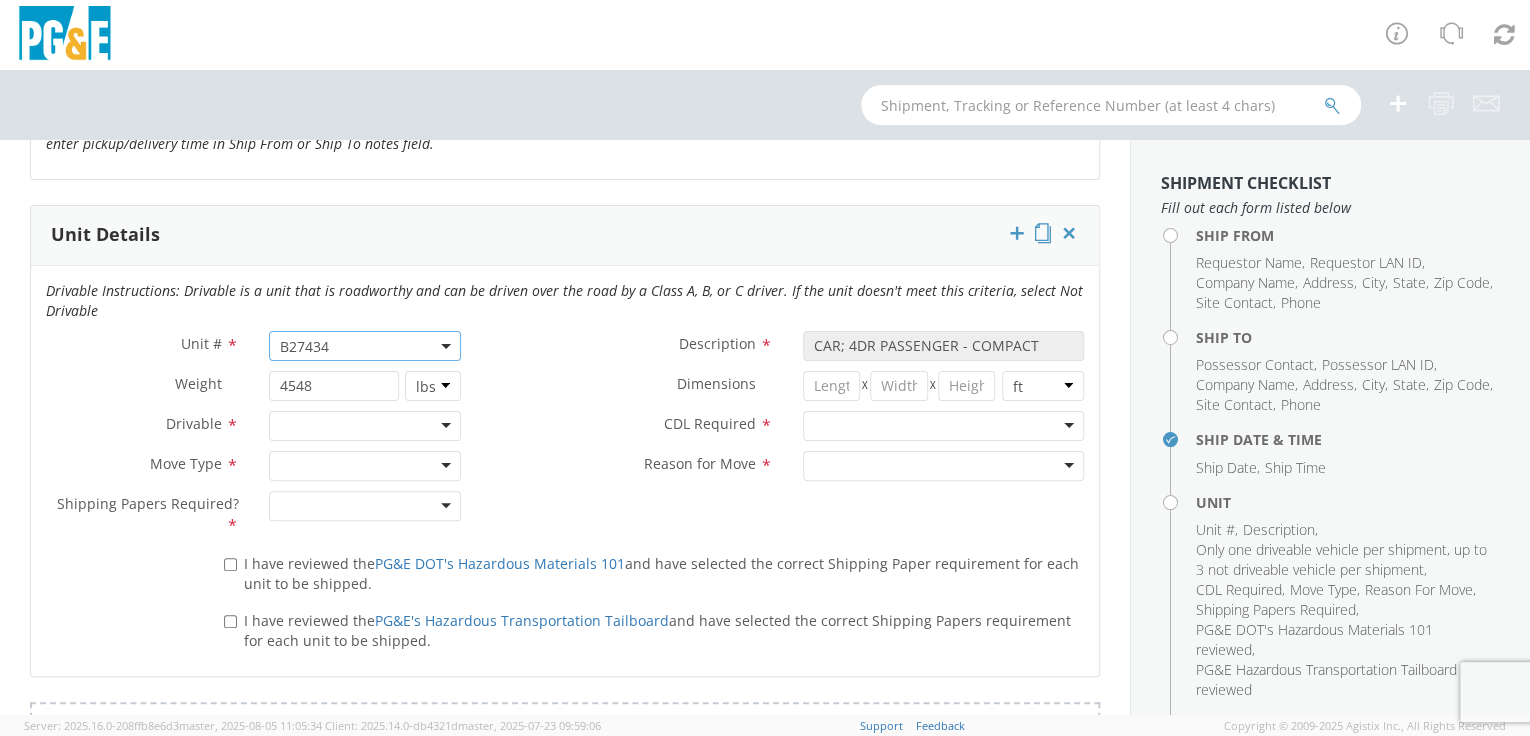 click 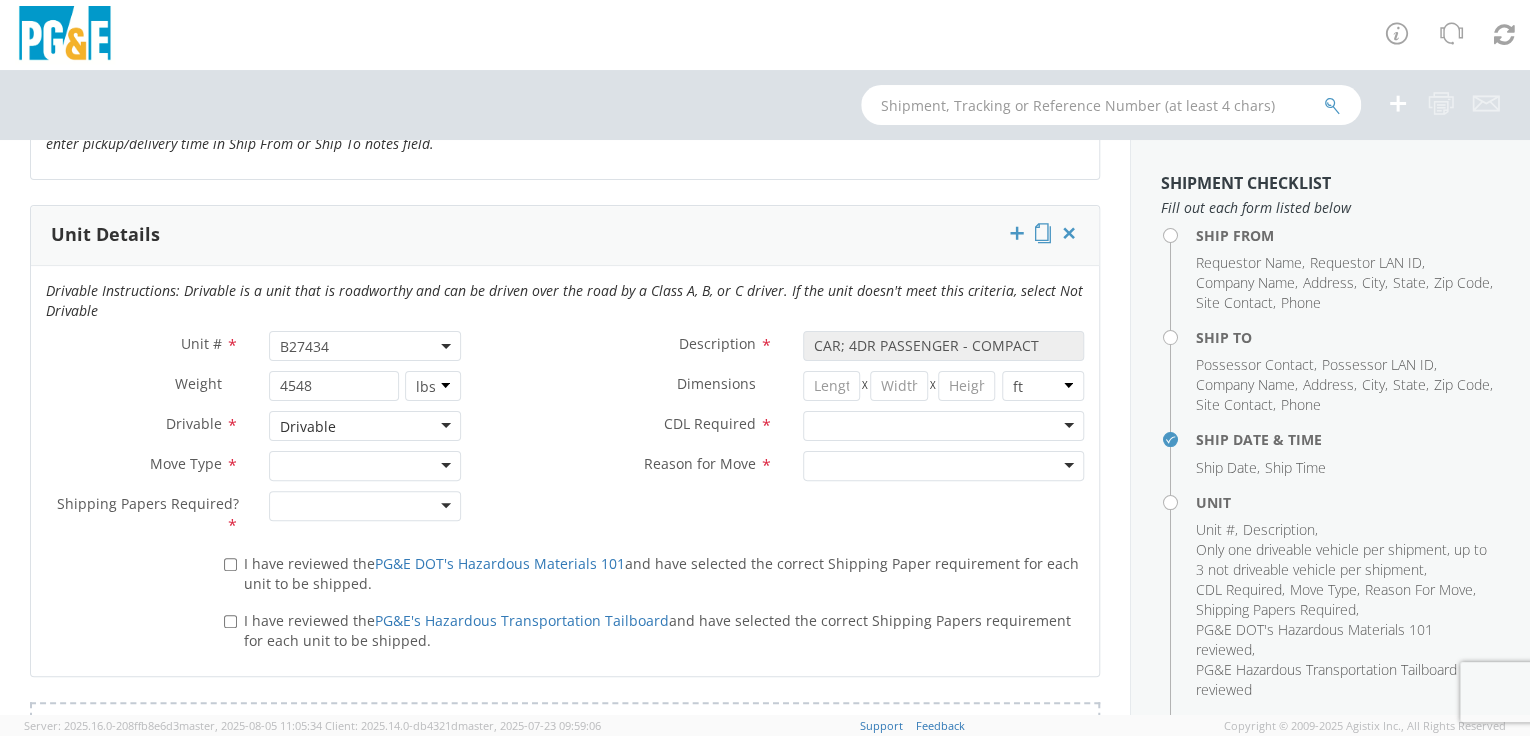 click 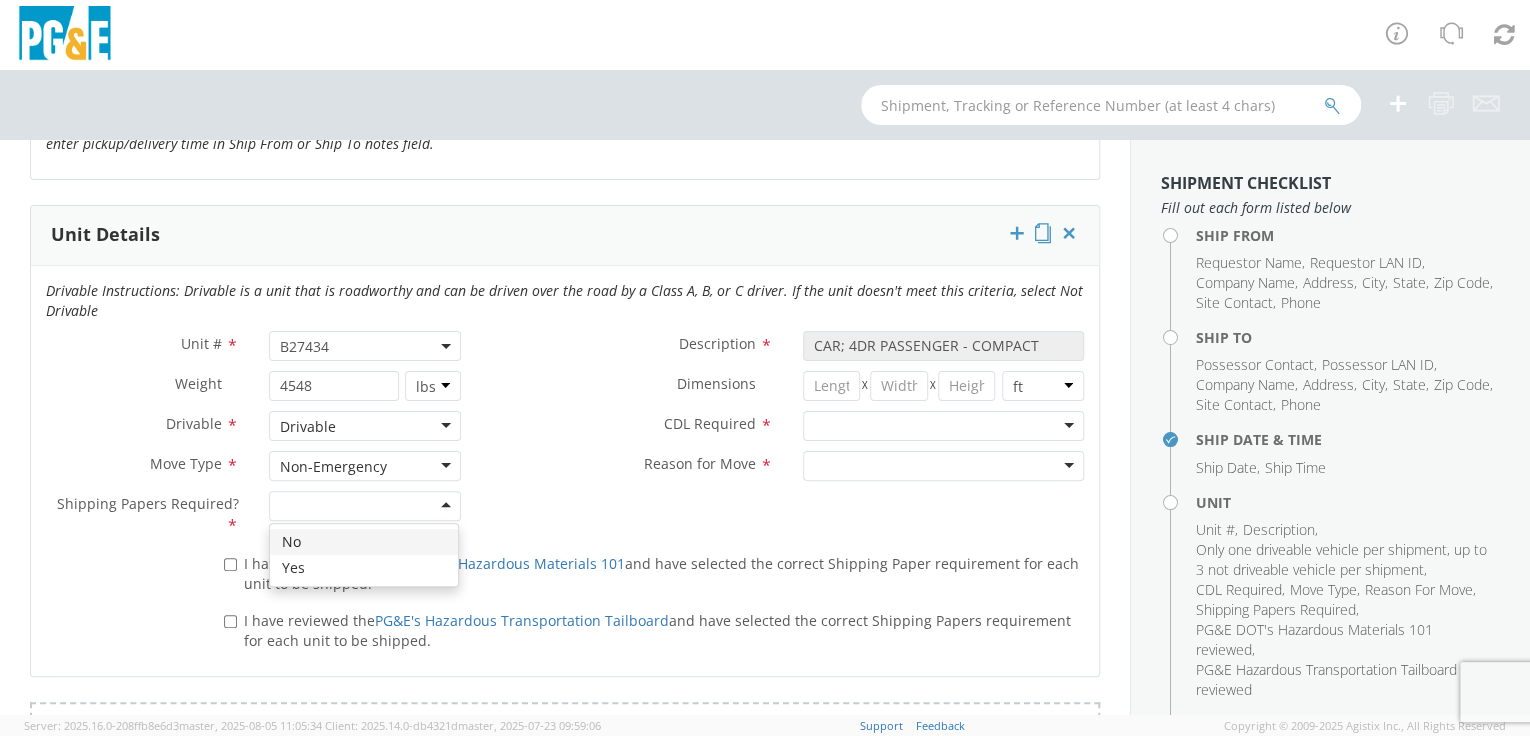 click 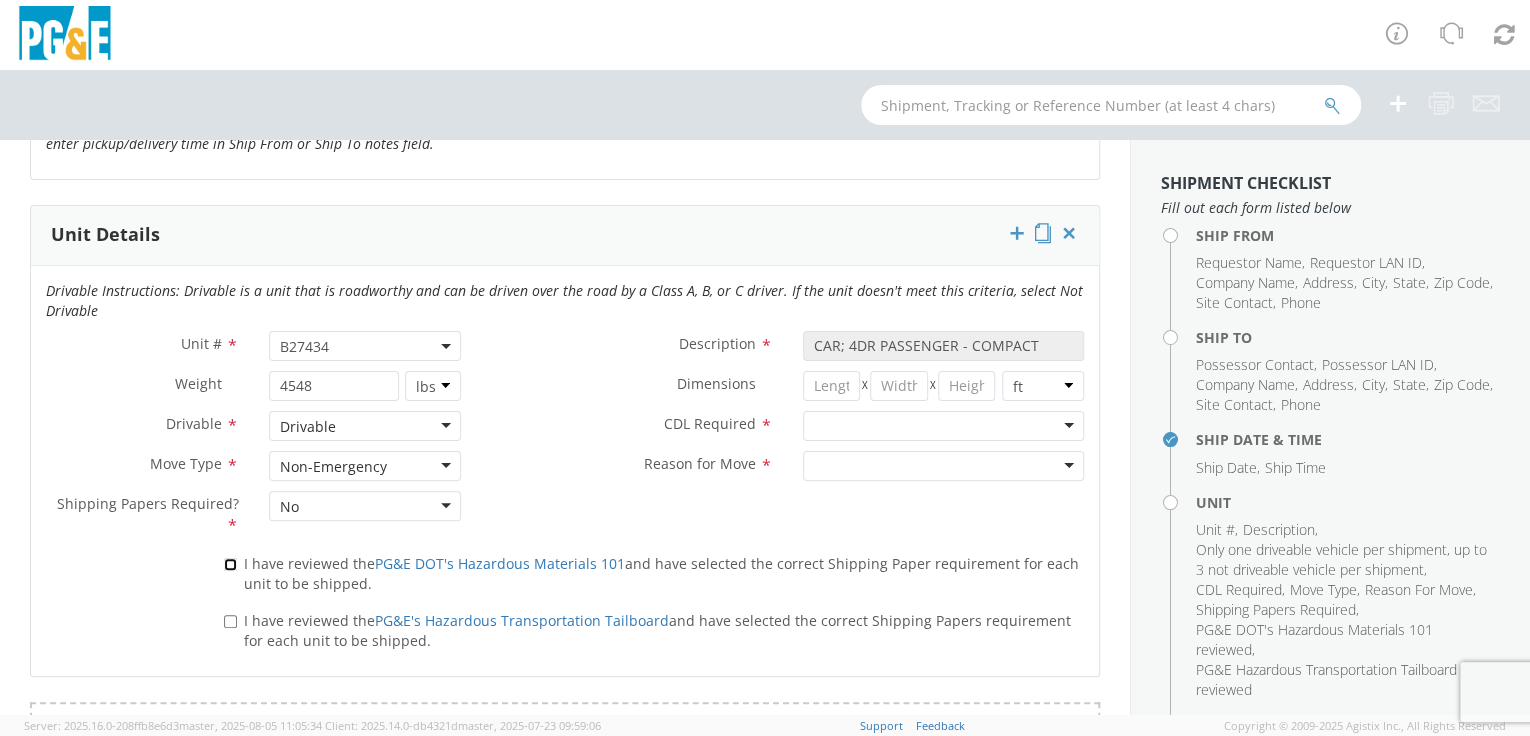 click on "I have reviewed the  PG&E DOT's Hazardous Materials 101
and have selected the correct Shipping Paper requirement for each unit to be shipped." at bounding box center (230, 564) 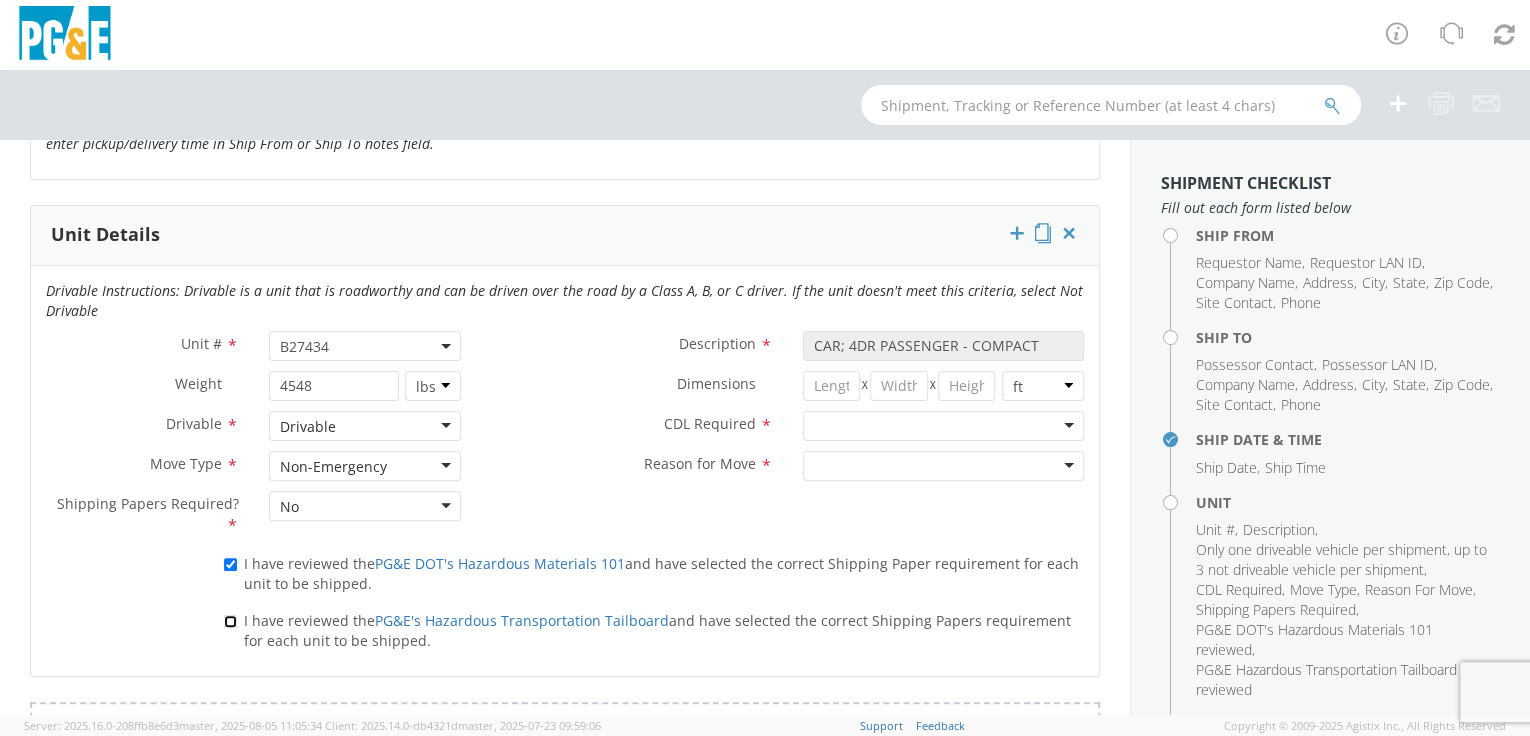 click on "I have reviewed the  PG&E's Hazardous Transportation Tailboard
and have selected the correct Shipping Papers requirement for each unit to be shipped." at bounding box center (230, 621) 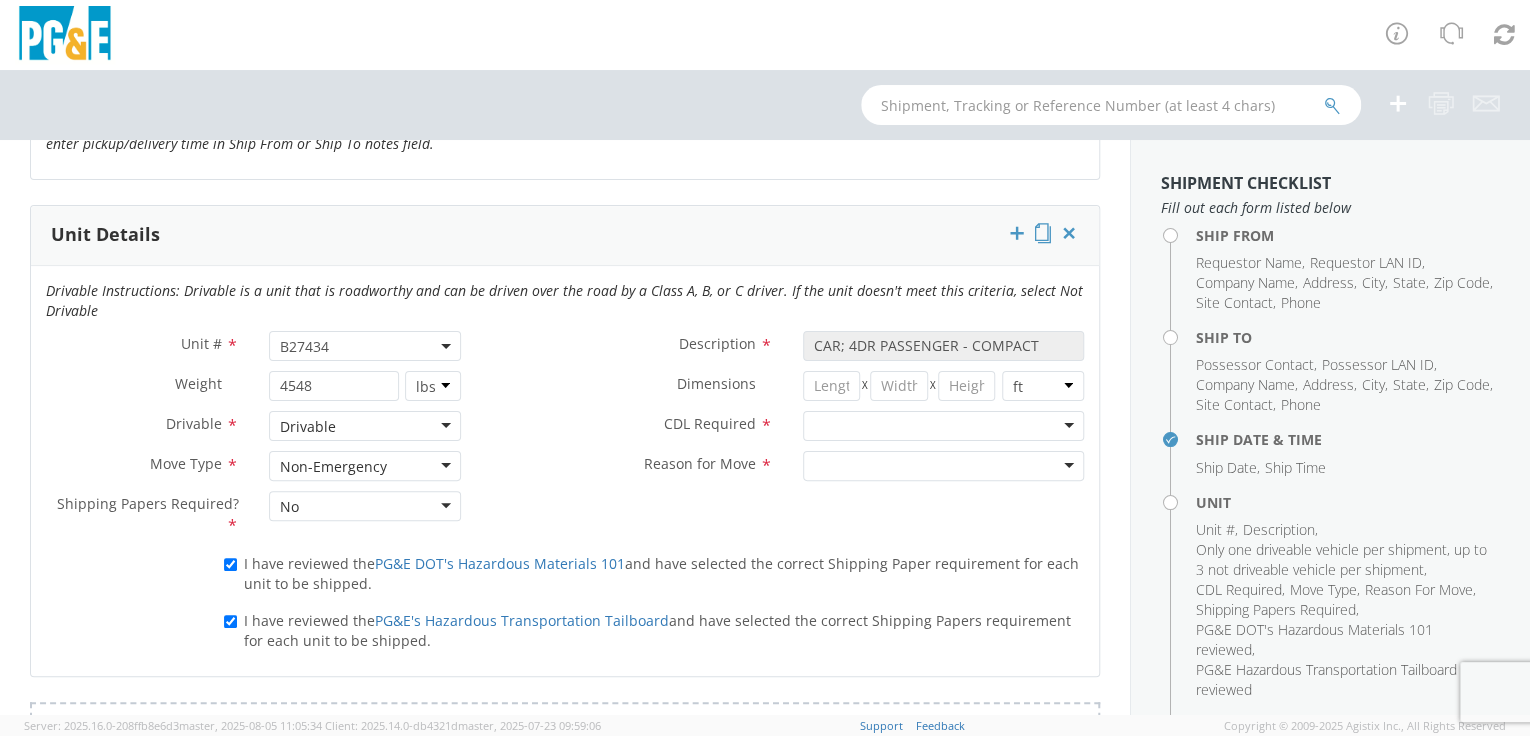 click 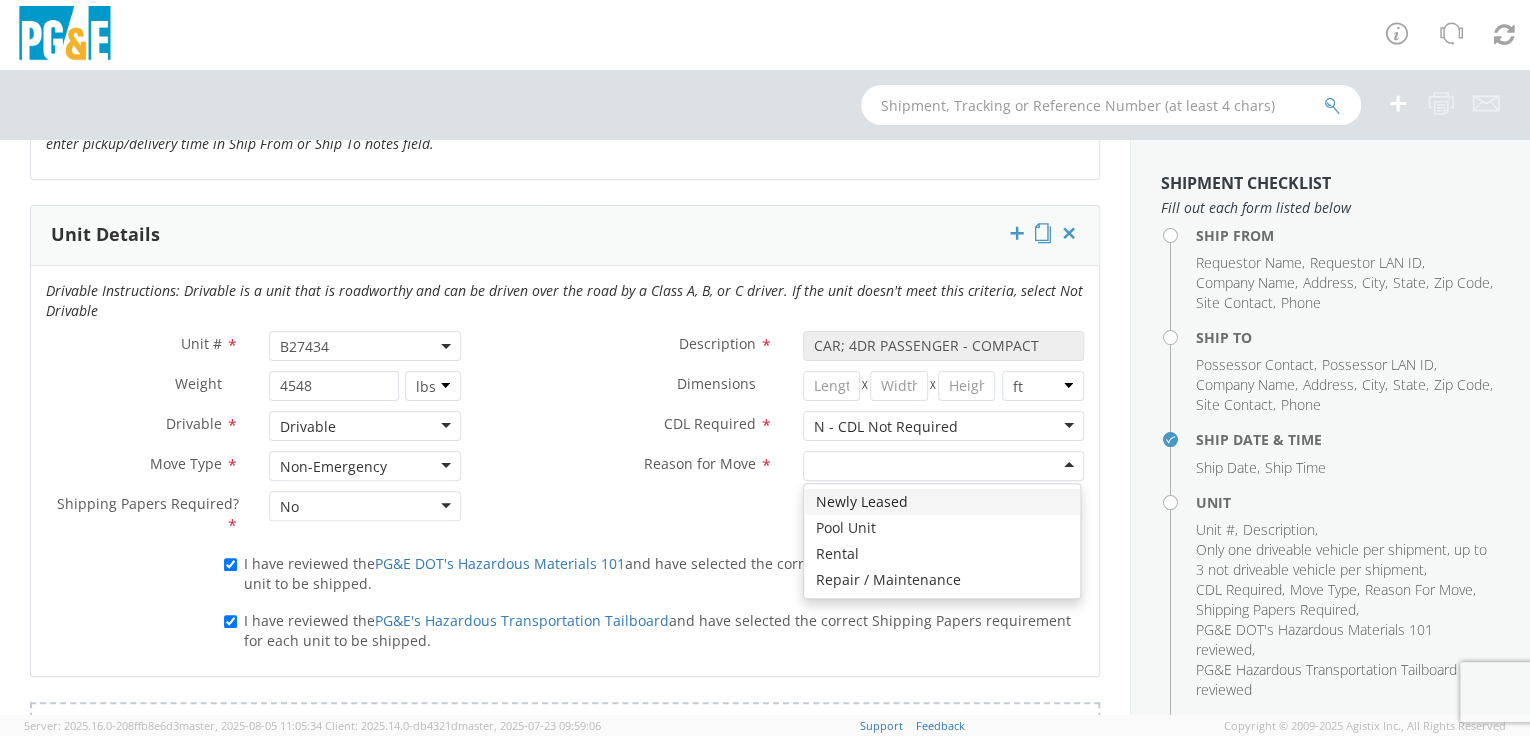 click 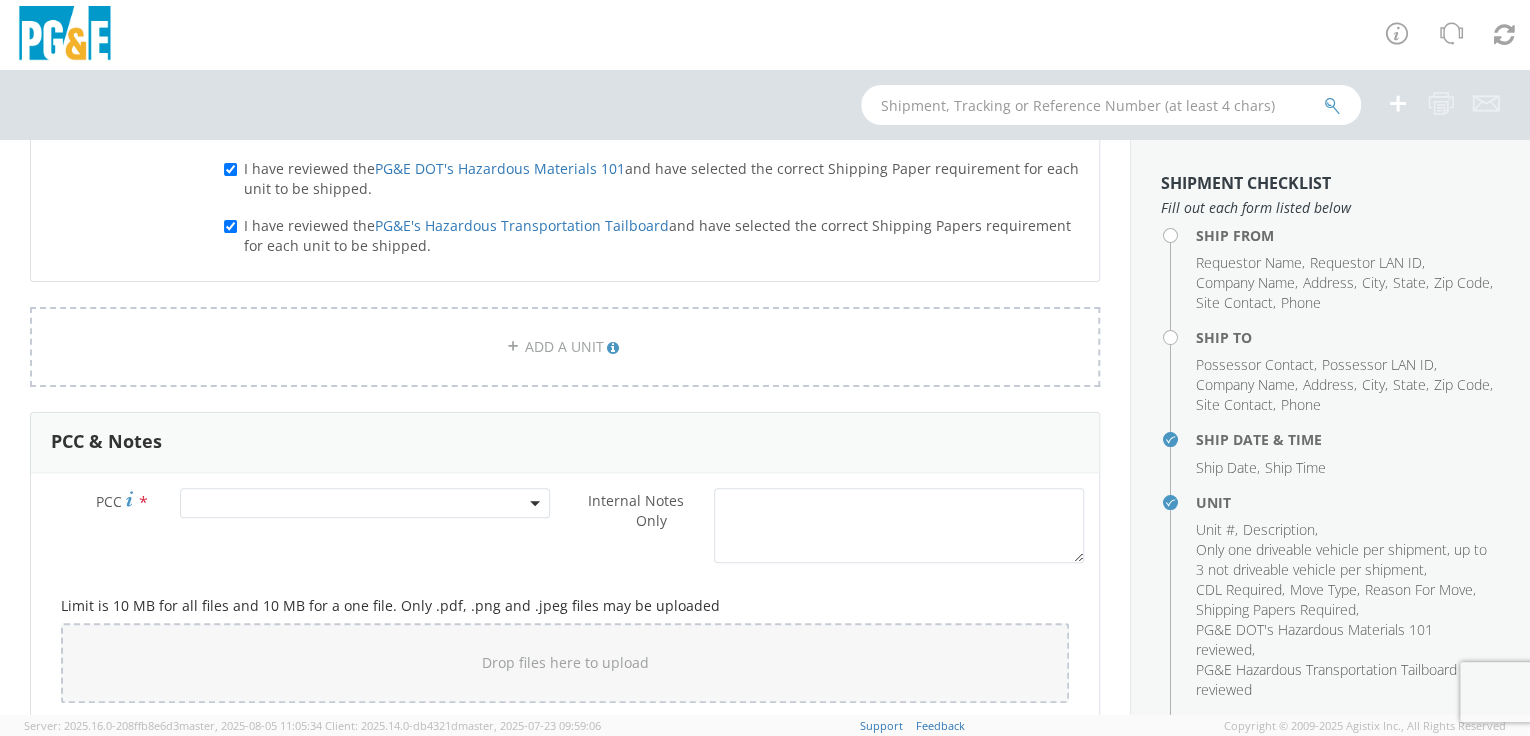 scroll, scrollTop: 1362, scrollLeft: 0, axis: vertical 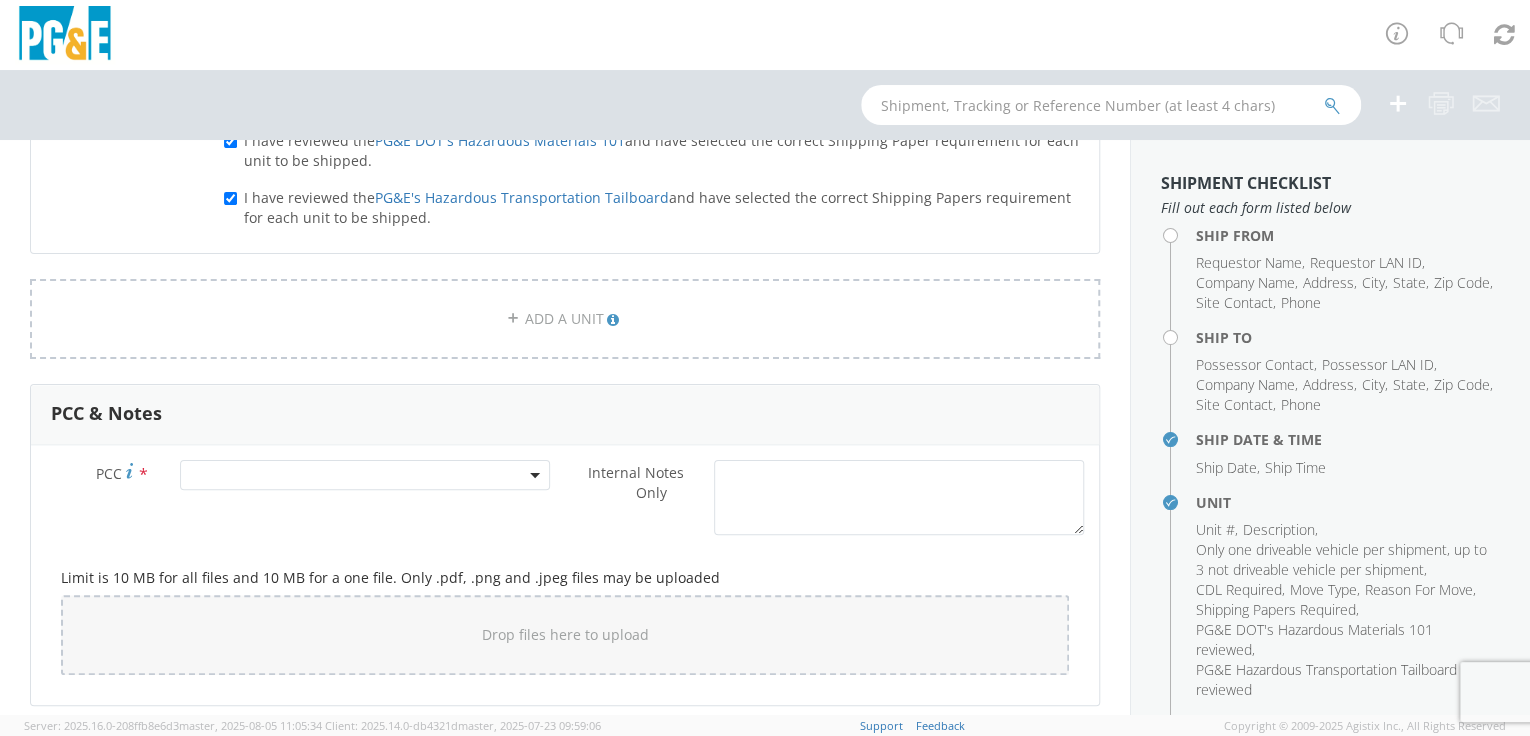 click 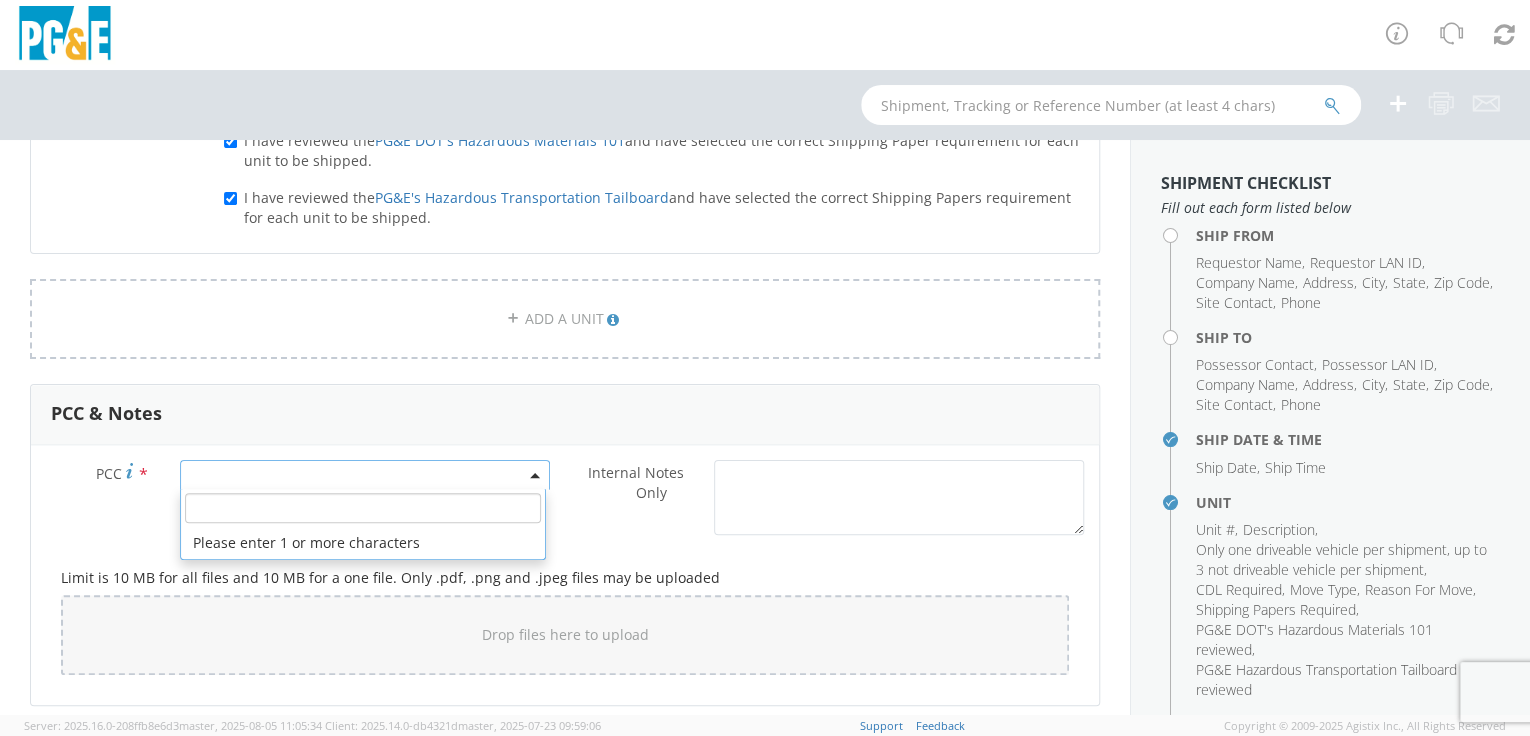 paste on "14536" 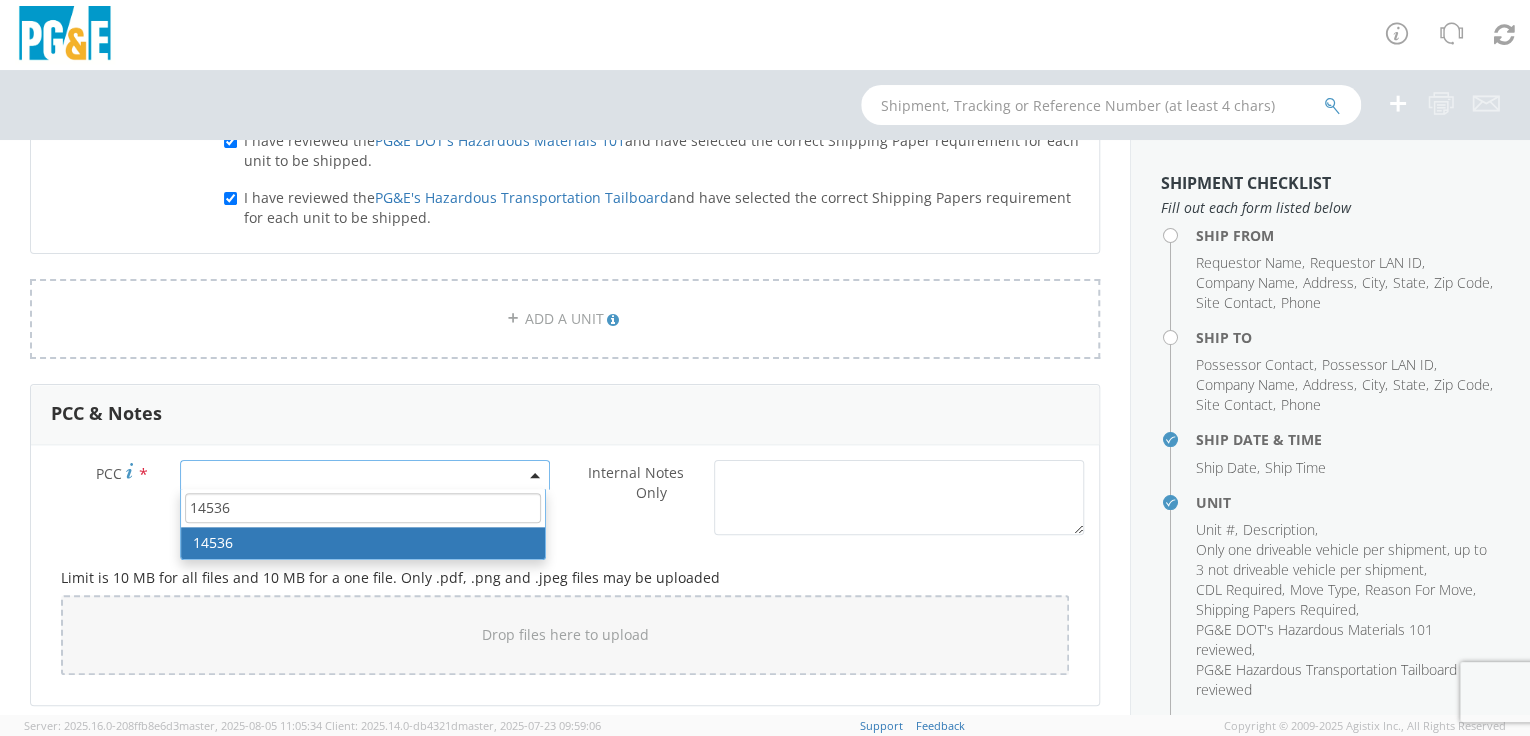 type on "14536" 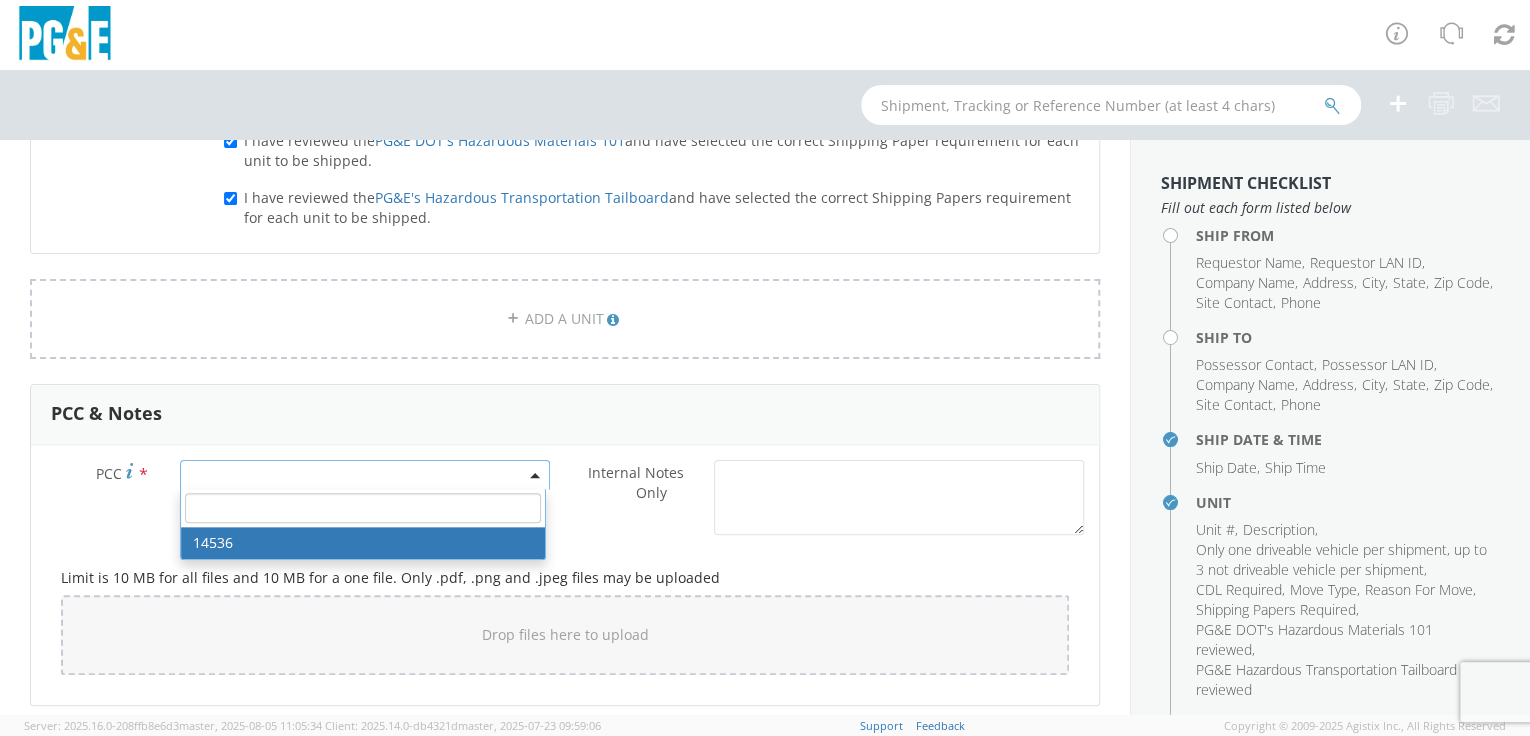 select on "14536" 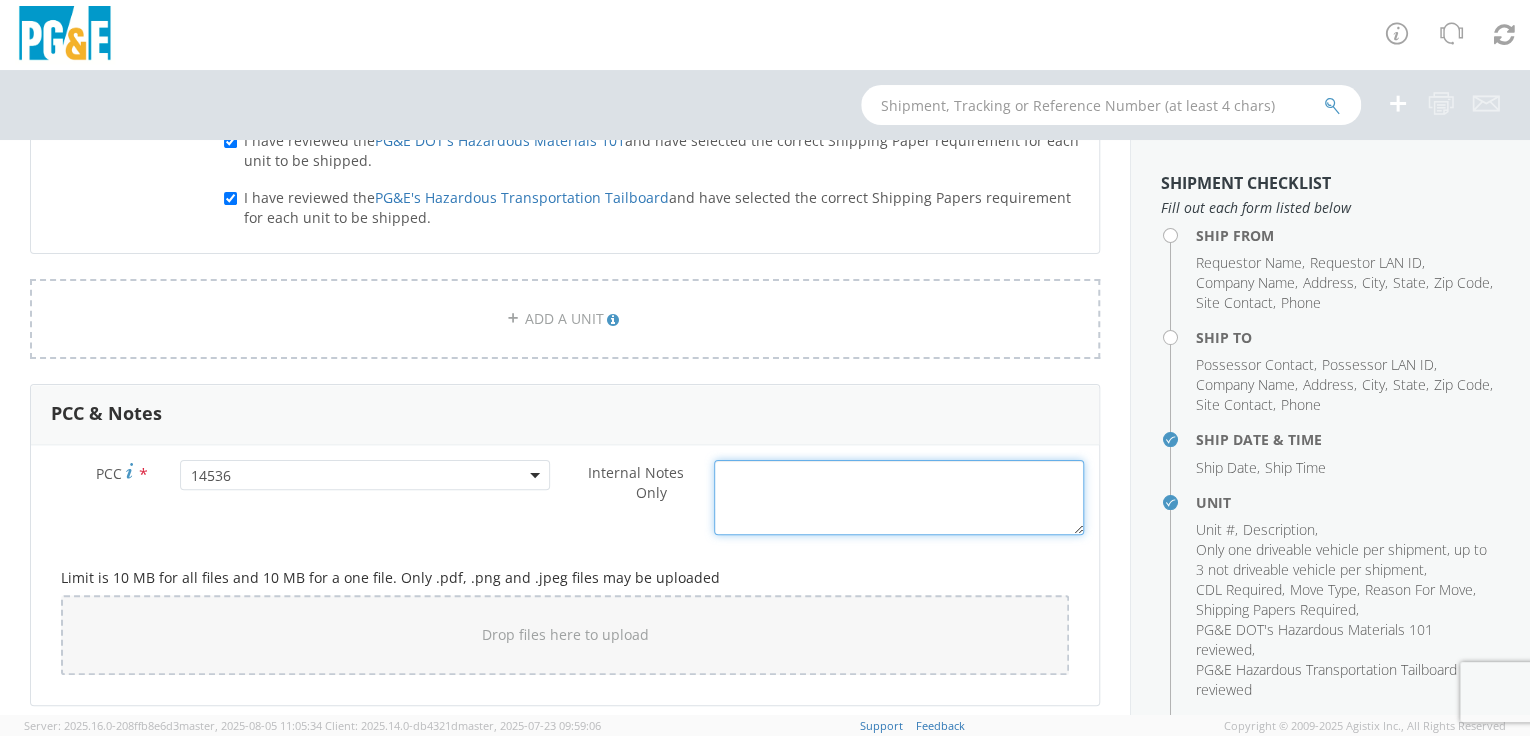 click on "Internal Notes Only        *" at bounding box center (899, 497) 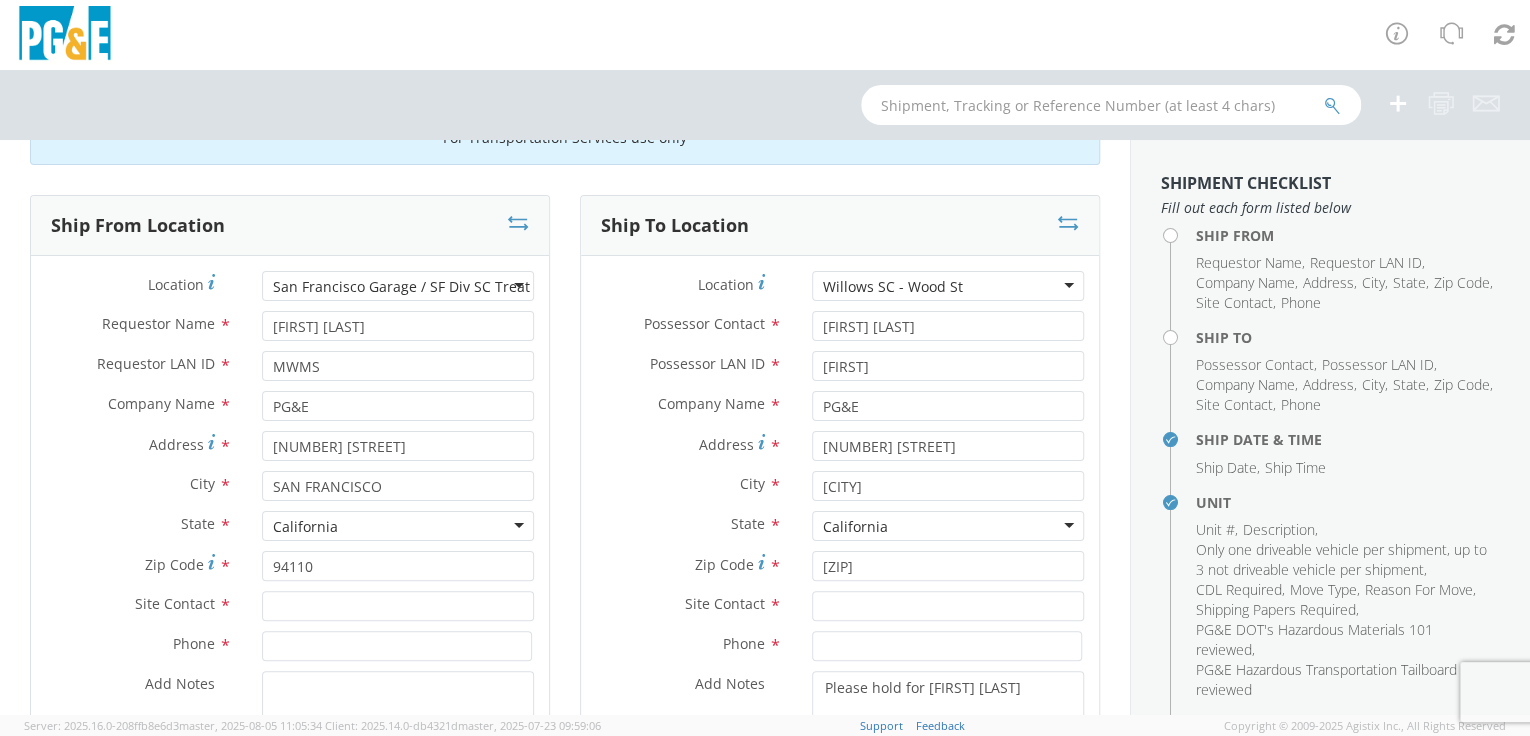scroll, scrollTop: 0, scrollLeft: 0, axis: both 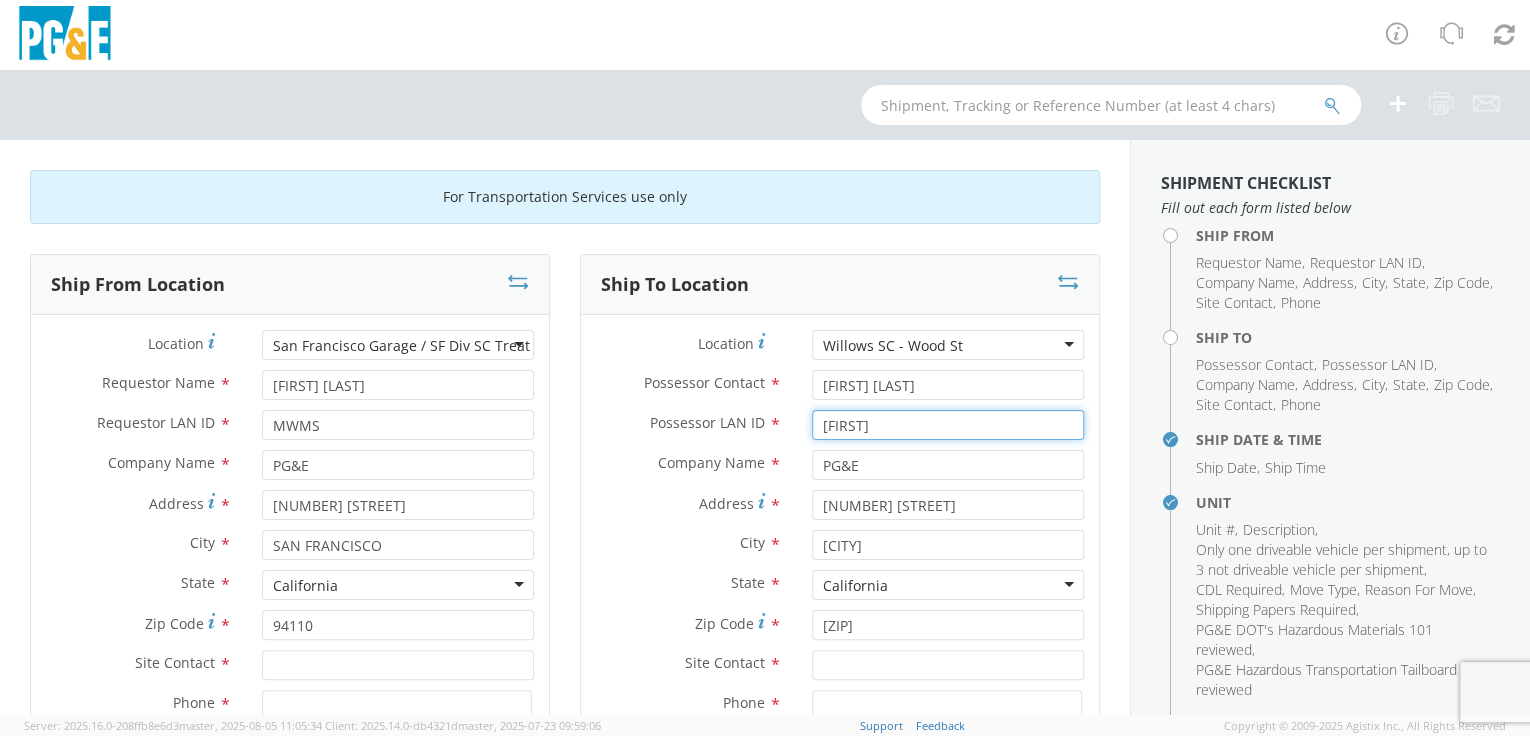 drag, startPoint x: 856, startPoint y: 424, endPoint x: 781, endPoint y: 428, distance: 75.10659 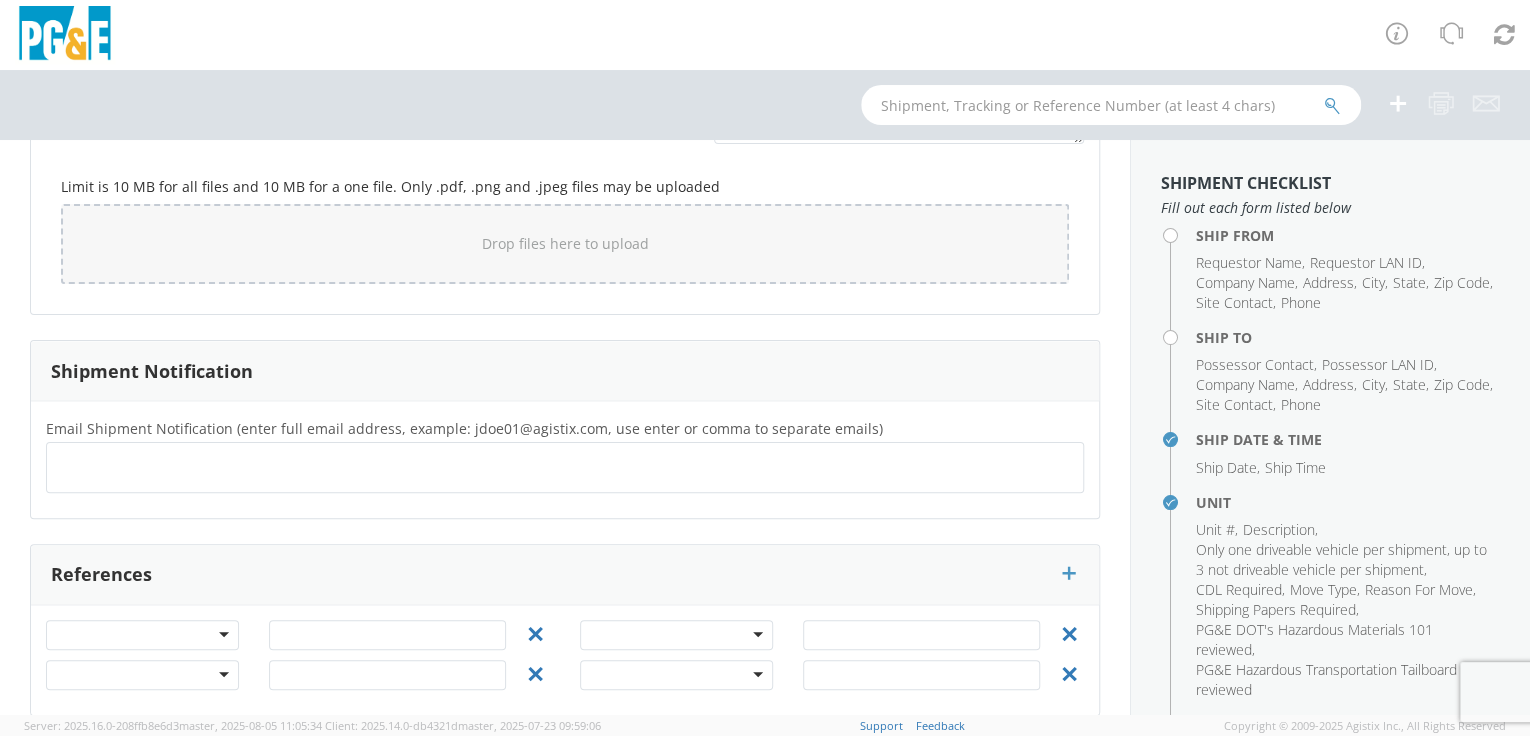 scroll, scrollTop: 1774, scrollLeft: 0, axis: vertical 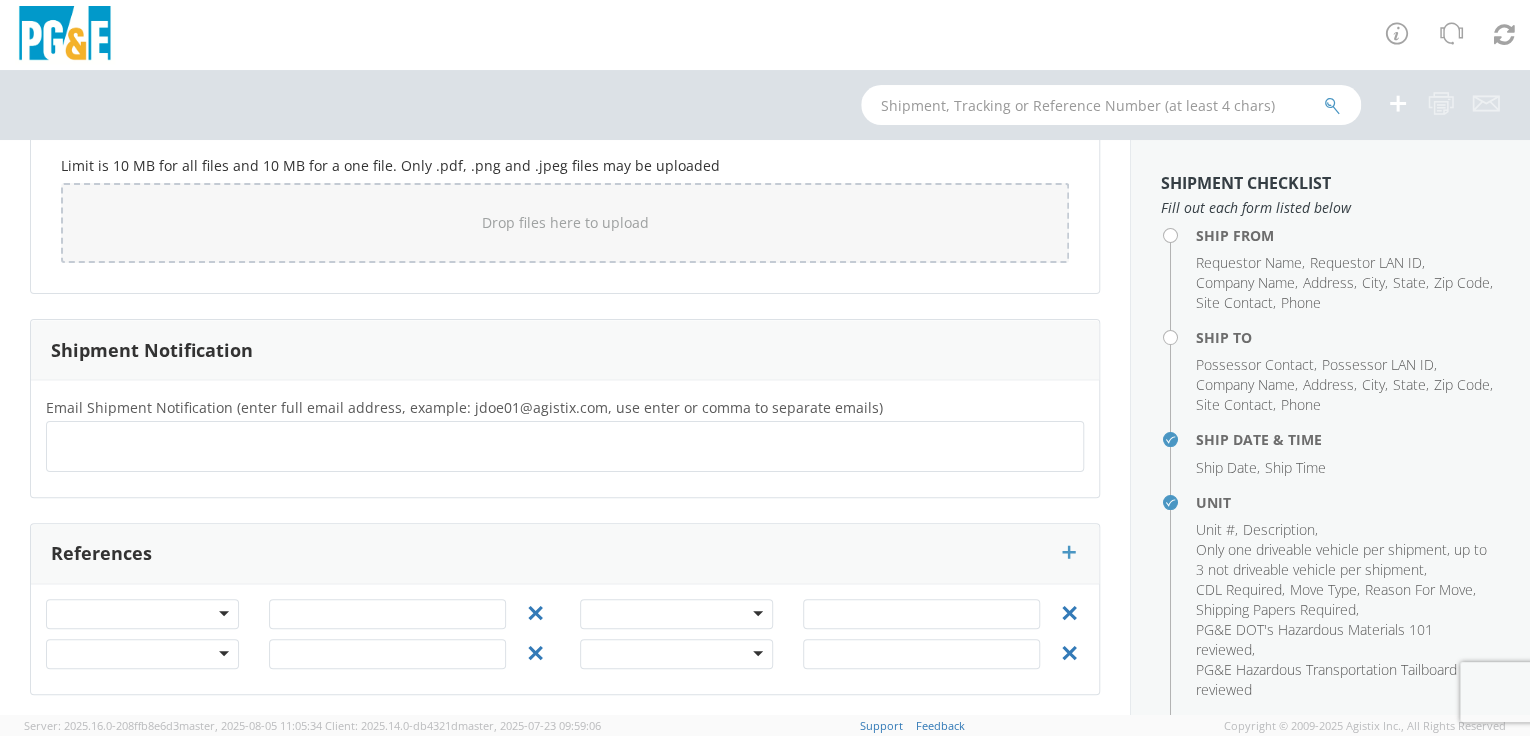 click 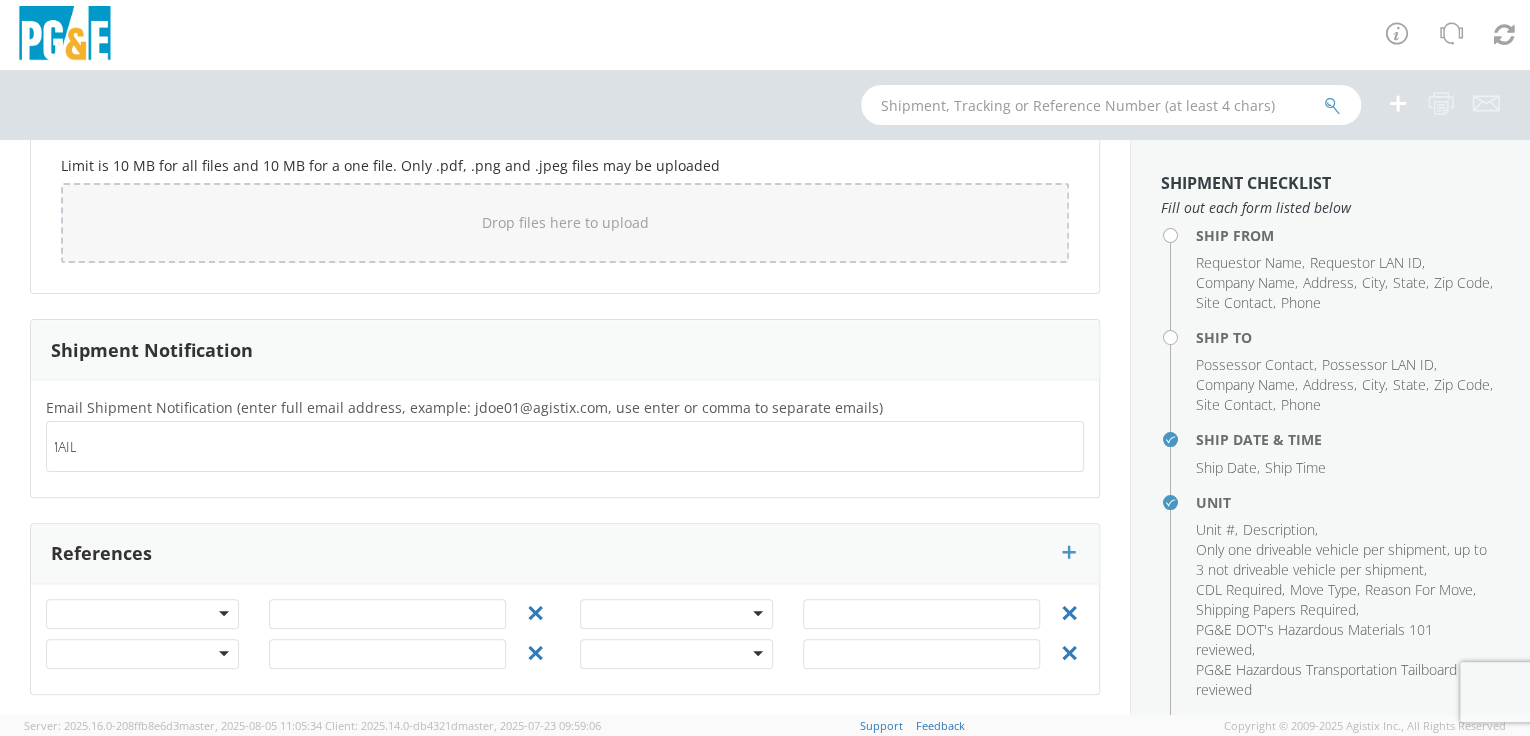 scroll, scrollTop: 0, scrollLeft: 0, axis: both 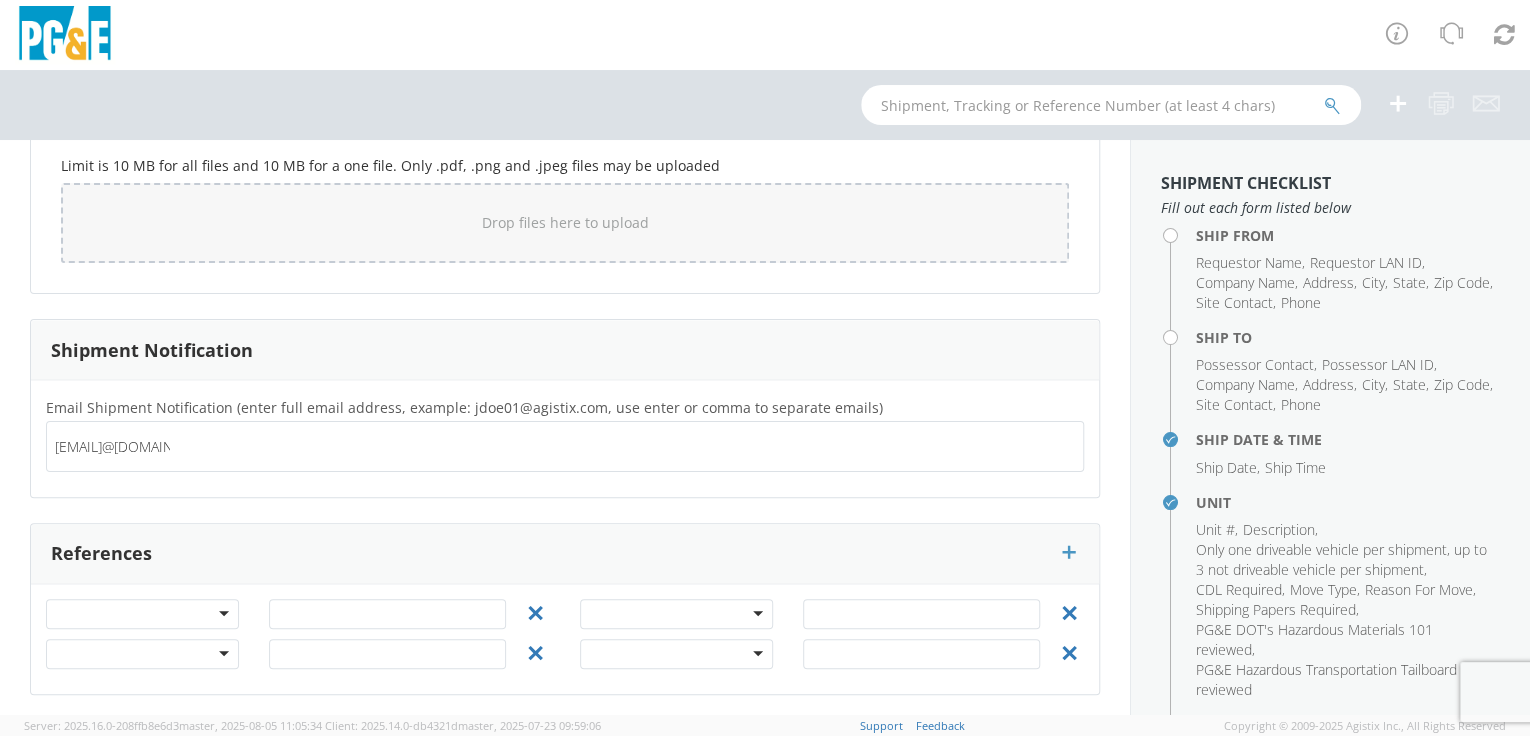 type on "[EMAIL]@[DOMAIN]" 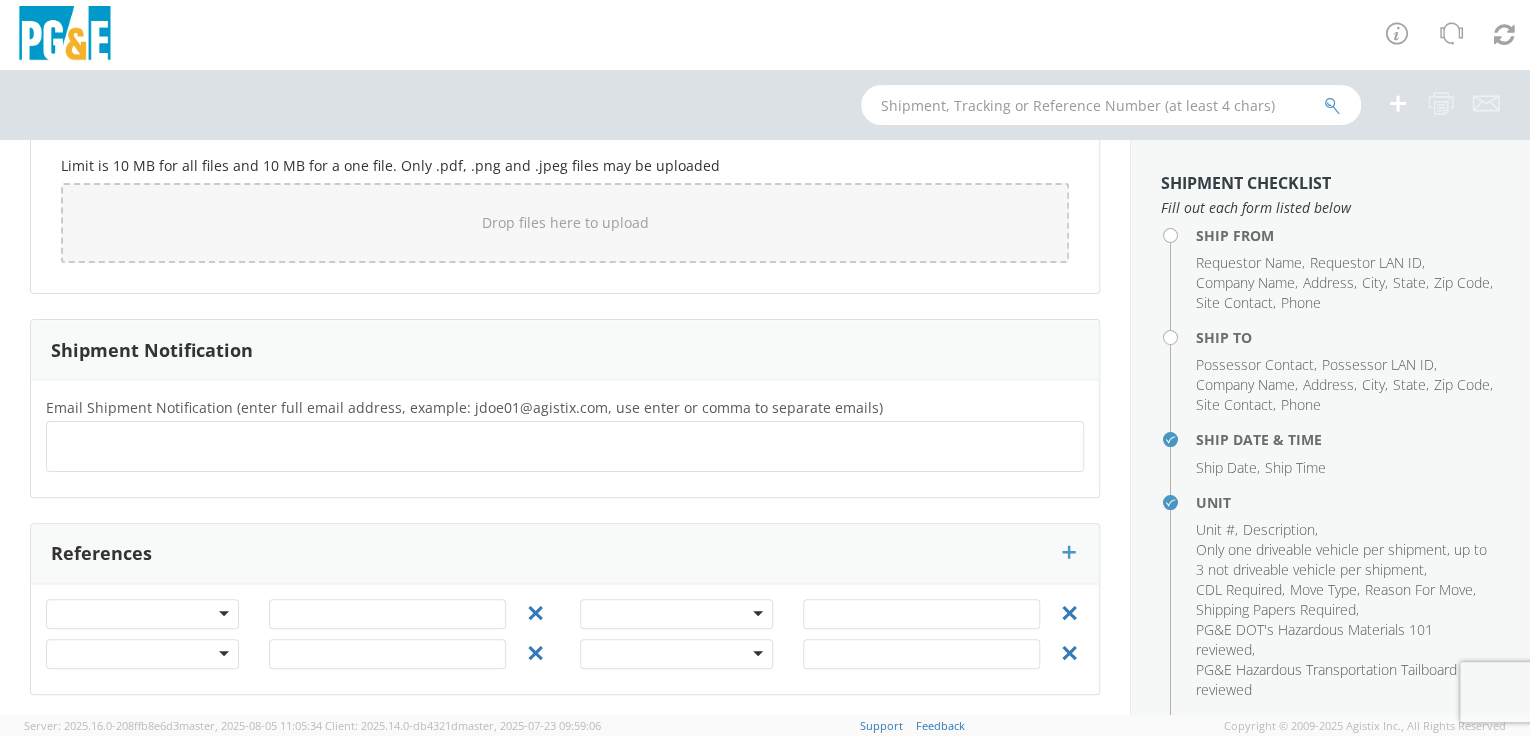 click on "Email Shipment Notification (enter full email address, example: [EMAIL]@[DOMAIN], use enter or comma to separate emails)       *                                       [EMAIL]@[DOMAIN]" 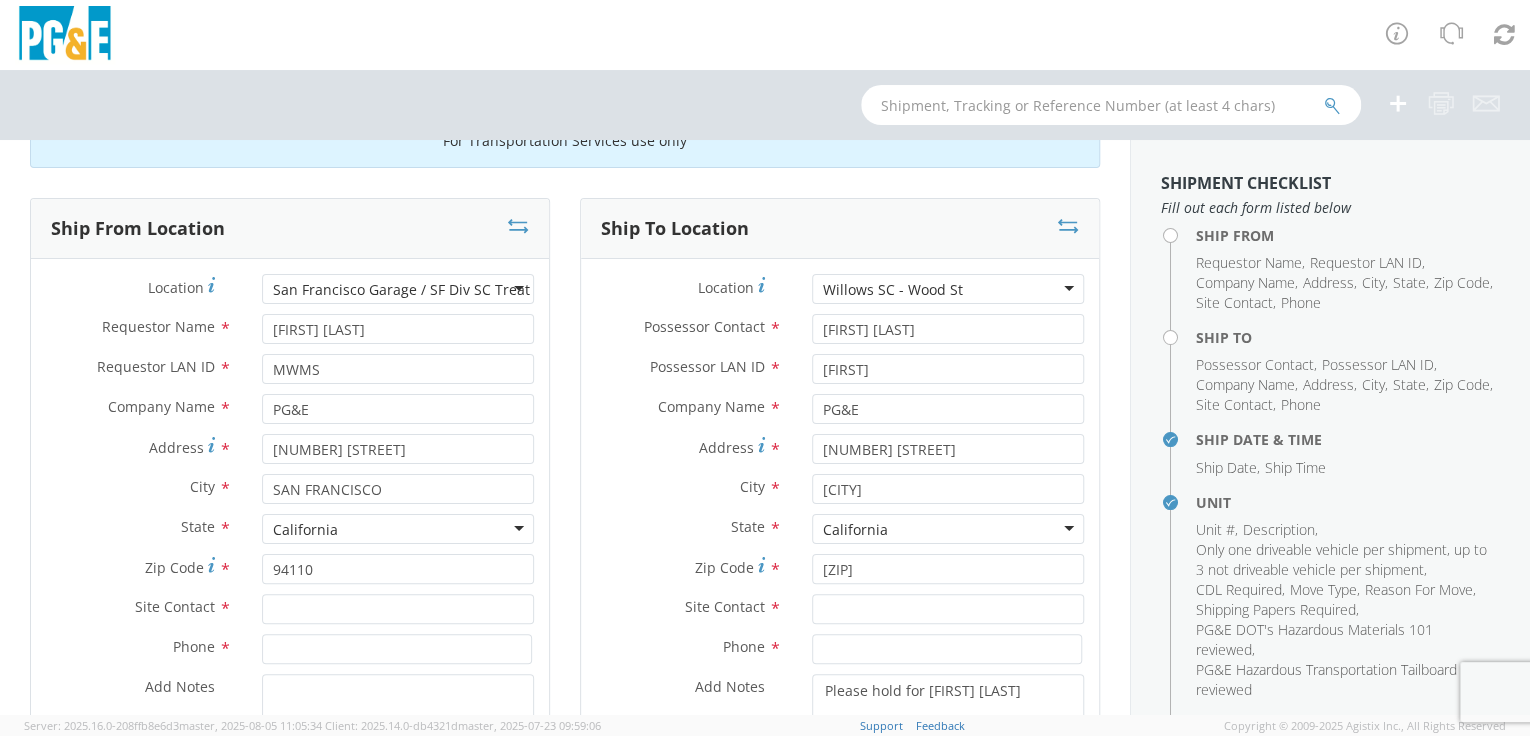scroll, scrollTop: 41, scrollLeft: 0, axis: vertical 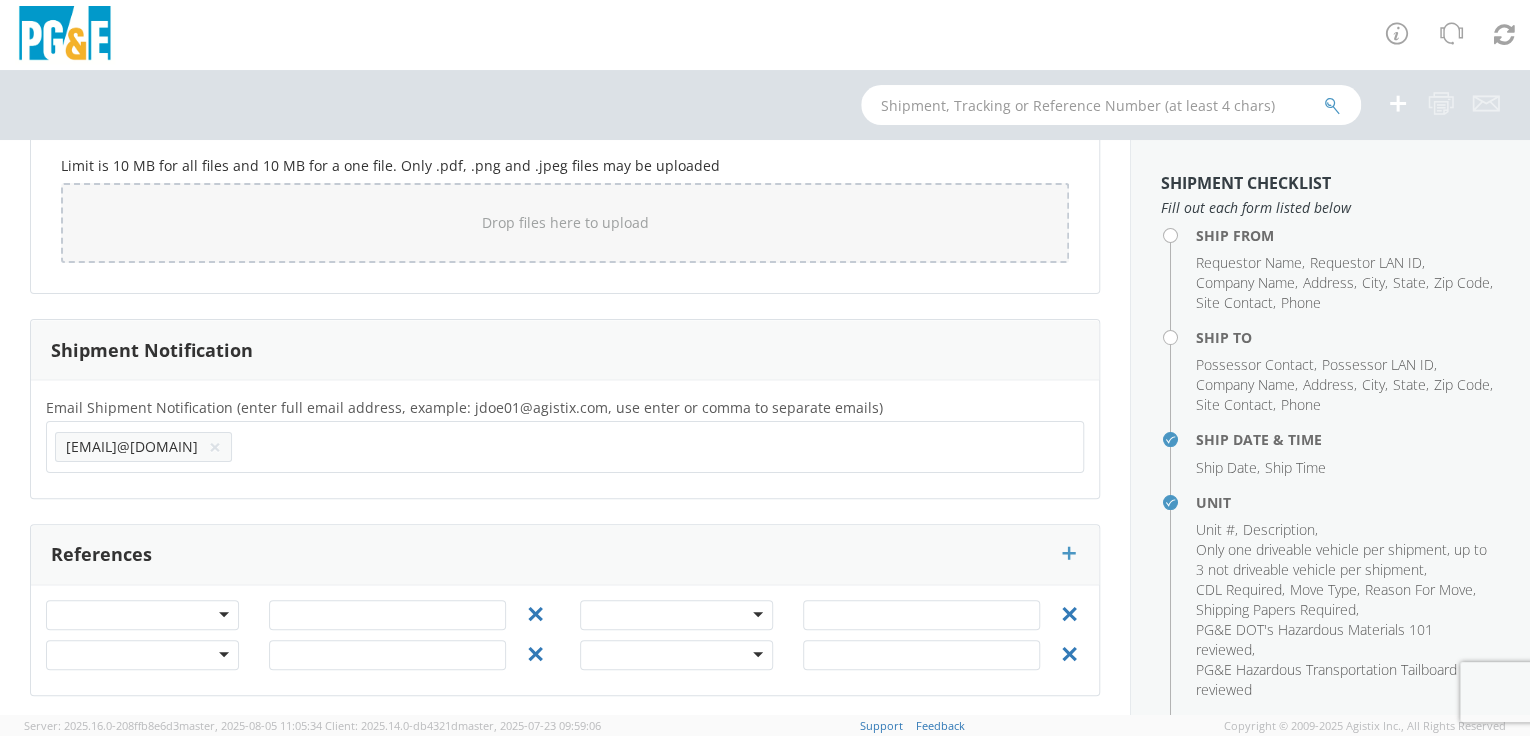 click 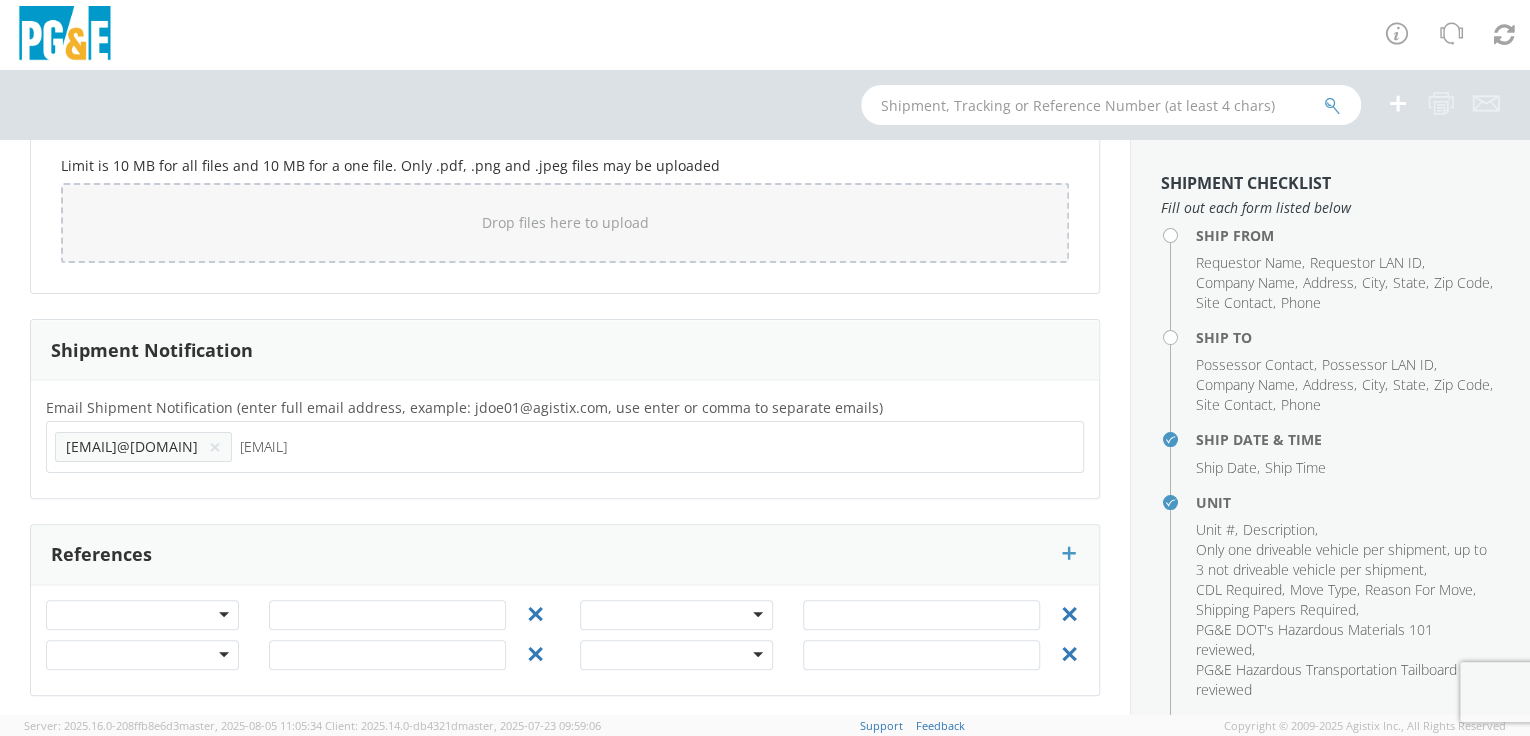 type on "[EMAIL]" 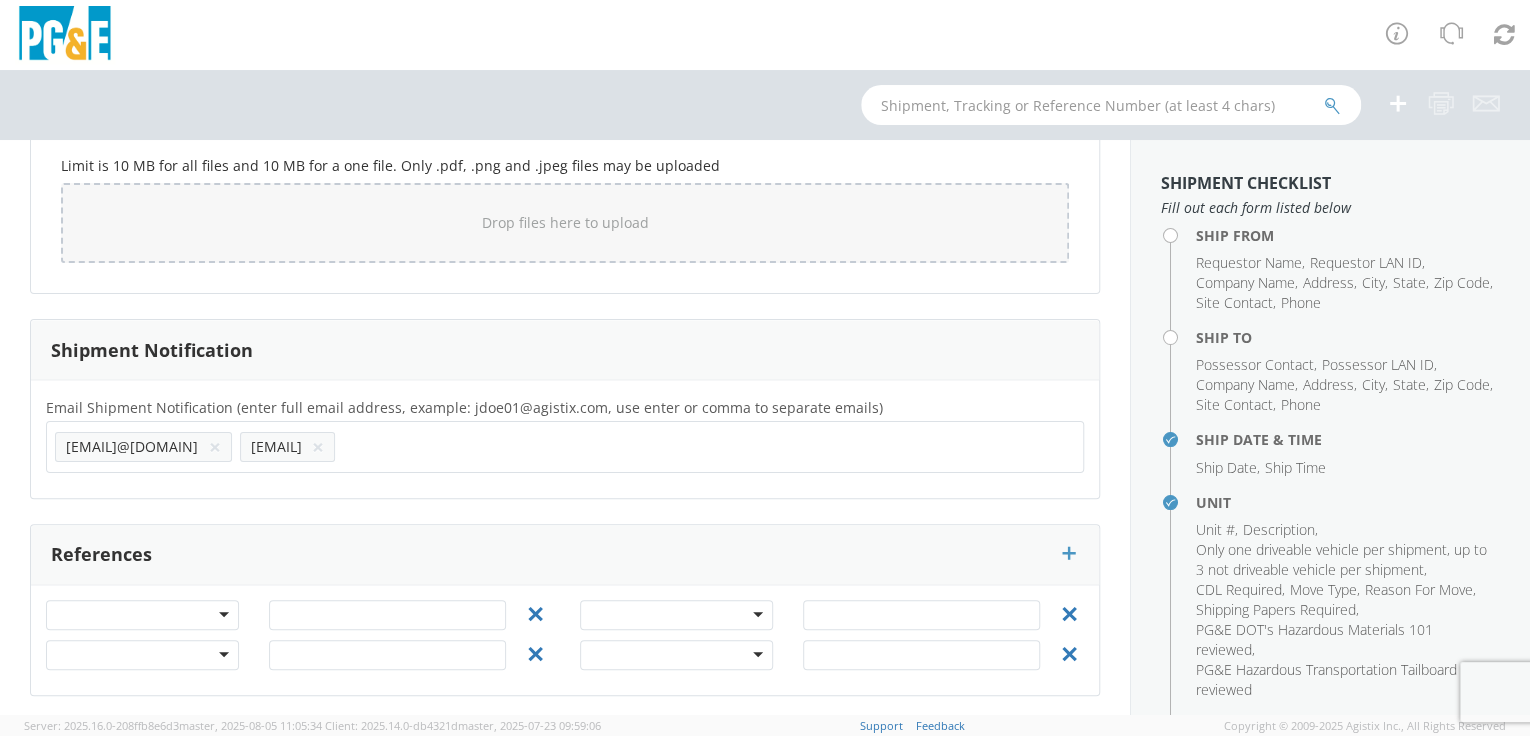 click on "Email Shipment Notification (enter full email address, example: [EMAIL], use enter or comma to separate emails)       *                                       [EMAIL] × [EMAIL] × [EMAIL]" 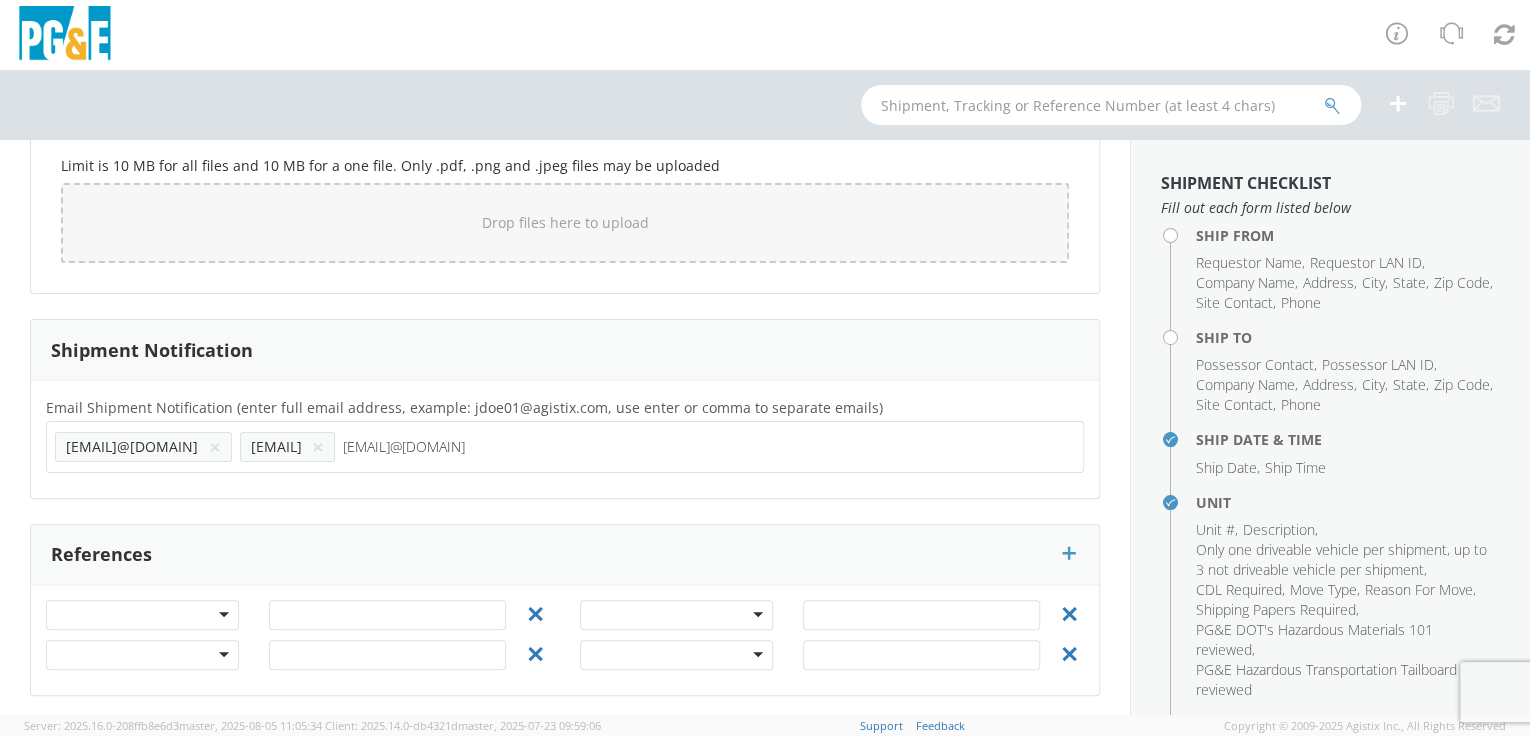 type on "[EMAIL]@[DOMAIN]" 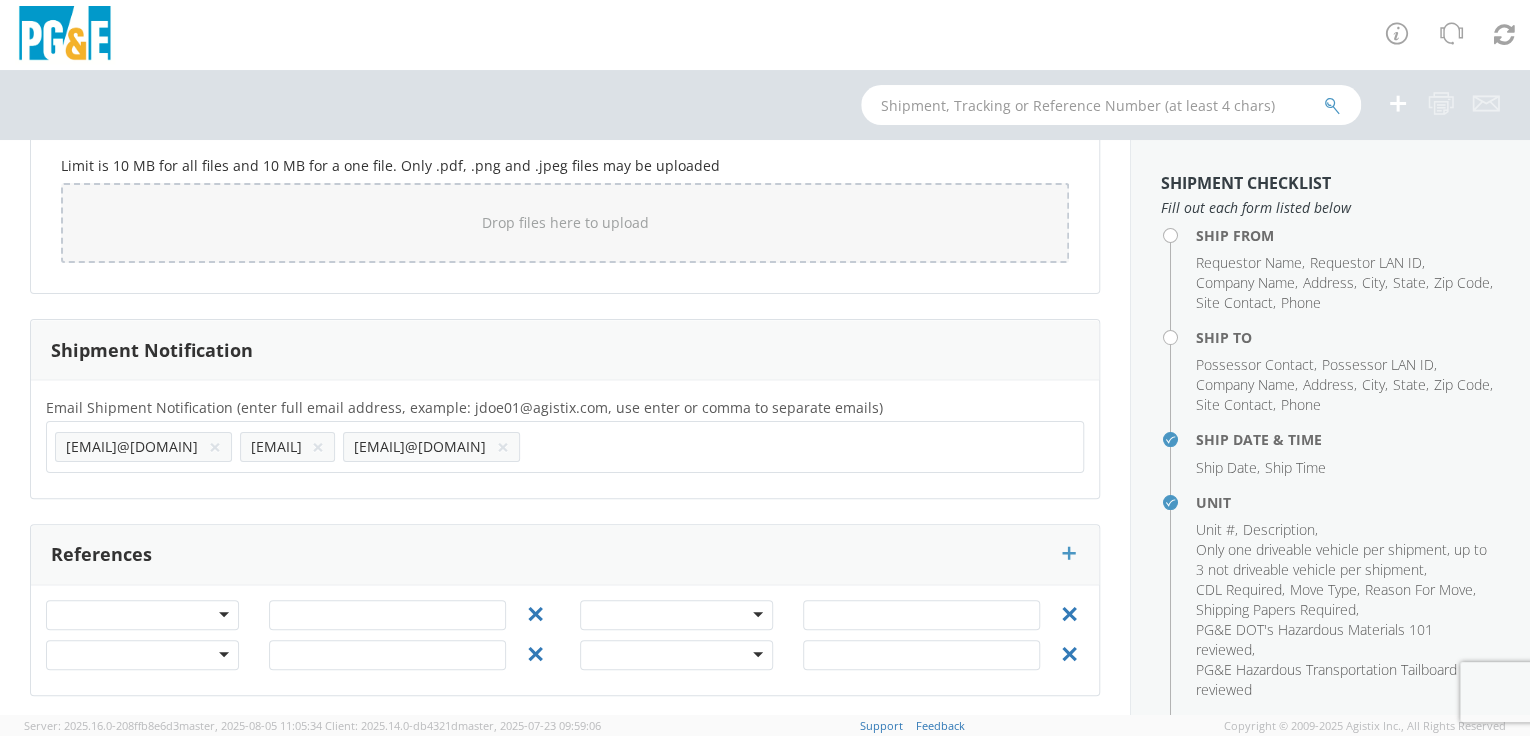 click on "Email Shipment Notification (enter full email address, example: [EMAIL]@[DOMAIN], use enter or comma to separate emails)       *                                       [EMAIL]@[DOMAIN] × [EMAIL]@[DOMAIN] × [EMAIL]@[DOMAIN] × [EMAIL]@[DOMAIN] × [EMAIL]@[DOMAIN]" 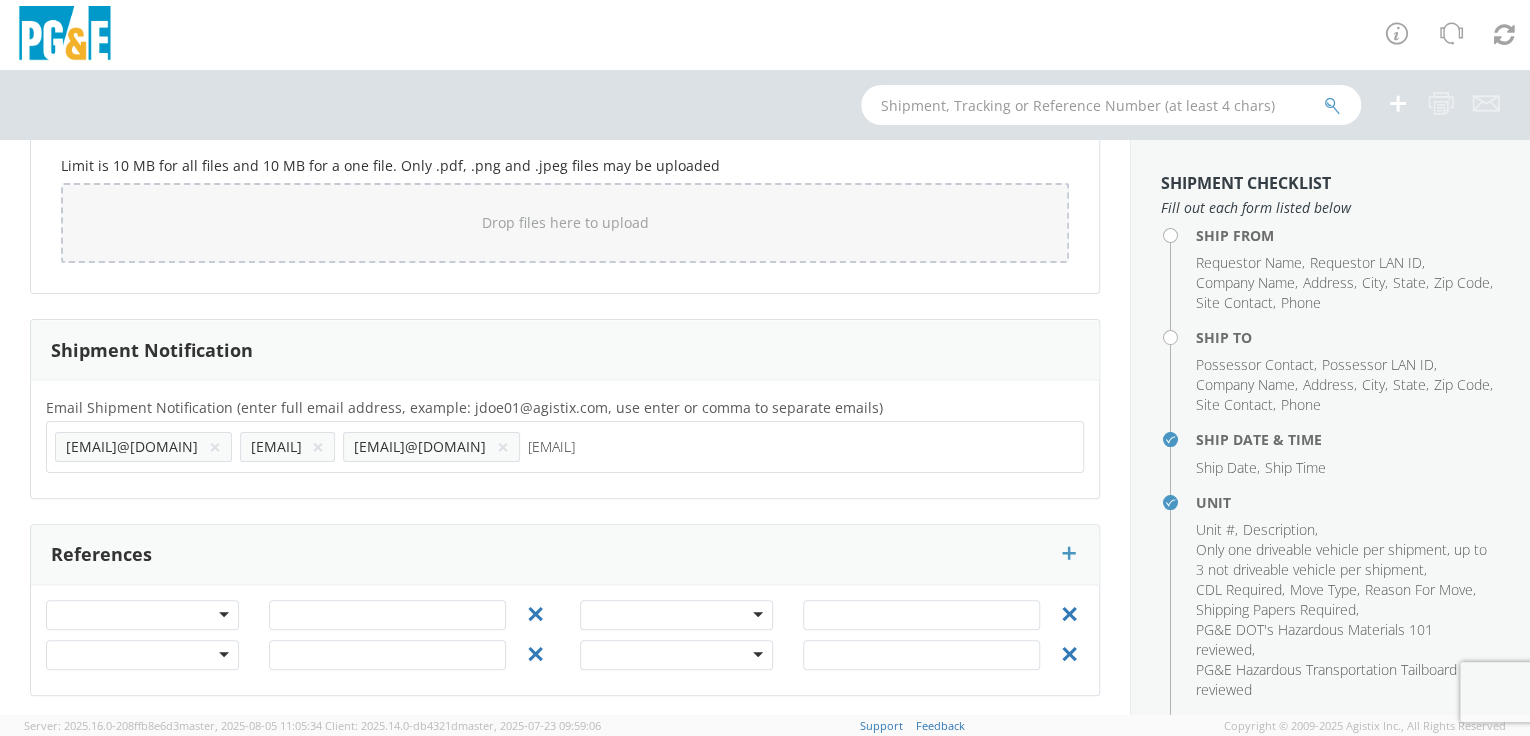type on "[EMAIL]" 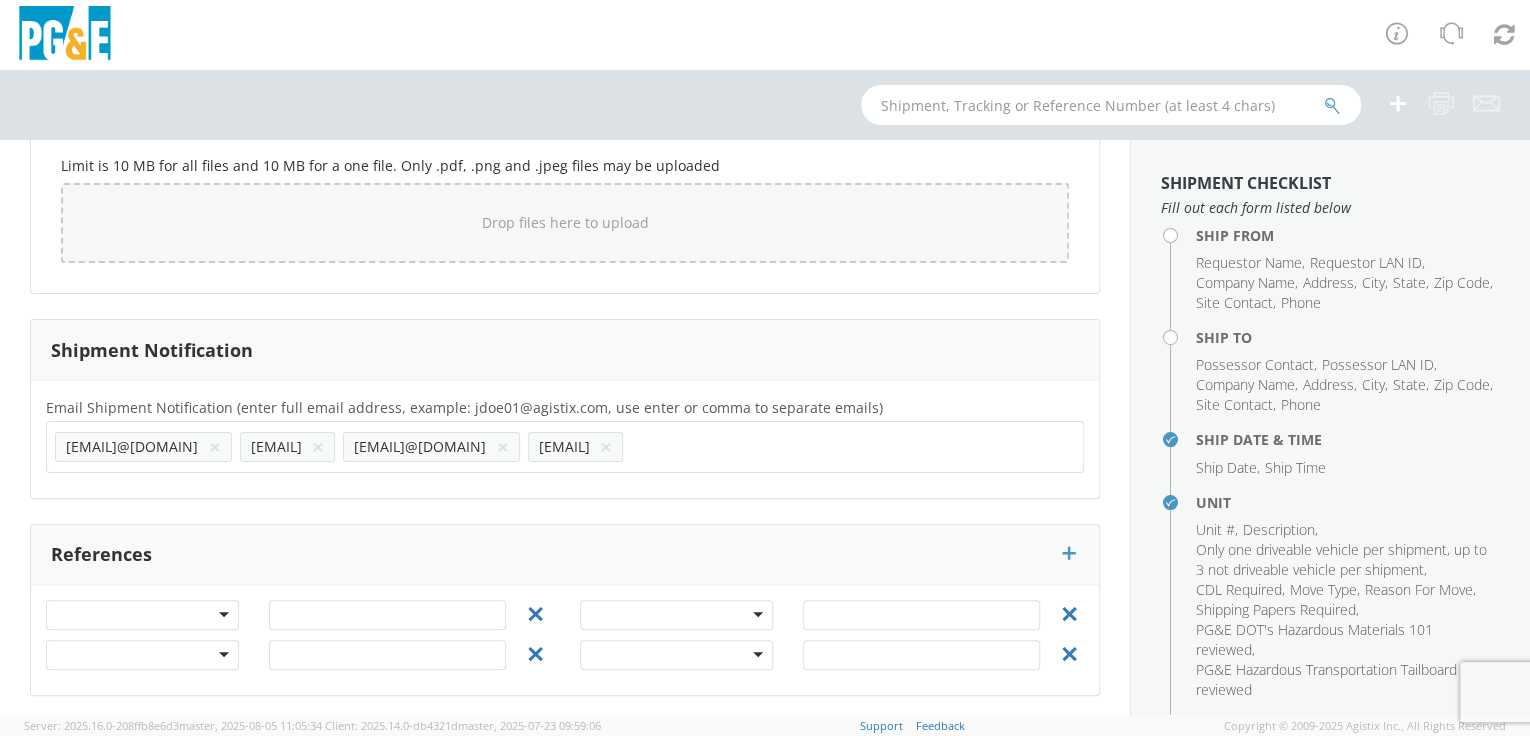 click on "Ship From Location                           Location       *             San Francisco Garage / SF Div SC Treat St Garage San Francisco Garage / SF Div SC Treat St Garage (OBSOLETE) BURNEY SC - GC TRAILER (OBSOLETE) BURNEY SC - HYDRO TRAILER (OBSOLETE) OROVILLE SC - OFFICE TRAILER Alameda Office All Others Alpine Sub Alta - Drum-Spaulding (FERC 2310) and Alta PH Alta SC American Truck and Trailer Angels Camp / Motherlode SC Antioch CSO Antioch Gas Operations HQ Antioch Sub Arcata - Jane's Creek Substation Atlantic Sub ATWATER SUBSTATION CAMPUS Auberry SC - Hydro HQ - DWLG Auburn CSO Auburn Regional SC Auburn SC Auburn SC - Engineering Building Avenal PO Box 129 Bahia Substation - Benicia Bakersfield - [NUMBER] Pegasus Dr Bakersfield CSO Bakersfield Office Bakersfield SC - Garage Bakersfield Sub Balch Camp - HQ - FERC 175 Barton Sub Belle Haven Sub Bellevue Sub Bellota Sub Belmont SC - Garage Belmont Sub Benicia Office & Warehouse Benton Sub Berkeley CSO Bethany Compressor Station Bolinas Substation" at bounding box center [565, -412] 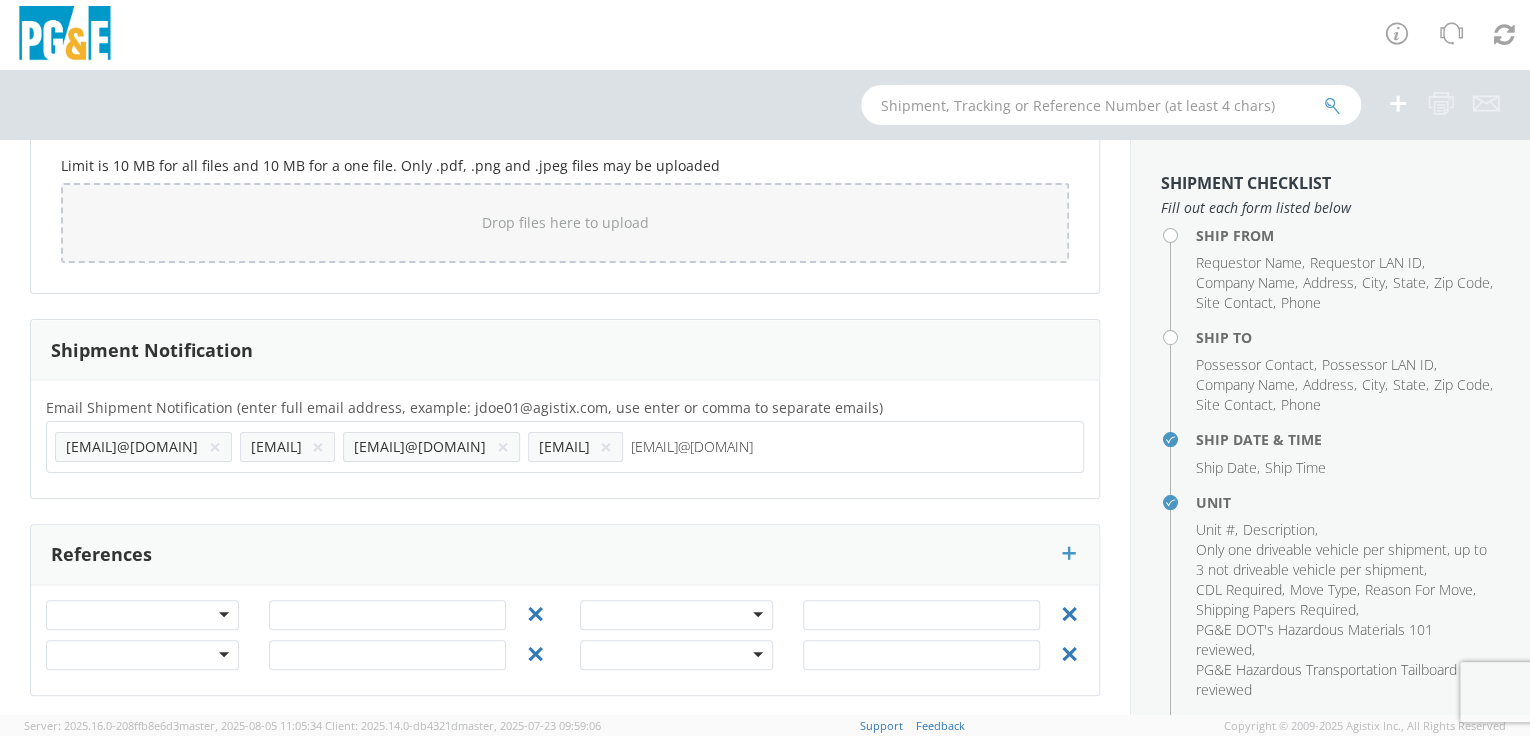 type on "[EMAIL]@[DOMAIN]" 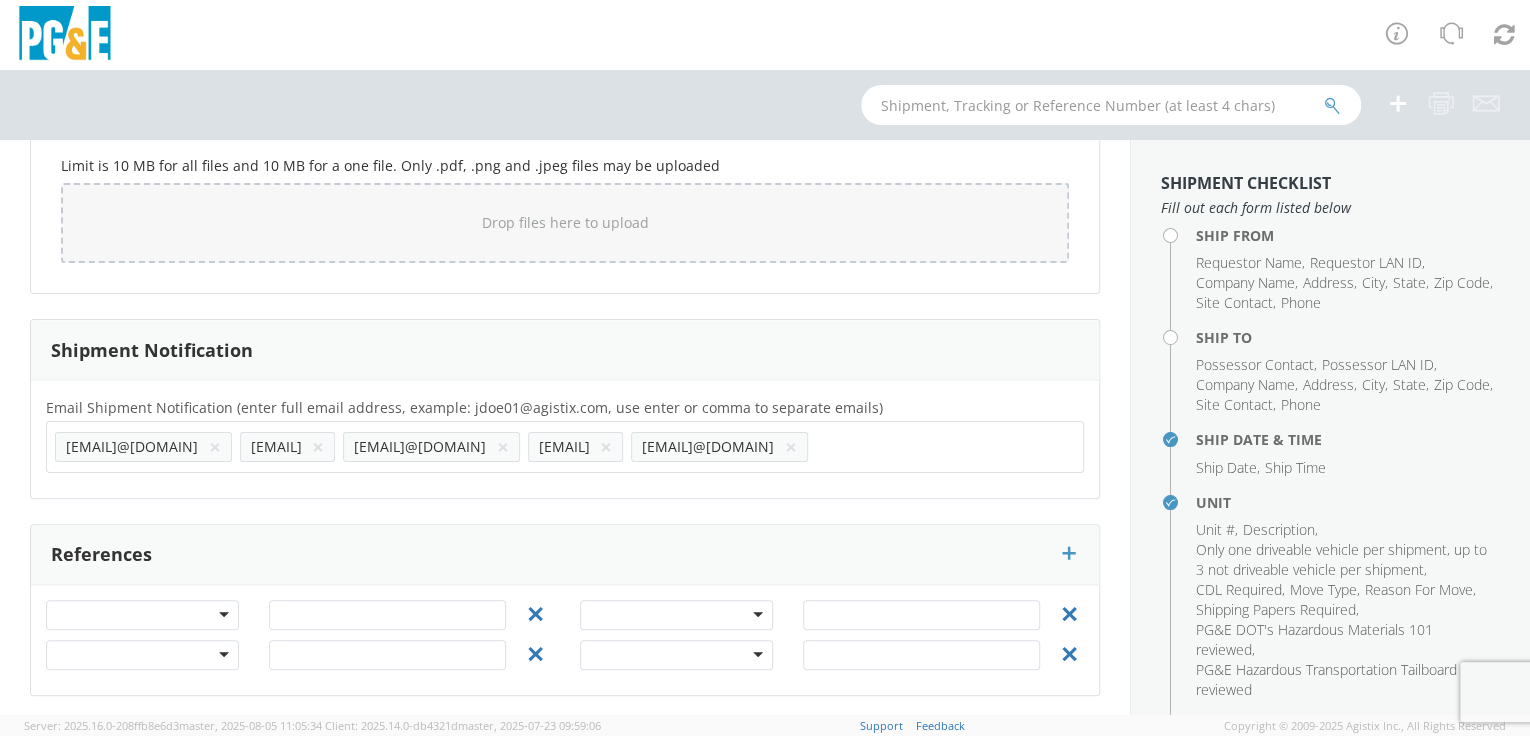click on "Email Shipment Notification (enter full email address, example: [EMAIL]@[DOMAIN], use enter or comma to separate emails)       *                                       [EMAIL]@[DOMAIN] × [EMAIL]@[DOMAIN] × [EMAIL]@[DOMAIN] × [EMAIL]@[DOMAIN] × [EMAIL]@[DOMAIN] × [EMAIL]@[DOMAIN]" 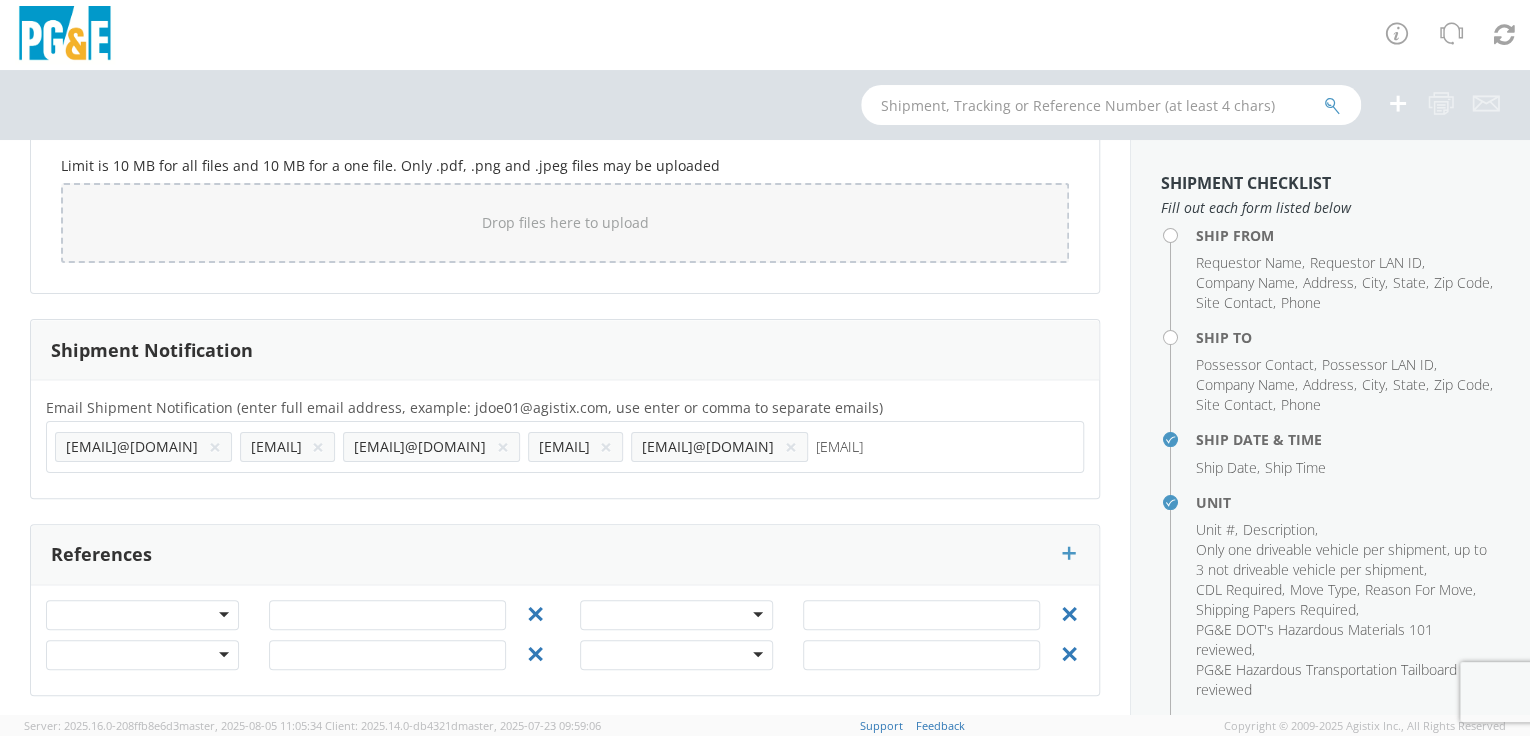 type on "[EMAIL]" 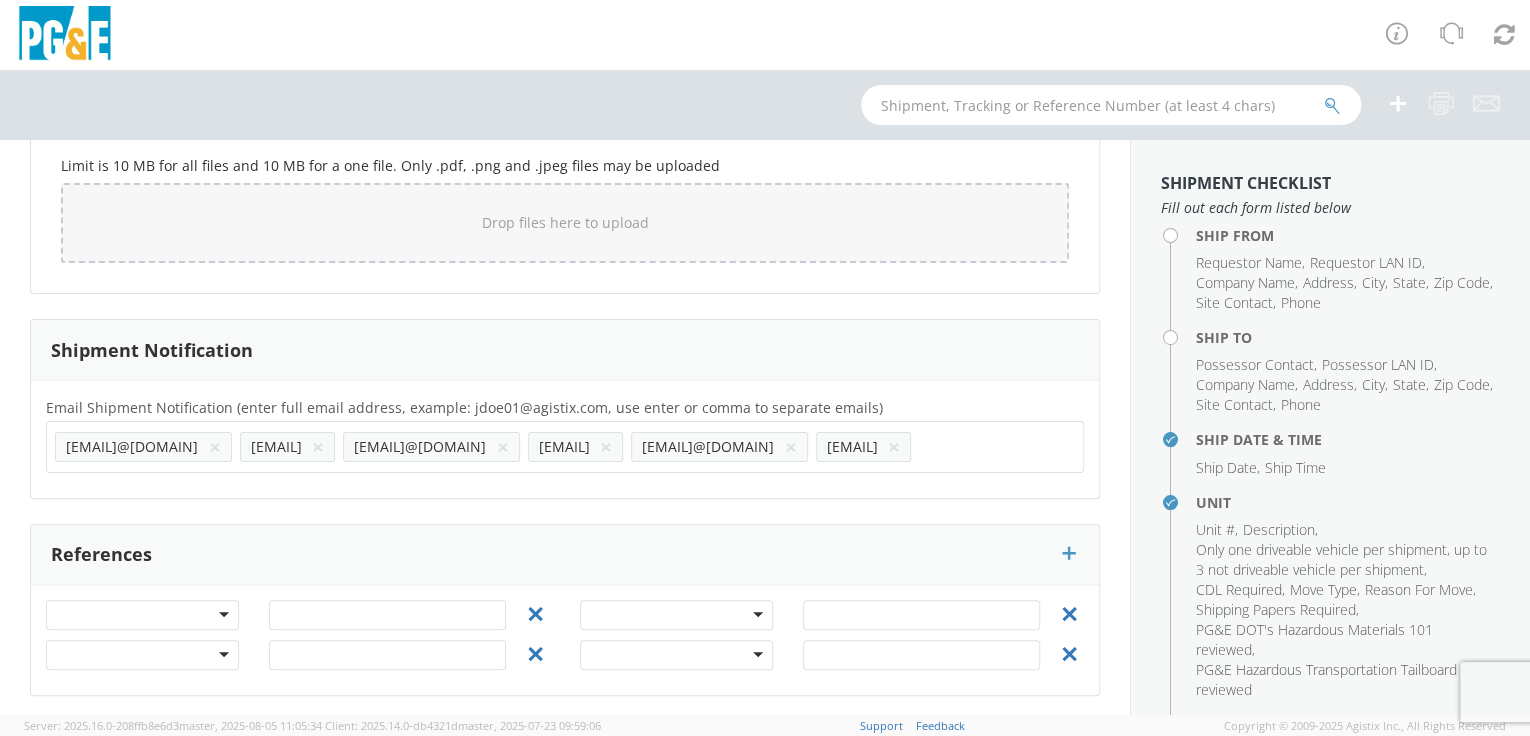 click on "Email Shipment Notification (enter full email address, example: [EMAIL]@[DOMAIN], use enter or comma to separate emails)       *                                       [EMAIL]@[DOMAIN] × [EMAIL]@[DOMAIN] × [EMAIL]@[DOMAIN] × [EMAIL]@[DOMAIN] × [EMAIL]@[DOMAIN] × [EMAIL]@[DOMAIN]" 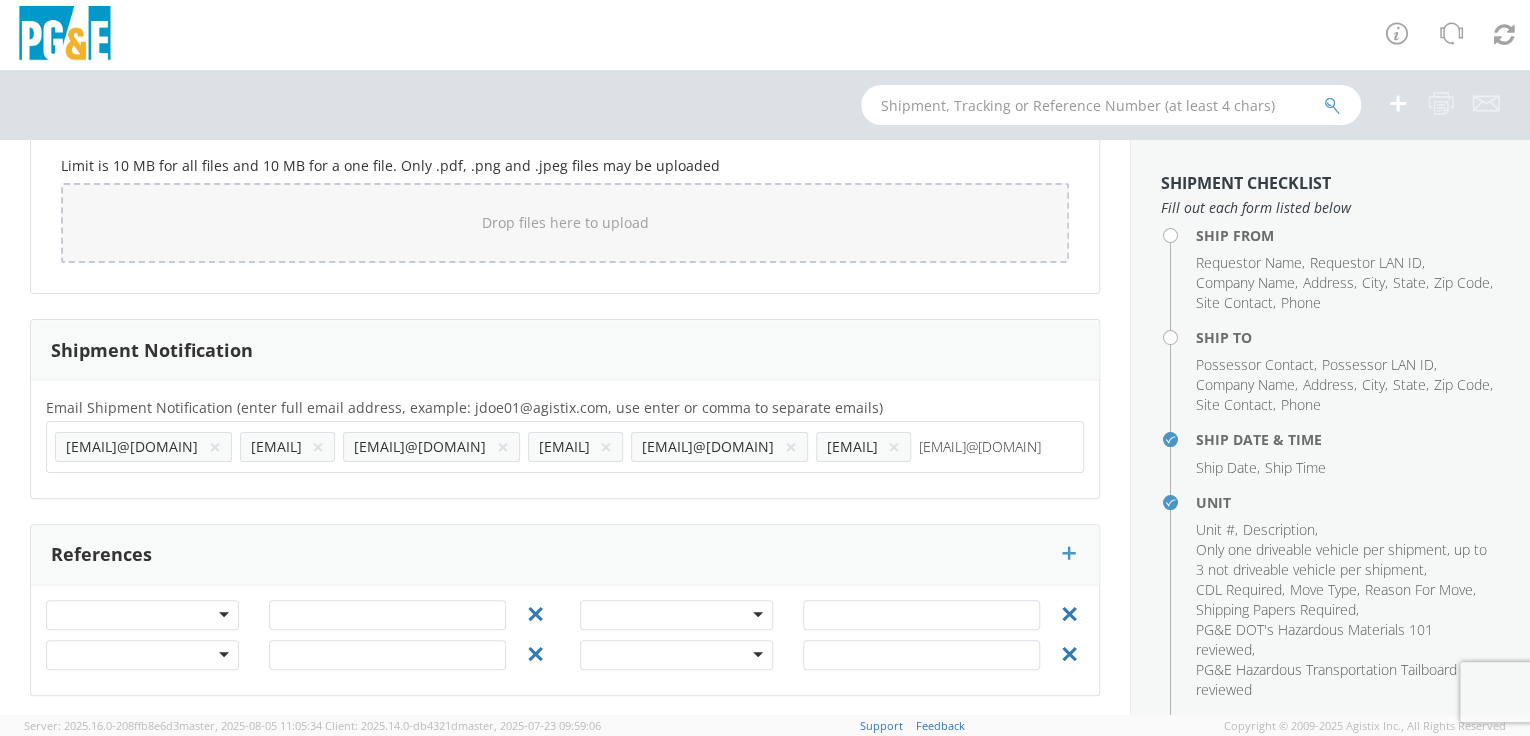 type on "[EMAIL]@[DOMAIN]" 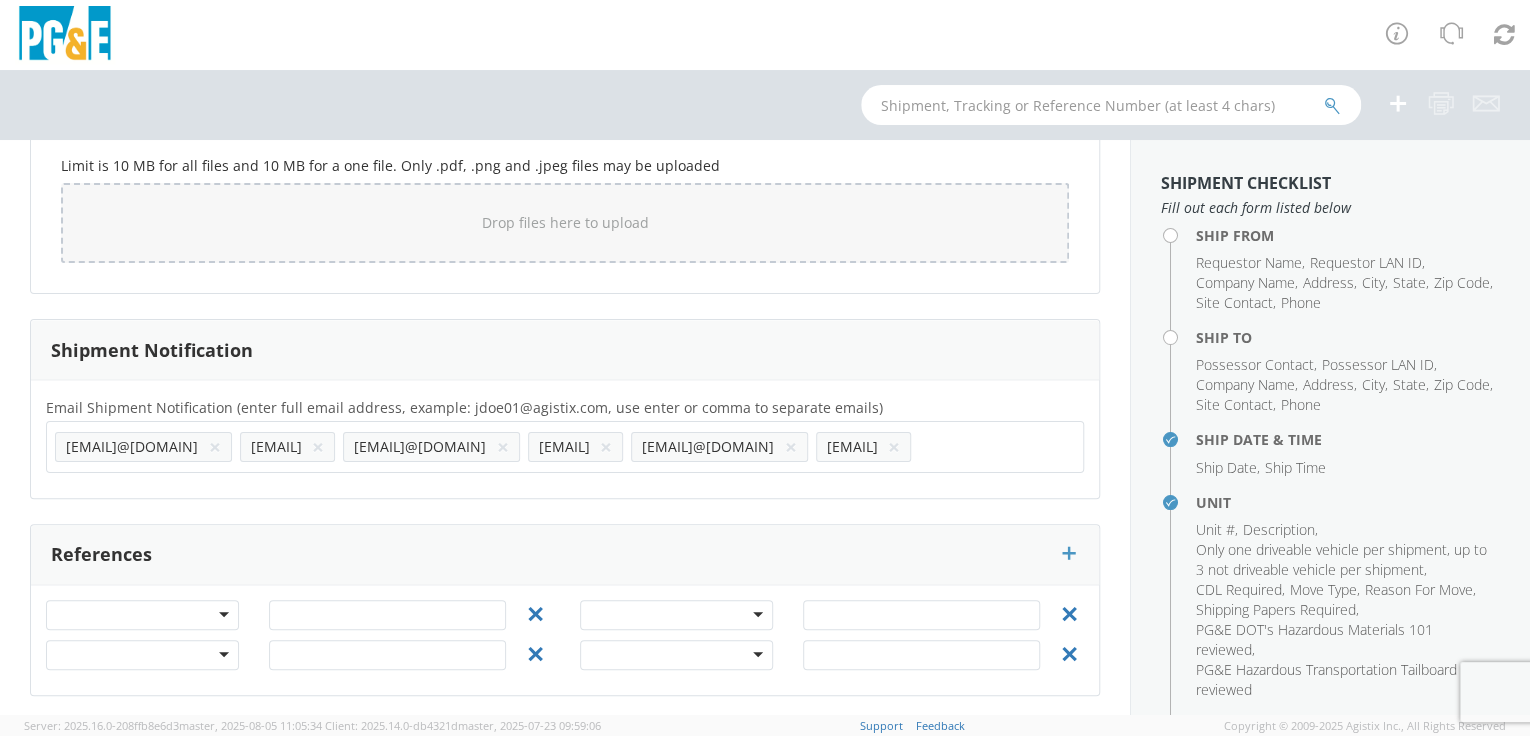 click on "Email Shipment Notification (enter full email address, example: [EMAIL]@[DOMAIN], use enter or comma to separate emails)       *                                       [EMAIL]@[DOMAIN] × [EMAIL]@[DOMAIN] × [EMAIL]@[DOMAIN] × [EMAIL]@[DOMAIN] × [EMAIL]@[DOMAIN] × [EMAIL]@[DOMAIN]" 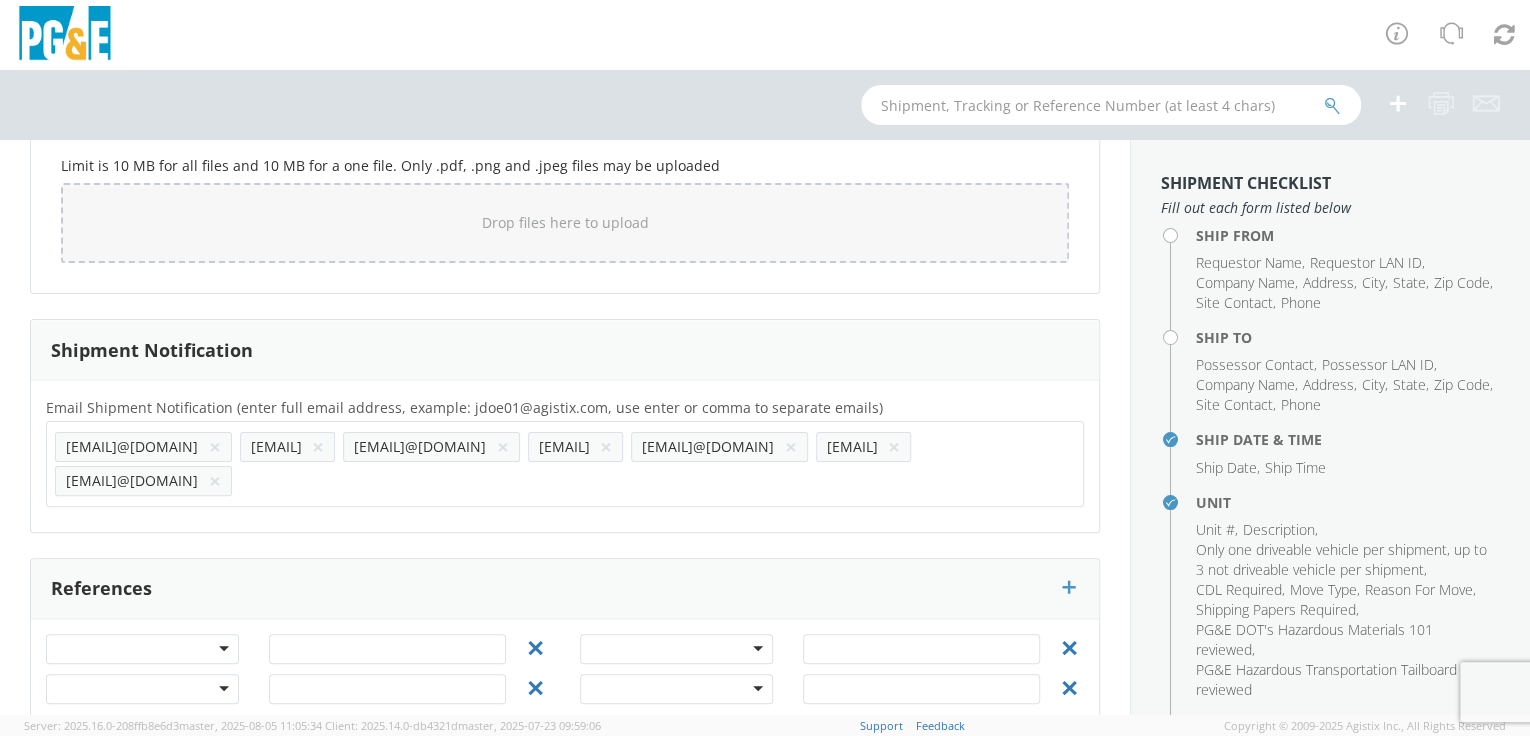 click 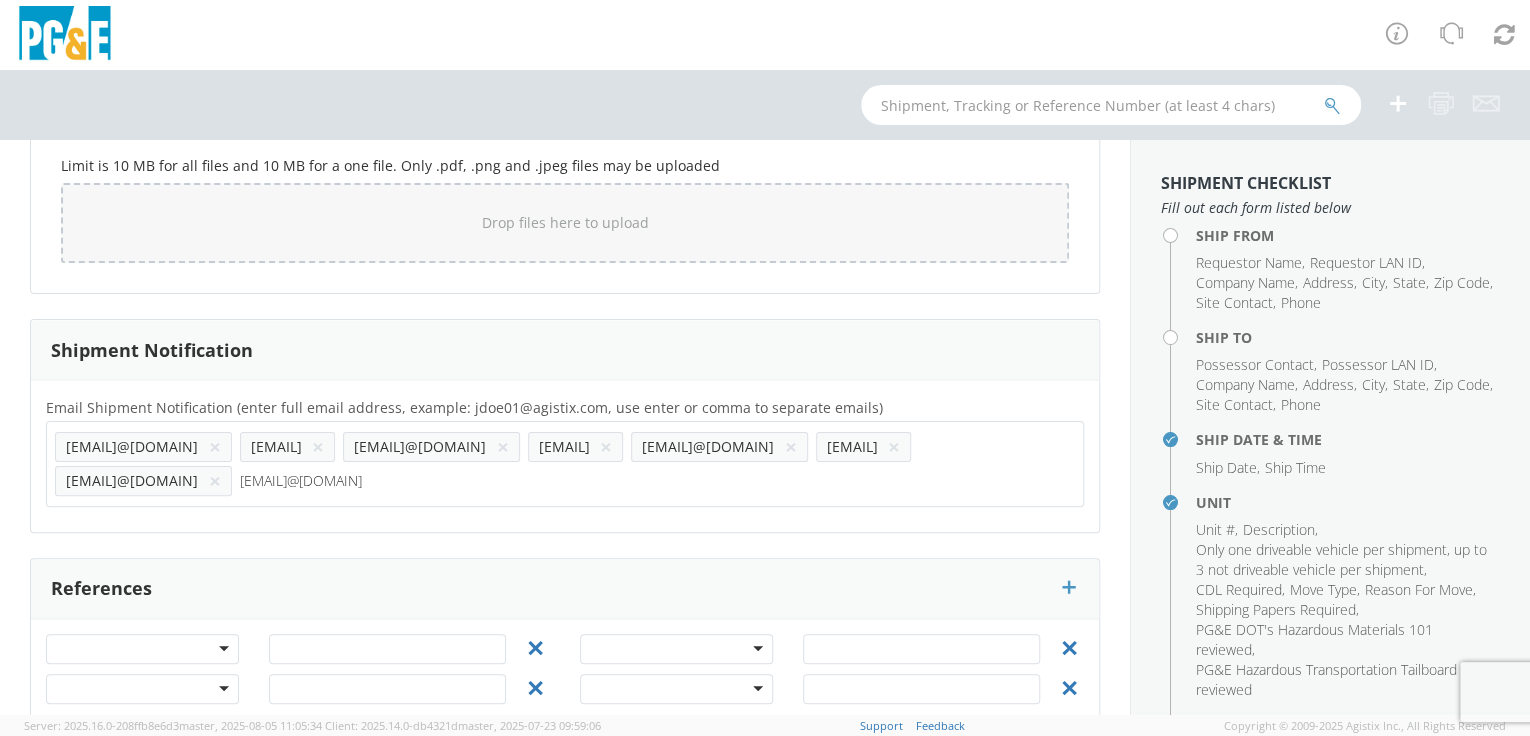 type on "[EMAIL]@[DOMAIN]" 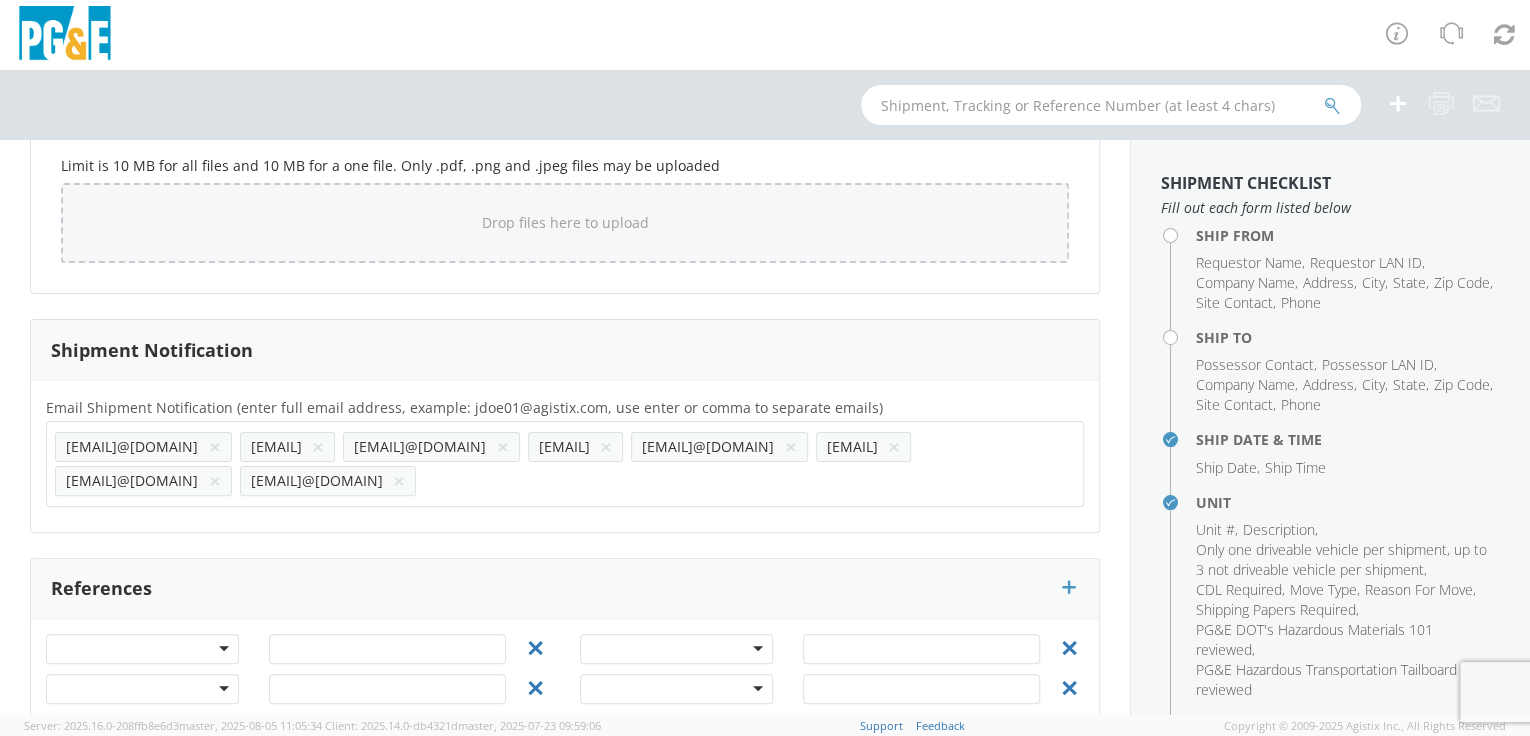click on "Email Shipment Notification (enter full email address, example: [EMAIL]@[DOMAIN], use enter or comma to separate emails)       *                                       [EMAIL]@[DOMAIN] × [EMAIL]@[DOMAIN] × [EMAIL]@[DOMAIN] × [EMAIL]@[DOMAIN] × [EMAIL]@[DOMAIN] × [EMAIL]@[DOMAIN] × [EMAIL]@[DOMAIN]" 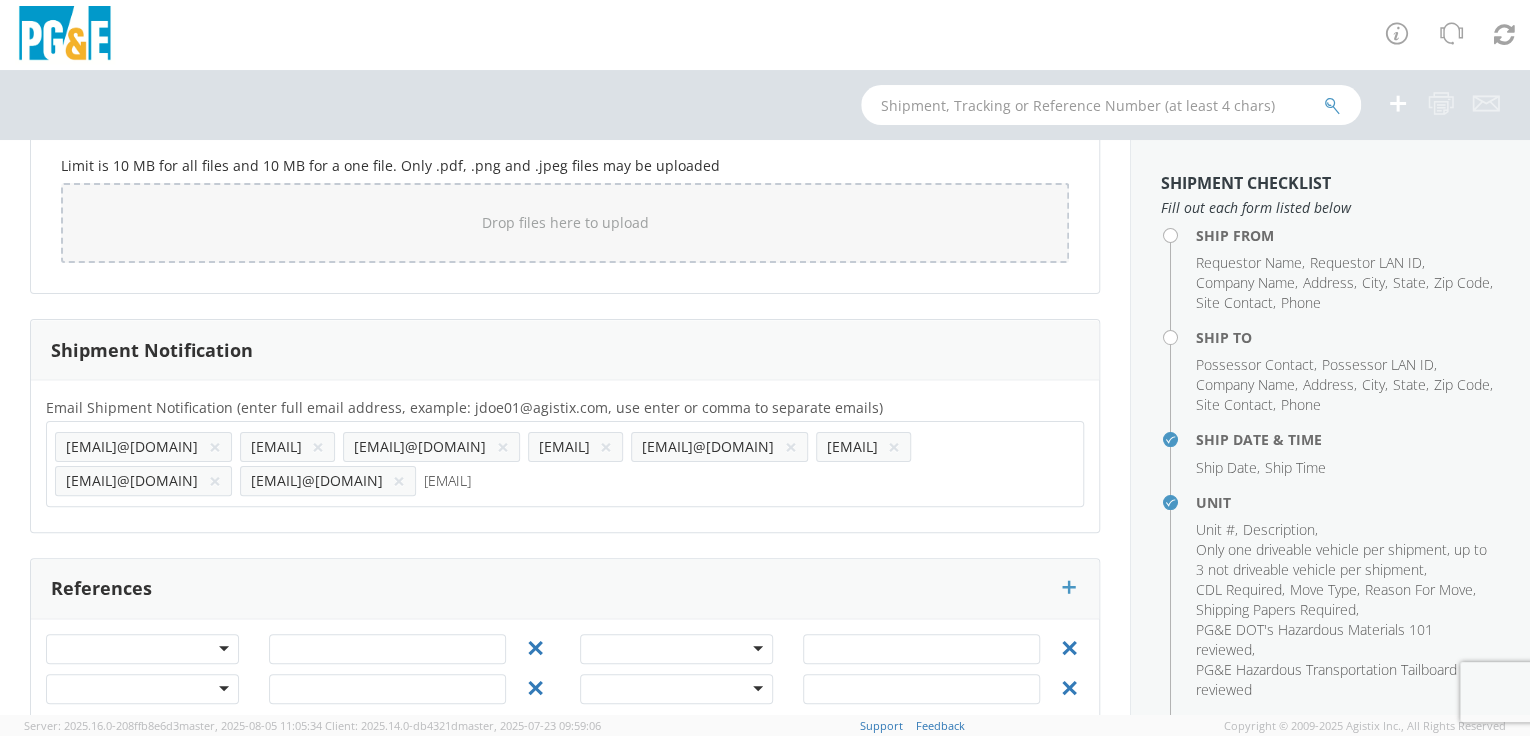 scroll, scrollTop: 0, scrollLeft: 2, axis: horizontal 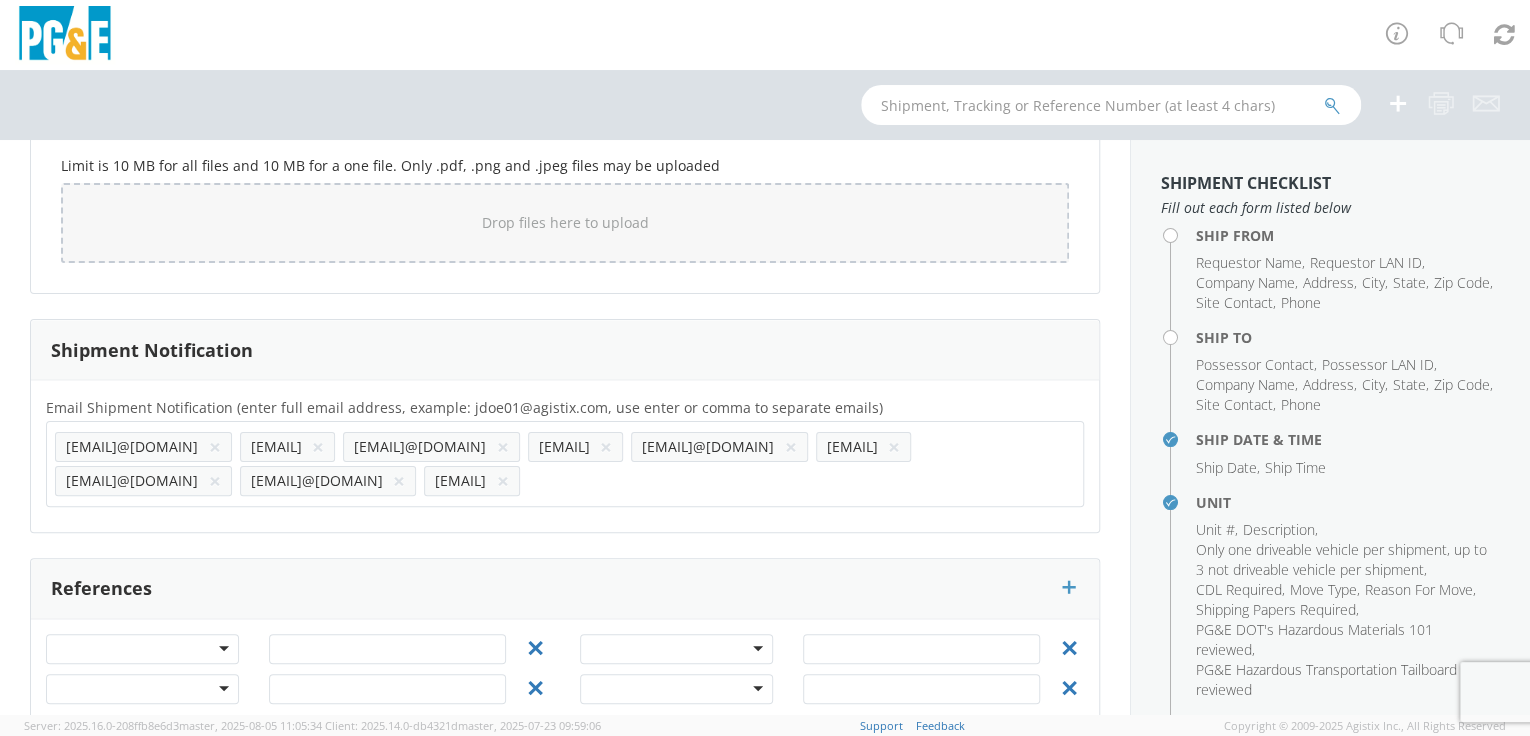 click on "Email Shipment Notification (enter full email address, example: [EMAIL]@[DOMAIN], use enter or comma to separate emails)       *                                       [EMAIL]@[DOMAIN] × [EMAIL]@[DOMAIN] × [EMAIL]@[DOMAIN] × [EMAIL]@[DOMAIN] × [EMAIL]@[DOMAIN] × [EMAIL]@[DOMAIN] × [EMAIL]@[DOMAIN] × [EMAIL]@[DOMAIN] × [EMAIL]@[DOMAIN] × [EMAIL]@[DOMAIN]" 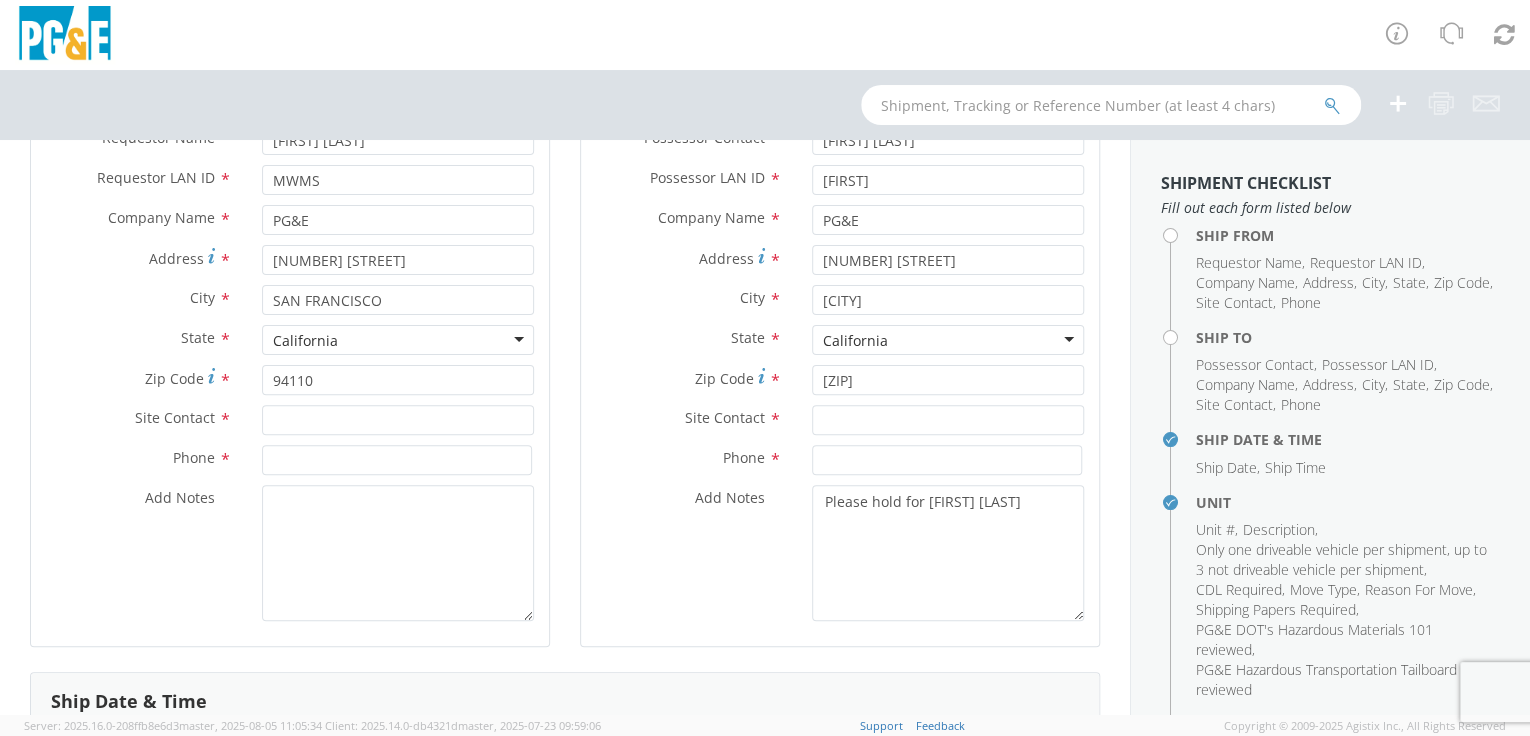 scroll, scrollTop: 242, scrollLeft: 0, axis: vertical 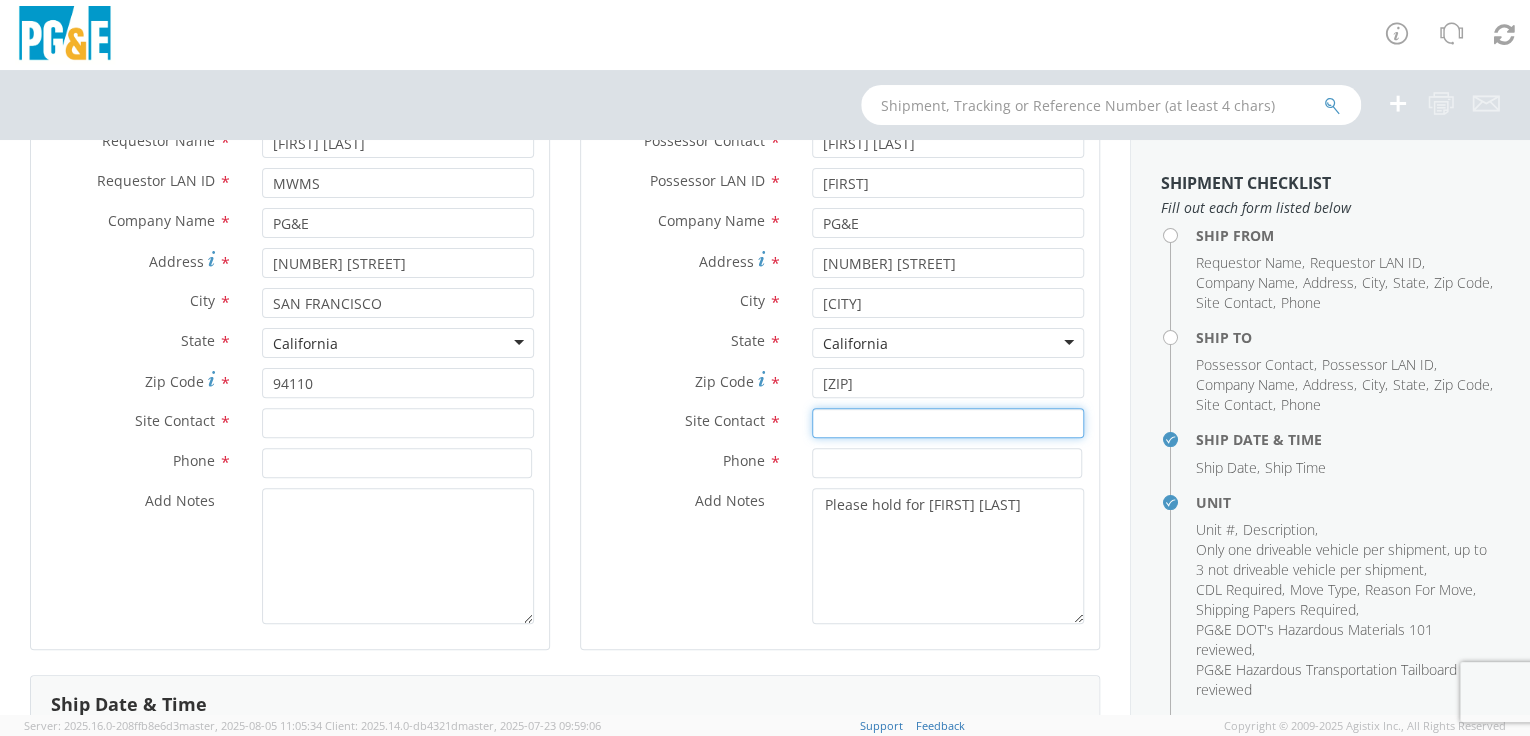 click at bounding box center (948, 423) 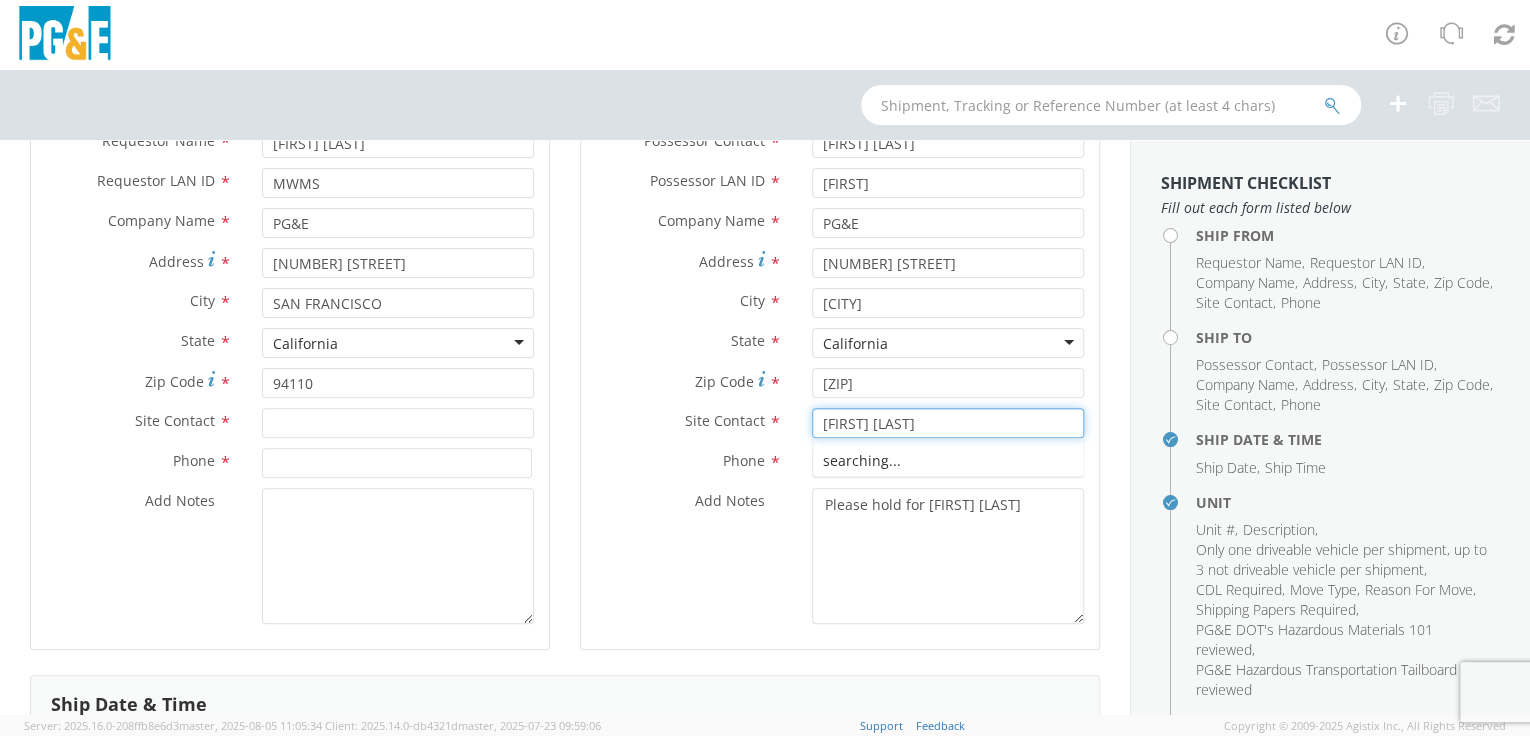 type on "[FIRST] [LAST]" 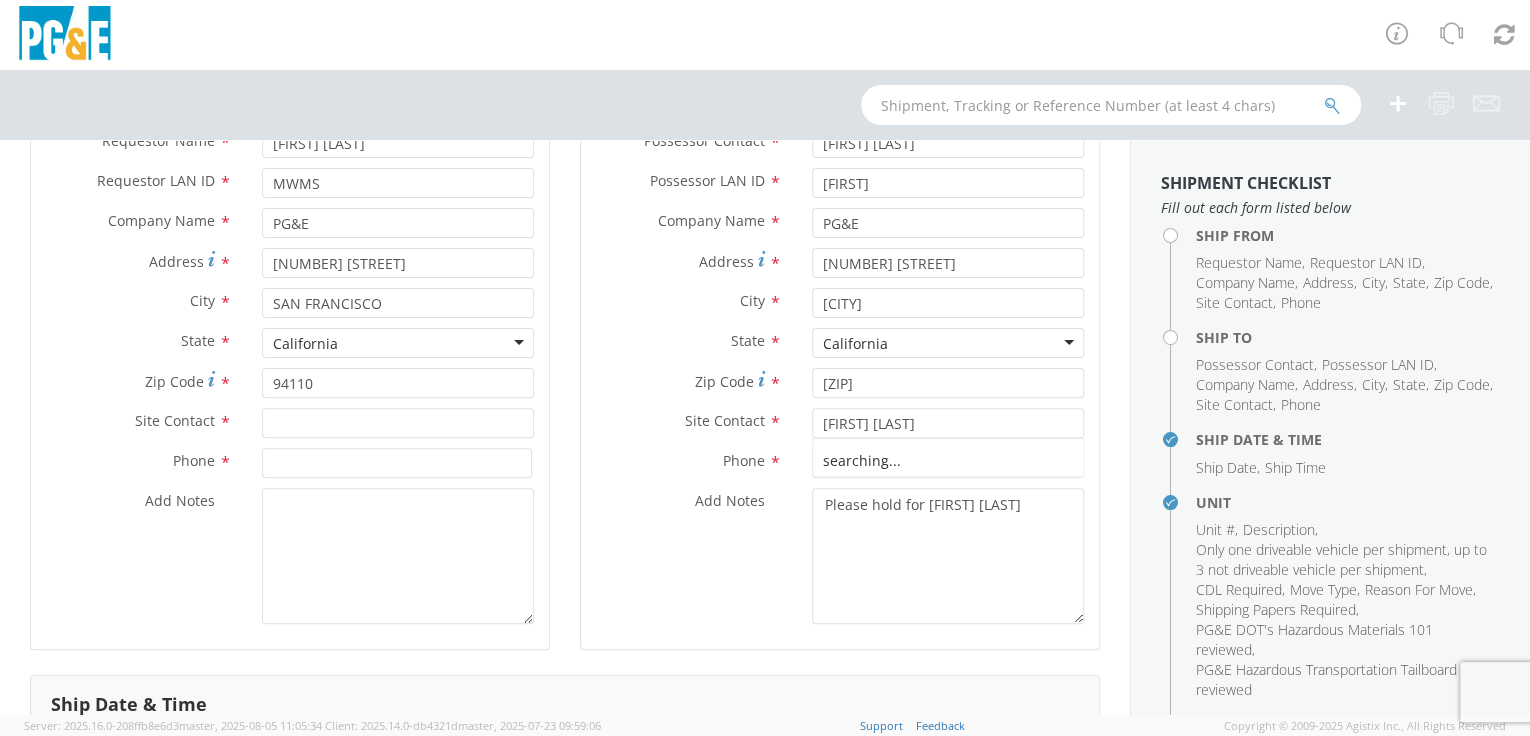 click on "Location       *             Willows SC - Wood St Willows SC - Wood St (OBSOLETE) BURNEY SC - GC TRAILER (OBSOLETE) BURNEY SC - HYDRO TRAILER (OBSOLETE) OROVILLE SC - OFFICE TRAILER Alameda Office All Others Alpine Sub Alta - Drum-Spaulding (FERC 2310) and Alta PH Alta SC American Truck and Trailer Angels Camp / Motherlode SC Antioch CSO Antioch Gas Operations HQ Antioch Sub Arcata - Jane's Creek Substation Atlantic Sub ATWATER SUBSTATION CAMPUS Auberry SC - Hydro HQ - DWLG Auburn CSO Auburn Regional SC Auburn SC Auburn SC - Engineering Building Avenal PO Box 129 Bahia Substation - Benicia Bakersfield - [NUMBER] Pegasus Dr Bakersfield CSO Bakersfield Office Bakersfield SC - Garage Bakersfield Sub Balch Camp - HQ - FERC 175 Barton Sub Belle Haven Sub Bellevue Sub Bellota Sub Belmont SC - Garage Belmont Sub Benicia Office & Warehouse Benton Sub Berkeley CSO Bethany Compressor Station Bolinas Substation Borden Sub Brentwood Sta - Compressor Brentwood Sub Brentwood Town Centre Prof Ctr Brisa GC Yard" at bounding box center (840, 361) 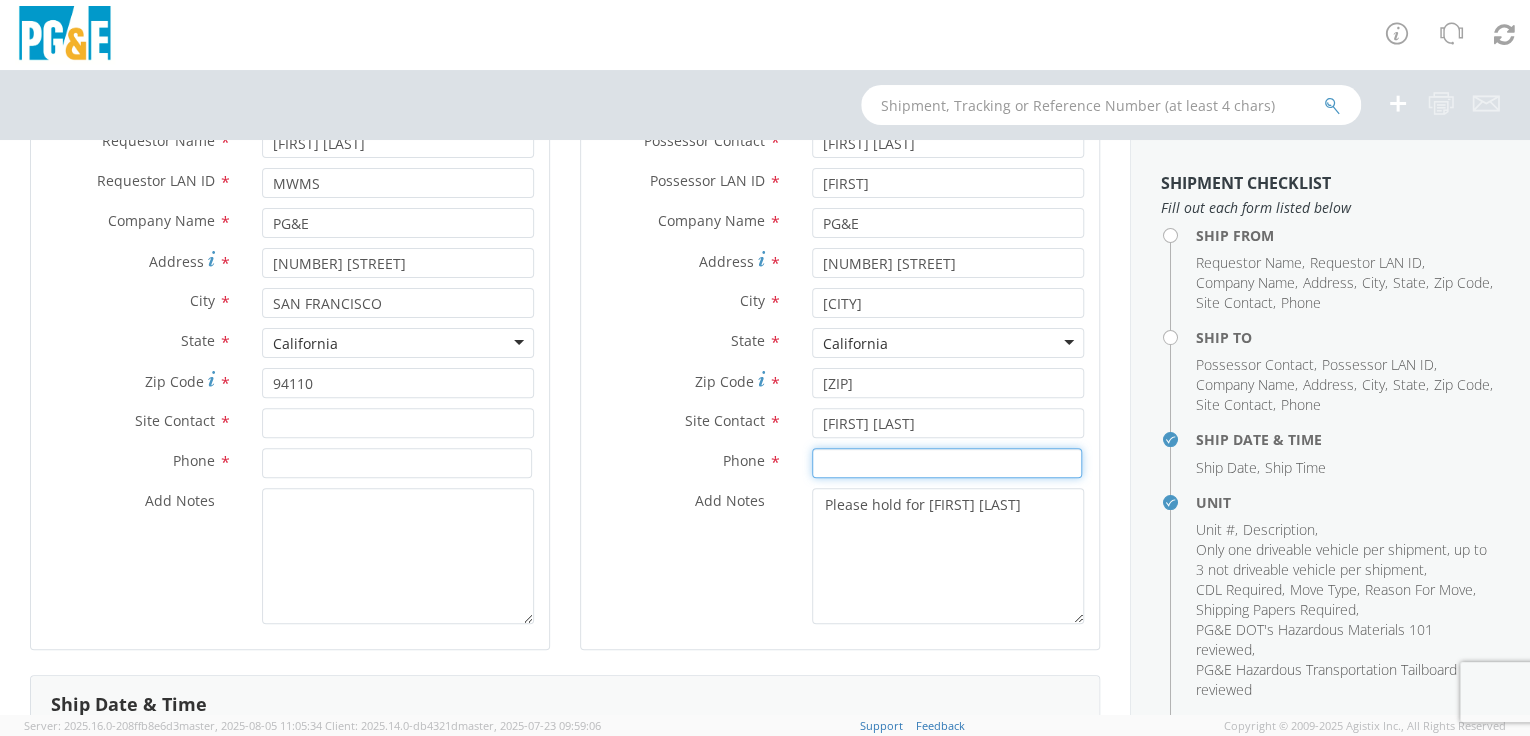 click at bounding box center [947, 463] 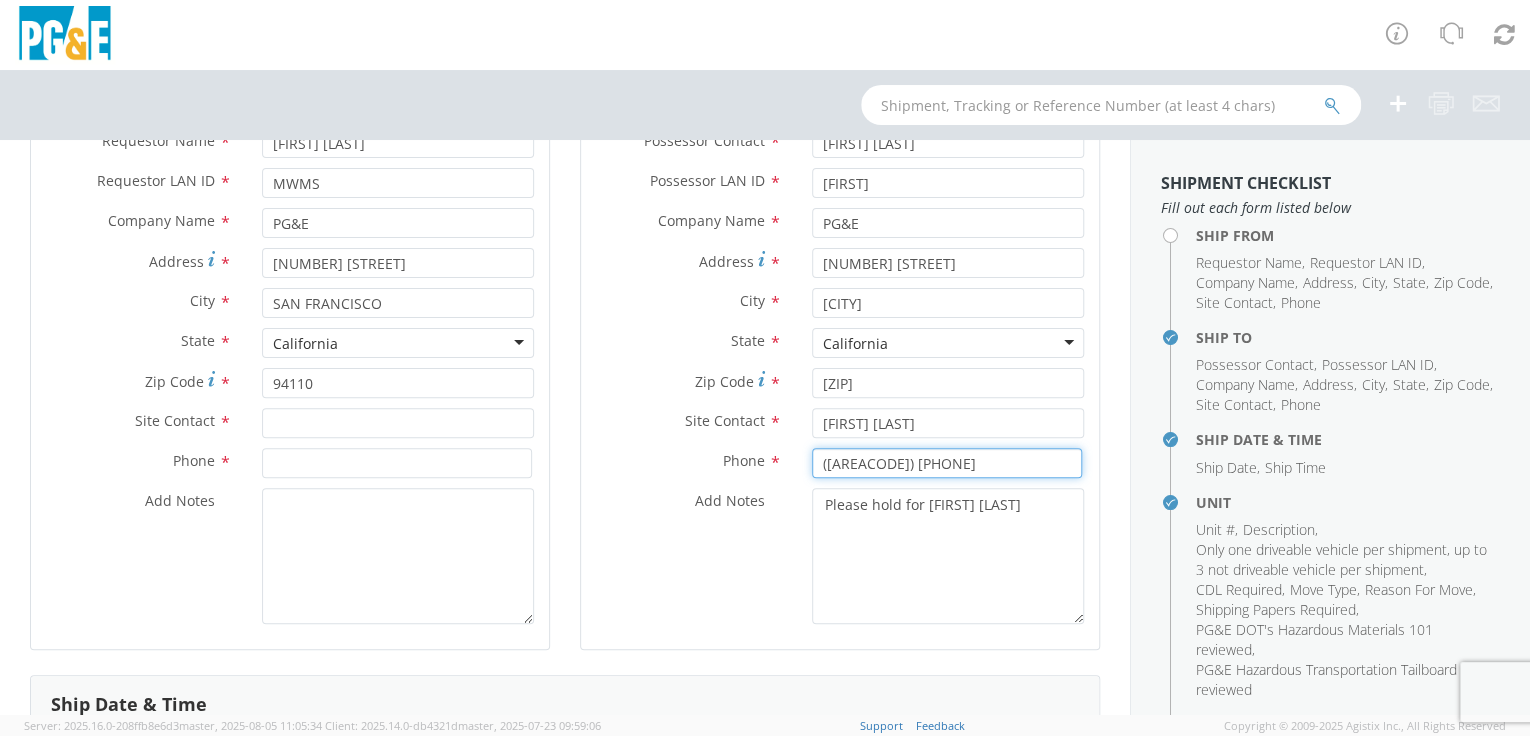 type on "([AREACODE]) [PHONE]" 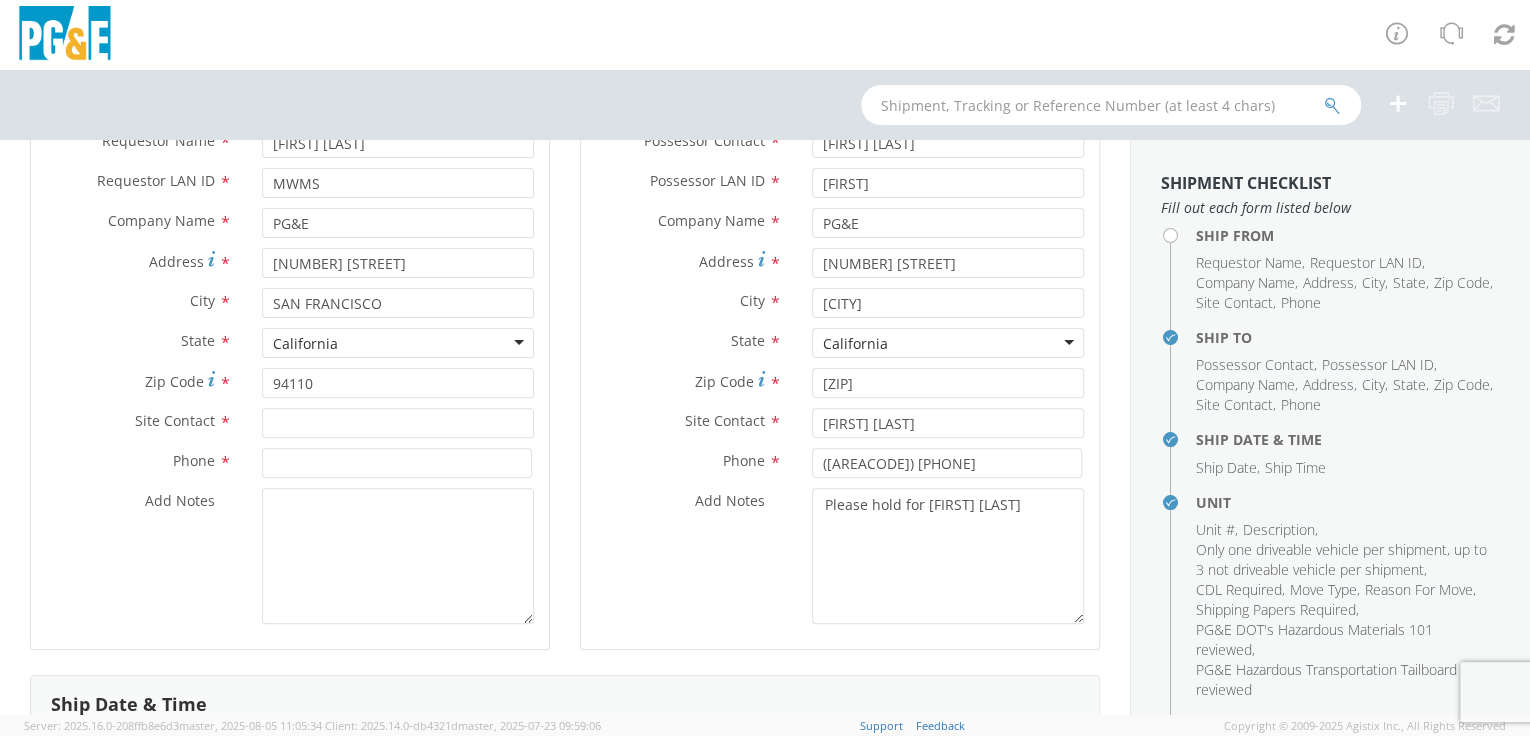 click on "Ship From Location                           Location       *             San Francisco Garage / SF Div SC Treat St Garage San Francisco Garage / SF Div SC Treat St Garage (OBSOLETE) BURNEY SC - GC TRAILER (OBSOLETE) BURNEY SC - HYDRO TRAILER (OBSOLETE) OROVILLE SC - OFFICE TRAILER Alameda Office All Others Alpine Sub Alta - Drum-Spaulding (FERC 2310) and Alta PH Alta SC American Truck and Trailer Angels Camp / Motherlode SC Antioch CSO Antioch Gas Operations HQ Antioch Sub Arcata - Jane's Creek Substation Atlantic Sub ATWATER SUBSTATION CAMPUS Auberry SC - Hydro HQ - DWLG Auburn CSO Auburn Regional SC Auburn SC Auburn SC - Engineering Building Avenal PO Box 129 Bahia Substation - Benicia Bakersfield - [NUMBER] Pegasus Dr Bakersfield CSO Bakersfield Office Bakersfield SC - Garage Bakersfield Sub Balch Camp - HQ - FERC 175 Barton Sub Belle Haven Sub Bellevue Sub Bellota Sub Belmont SC - Garage Belmont Sub Benicia Office & Warehouse Benton Sub Berkeley CSO Bethany Compressor Station Bolinas Substation" at bounding box center (290, 343) 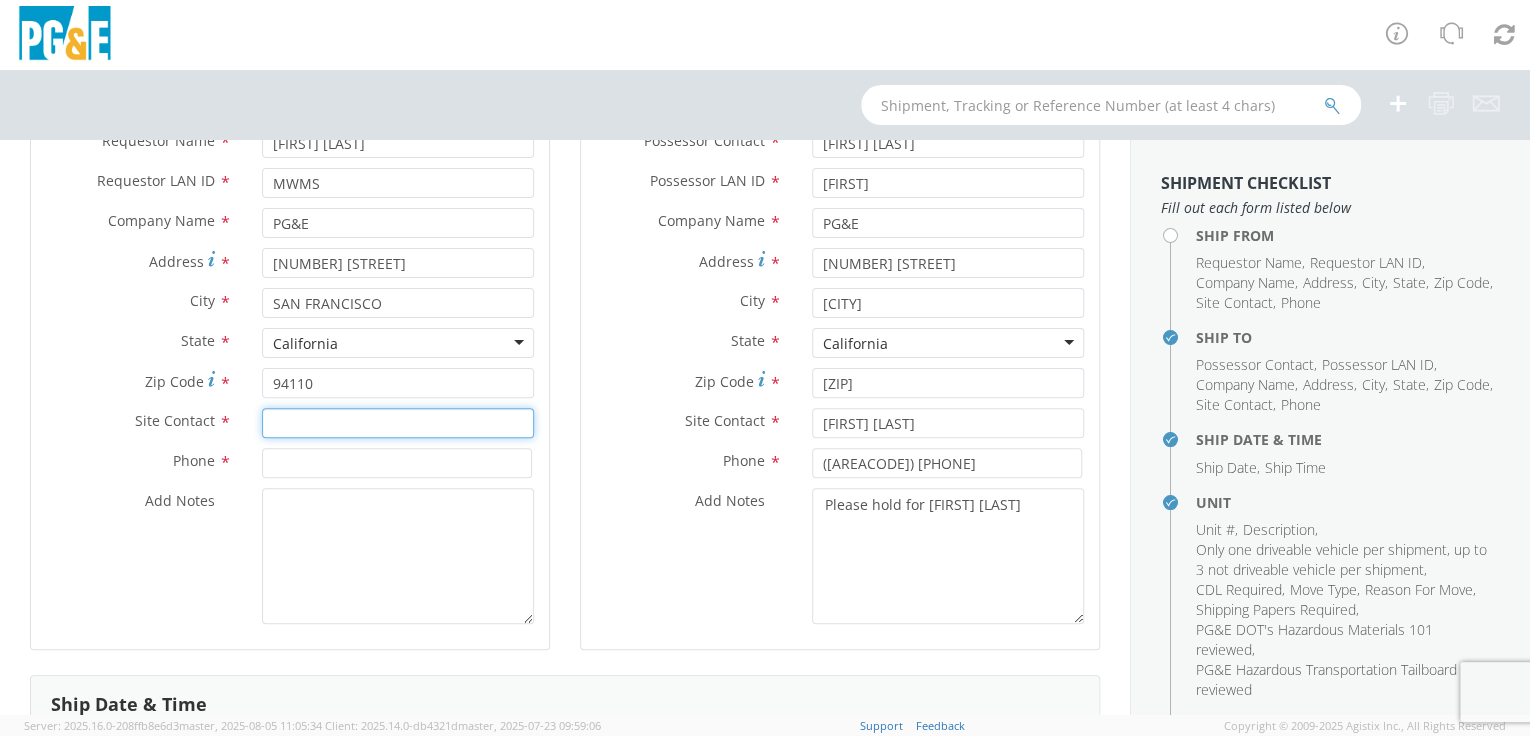 click at bounding box center [398, 423] 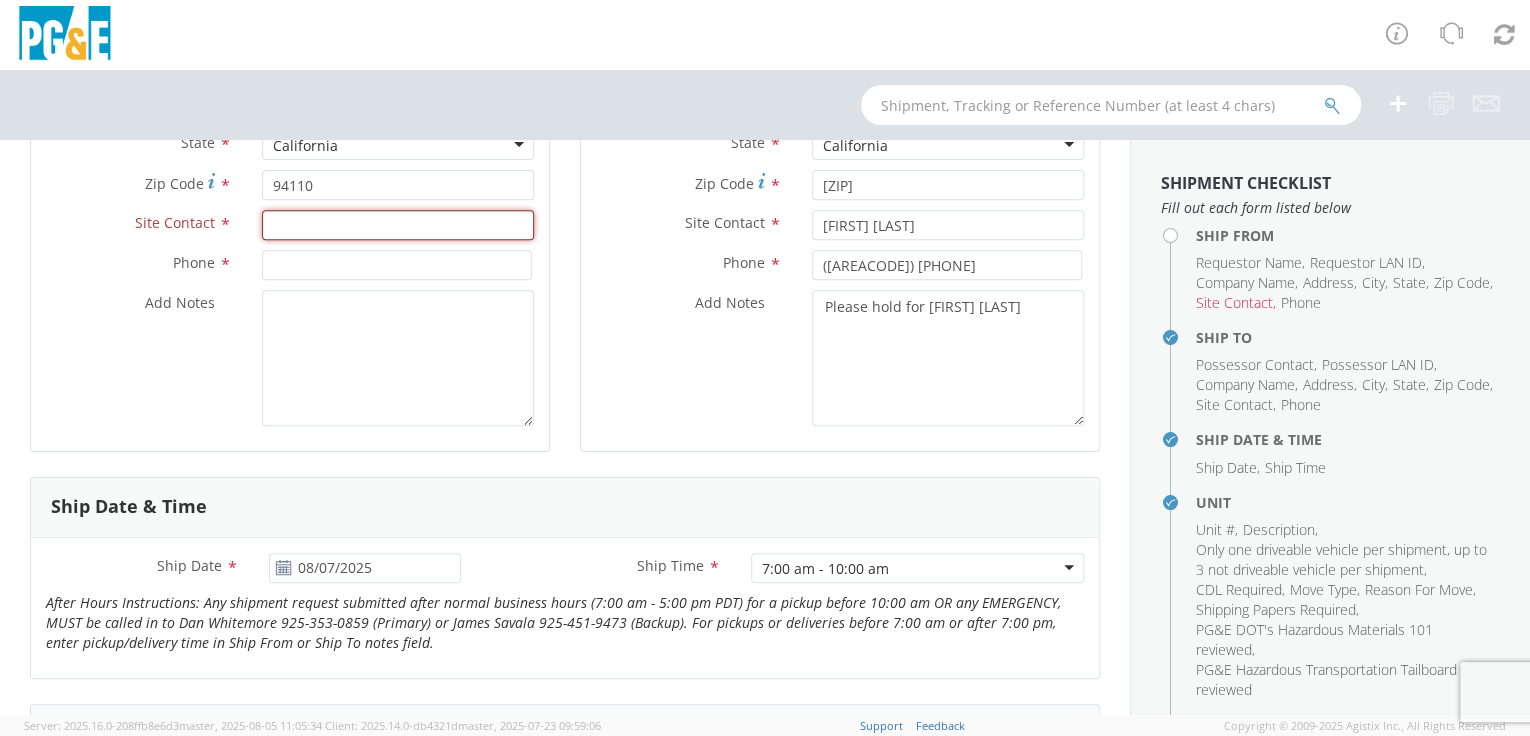 scroll, scrollTop: 429, scrollLeft: 0, axis: vertical 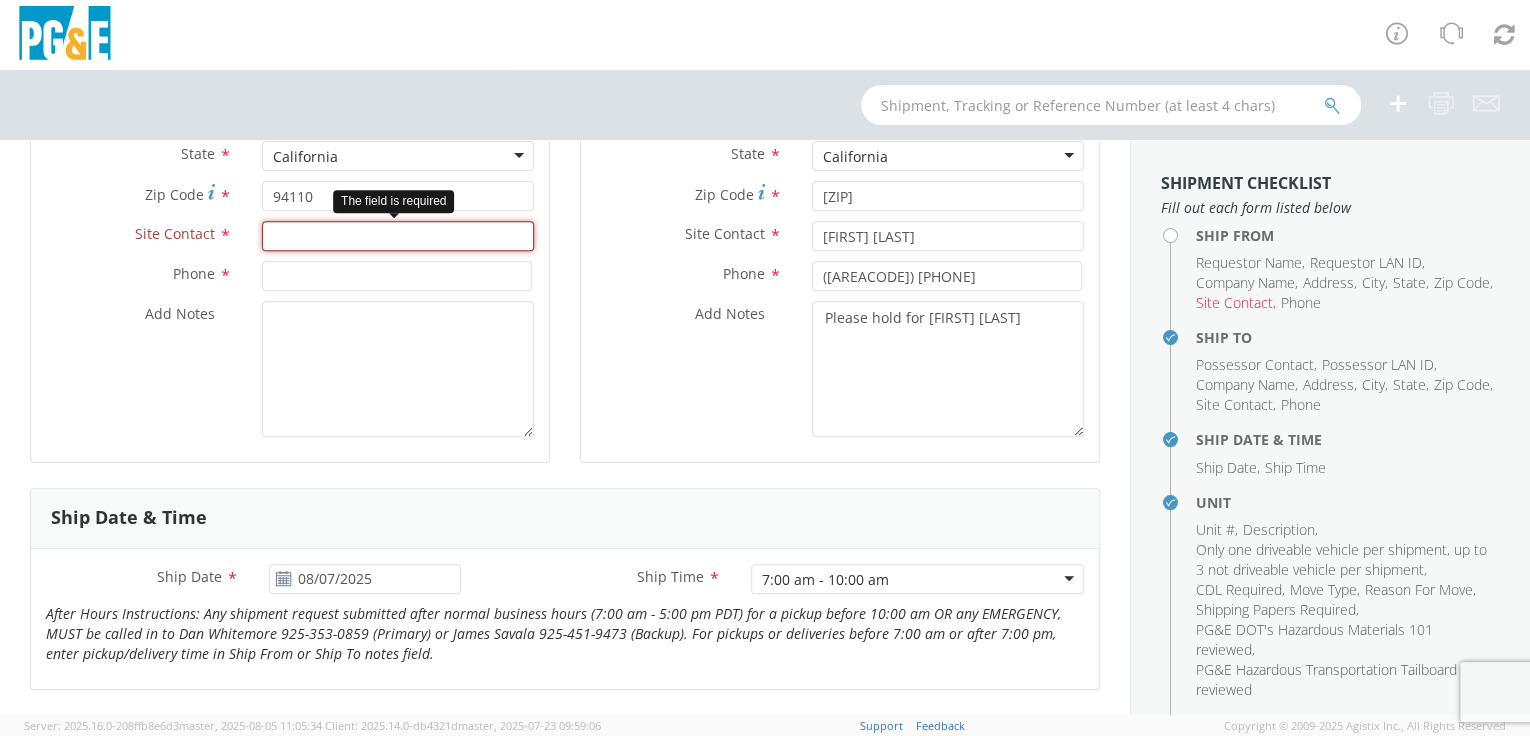 click at bounding box center (398, 236) 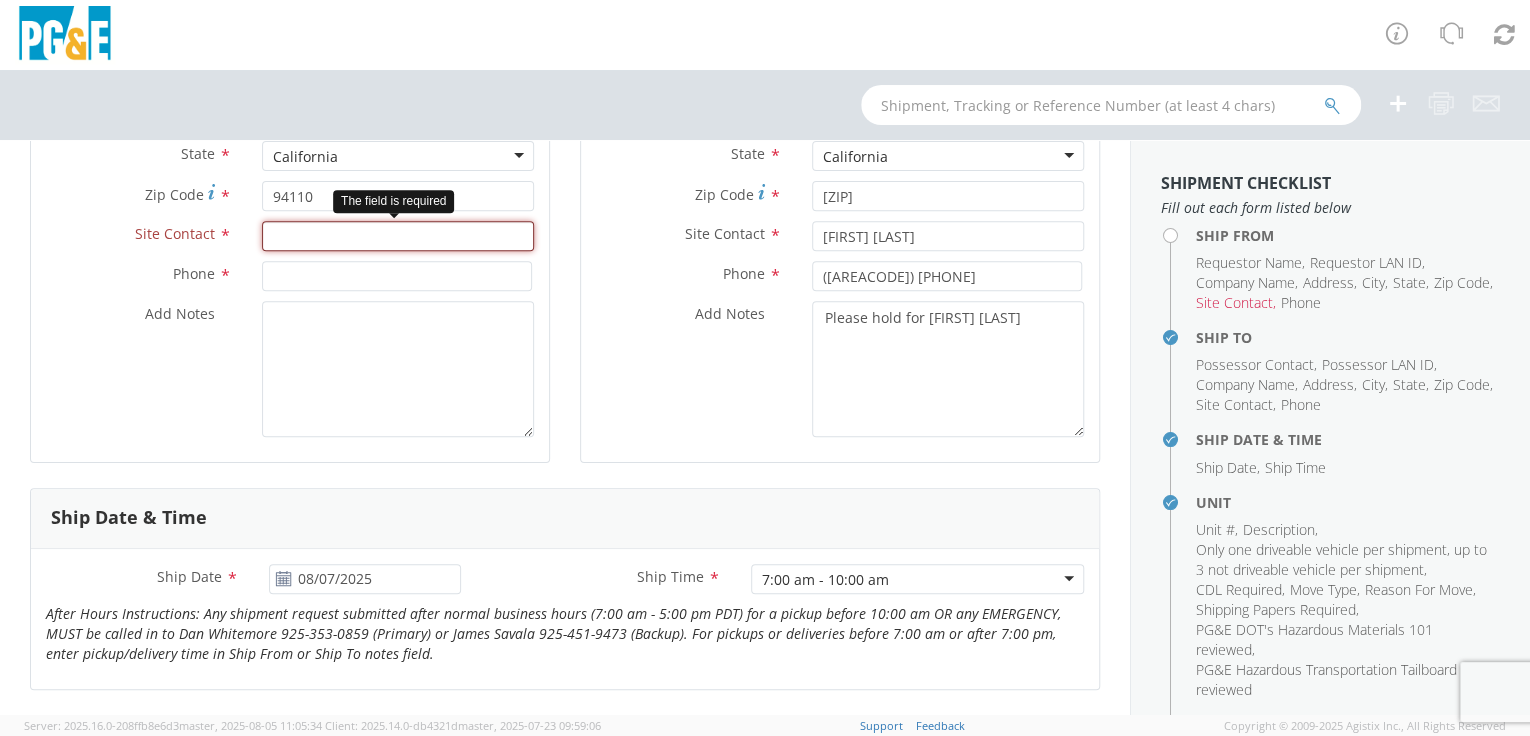 paste on "[FIRST] [LAST]" 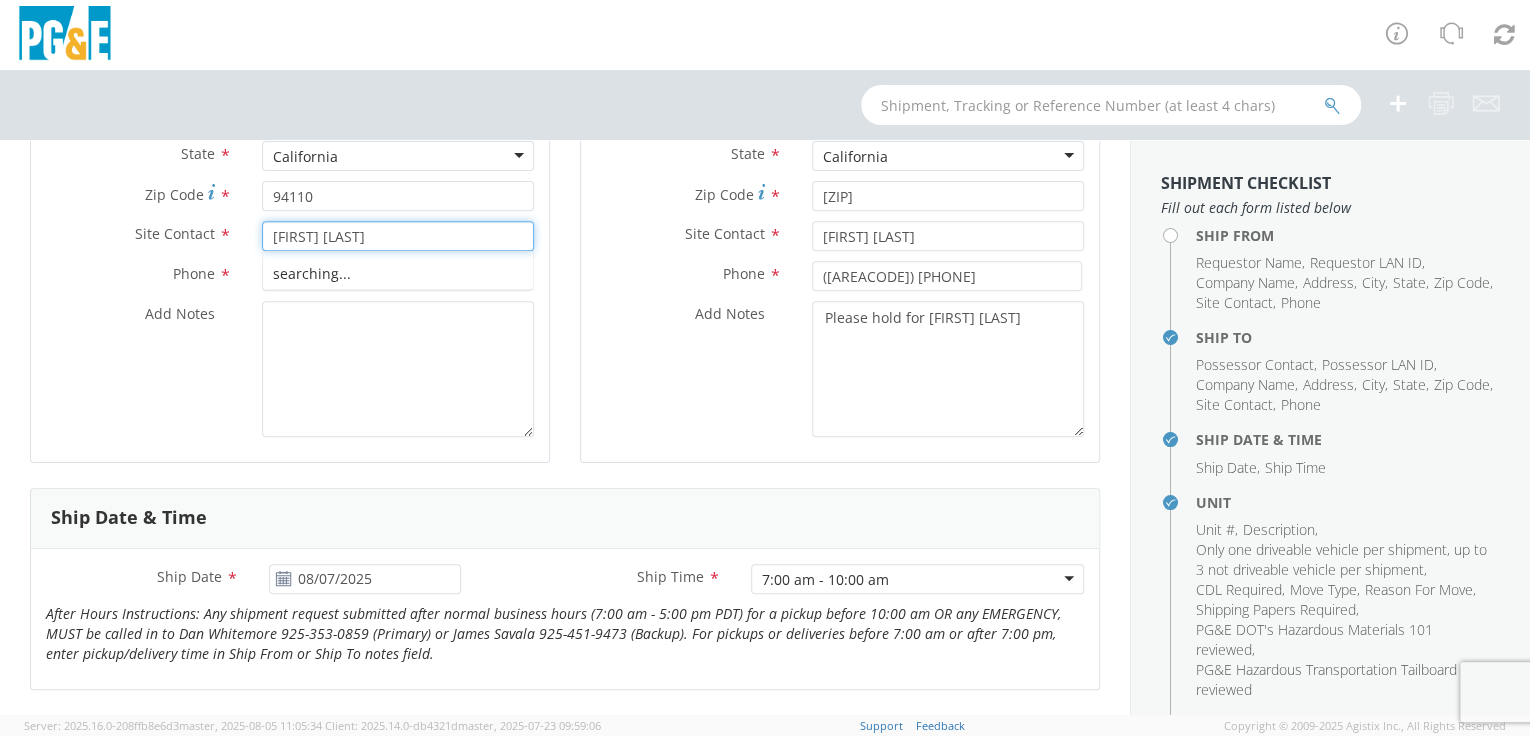 type on "[FIRST] [LAST]" 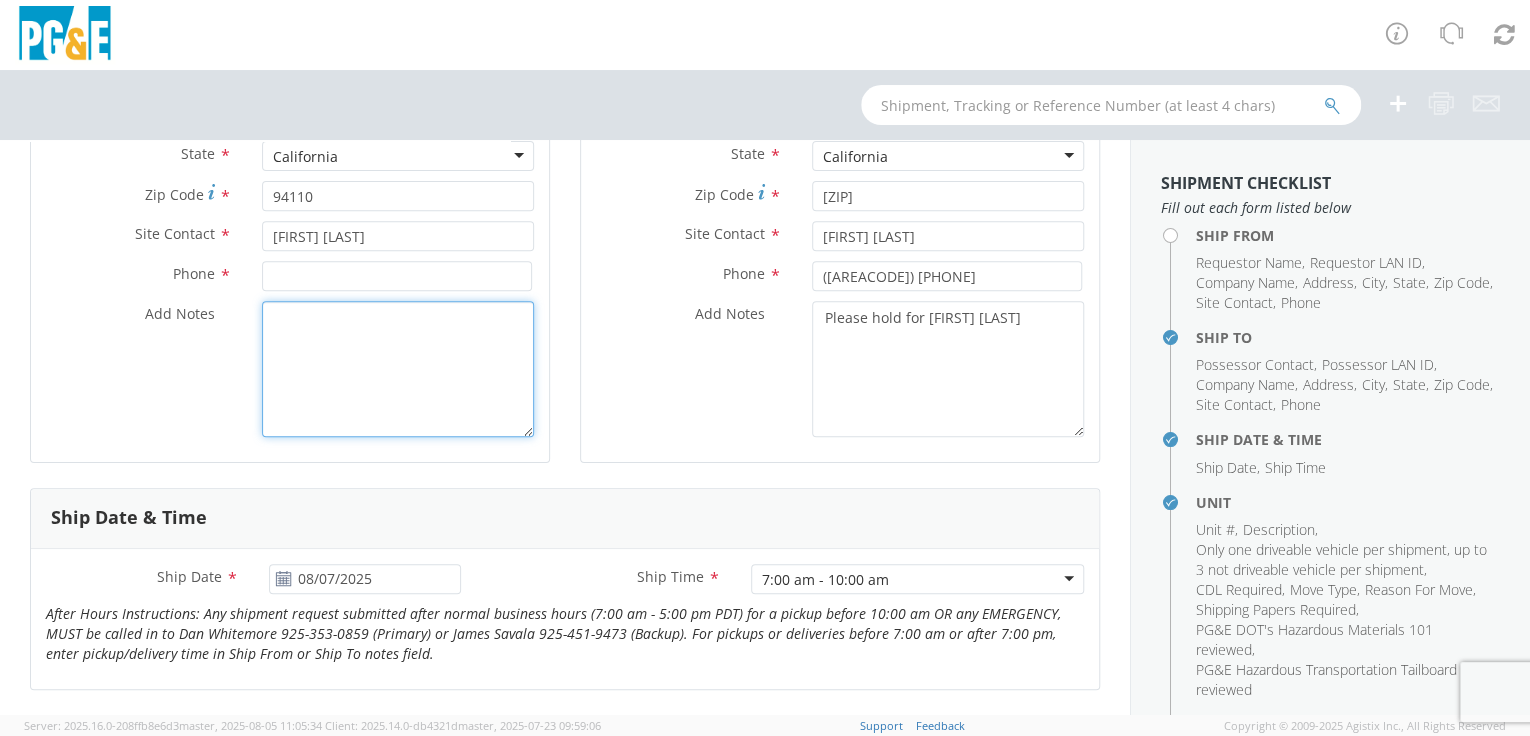 click on "Add Notes        *" at bounding box center (398, 369) 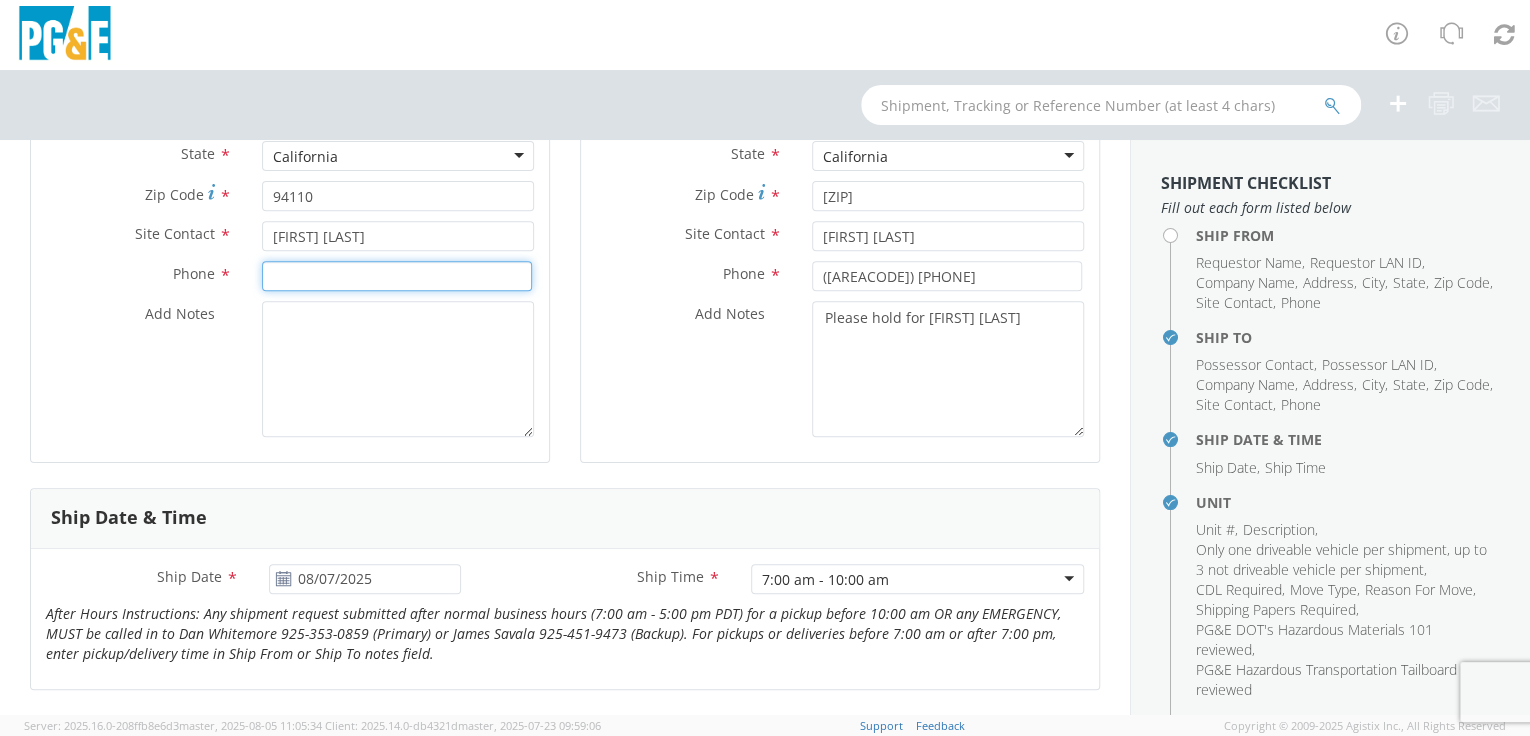click at bounding box center (397, 276) 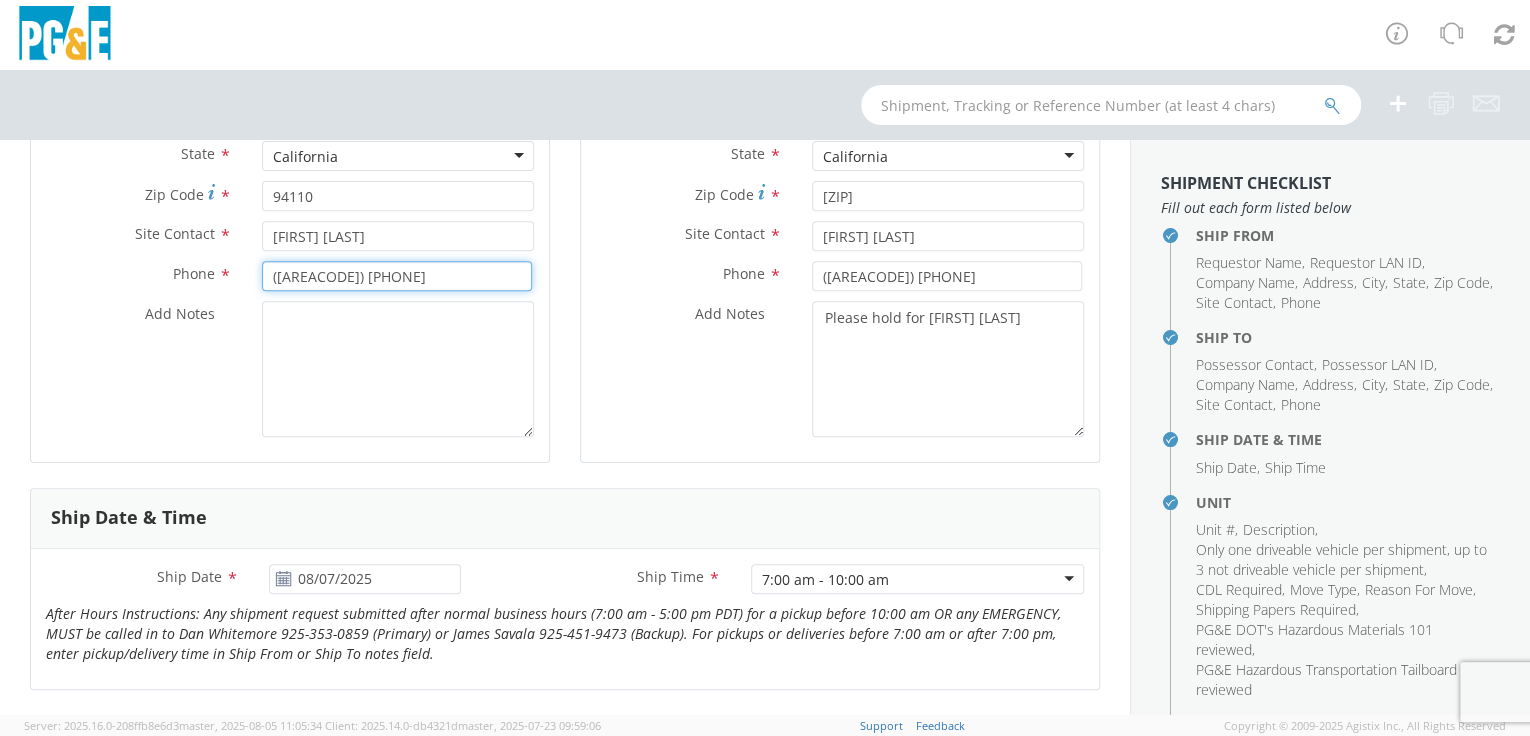 type on "([AREACODE]) [PHONE]" 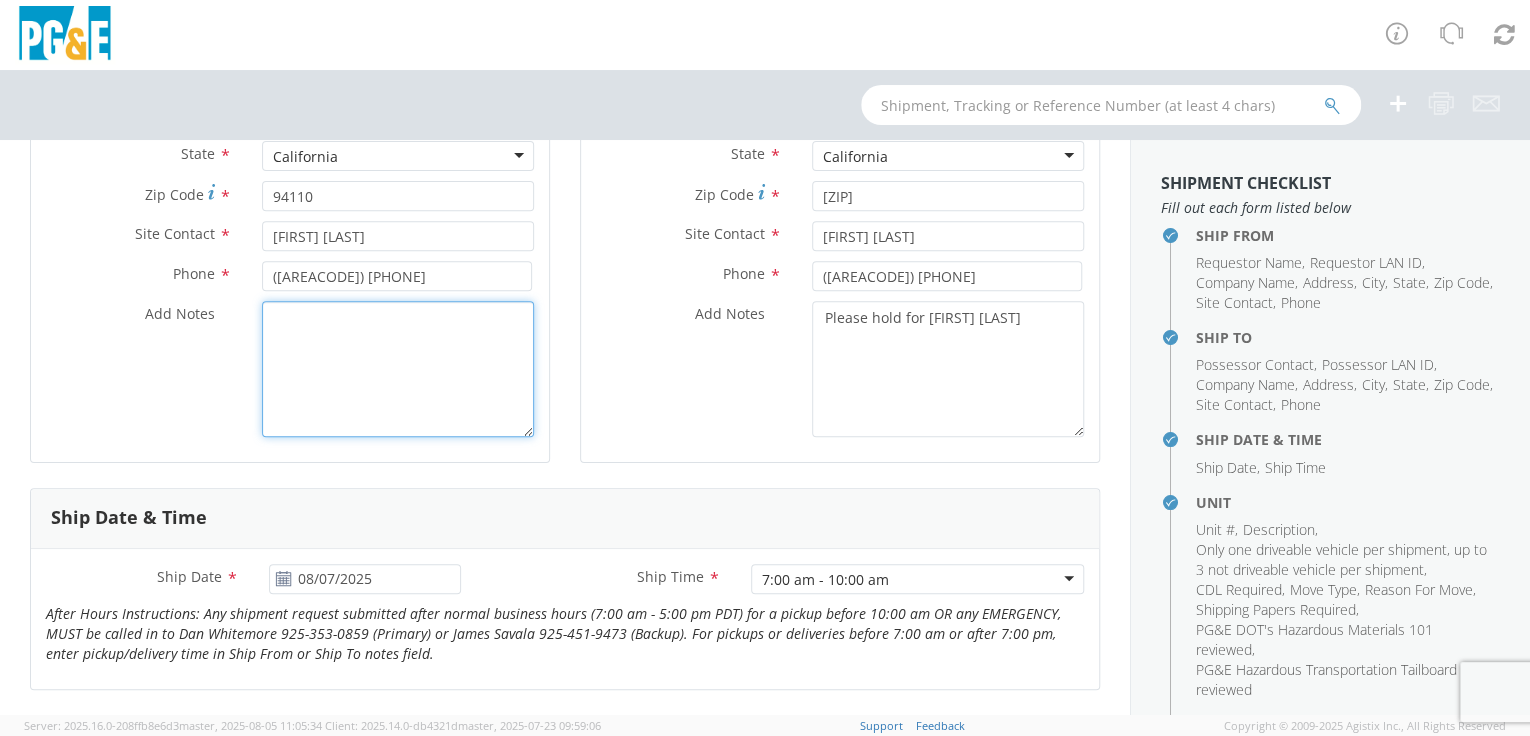 click on "Add Notes        *" at bounding box center (398, 369) 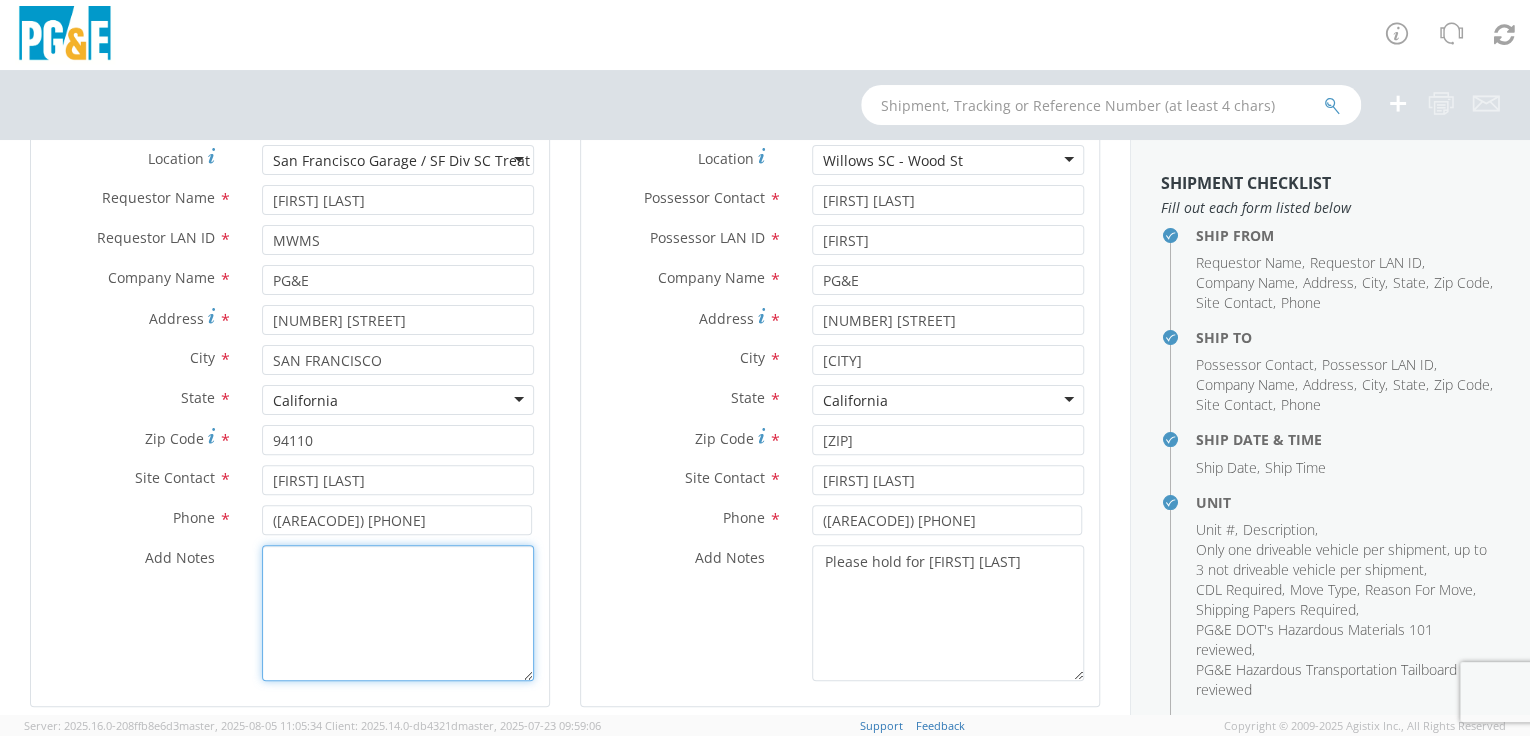 scroll, scrollTop: 0, scrollLeft: 0, axis: both 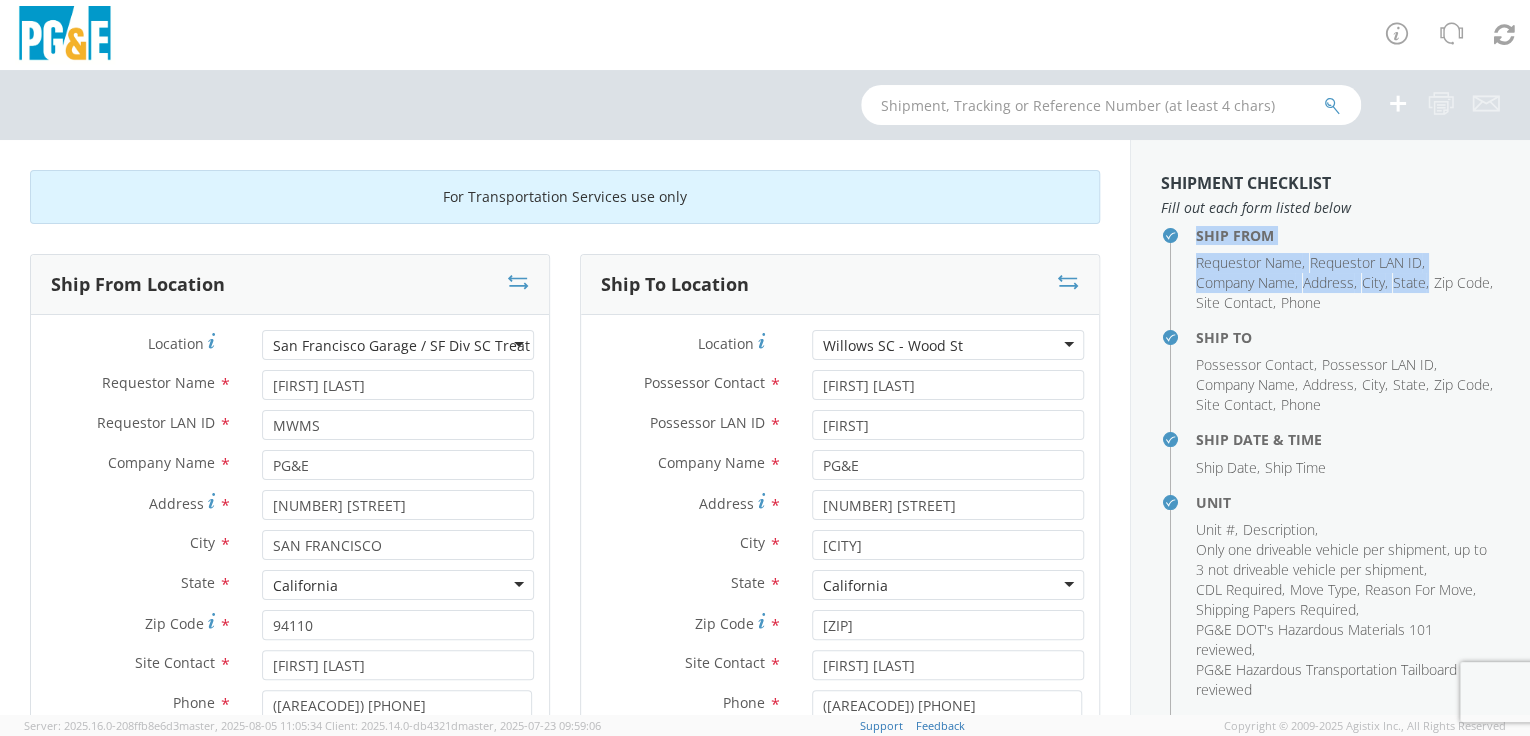 drag, startPoint x: 1130, startPoint y: 242, endPoint x: 1131, endPoint y: 304, distance: 62.008064 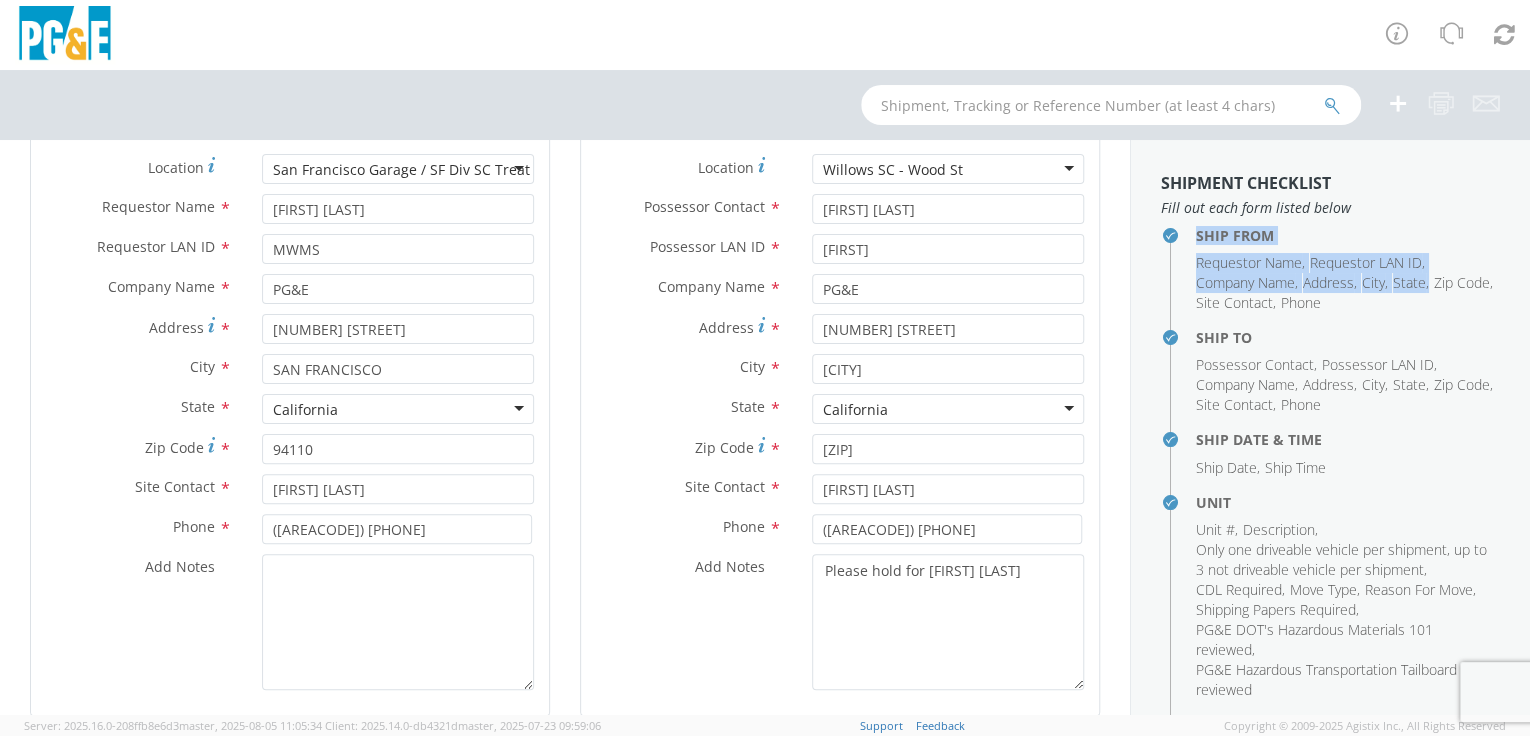 scroll, scrollTop: 0, scrollLeft: 0, axis: both 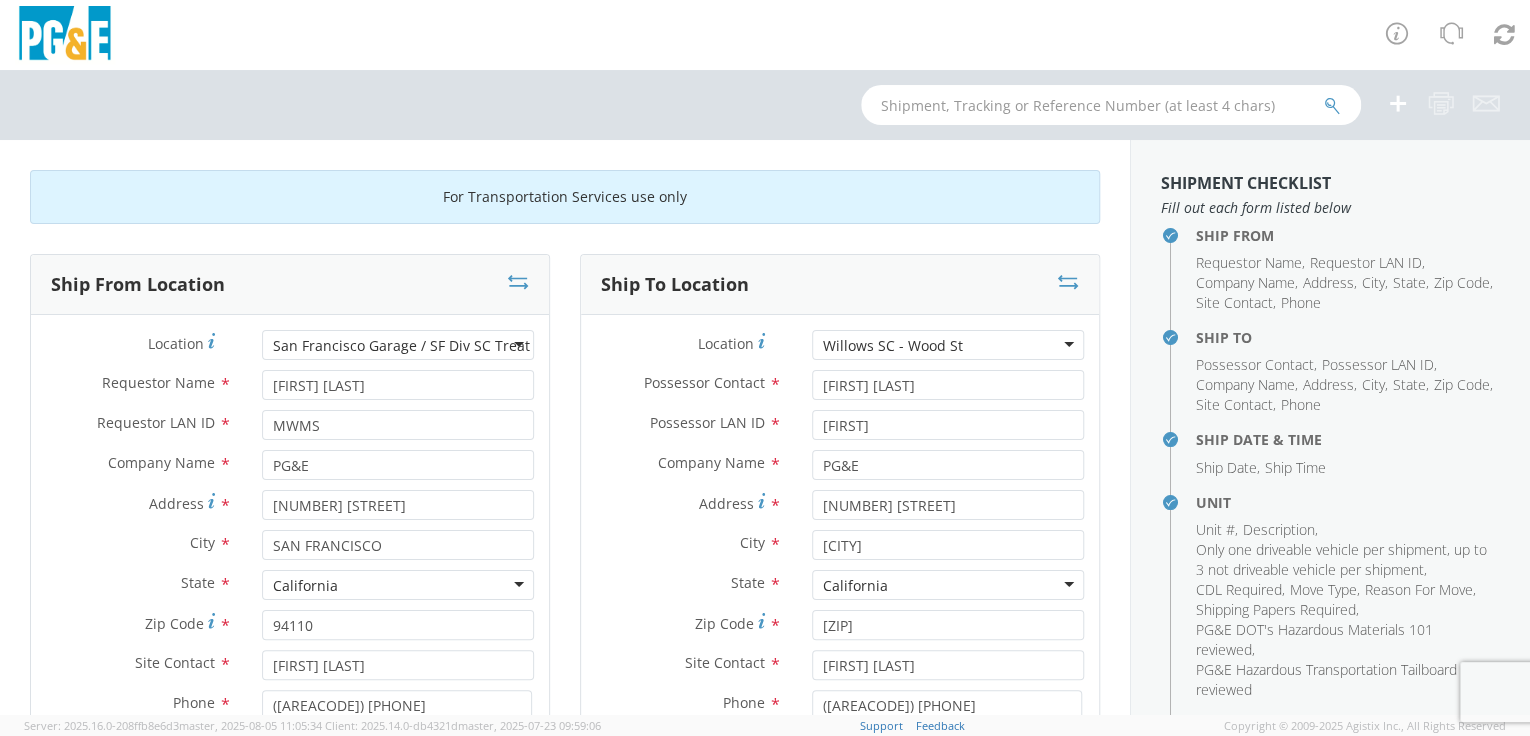 click on "Possessor Contact ,     Possessor LAN ID ,     Company Name ,     Address ,     City ,     State ,     Zip Code ,     Site Contact ,     Phone" at bounding box center [1348, 385] 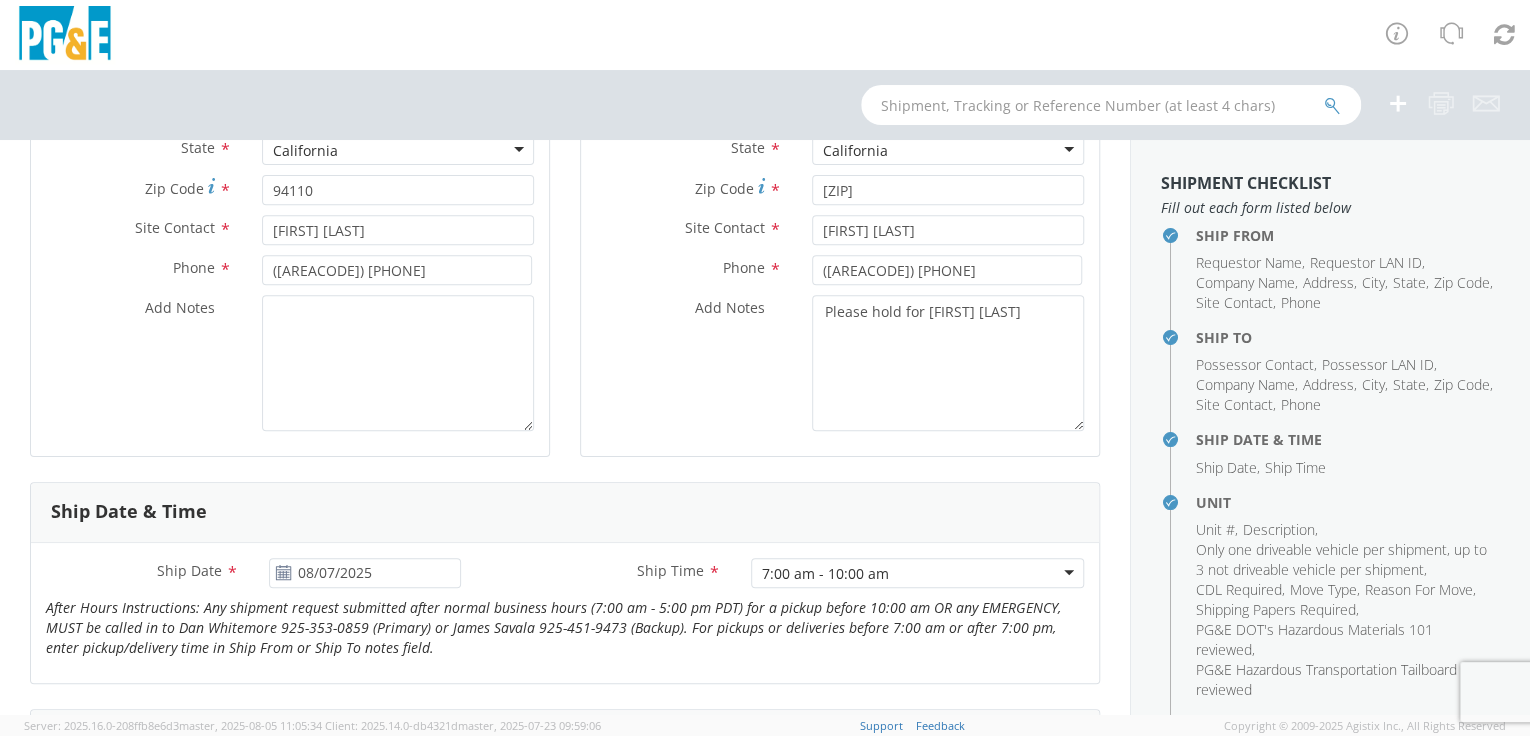 scroll, scrollTop: 0, scrollLeft: 0, axis: both 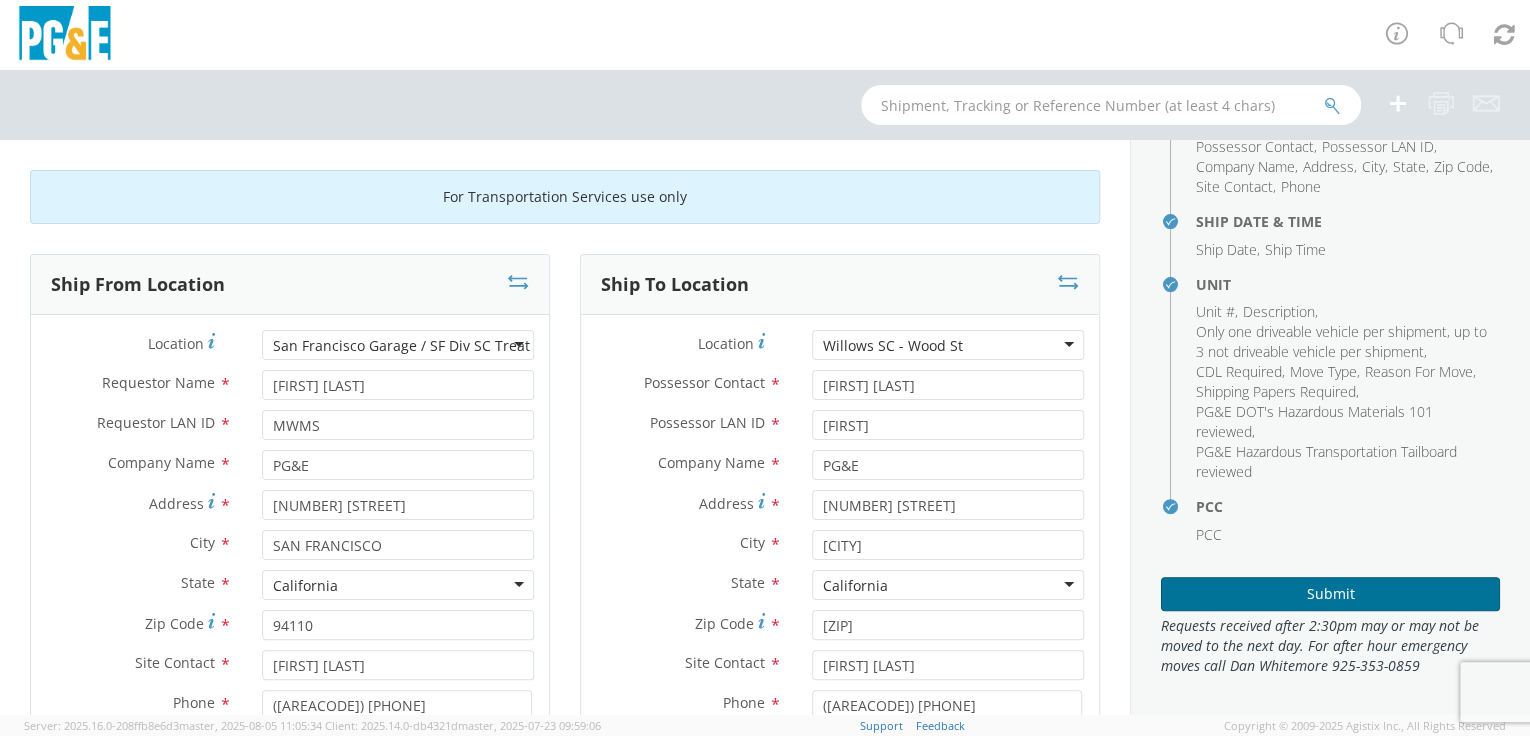 click on "Submit" at bounding box center [1330, 594] 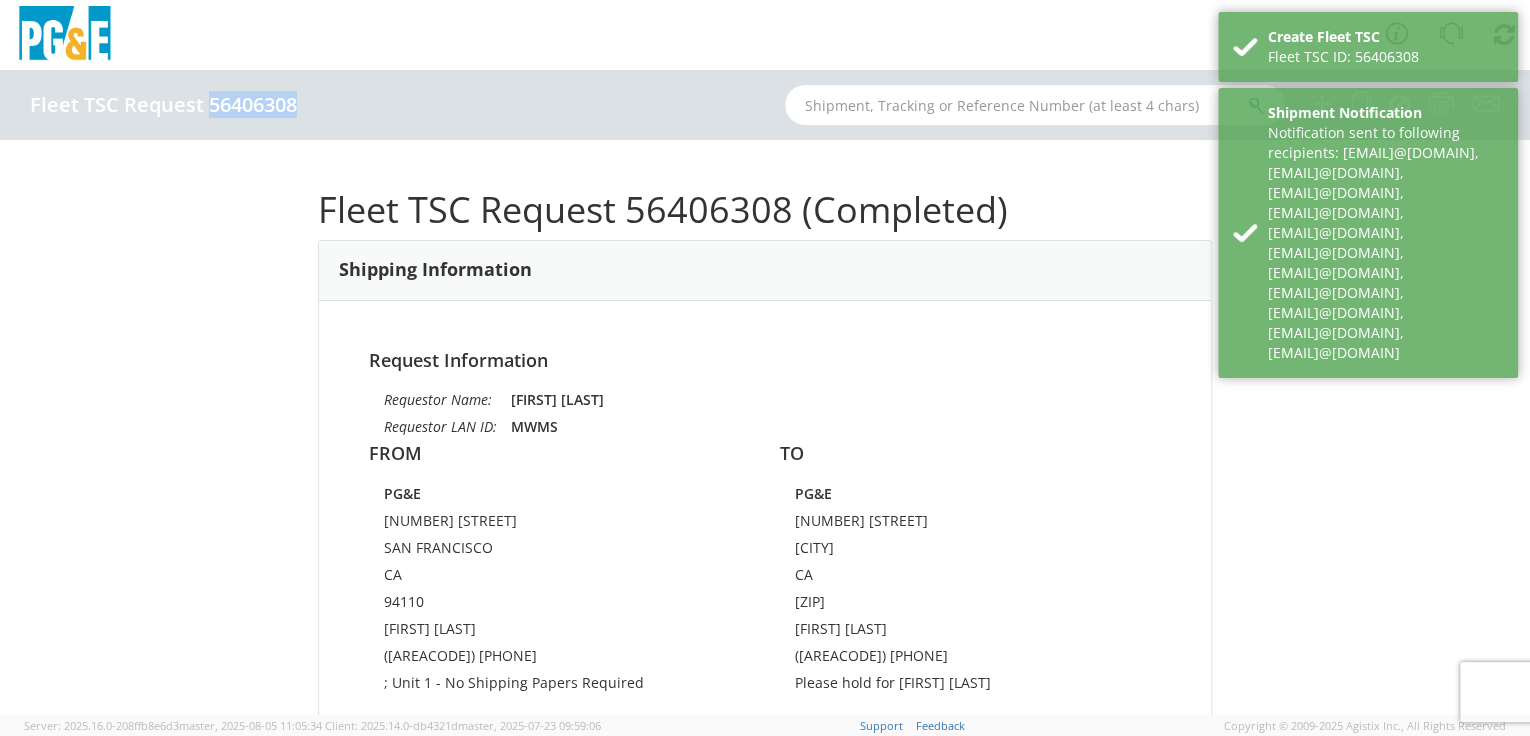 drag, startPoint x: 212, startPoint y: 99, endPoint x: 297, endPoint y: 100, distance: 85.00588 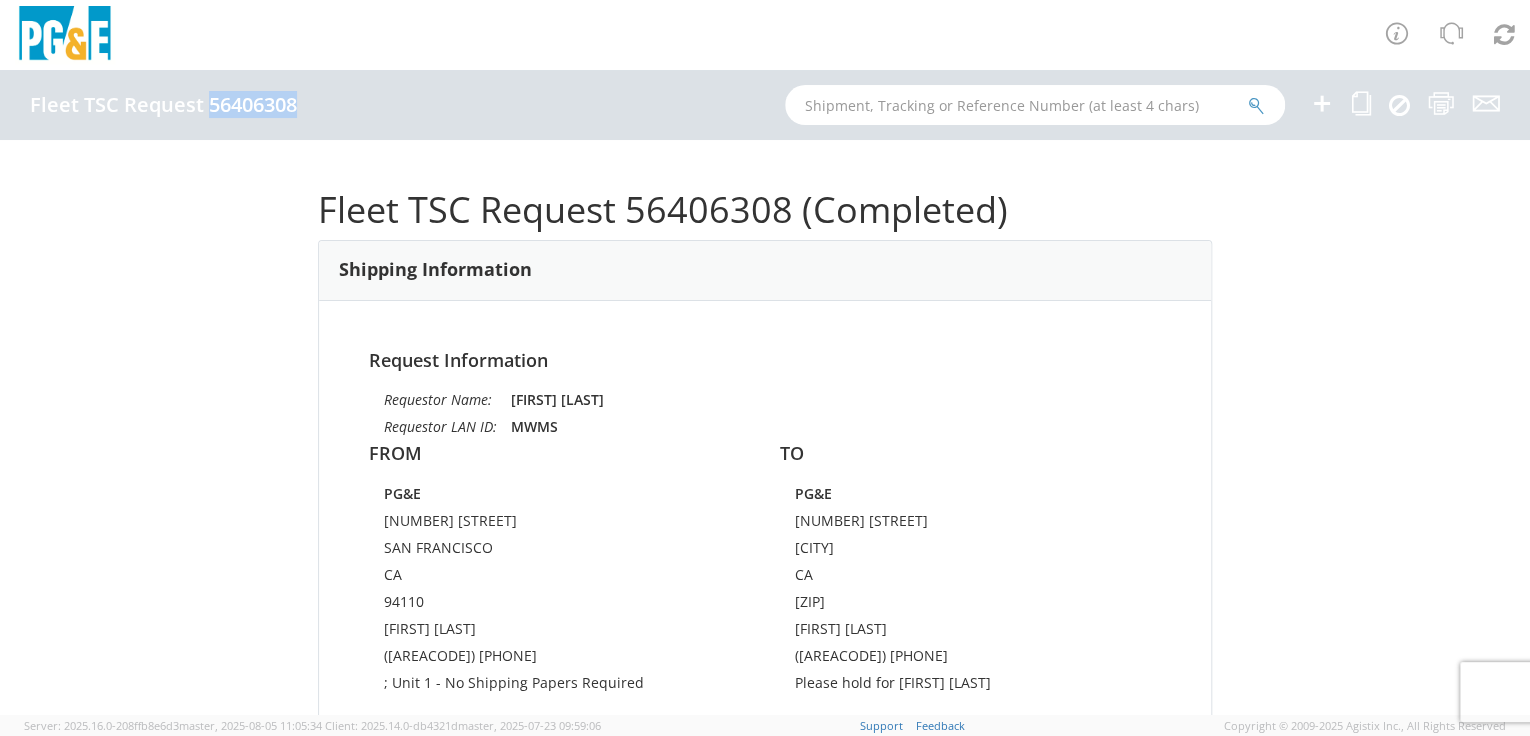 drag, startPoint x: 297, startPoint y: 100, endPoint x: 264, endPoint y: 103, distance: 33.13608 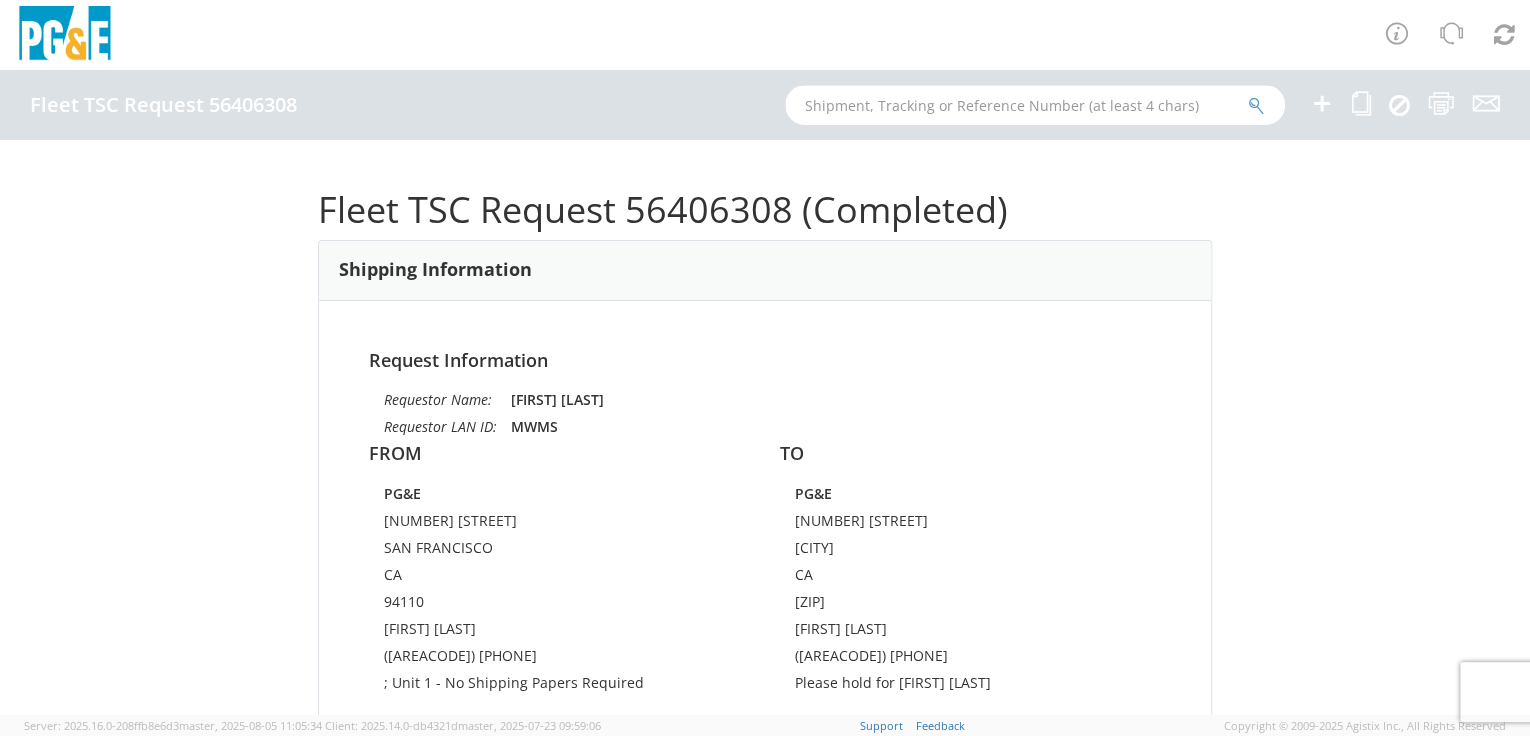 click at bounding box center [1035, 105] 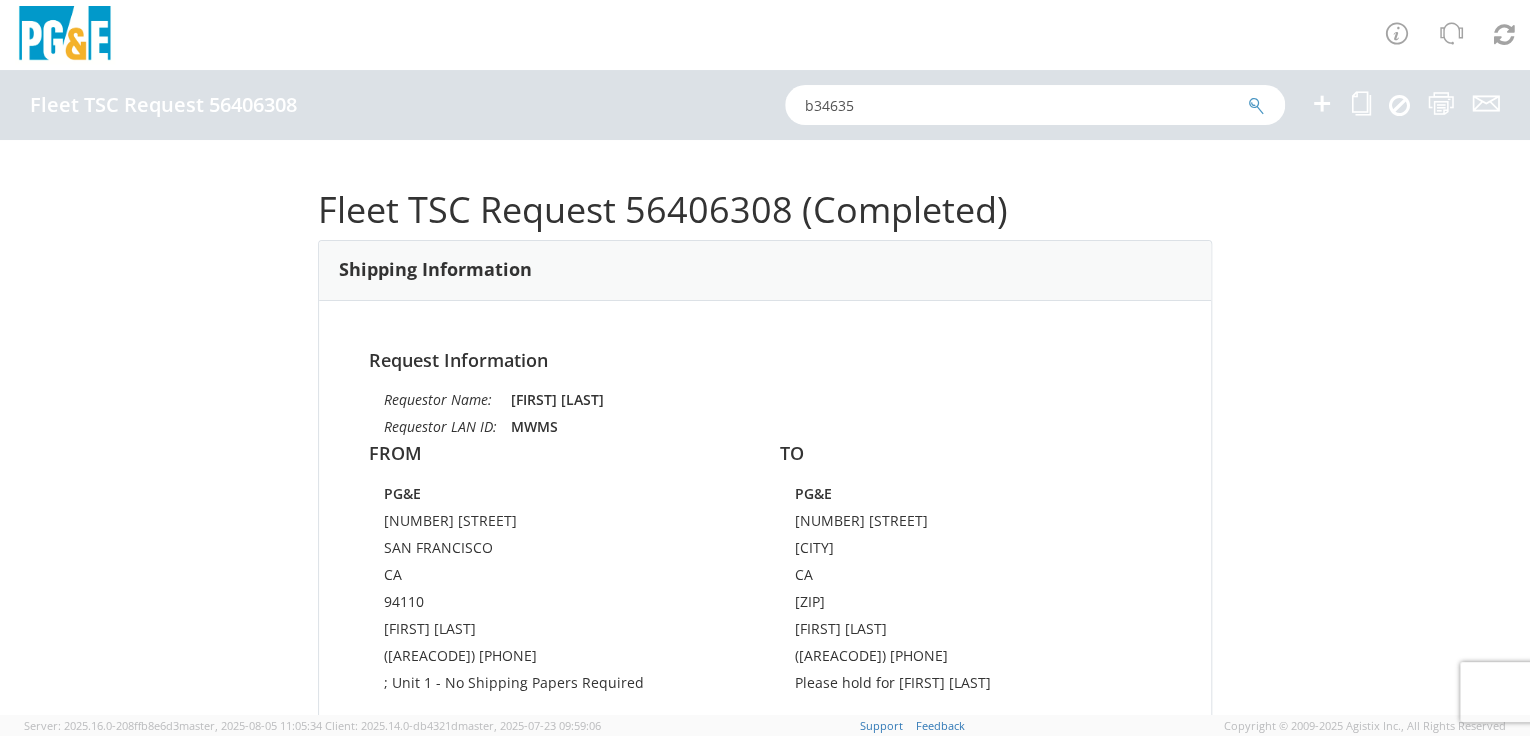 click at bounding box center (1256, 106) 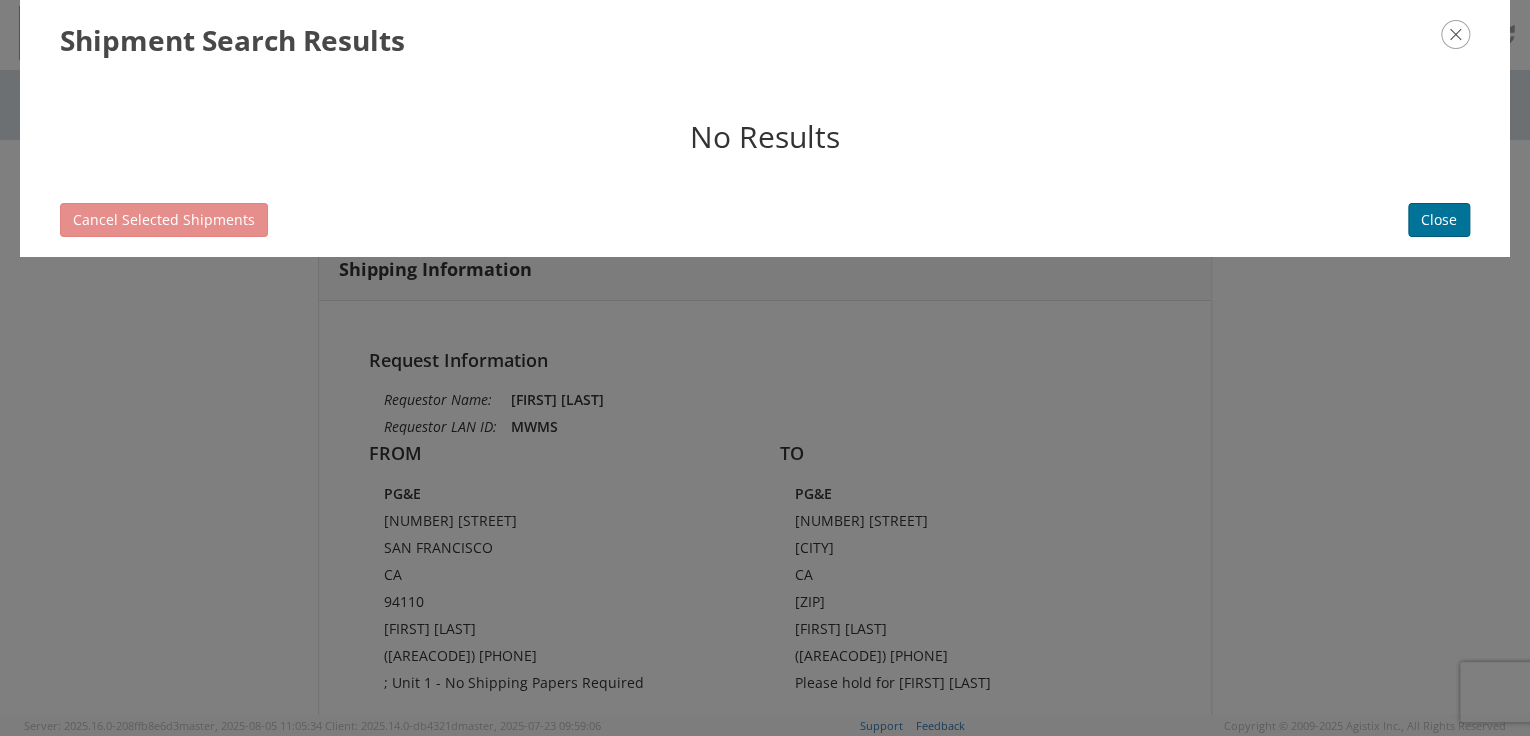 click on "Close" at bounding box center [1439, 220] 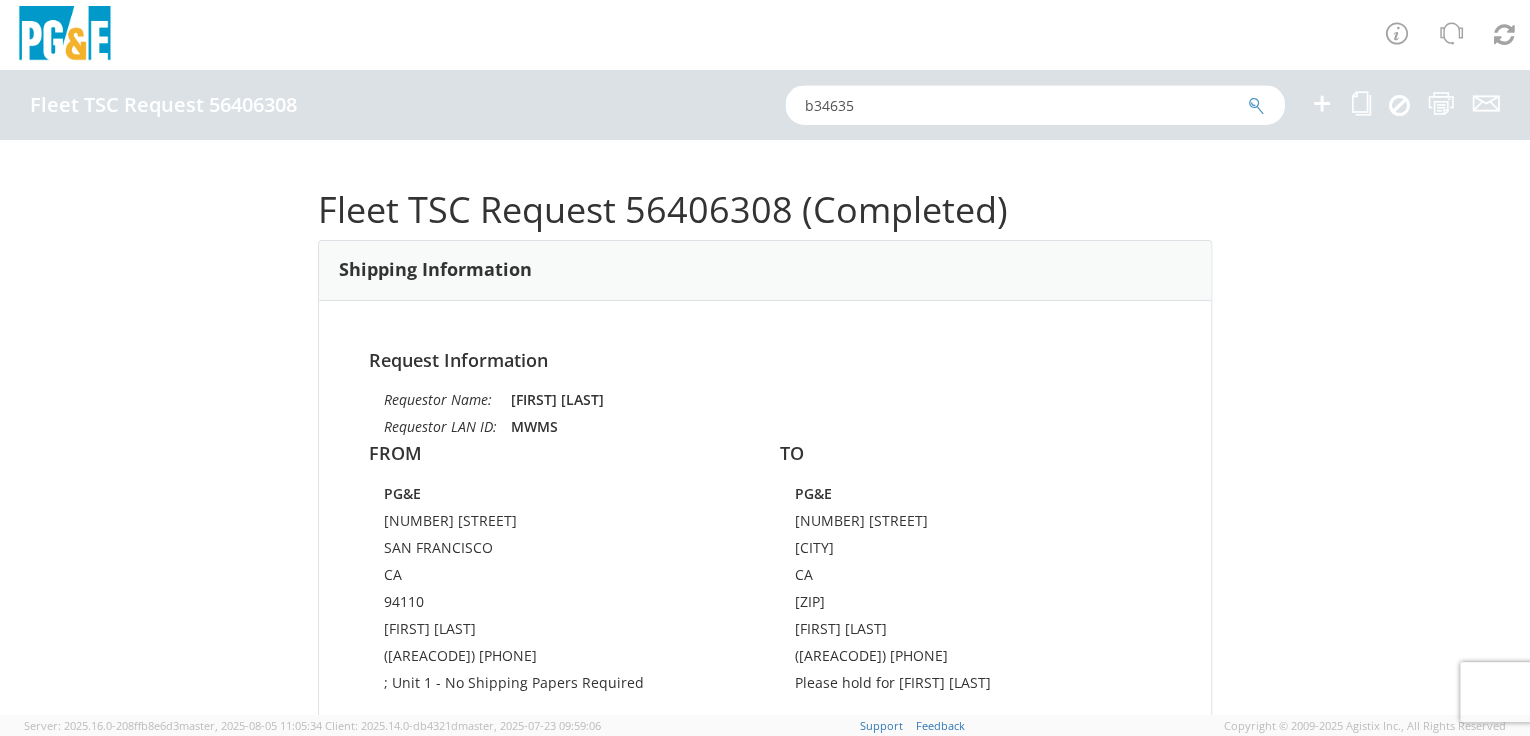 click on "b34635" at bounding box center [1035, 105] 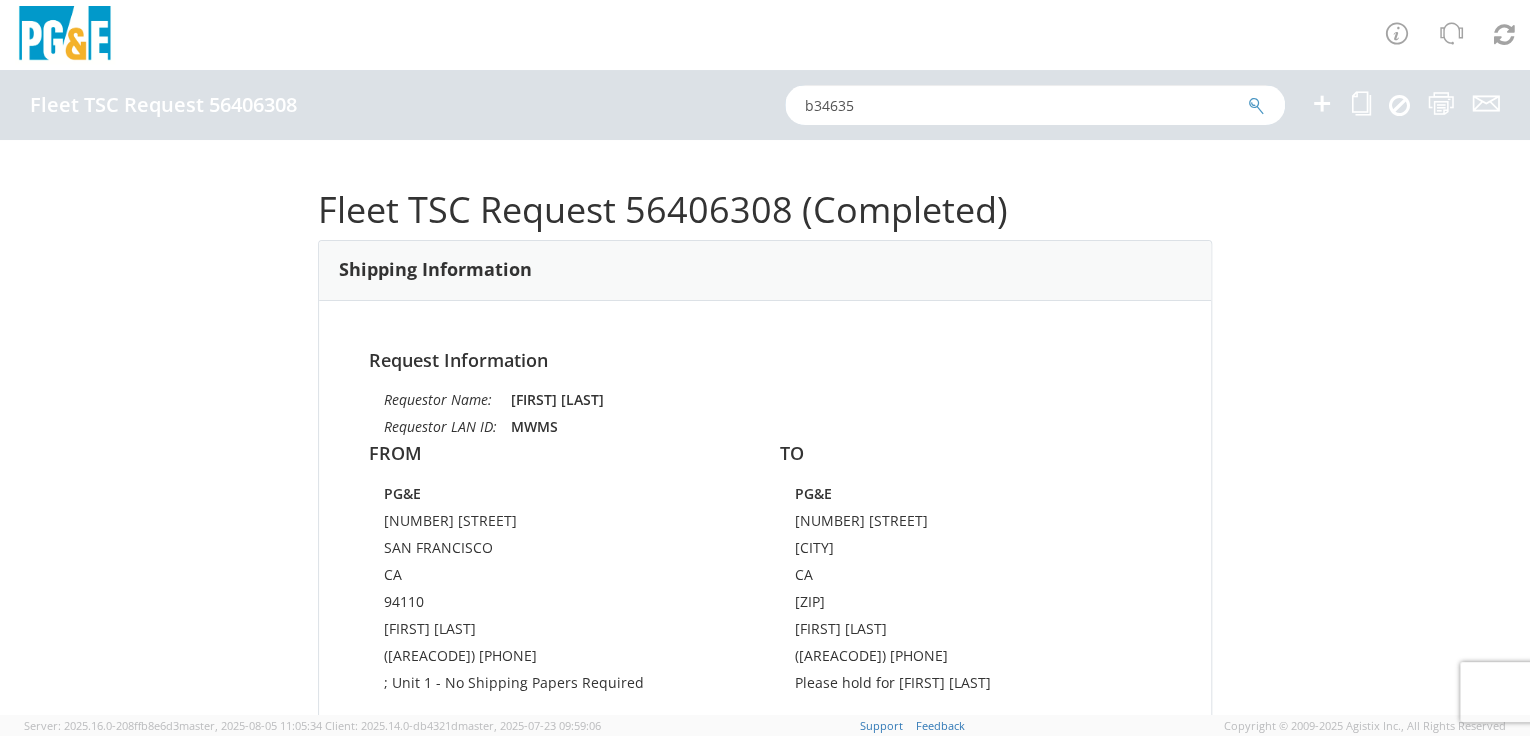 drag, startPoint x: 864, startPoint y: 103, endPoint x: 760, endPoint y: 101, distance: 104.019226 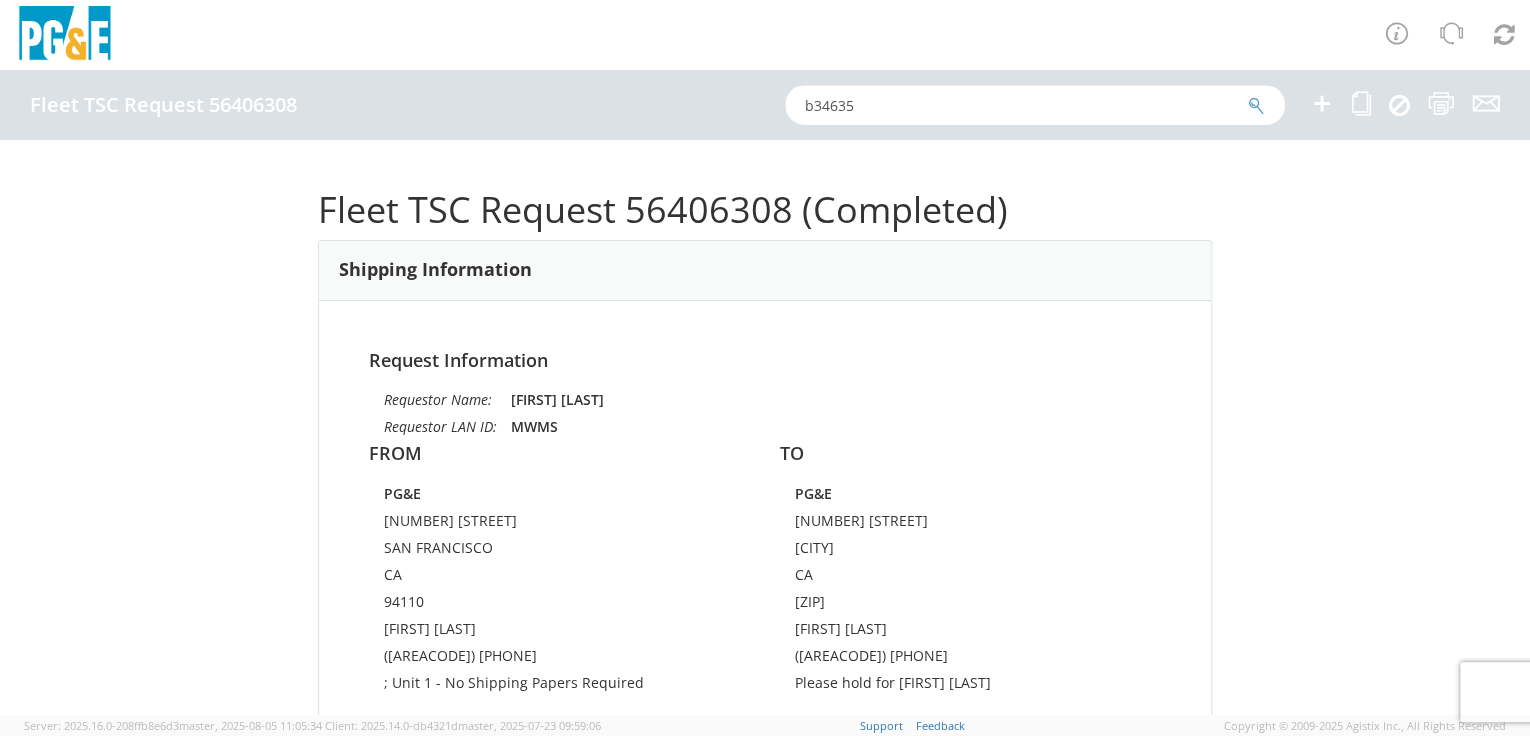 paste on "B26023" 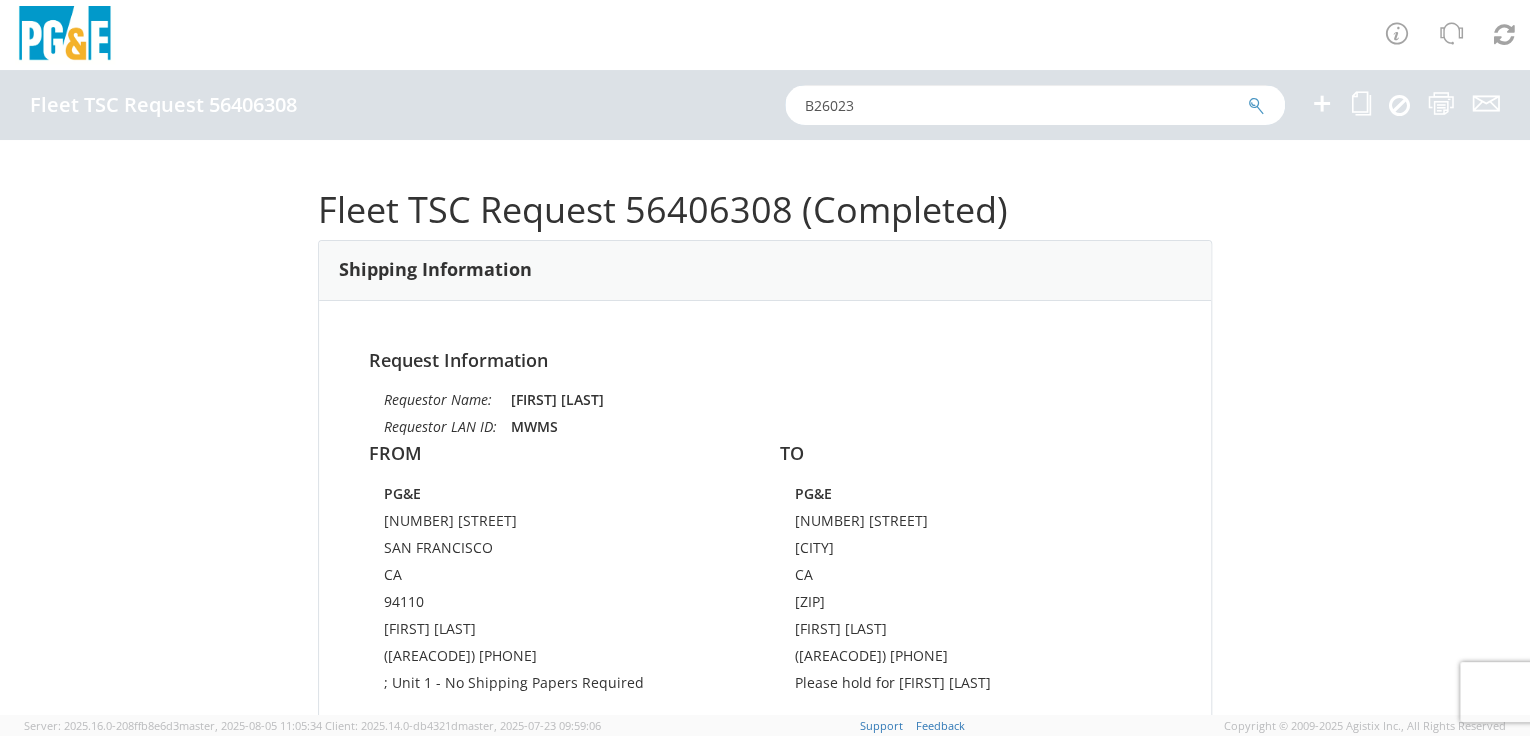 type on "B26023" 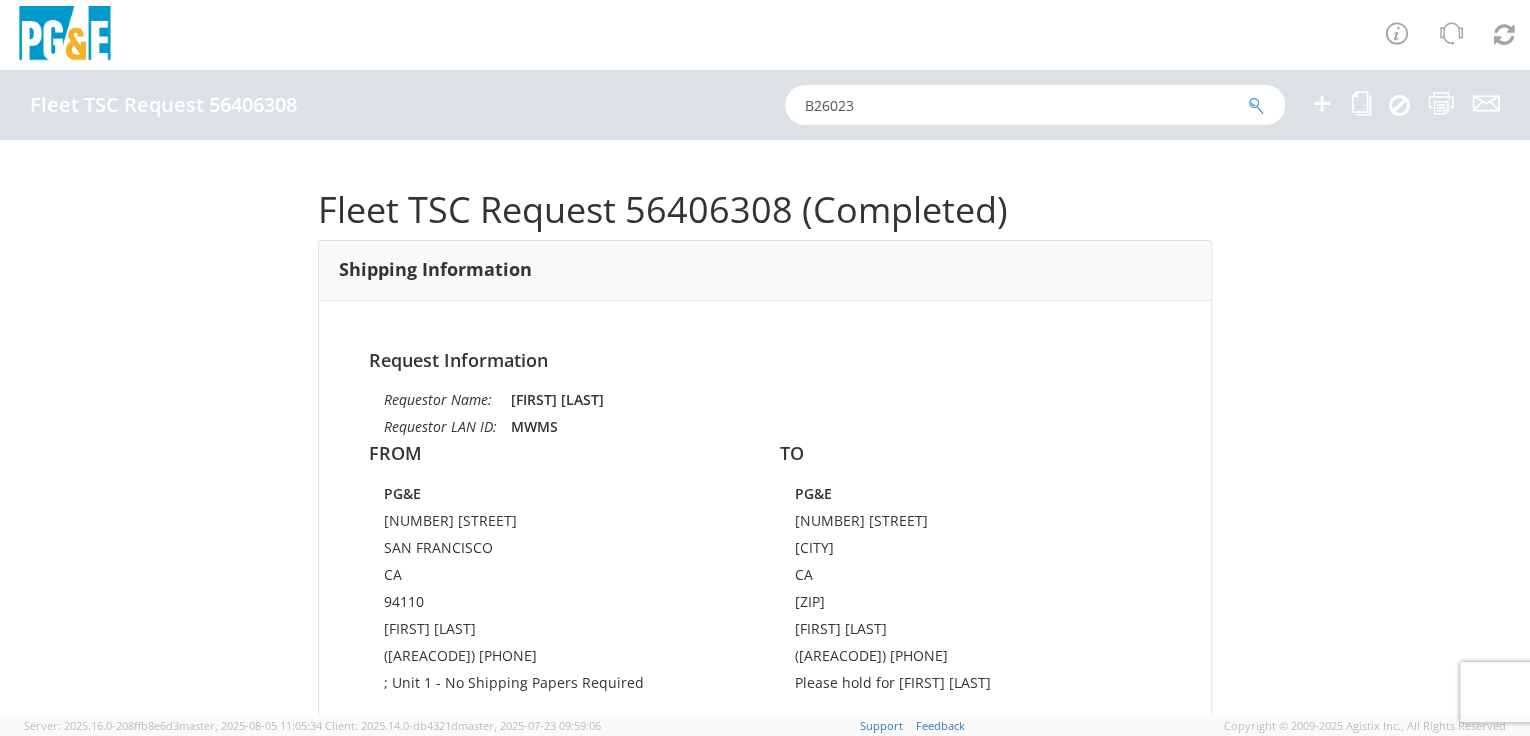 click at bounding box center [1256, 106] 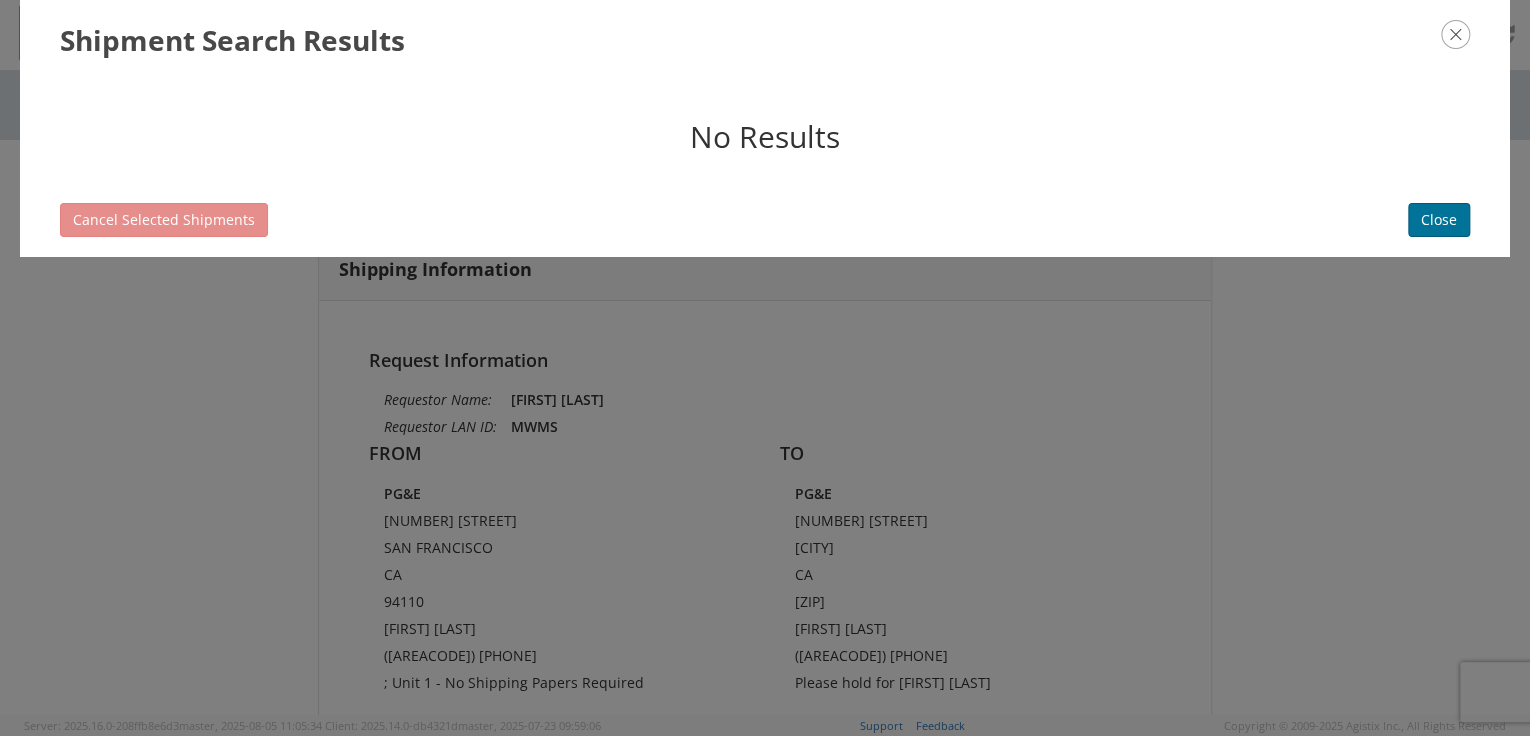 click on "Close" at bounding box center (1439, 220) 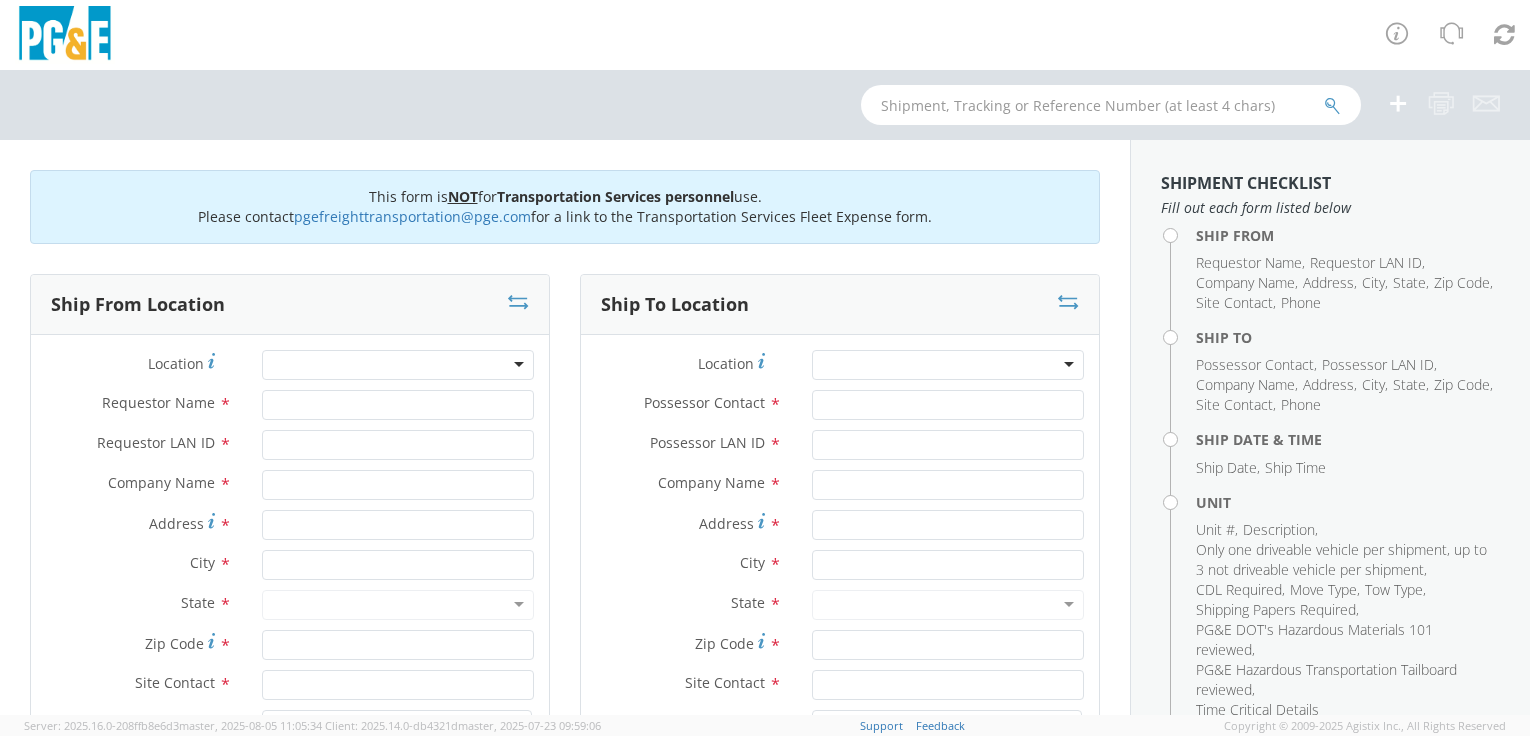scroll, scrollTop: 0, scrollLeft: 0, axis: both 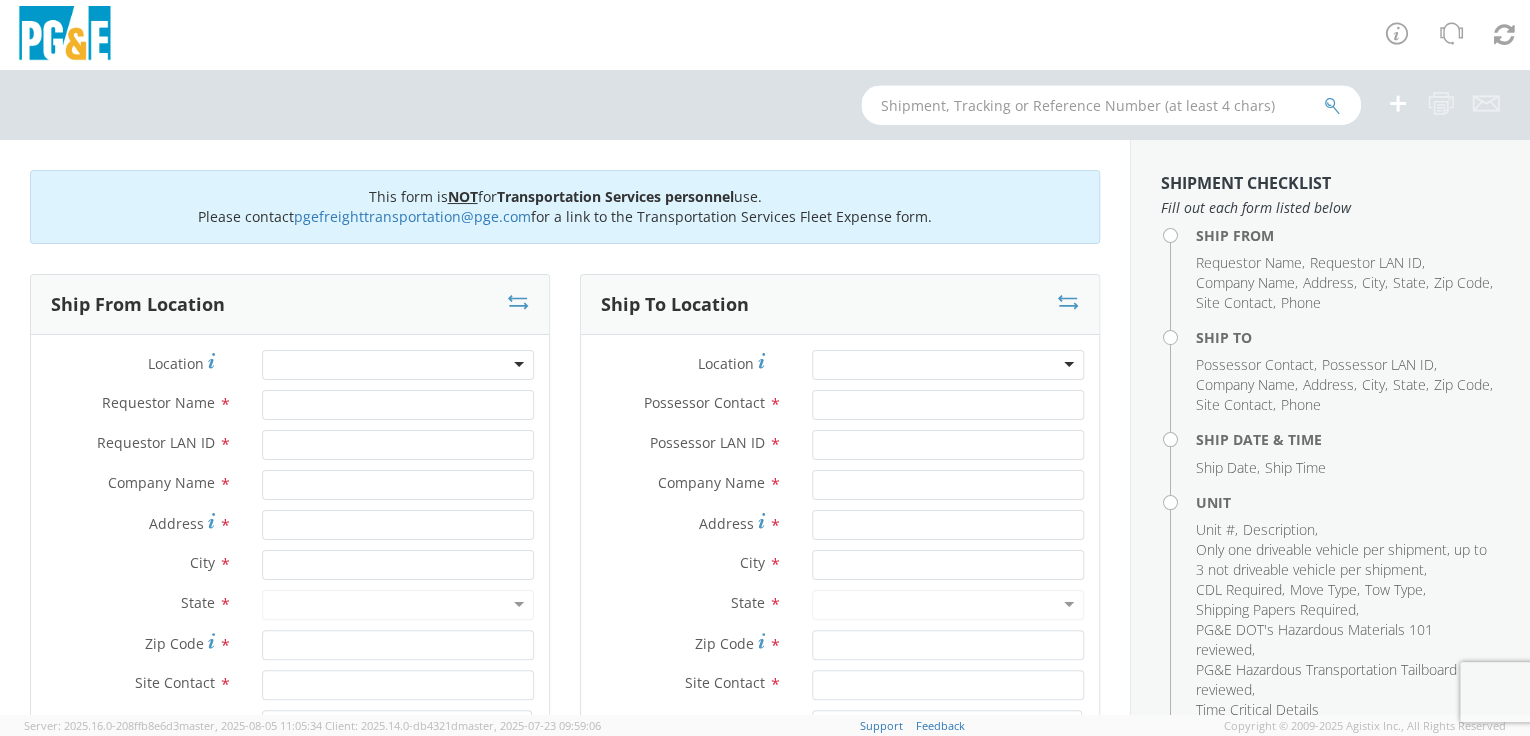 click at bounding box center (1111, 105) 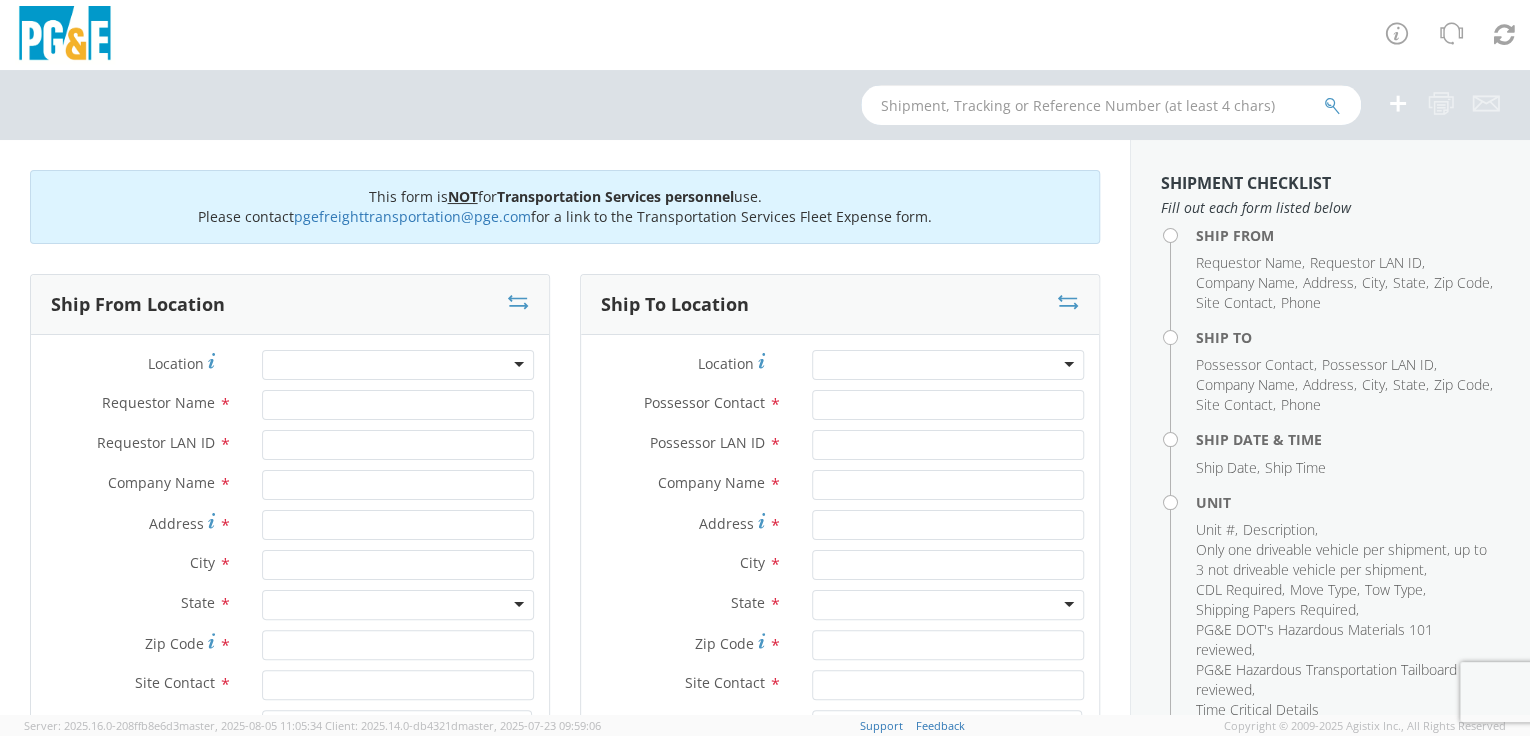 click at bounding box center [1111, 105] 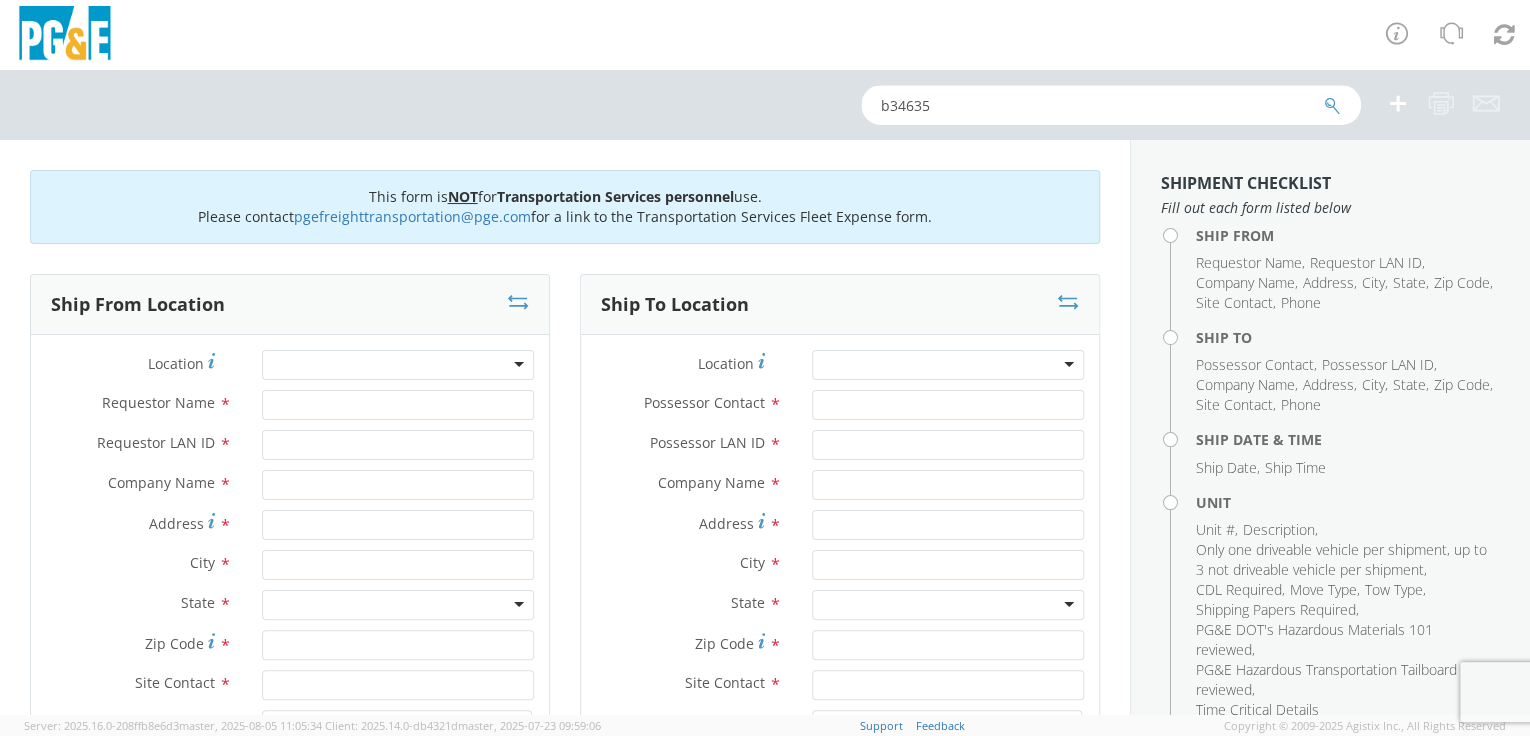 type on "b34635" 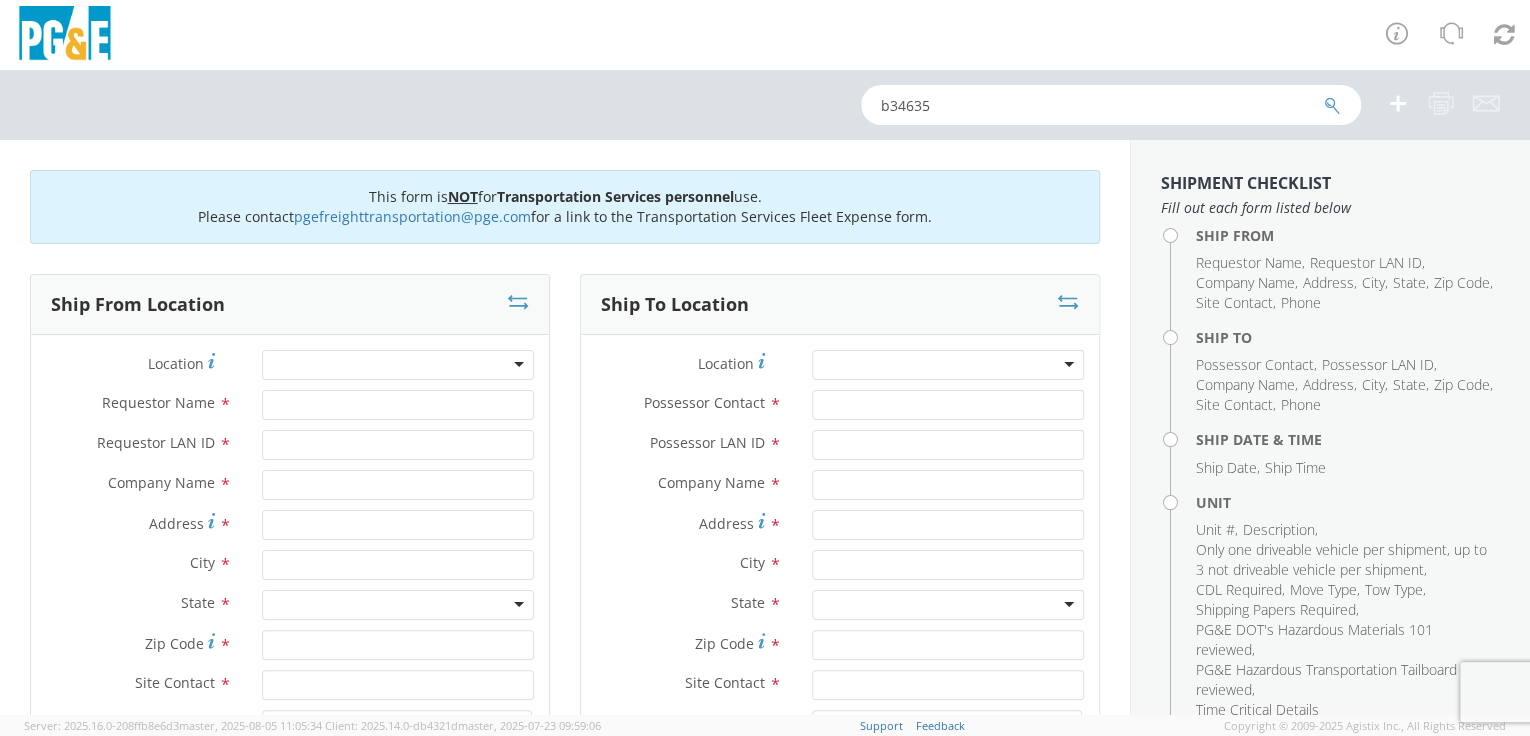 click at bounding box center (1332, 106) 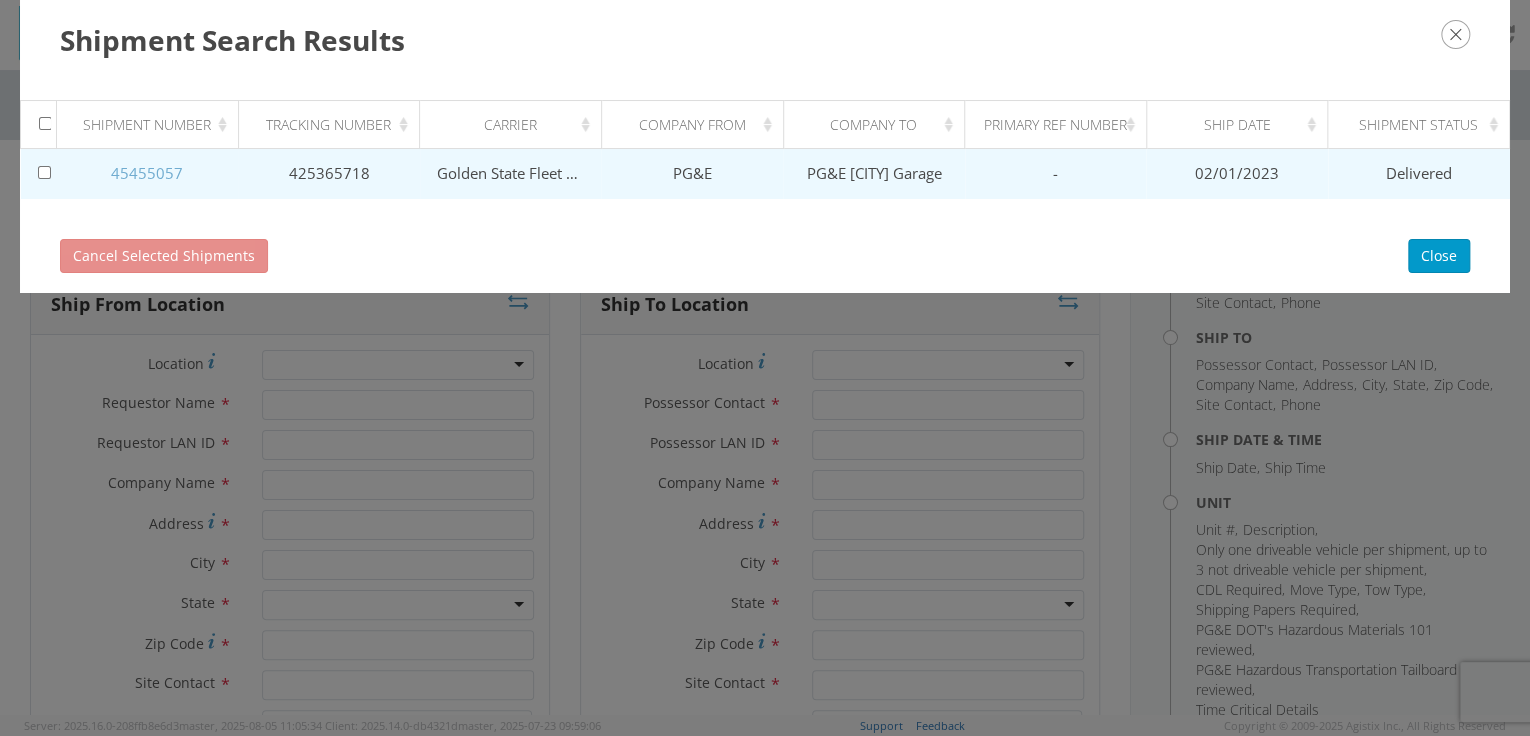click on "45455057" at bounding box center [147, 173] 